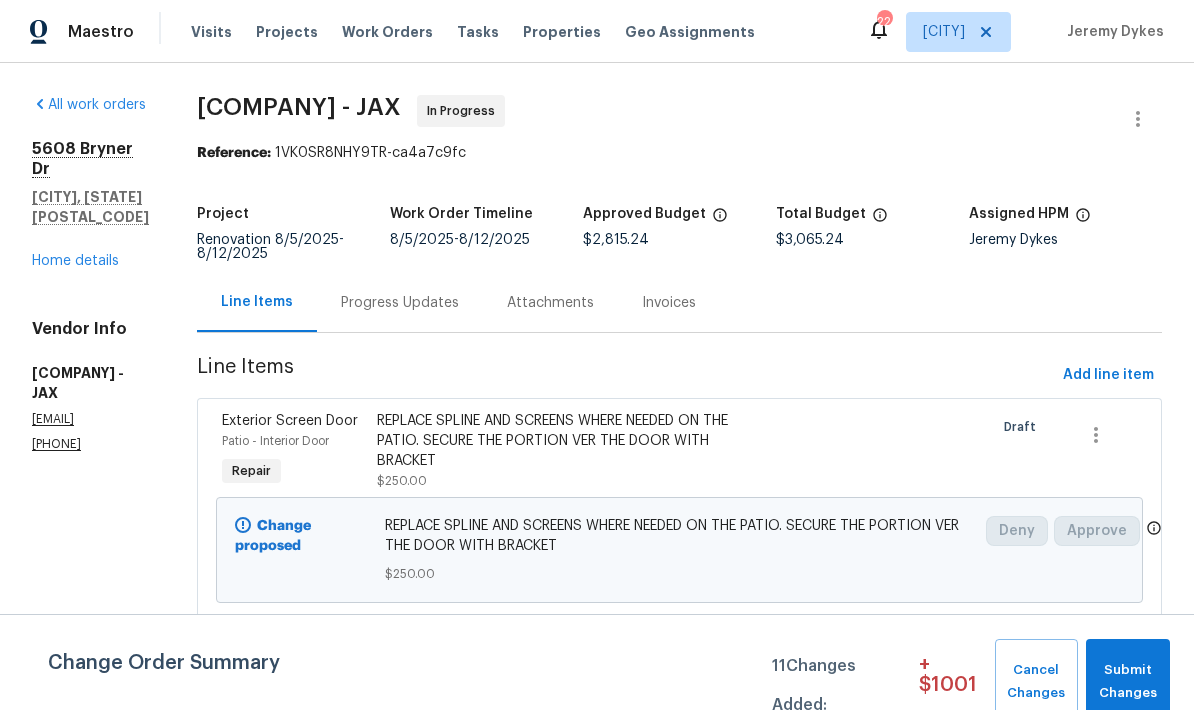 scroll, scrollTop: -16, scrollLeft: 0, axis: vertical 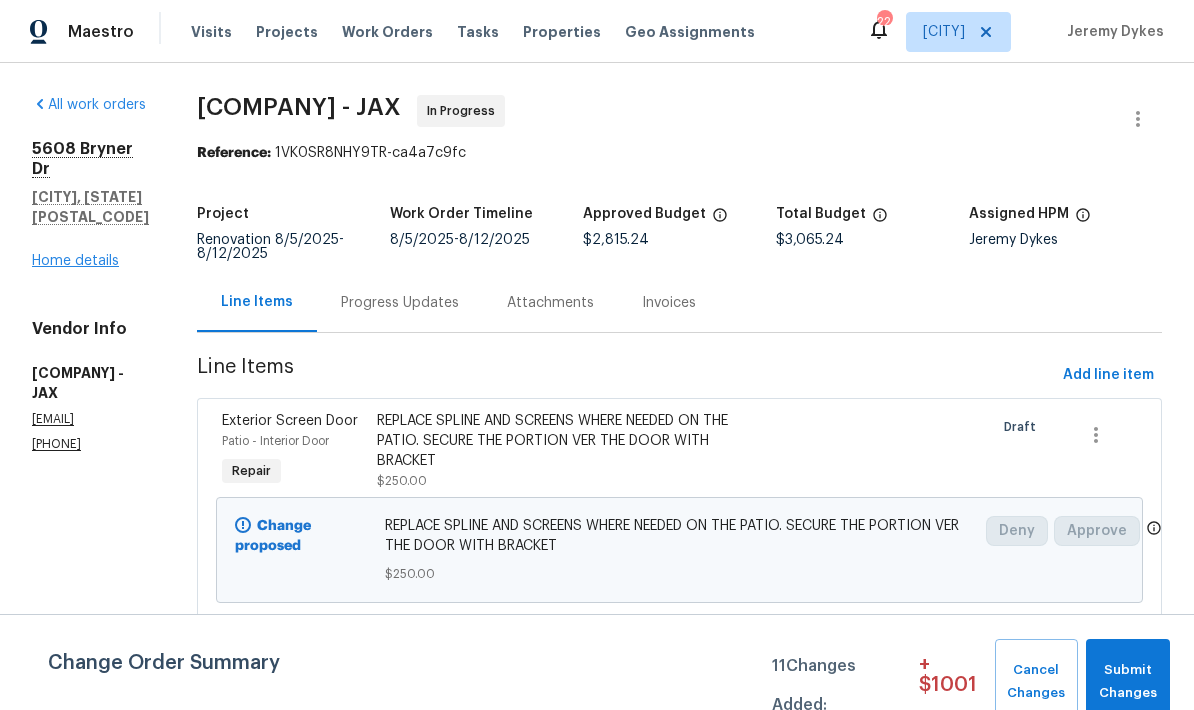 click on "Home details" at bounding box center (75, 261) 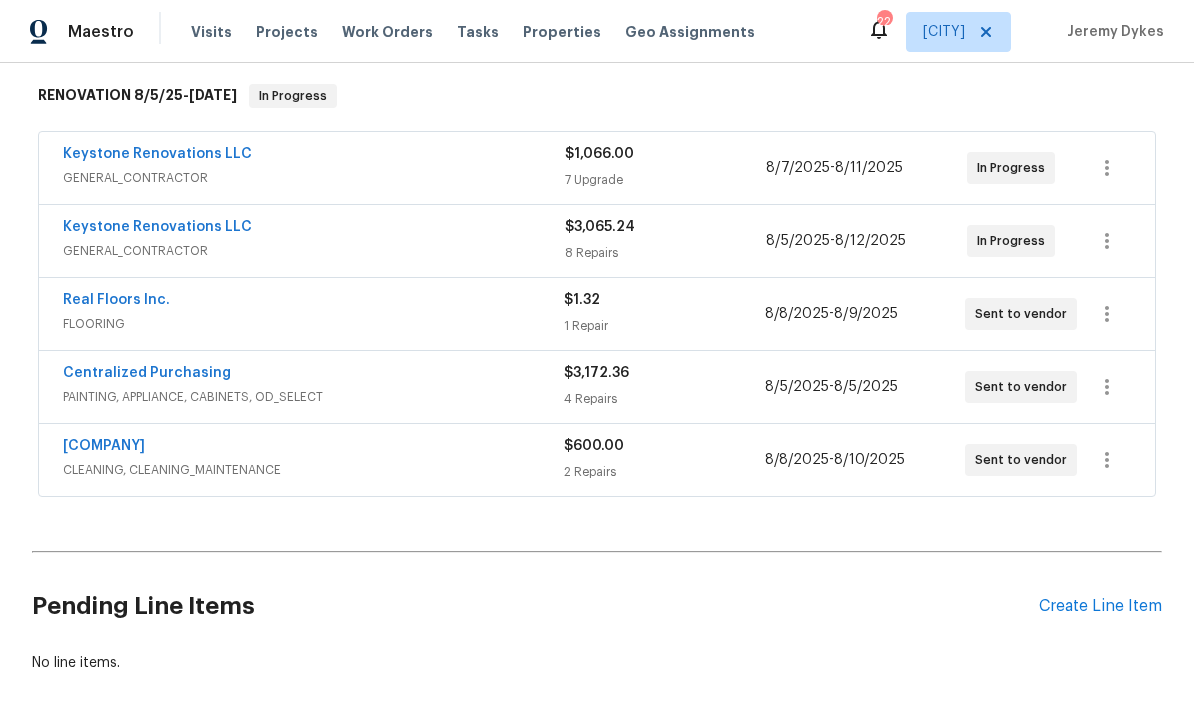 scroll, scrollTop: 333, scrollLeft: 0, axis: vertical 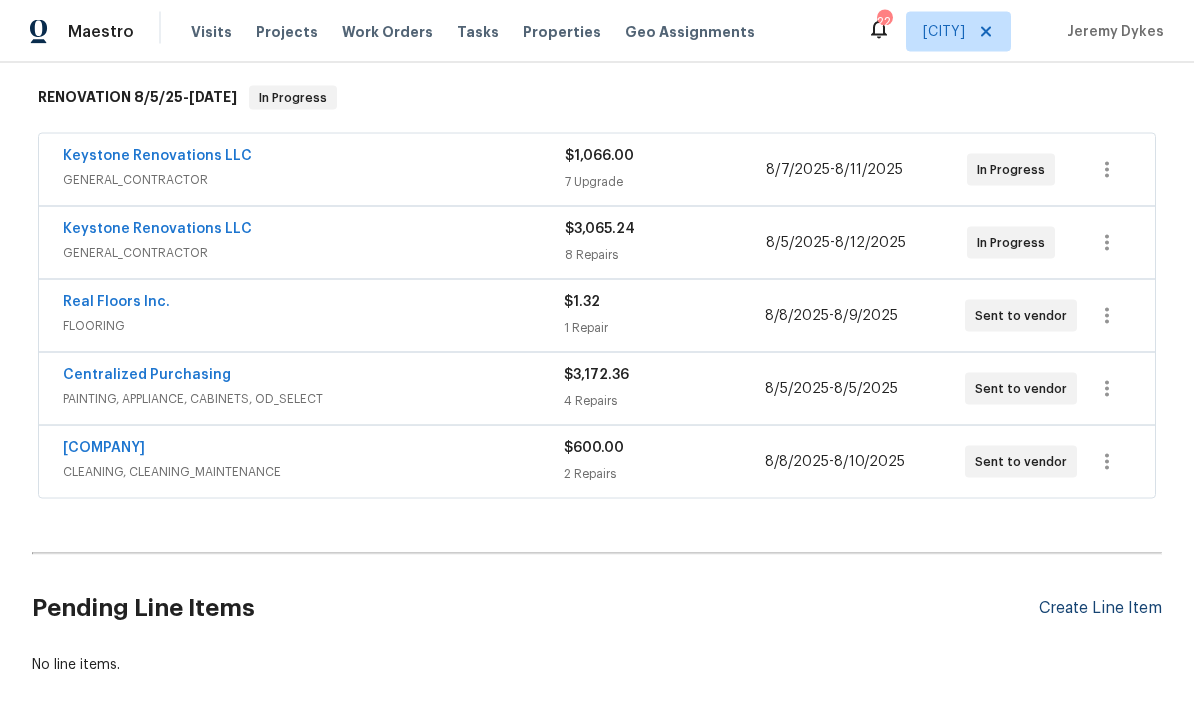 click on "Create Line Item" at bounding box center (1100, 608) 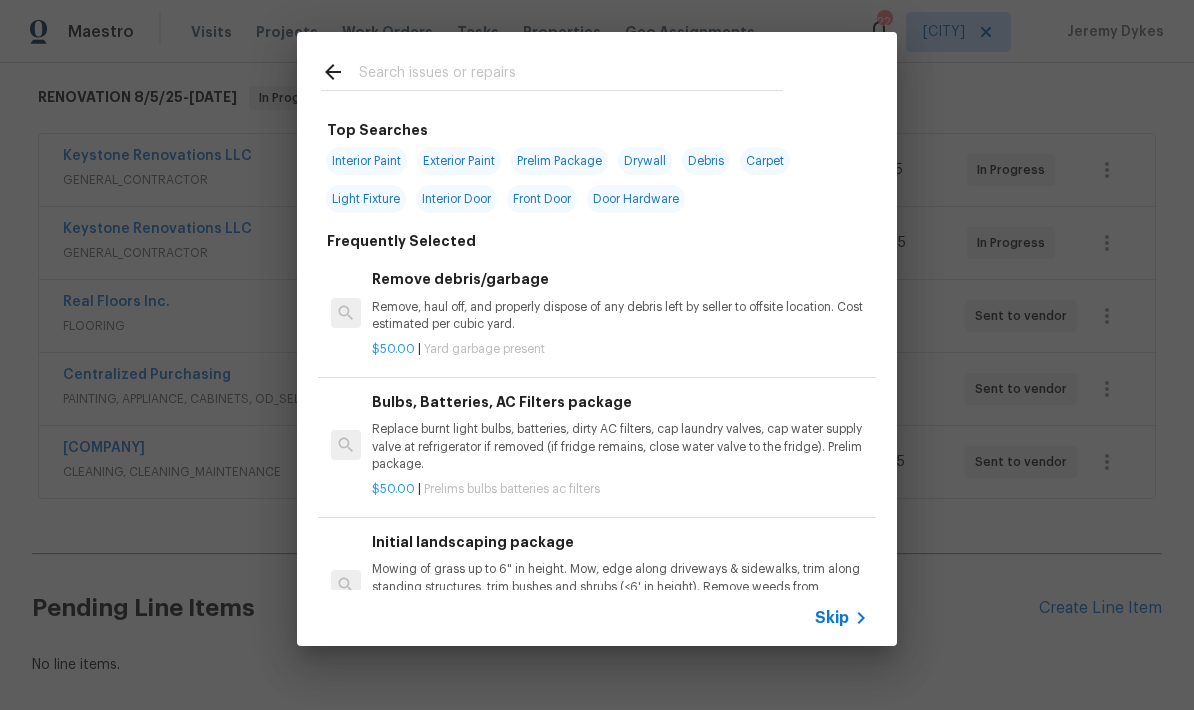 click at bounding box center (571, 75) 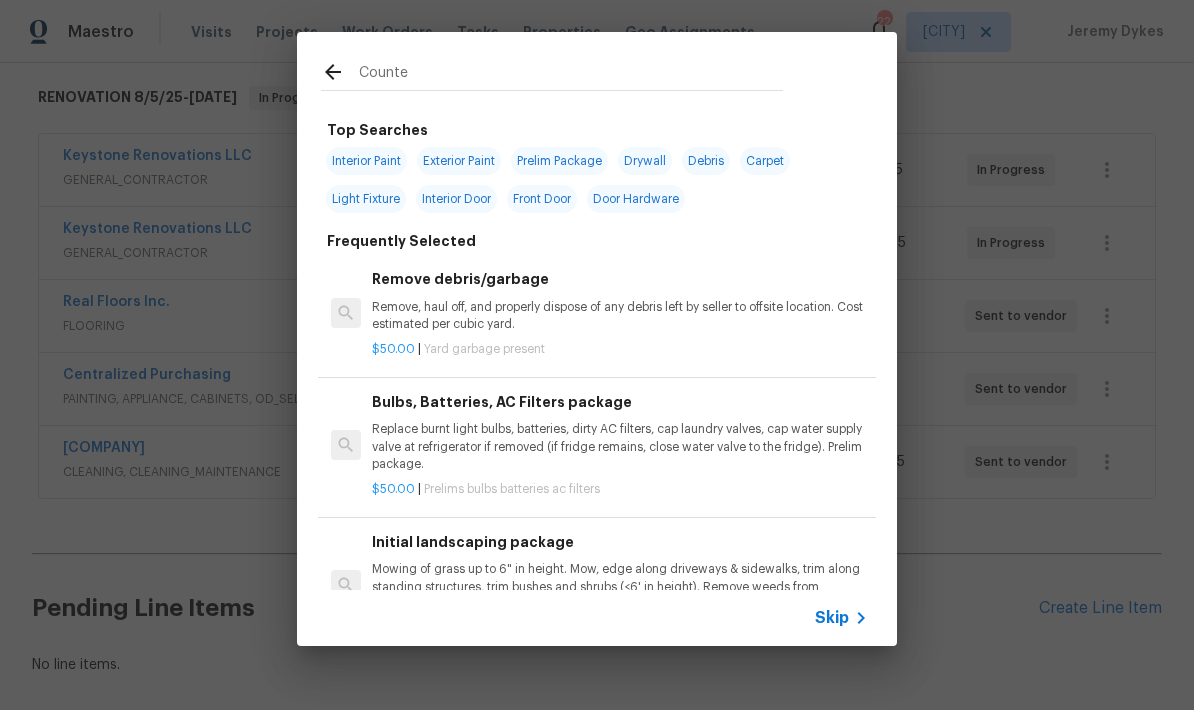 type on "Counter" 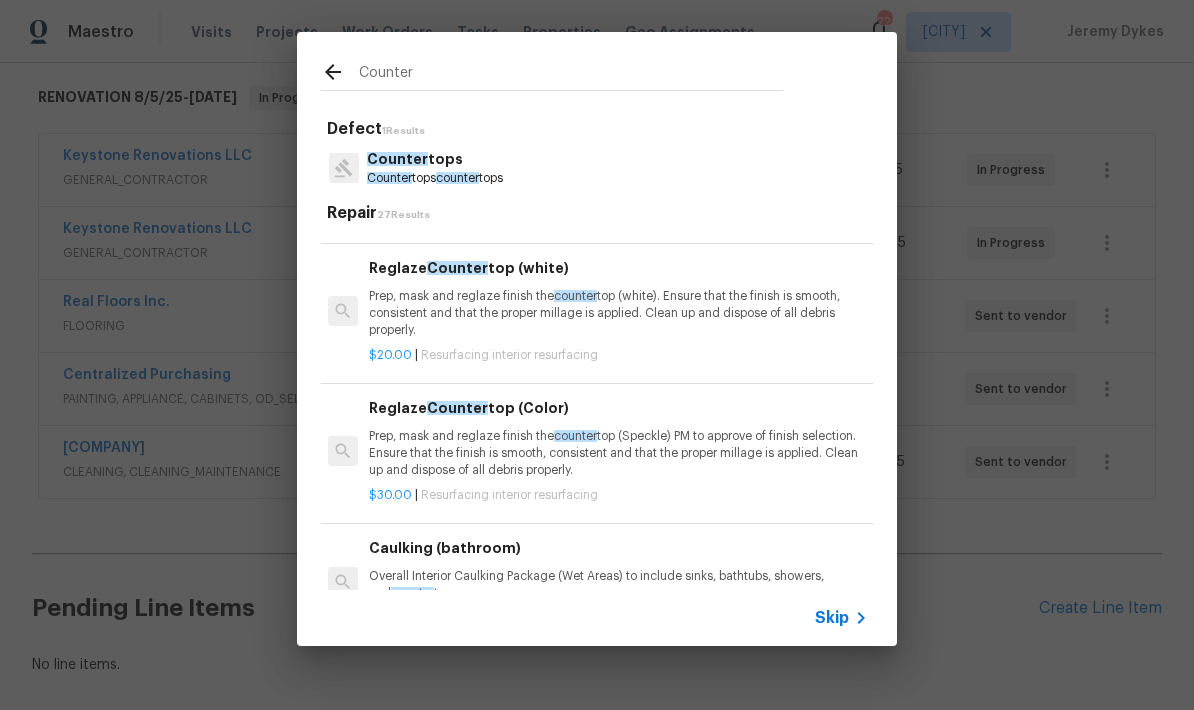 scroll, scrollTop: 2227, scrollLeft: 3, axis: both 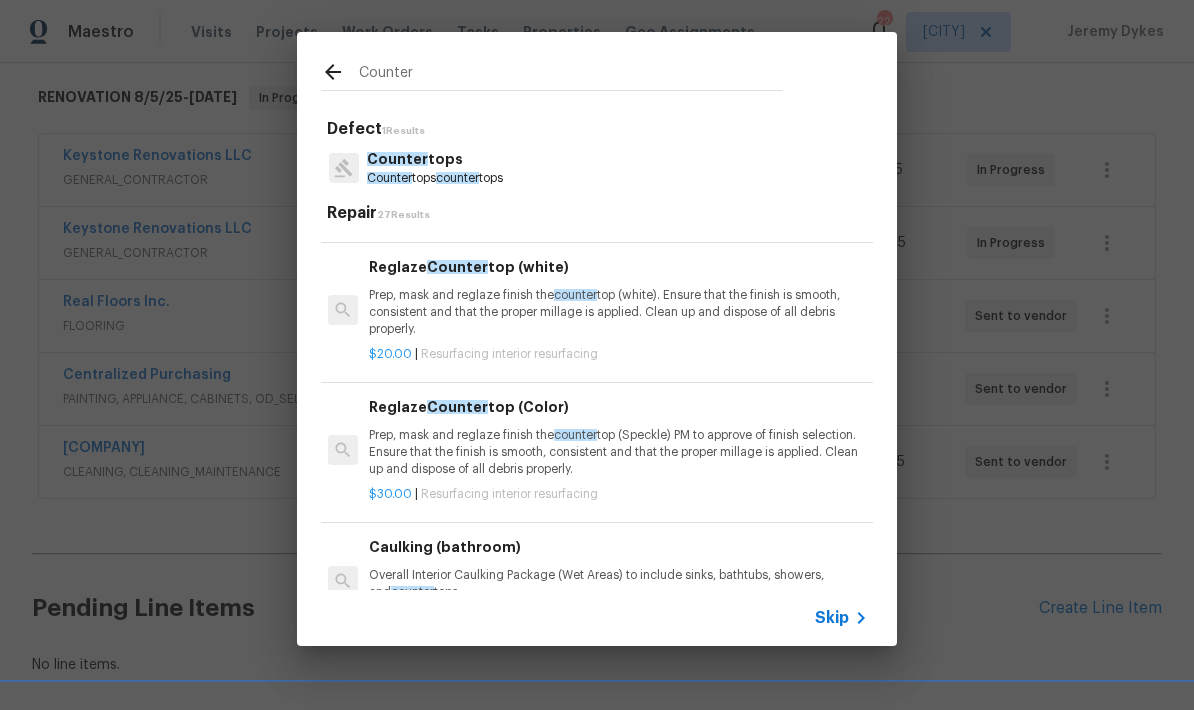 click on "Prep, mask and reglaze finish the  counter top (Speckle) PM to approve of finish selection. Ensure that the finish is smooth, consistent and that the proper millage is applied. Clean up and dispose of all debris properly." at bounding box center [617, 452] 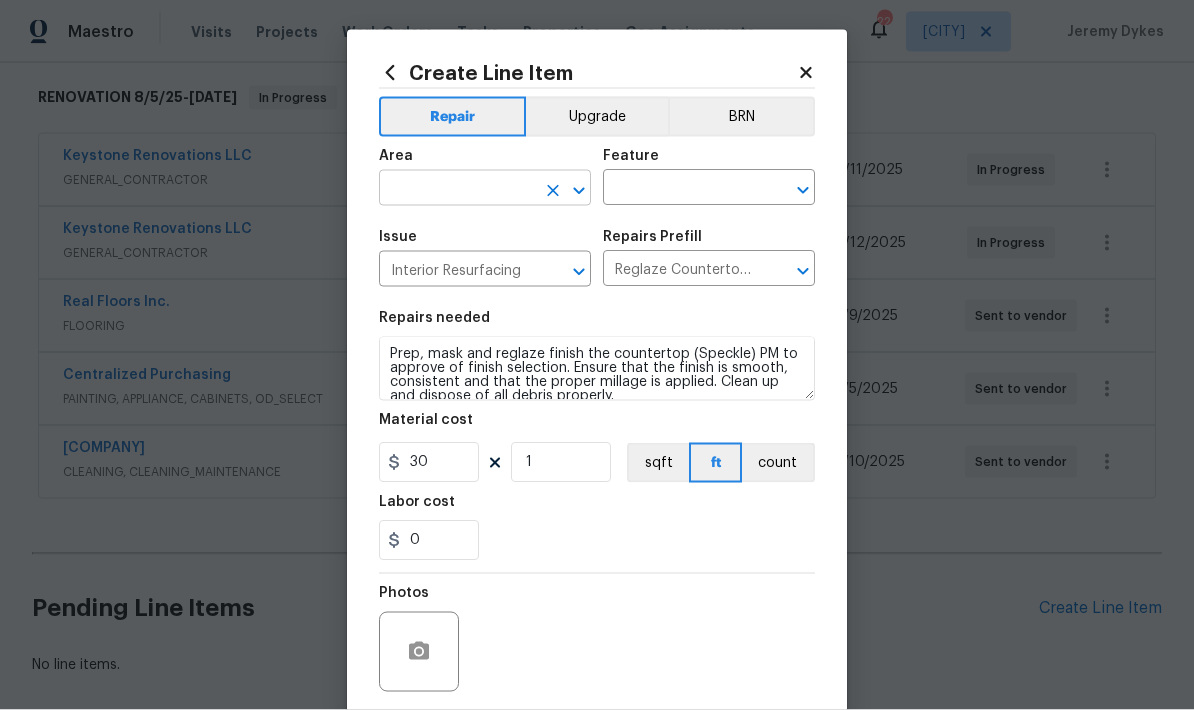 click at bounding box center [457, 190] 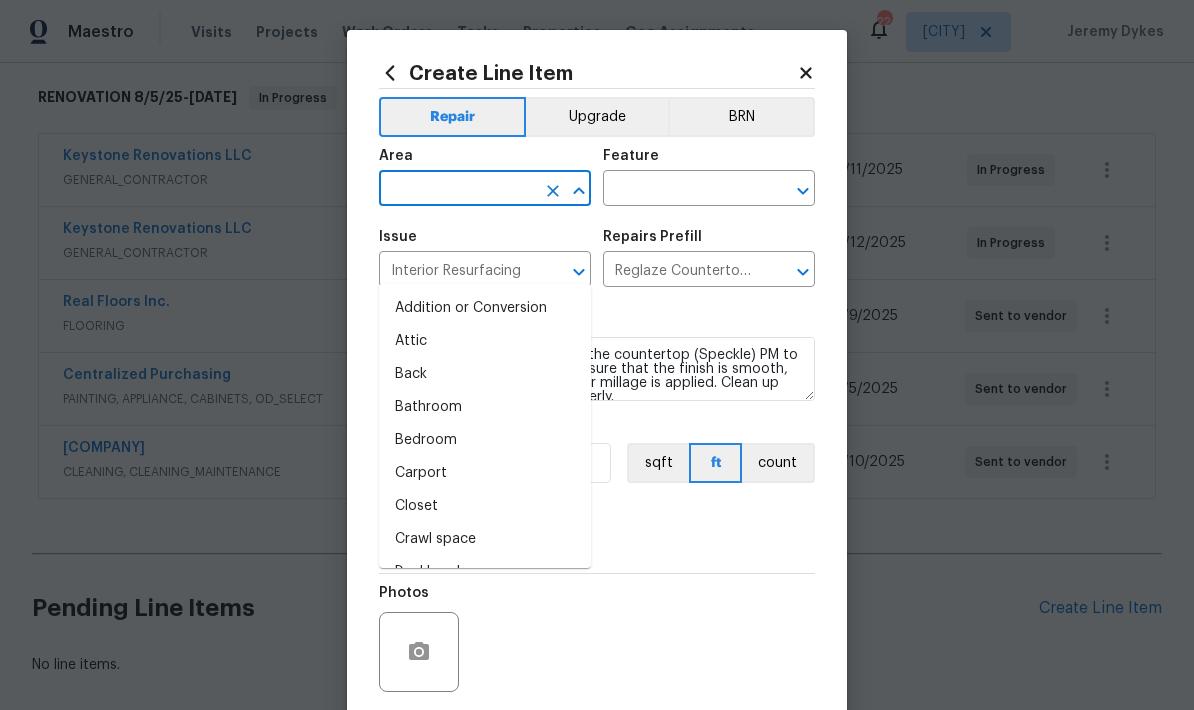 scroll, scrollTop: 71, scrollLeft: 0, axis: vertical 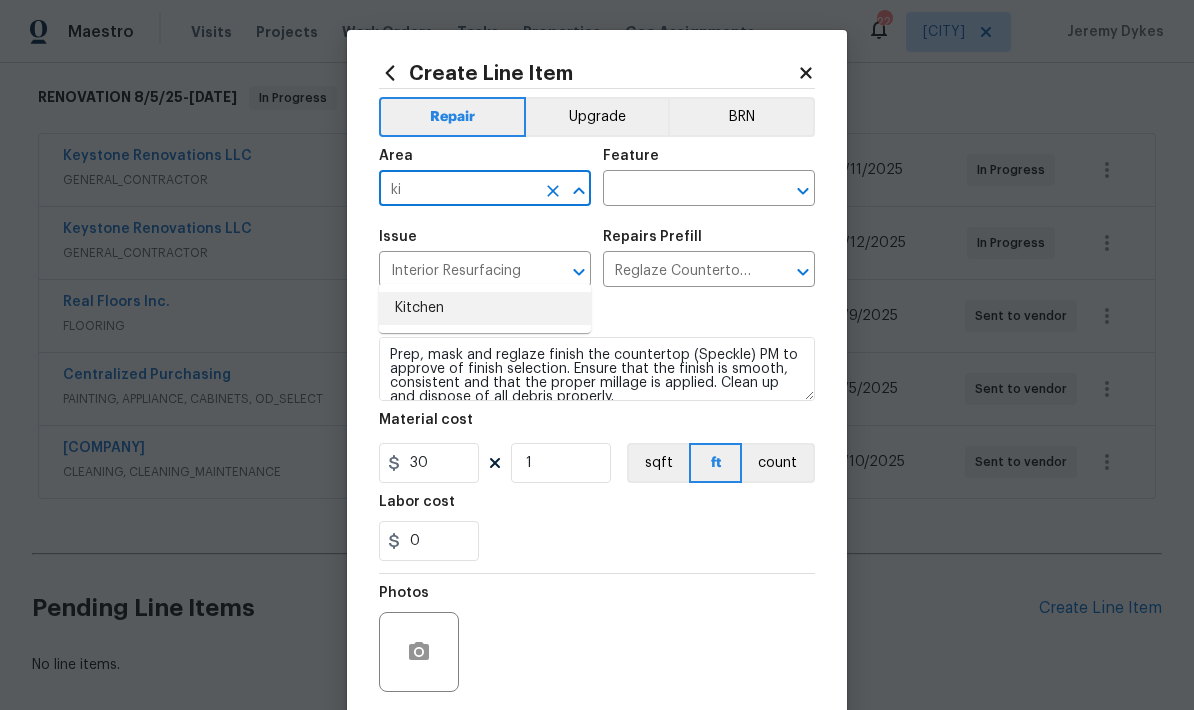 click on "Kitchen" at bounding box center [485, 308] 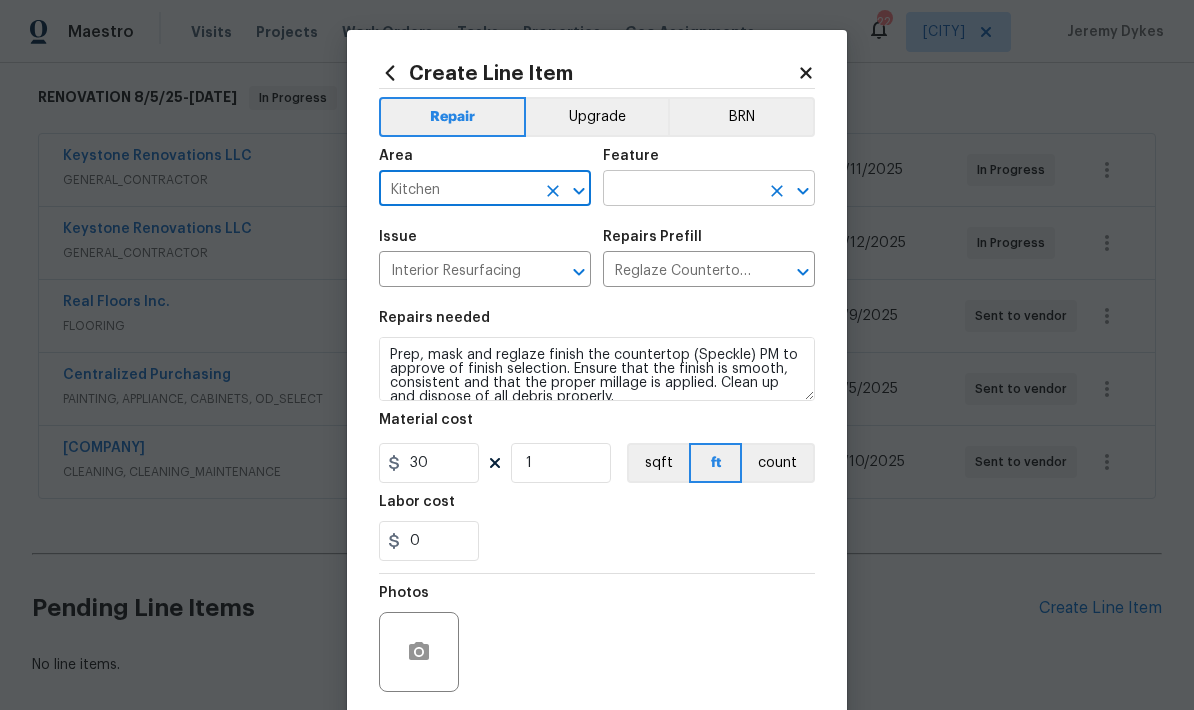 click at bounding box center (681, 190) 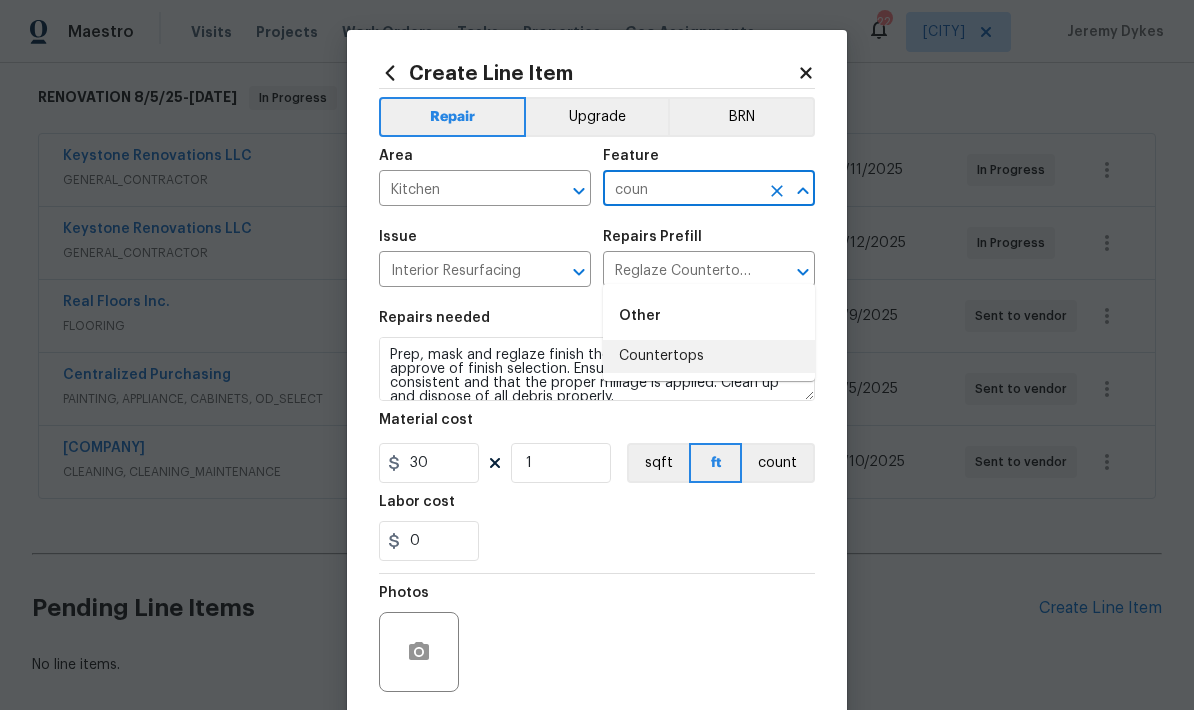 click on "Countertops" at bounding box center (709, 356) 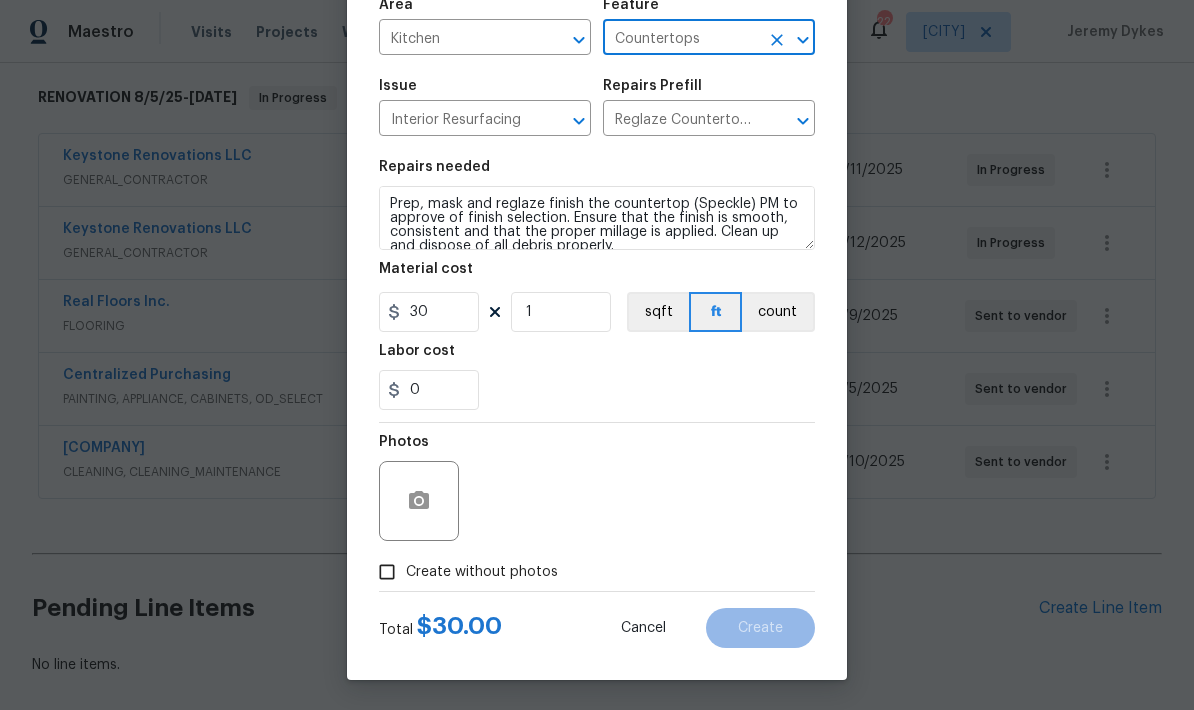 scroll, scrollTop: 155, scrollLeft: 0, axis: vertical 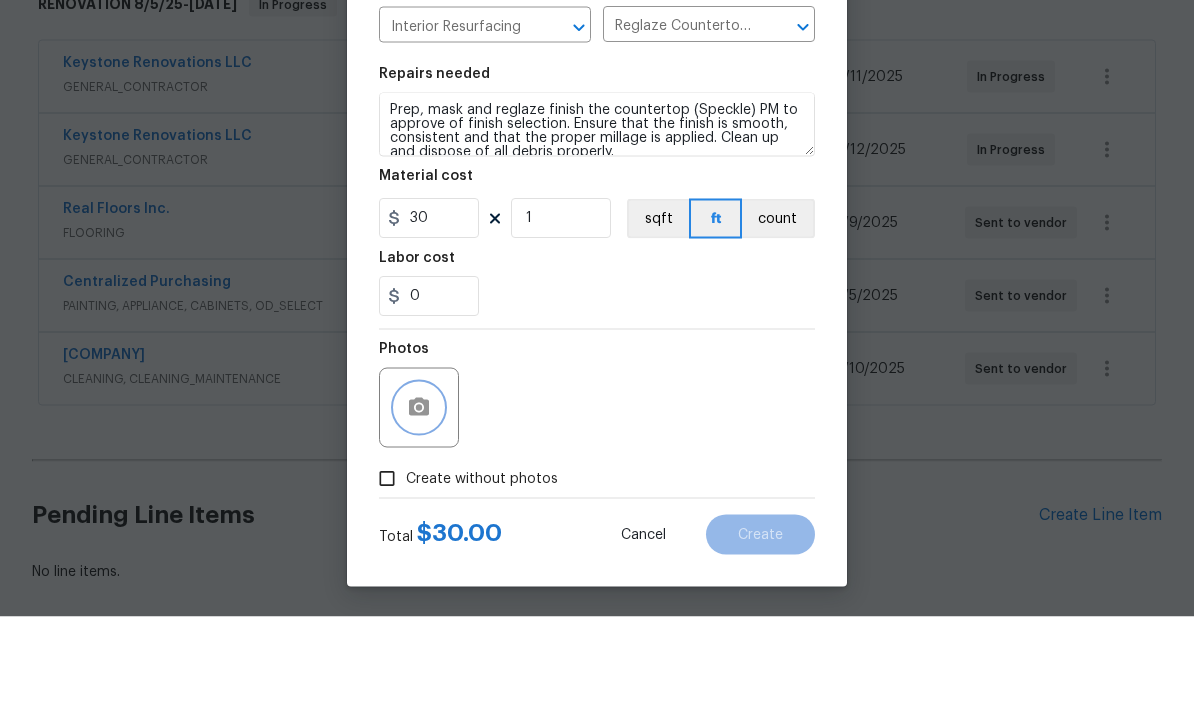 click 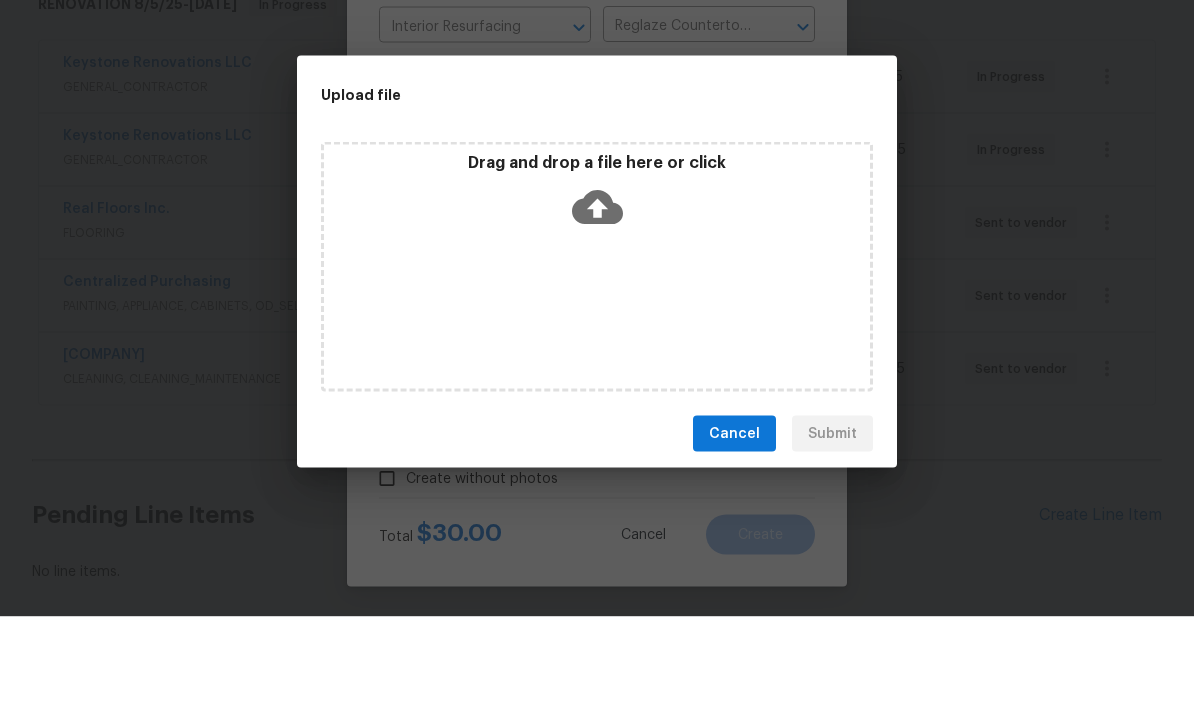 scroll, scrollTop: 80, scrollLeft: 0, axis: vertical 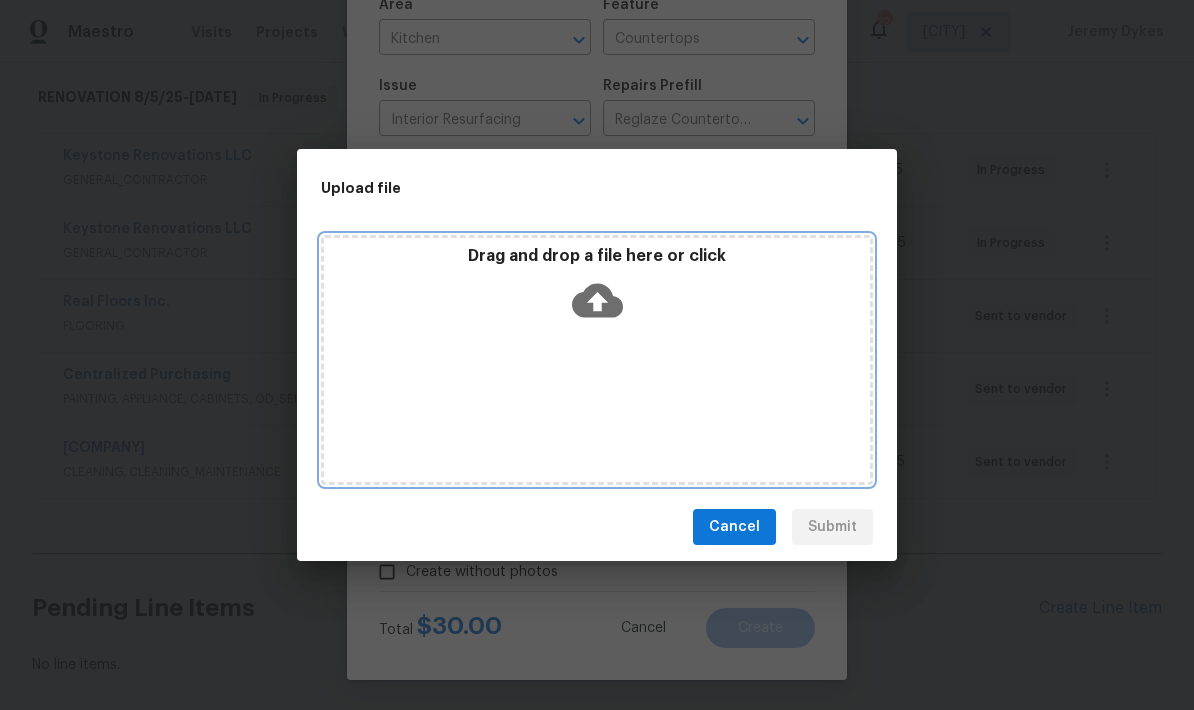 click on "Drag and drop a file here or click" at bounding box center (597, 256) 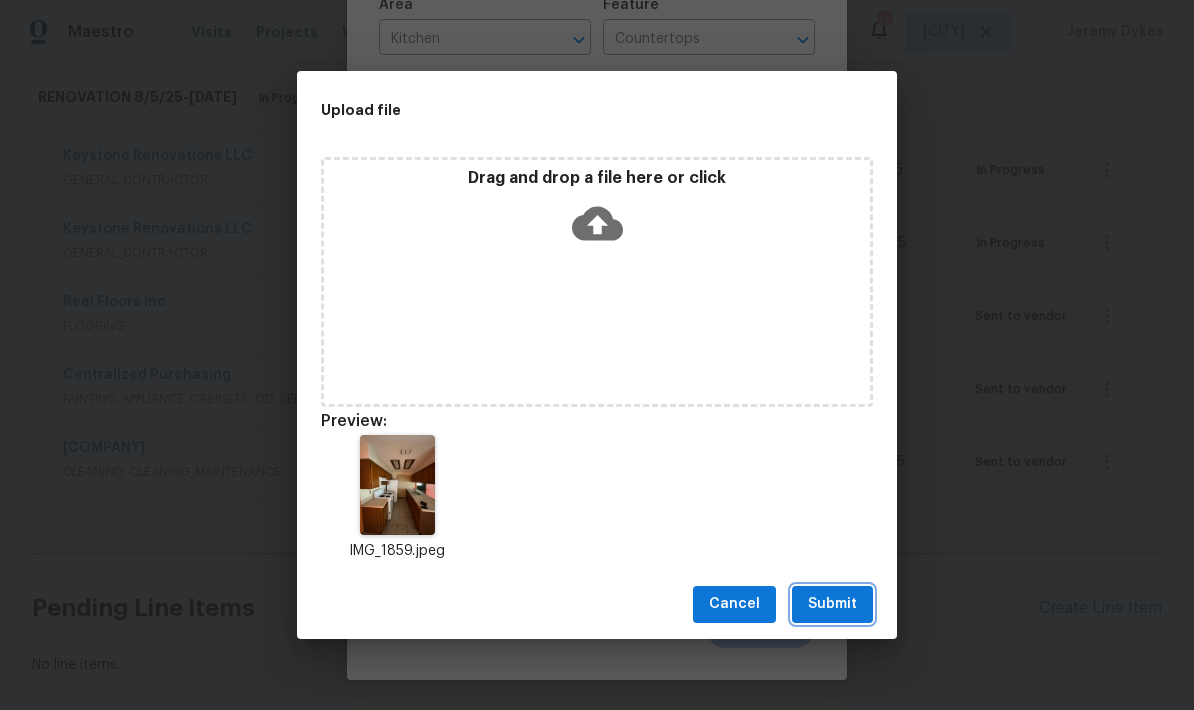 click on "Submit" at bounding box center (832, 604) 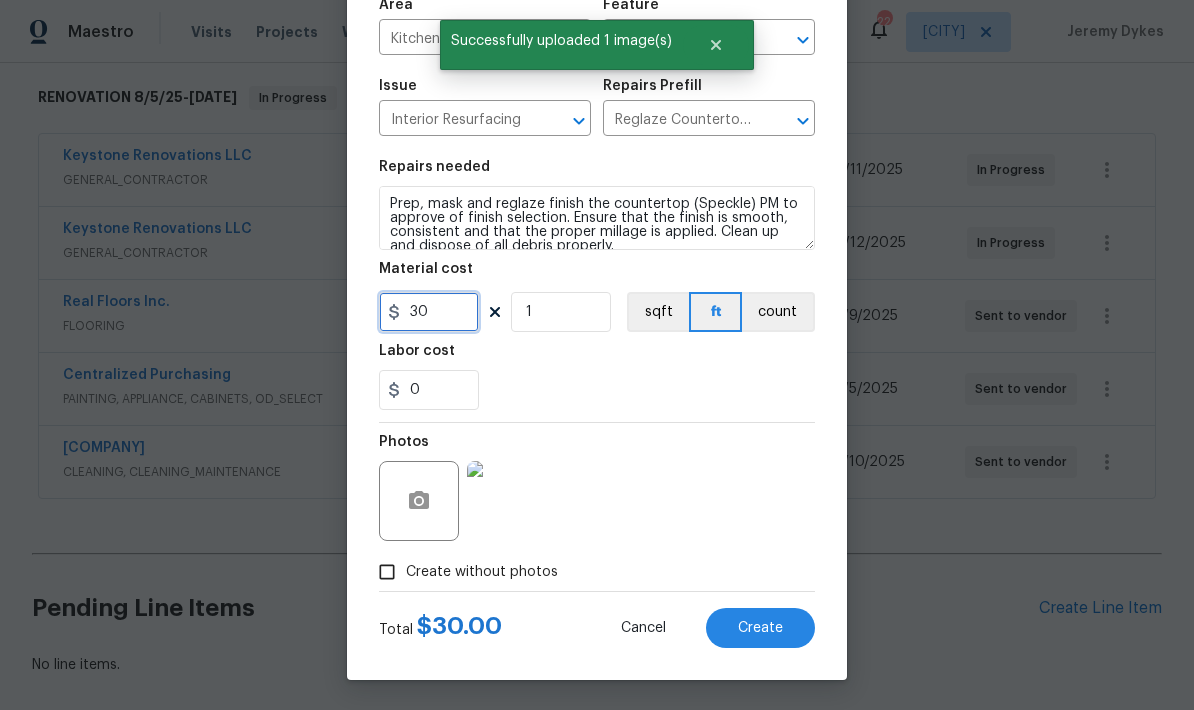 click on "30" at bounding box center (429, 312) 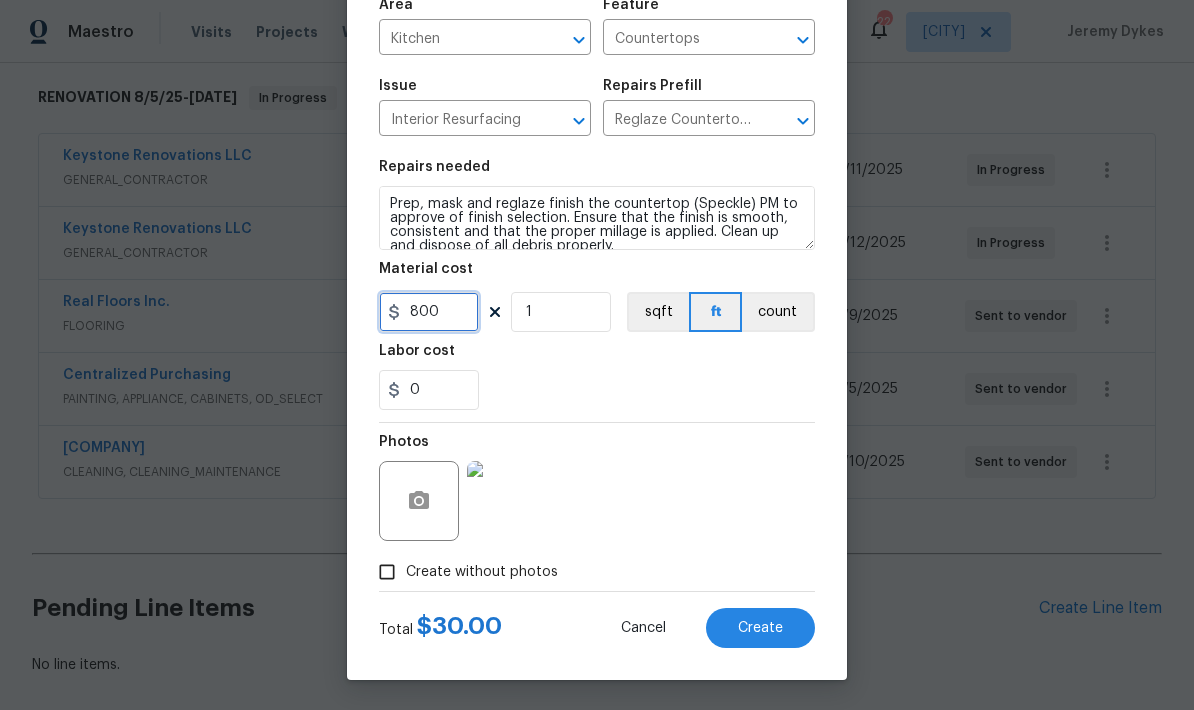 type on "800" 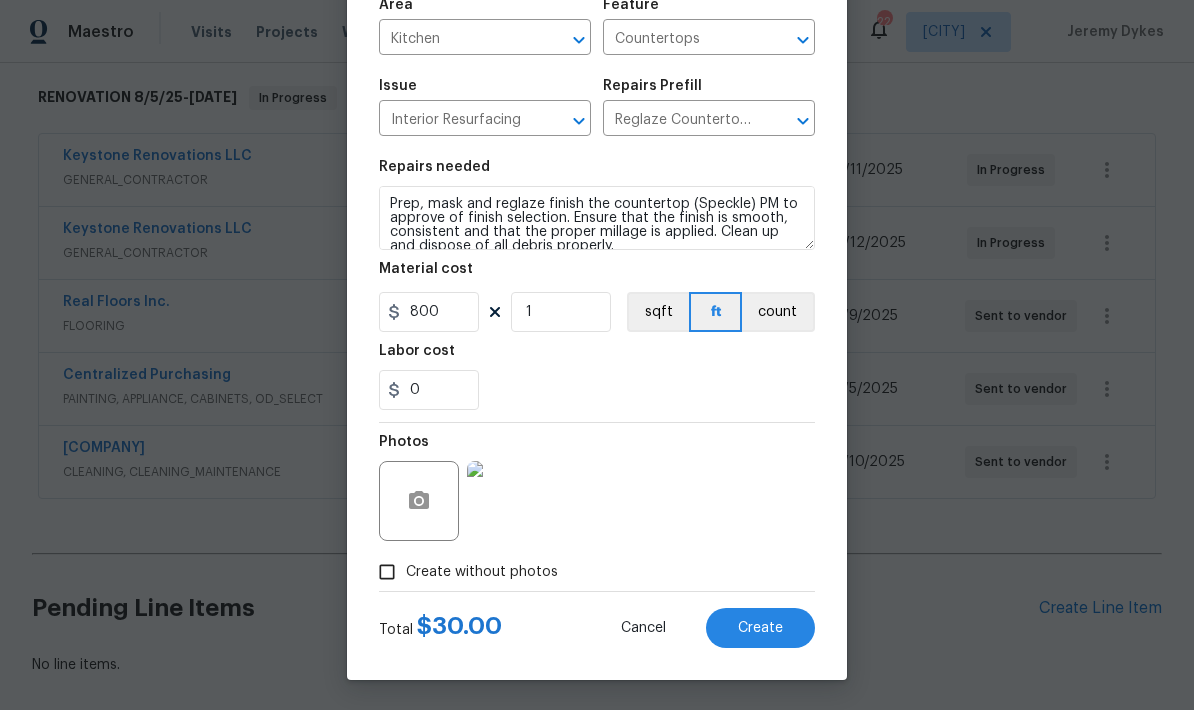 click on "0" at bounding box center [597, 390] 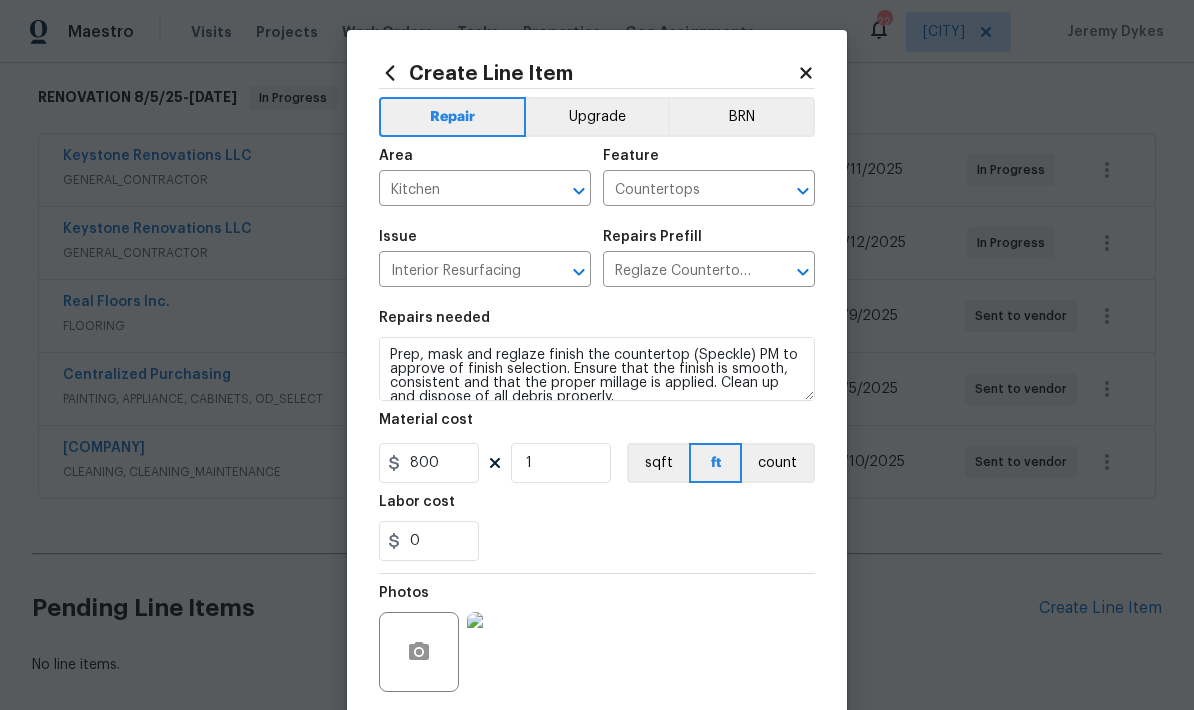 scroll, scrollTop: 0, scrollLeft: 0, axis: both 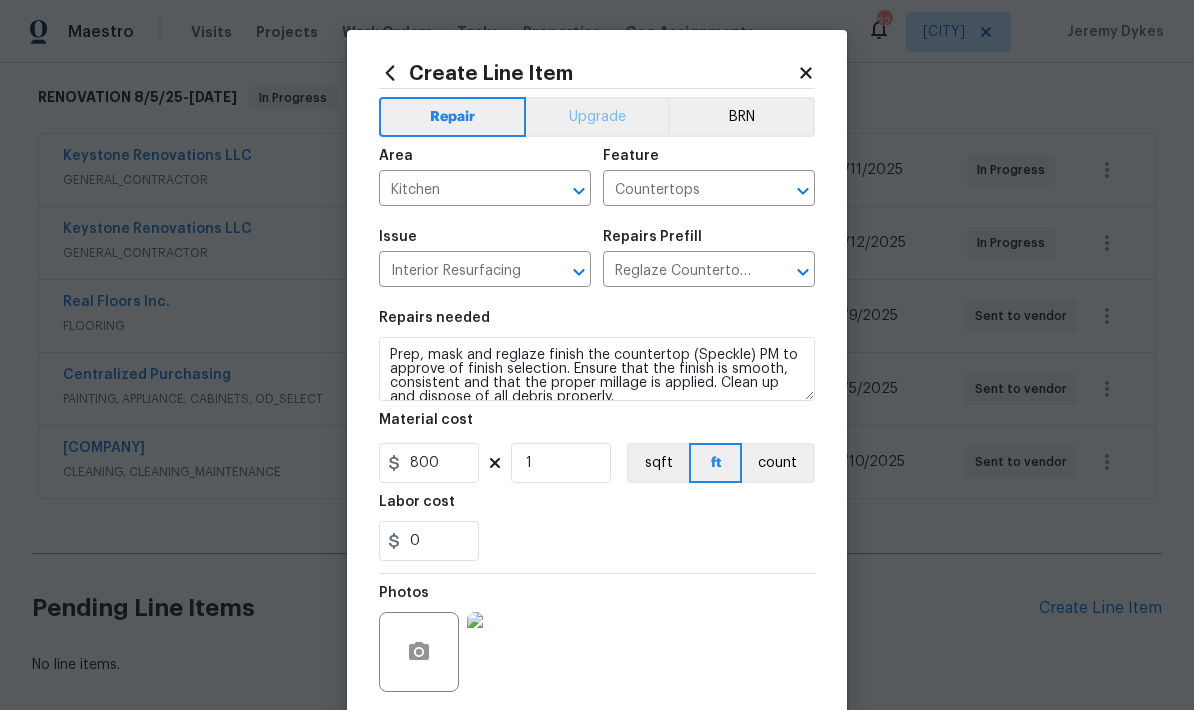 click on "Upgrade" at bounding box center [597, 117] 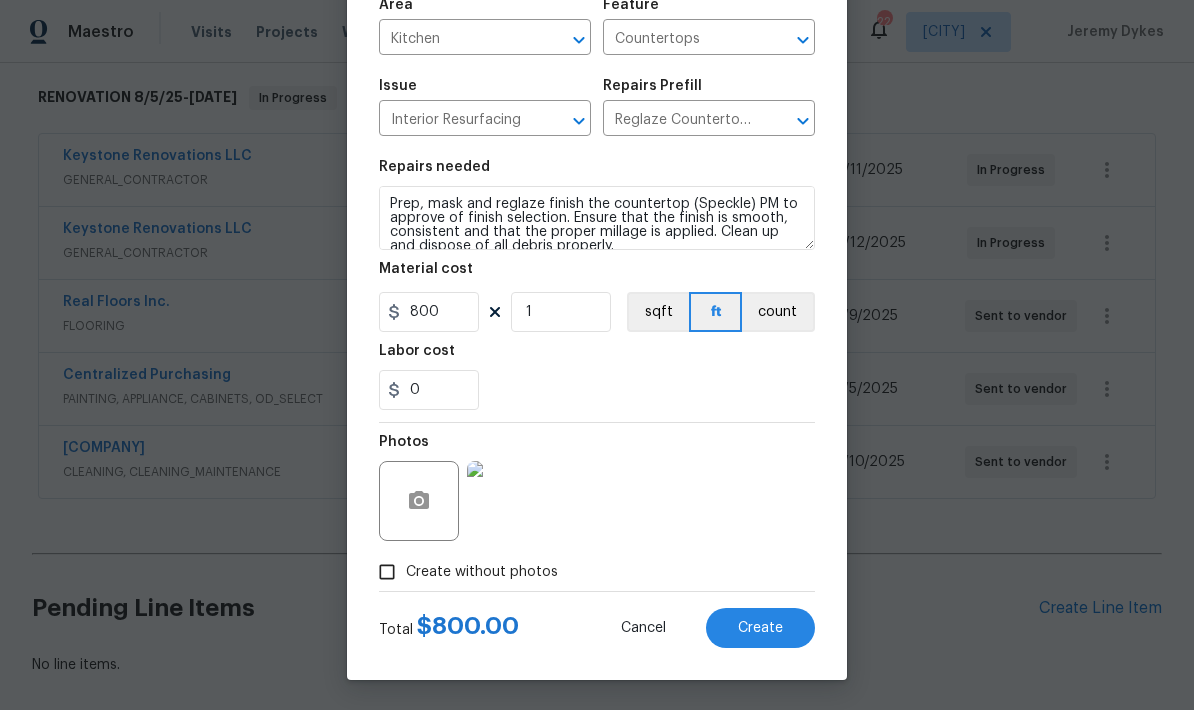 scroll, scrollTop: 155, scrollLeft: 0, axis: vertical 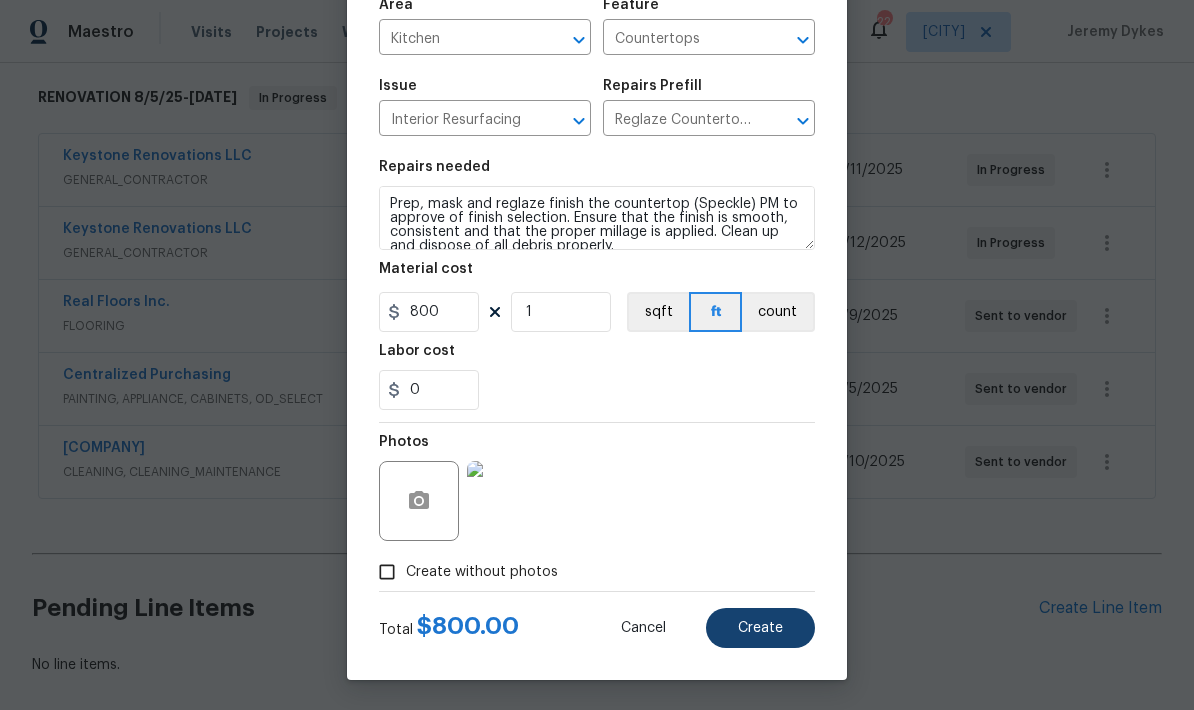 click on "Create" at bounding box center [760, 628] 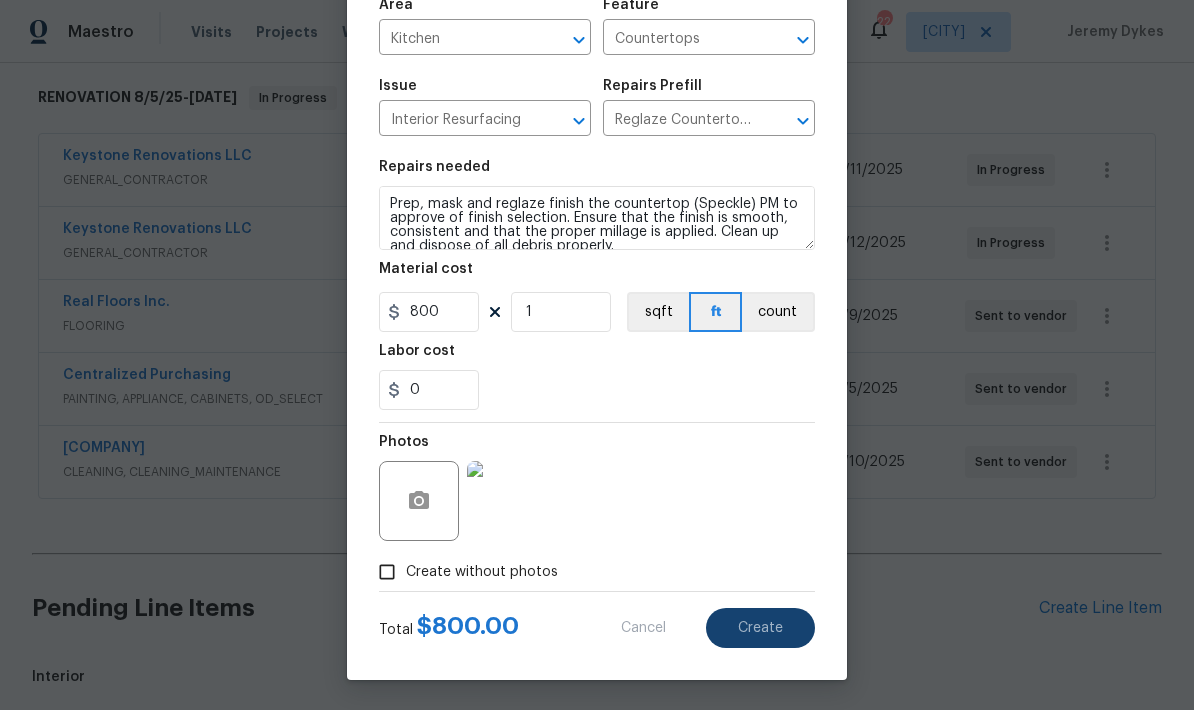 type 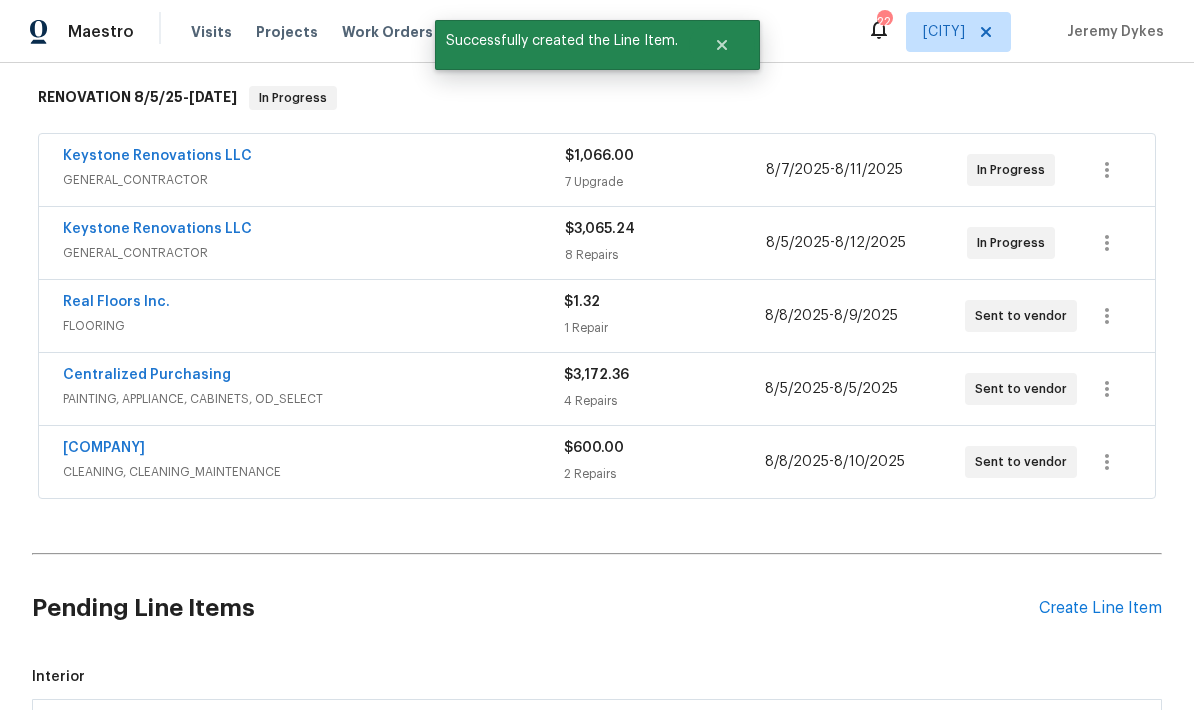 click at bounding box center (90, 733) 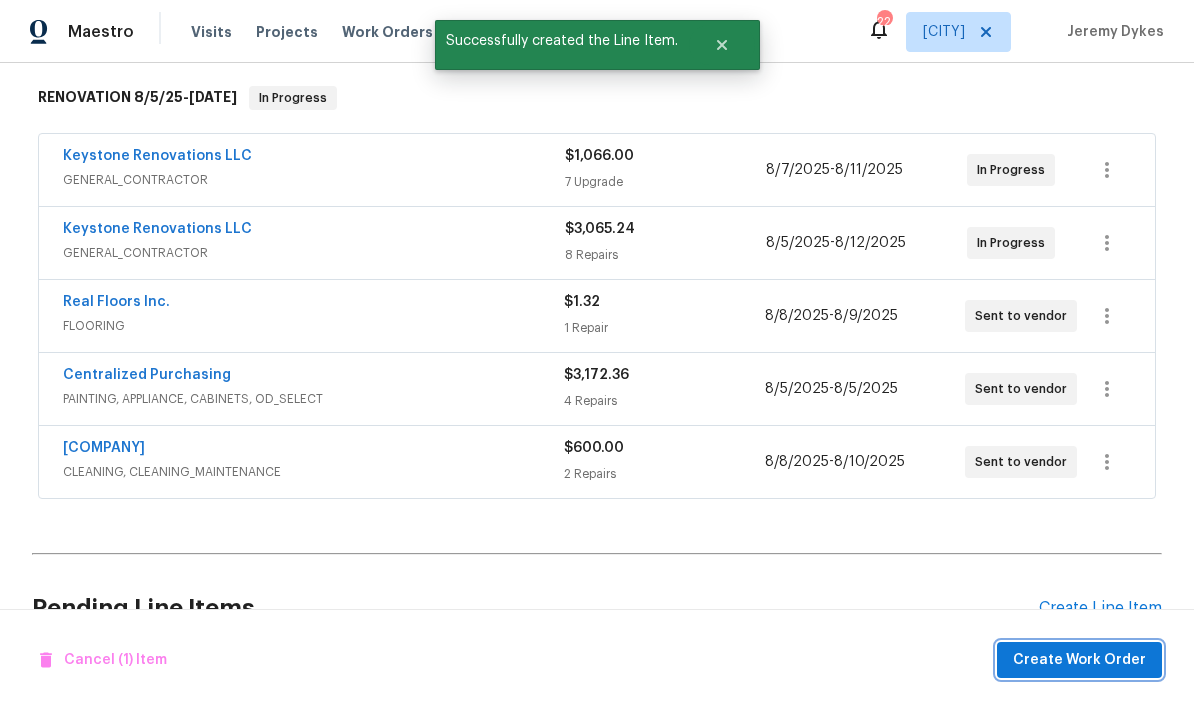 click on "Create Work Order" at bounding box center (1079, 660) 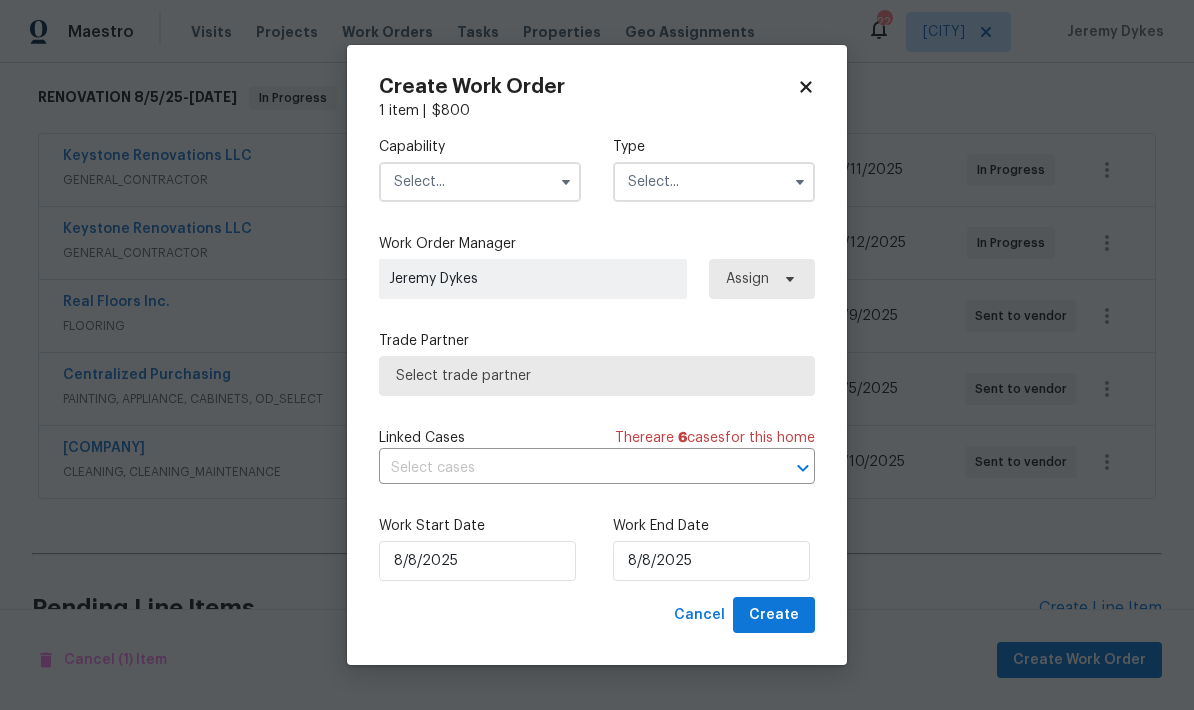 click at bounding box center [480, 182] 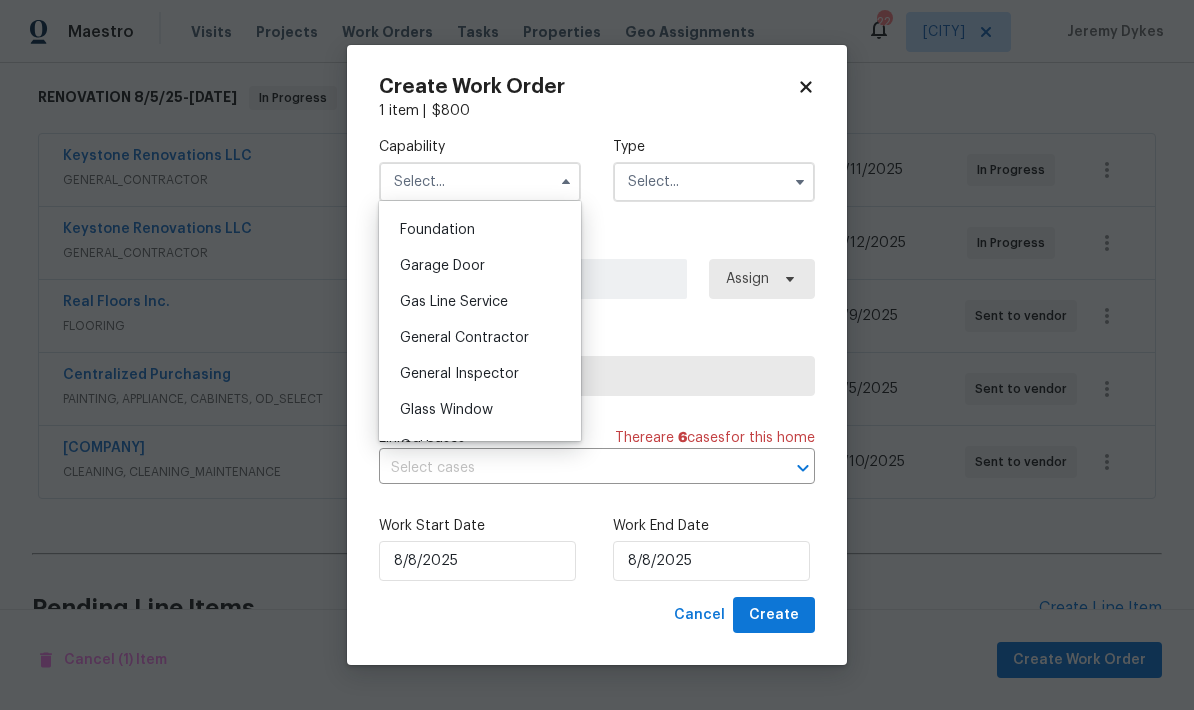 scroll, scrollTop: 855, scrollLeft: 0, axis: vertical 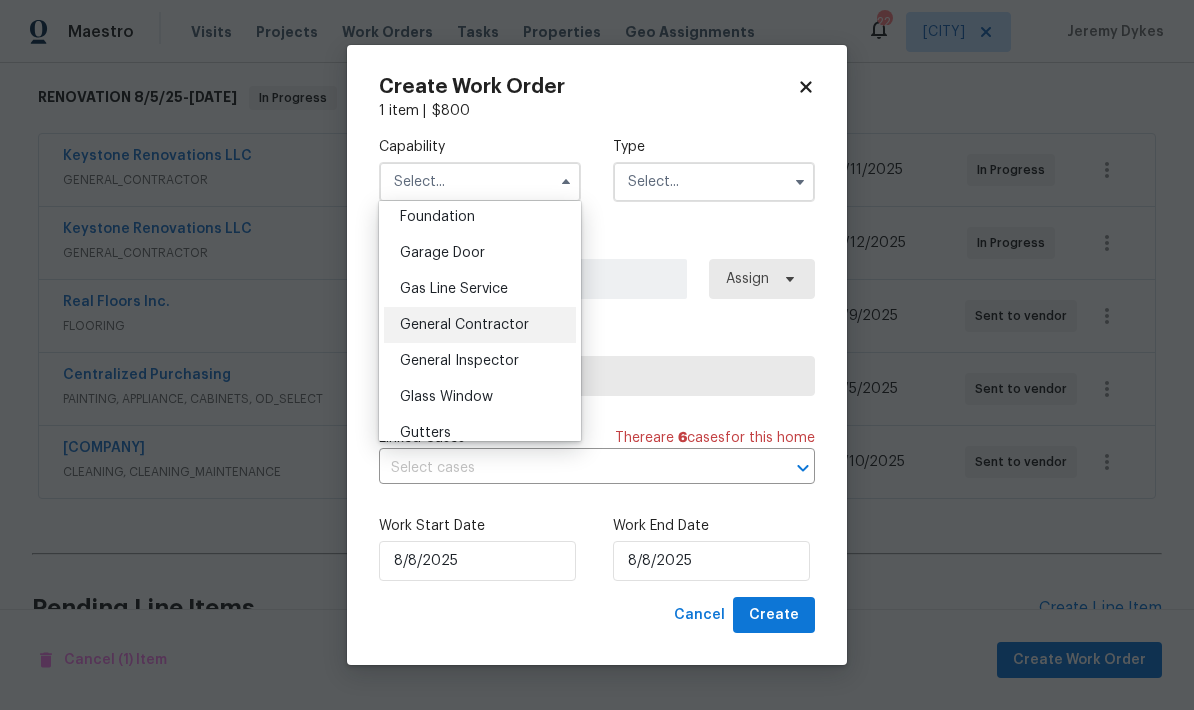 click on "General Contractor" at bounding box center [464, 325] 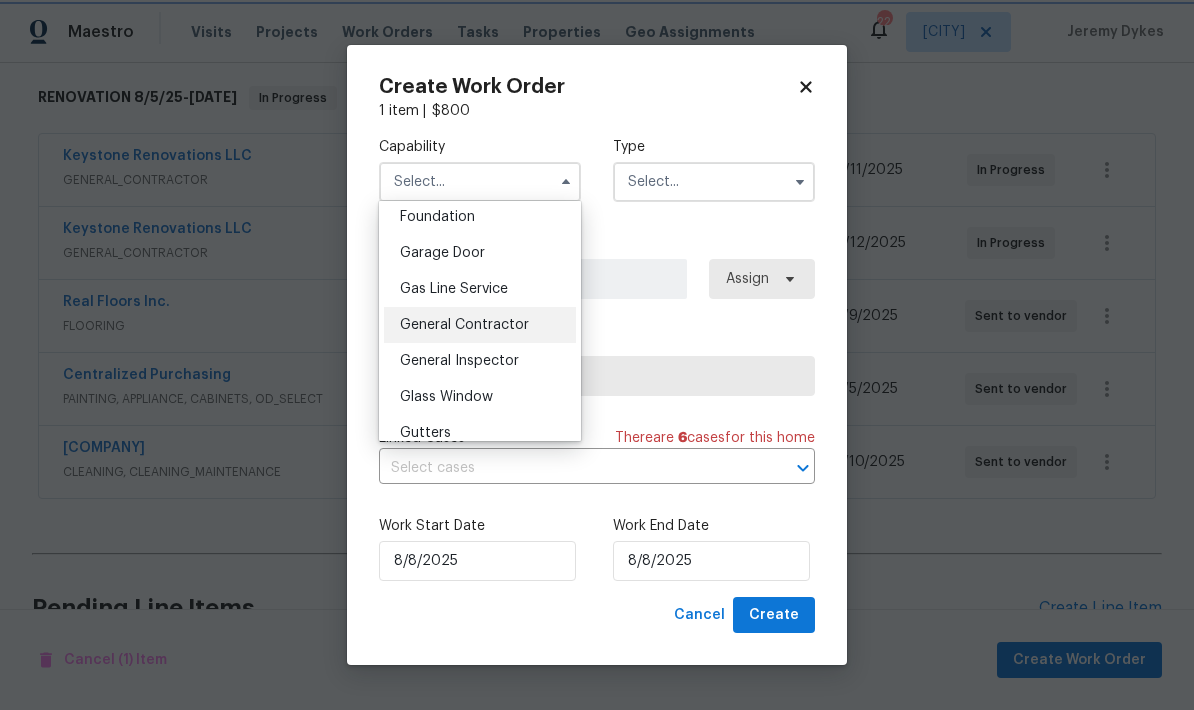 type on "General Contractor" 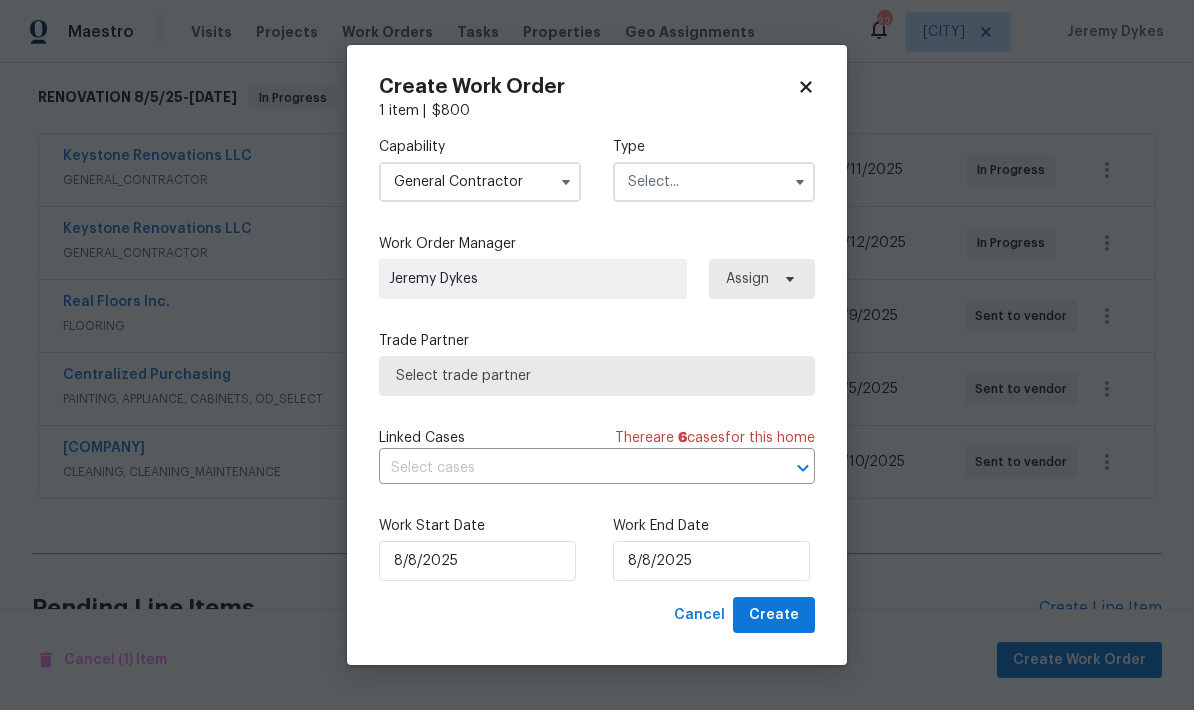 click at bounding box center [714, 182] 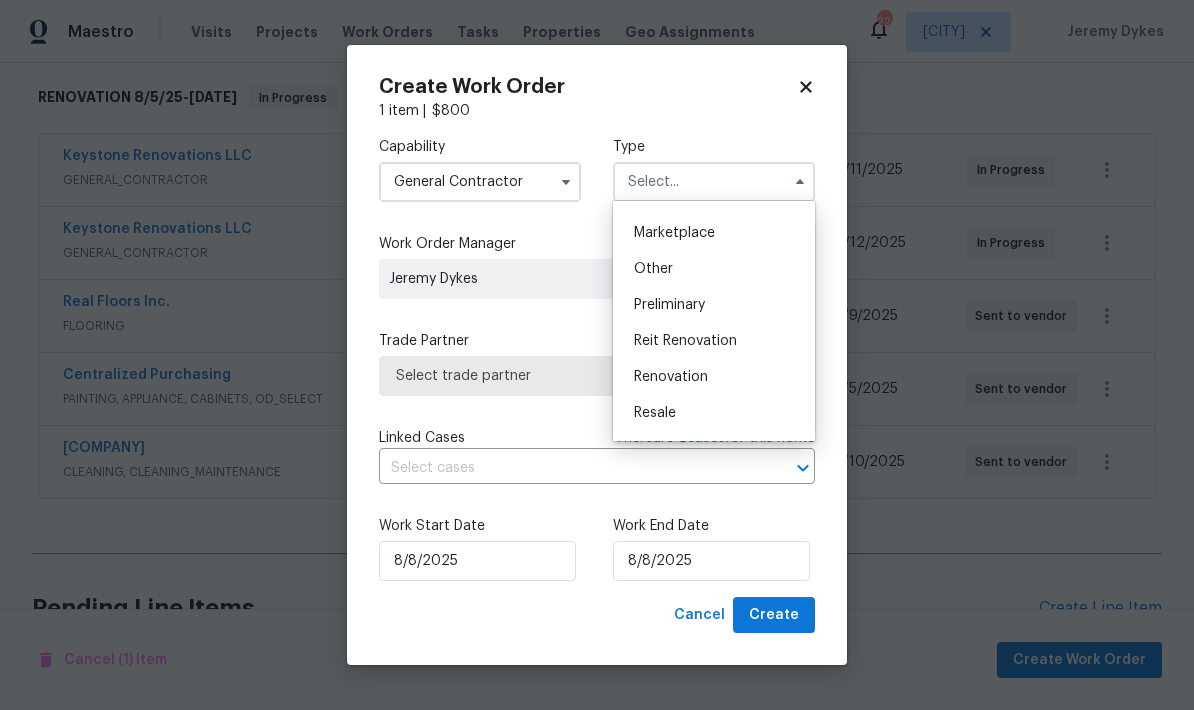 scroll, scrollTop: 352, scrollLeft: 0, axis: vertical 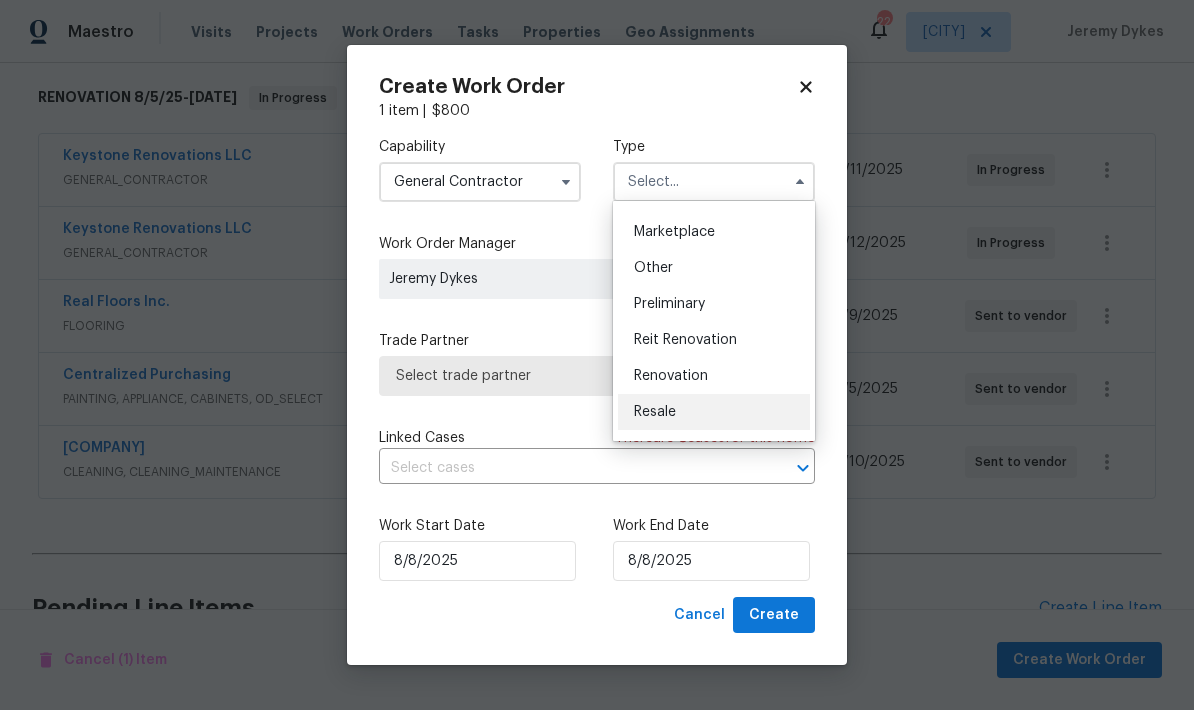 click on "Resale" at bounding box center [714, 412] 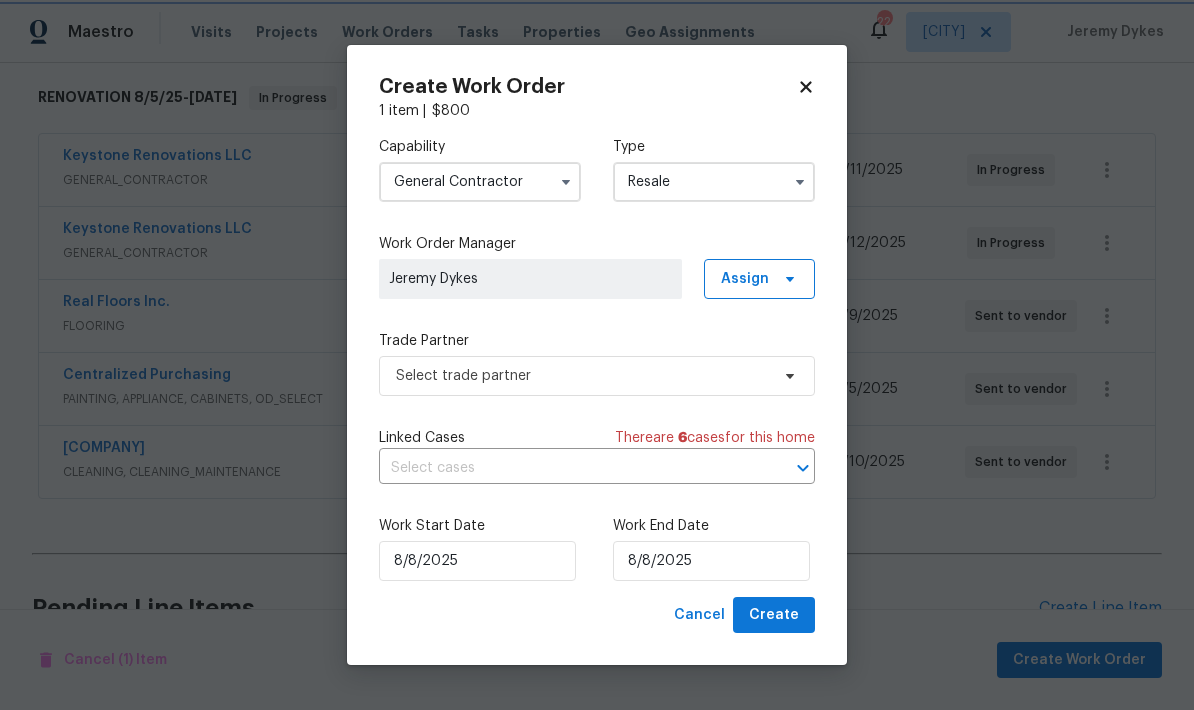 scroll, scrollTop: 0, scrollLeft: 0, axis: both 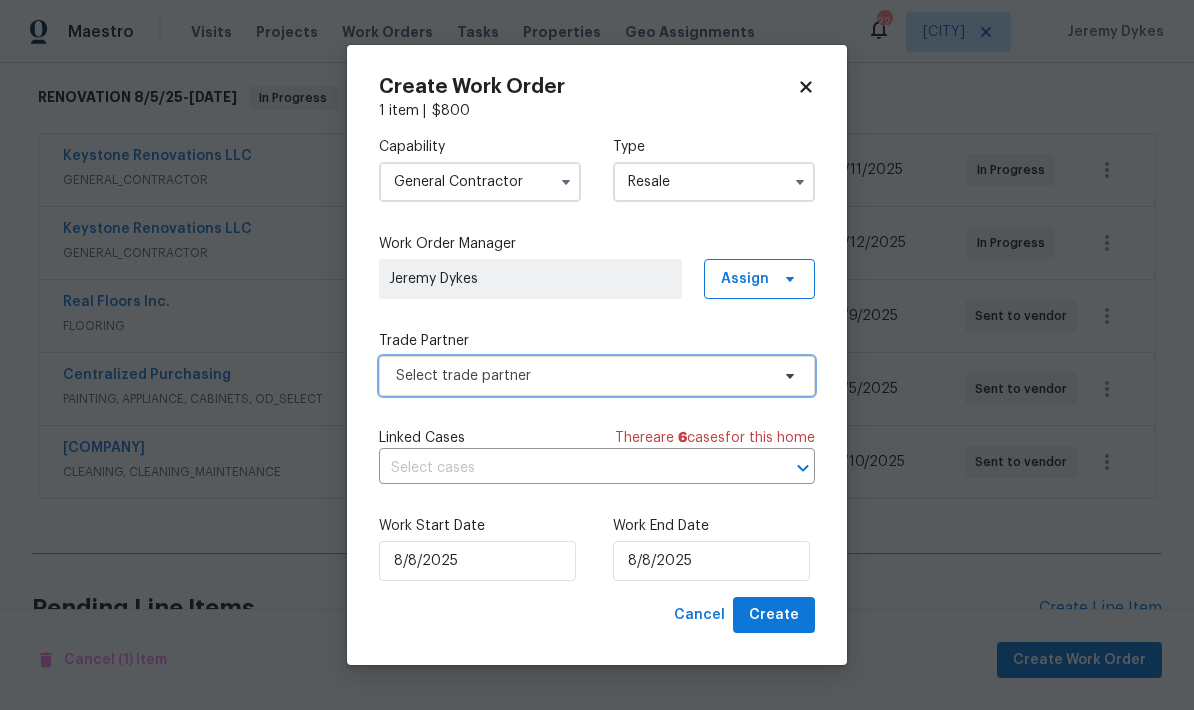 click on "Select trade partner" at bounding box center [582, 376] 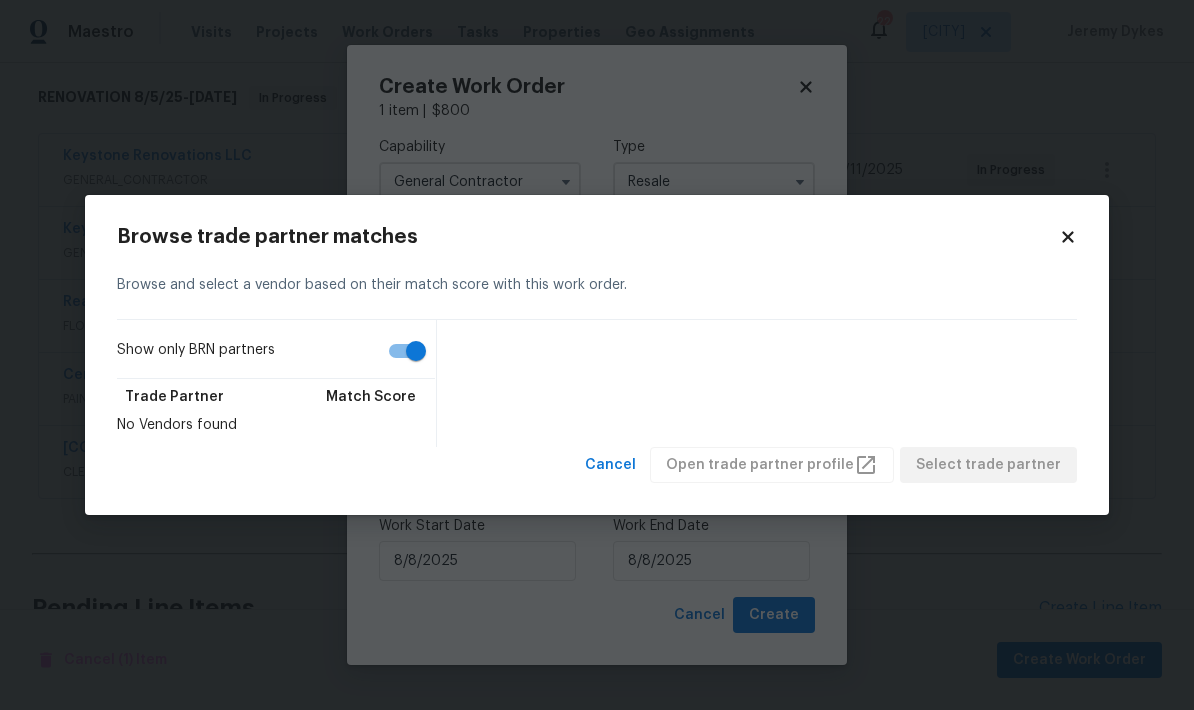 click on "Maestro Visits Projects Work Orders Tasks Properties Geo Assignments 22 Jacksonville Jeremy Dykes Back to all projects 5608 Bryner Dr, Jacksonville, FL 32244 2 Beds | 2 Baths | Total: 992 ft² | Above Grade: 992 ft² | Basement Finished: N/A | 1986 Not seen today Mark Seen Actions Last Visit Date 8/4/2025  by  Jeremy Dykes   Project Renovation   8/5/2025  -  8/12/2025 In Progress Visits Work Orders Maintenance Notes Condition Adjustments Costs Photos Floor Plans Cases RENOVATION   8/5/25  -  8/12/25 In Progress Keystone Renovations LLC GENERAL_CONTRACTOR $1,066.00 7 Upgrade 8/7/2025  -  8/11/2025 In Progress Keystone Renovations LLC GENERAL_CONTRACTOR $3,065.24 8 Repairs 8/5/2025  -  8/12/2025 In Progress Real Floors Inc. FLOORING $1.32 1 Repair 8/8/2025  -  8/9/2025 Sent to vendor Centralized Purchasing PAINTING, APPLIANCE, CABINETS, OD_SELECT $3,172.36 4 Repairs 8/5/2025  -  8/5/2025 Sent to vendor Montalvo & Sangalang The Cleaning Company CLEANING, CLEANING_MAINTENANCE $600.00 2 Repairs 8/8/2025  -  ( )" at bounding box center (597, 355) 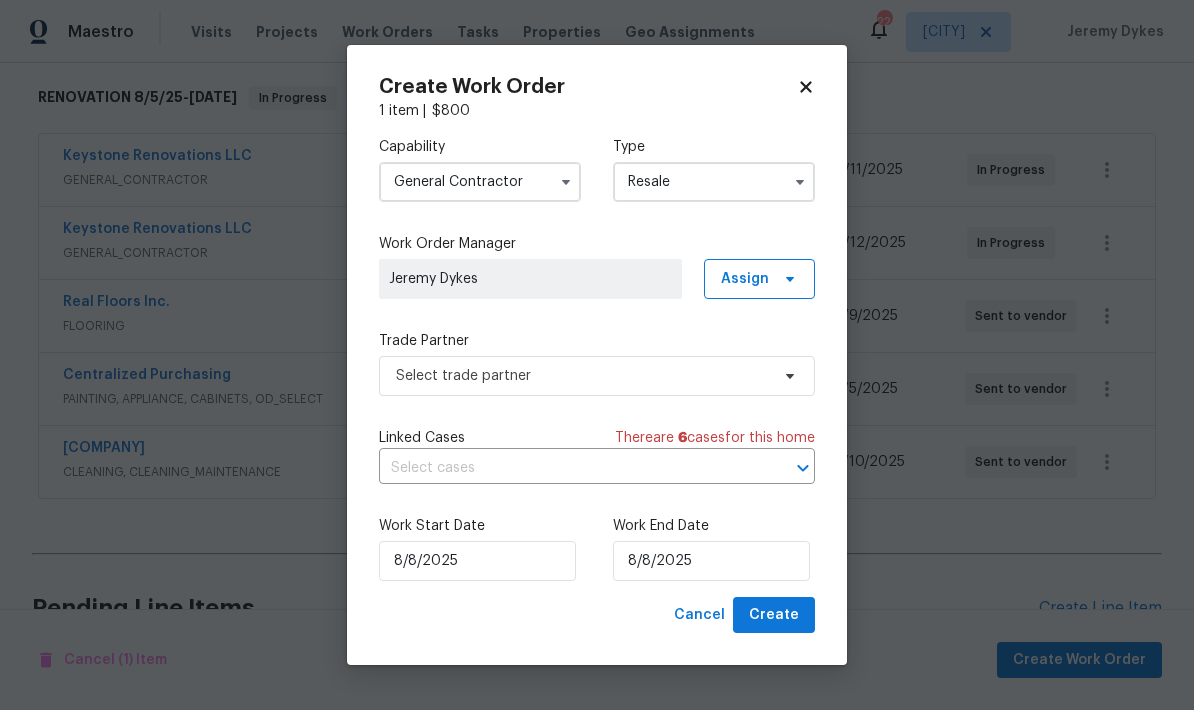 click on "Resale" at bounding box center (714, 182) 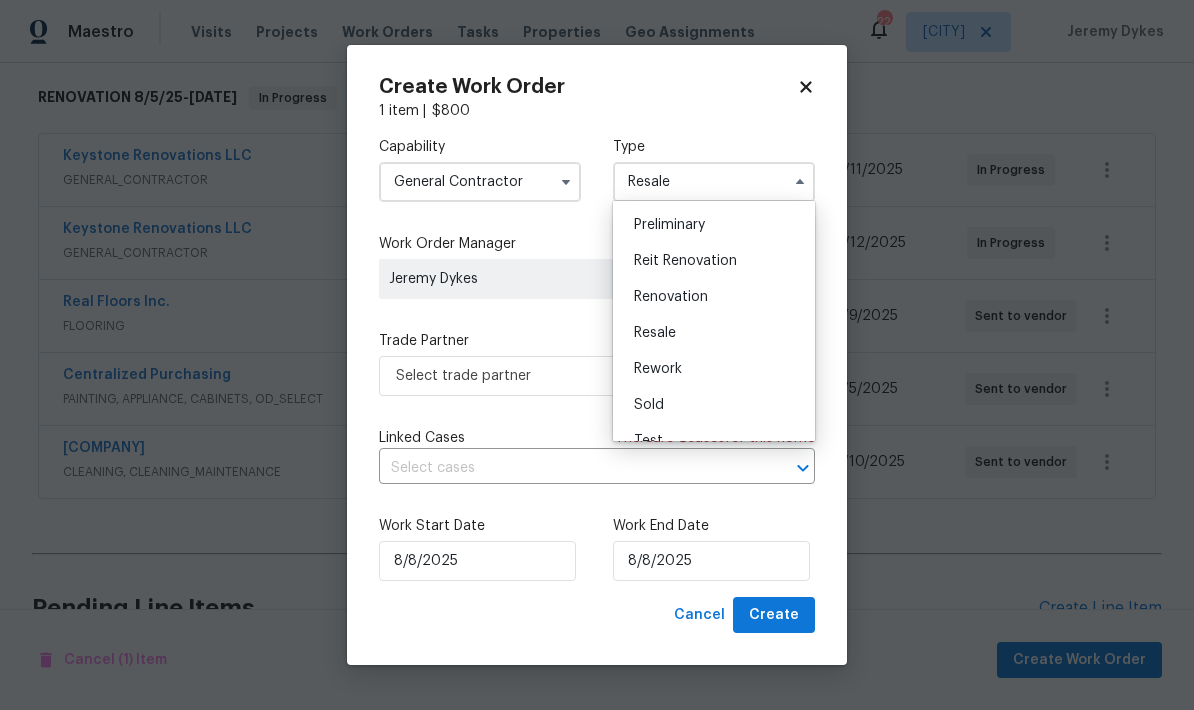scroll, scrollTop: 430, scrollLeft: 0, axis: vertical 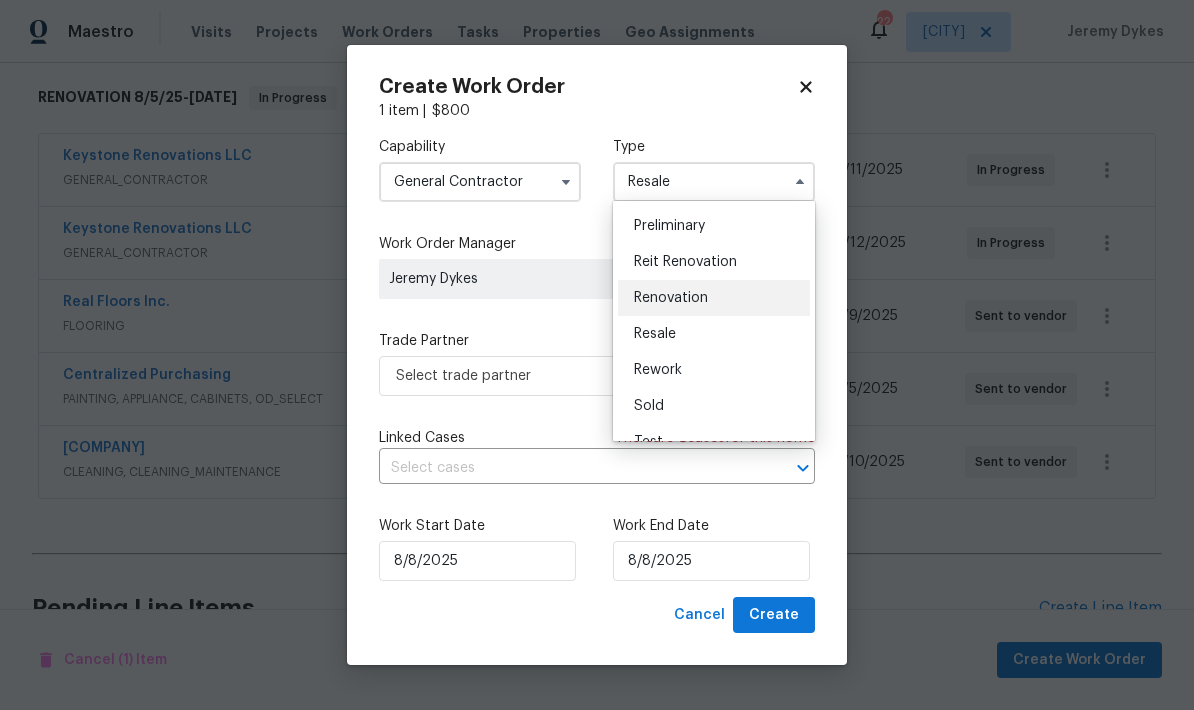 click on "Renovation" at bounding box center (671, 298) 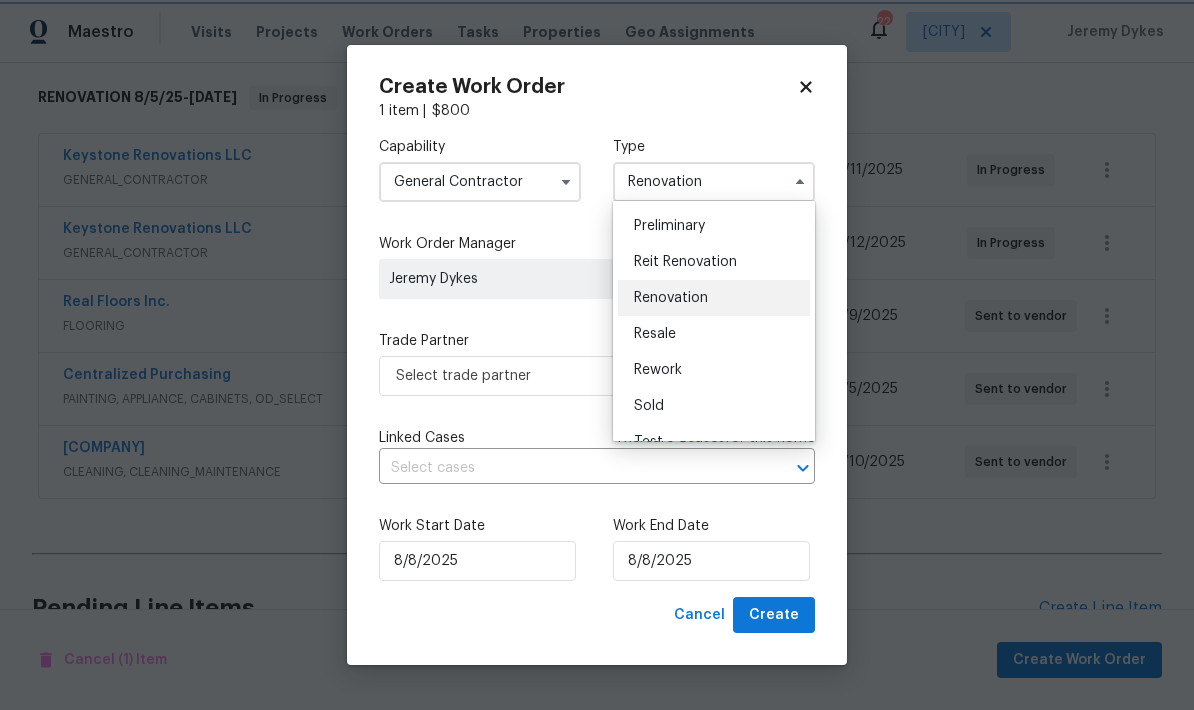 scroll, scrollTop: 0, scrollLeft: 0, axis: both 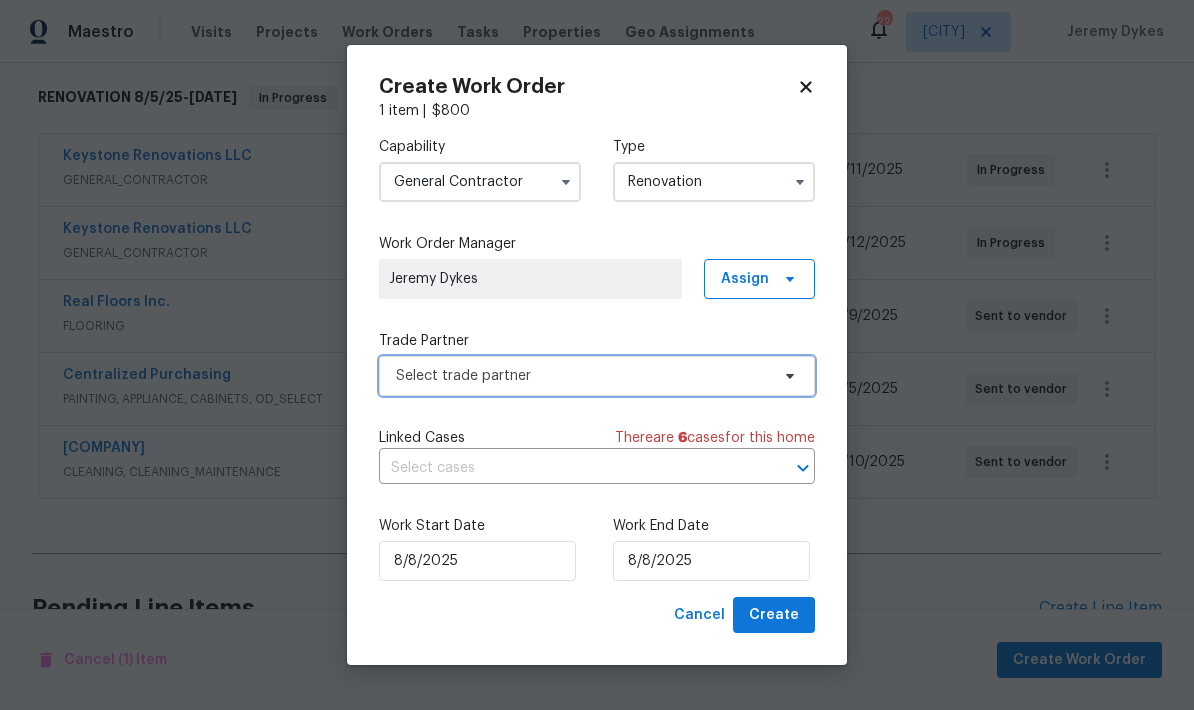 click on "Select trade partner" at bounding box center [582, 376] 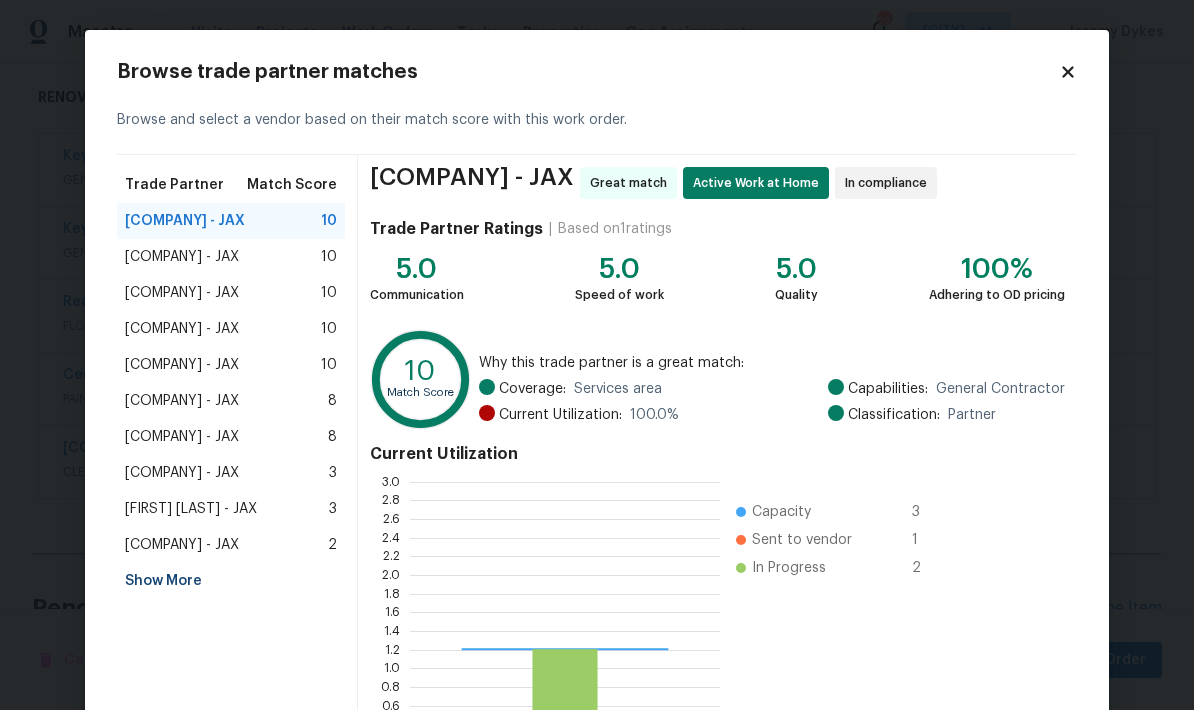 scroll, scrollTop: 2, scrollLeft: 2, axis: both 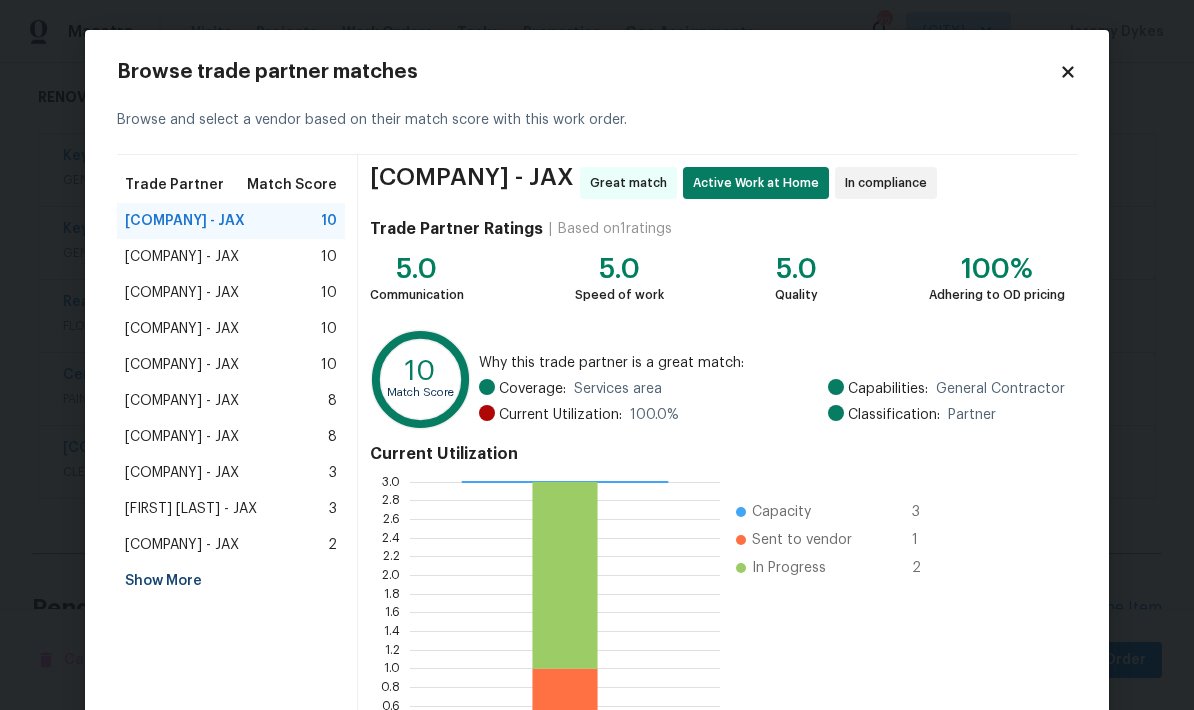 click on "Elson Renovation - JAX" at bounding box center (182, 545) 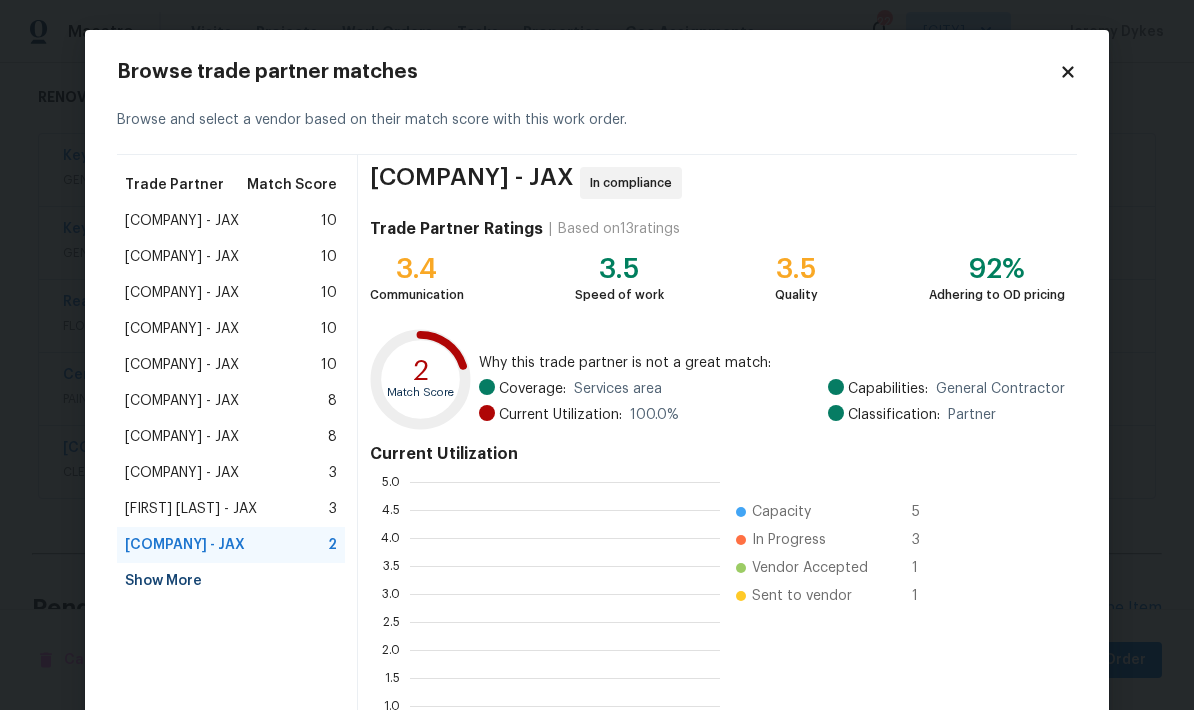 scroll, scrollTop: 2, scrollLeft: 2, axis: both 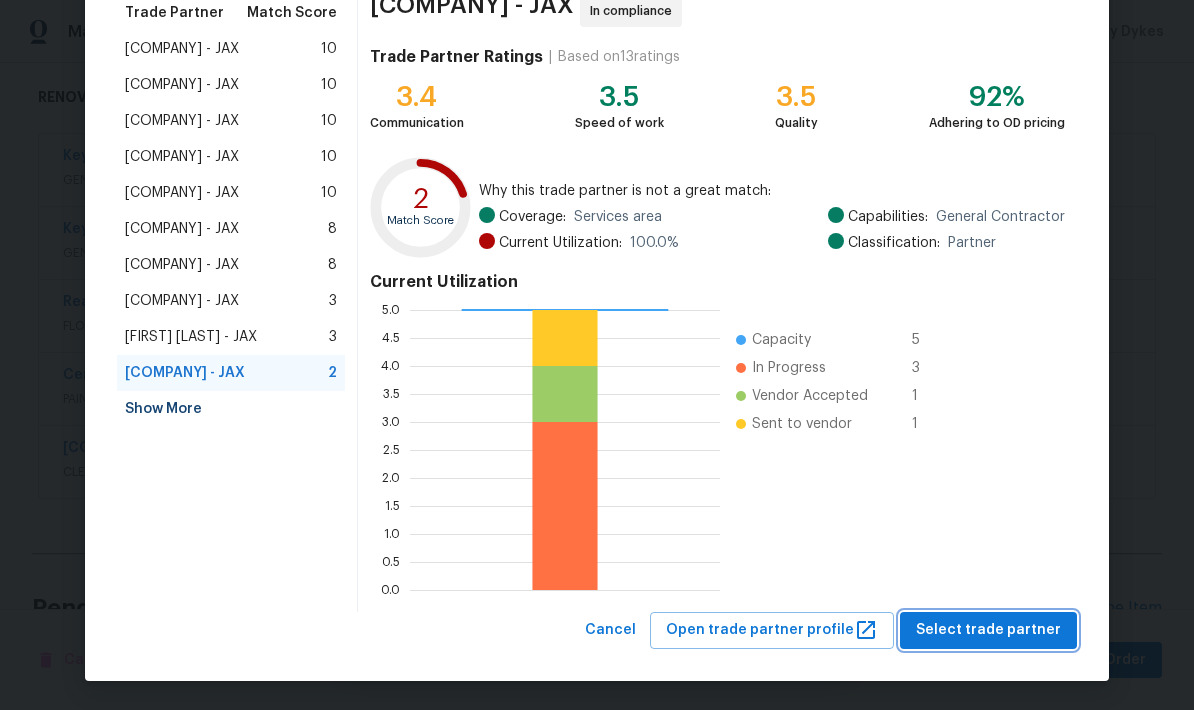 click on "Select trade partner" at bounding box center (988, 630) 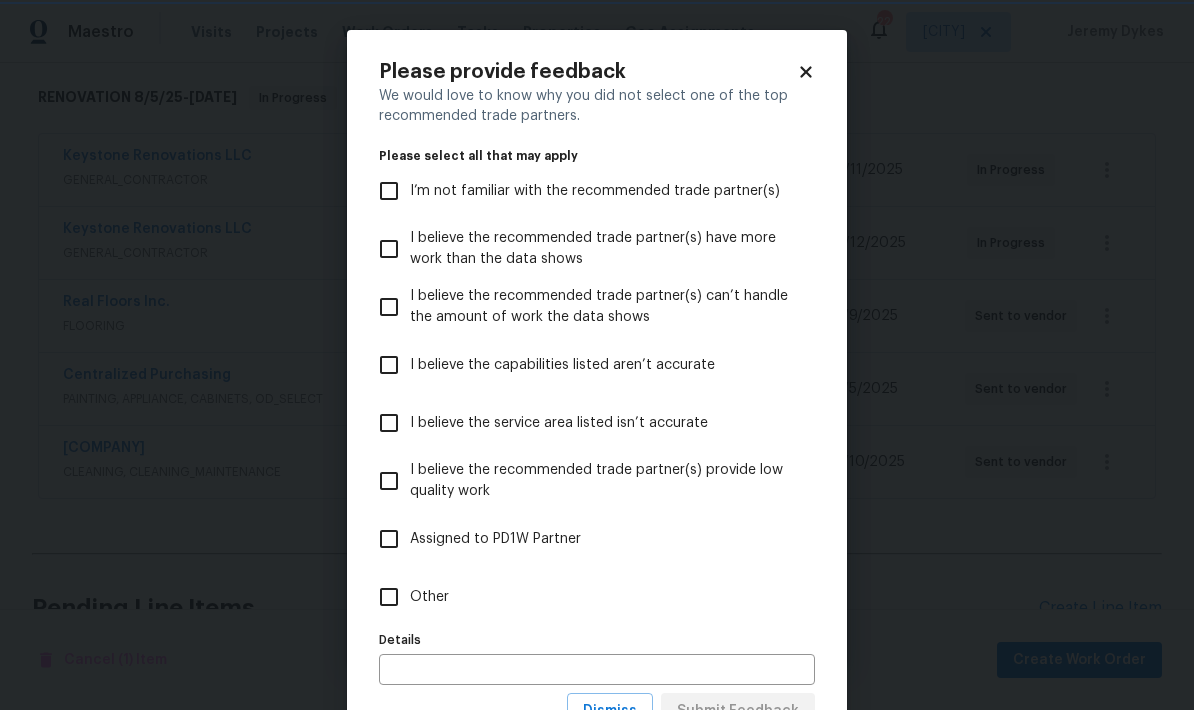 scroll, scrollTop: 0, scrollLeft: 0, axis: both 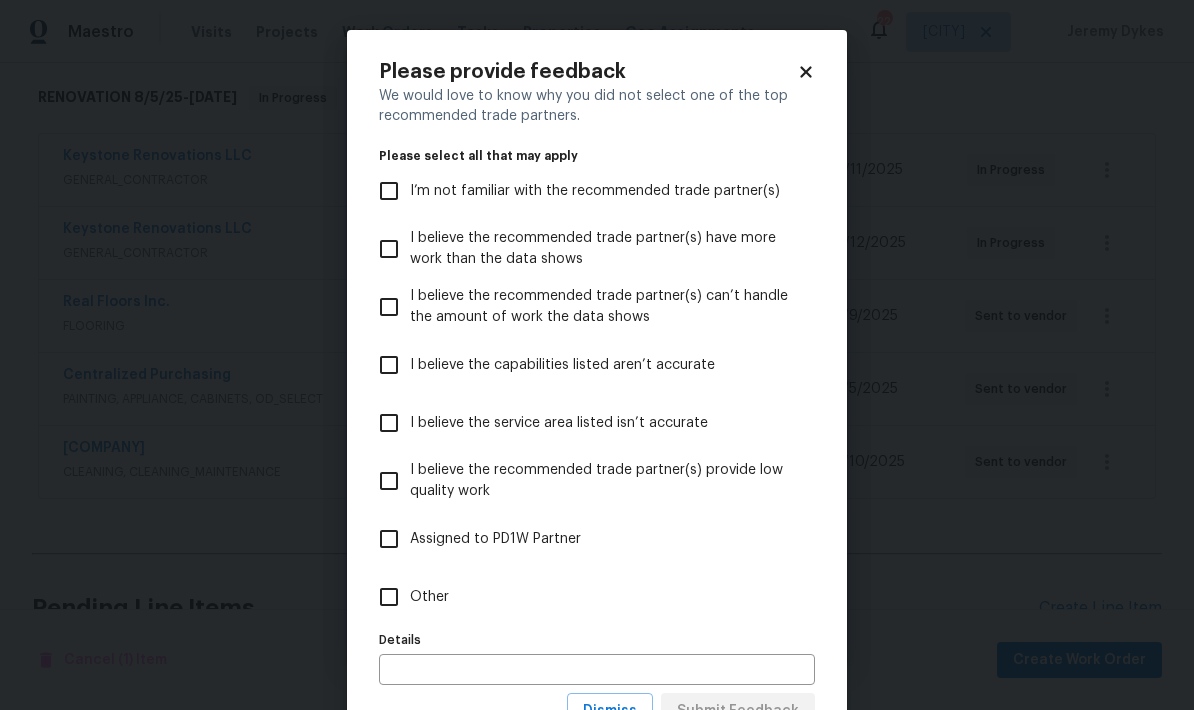 click on "Other" at bounding box center (389, 597) 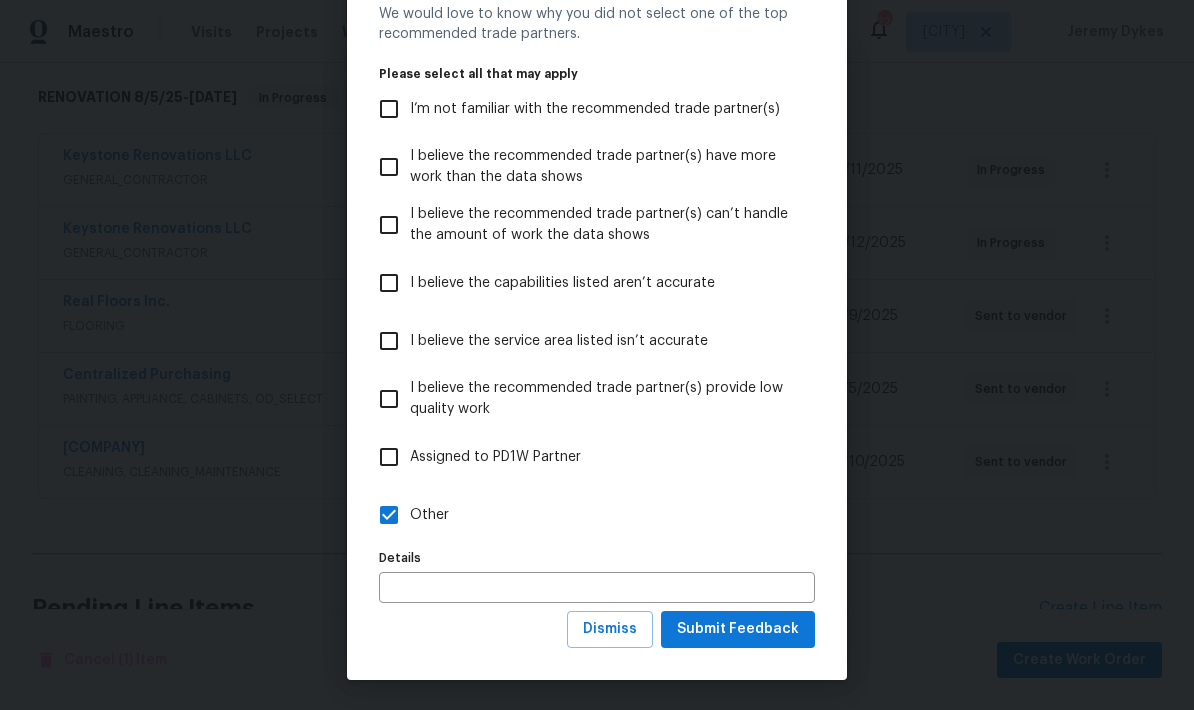 scroll, scrollTop: 83, scrollLeft: 0, axis: vertical 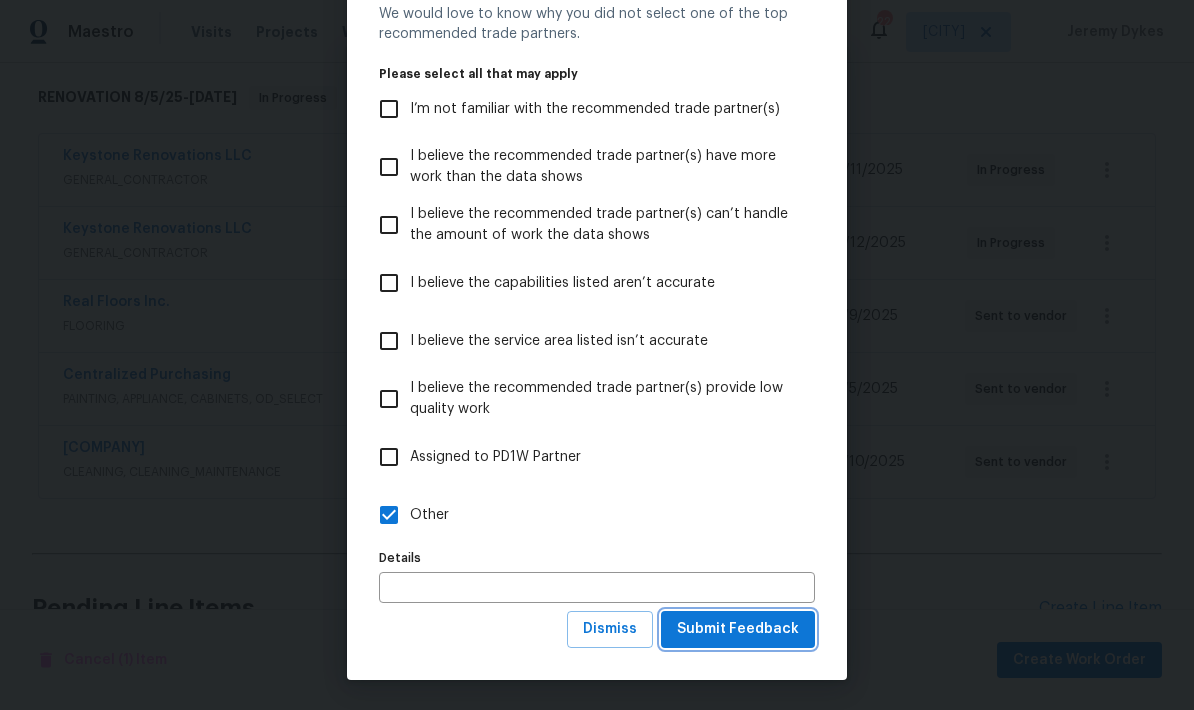 click on "Submit Feedback" at bounding box center [738, 629] 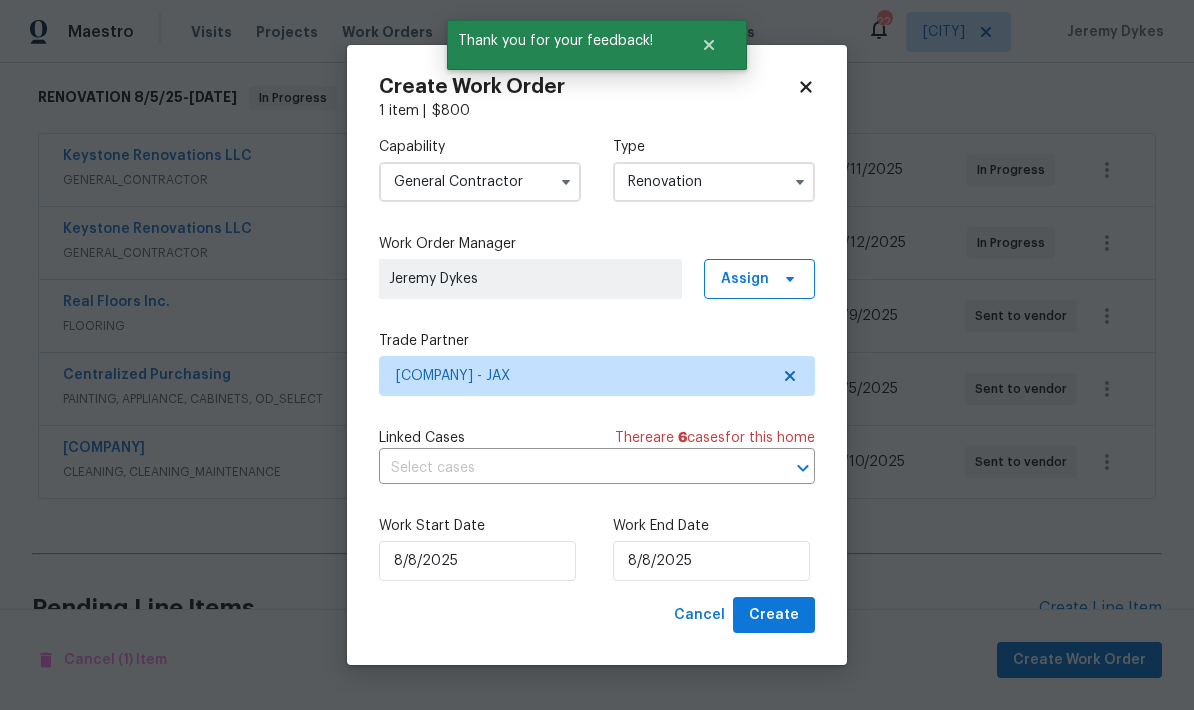 scroll, scrollTop: 0, scrollLeft: 0, axis: both 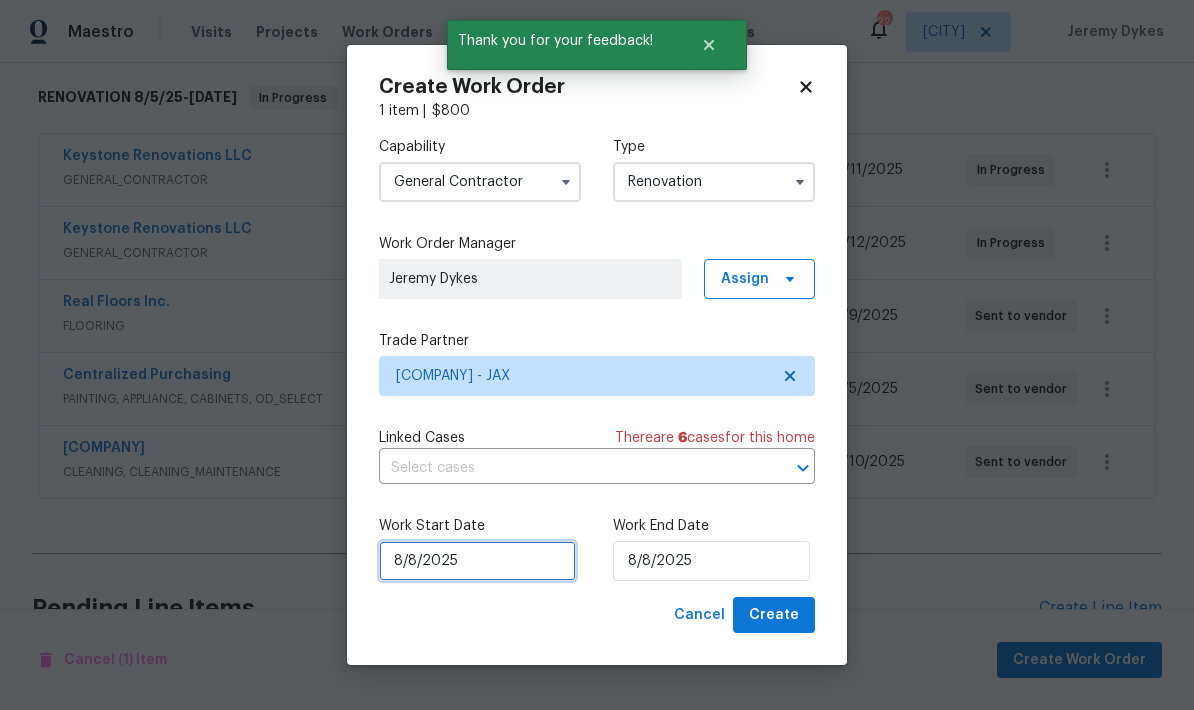click on "8/8/2025" at bounding box center (477, 561) 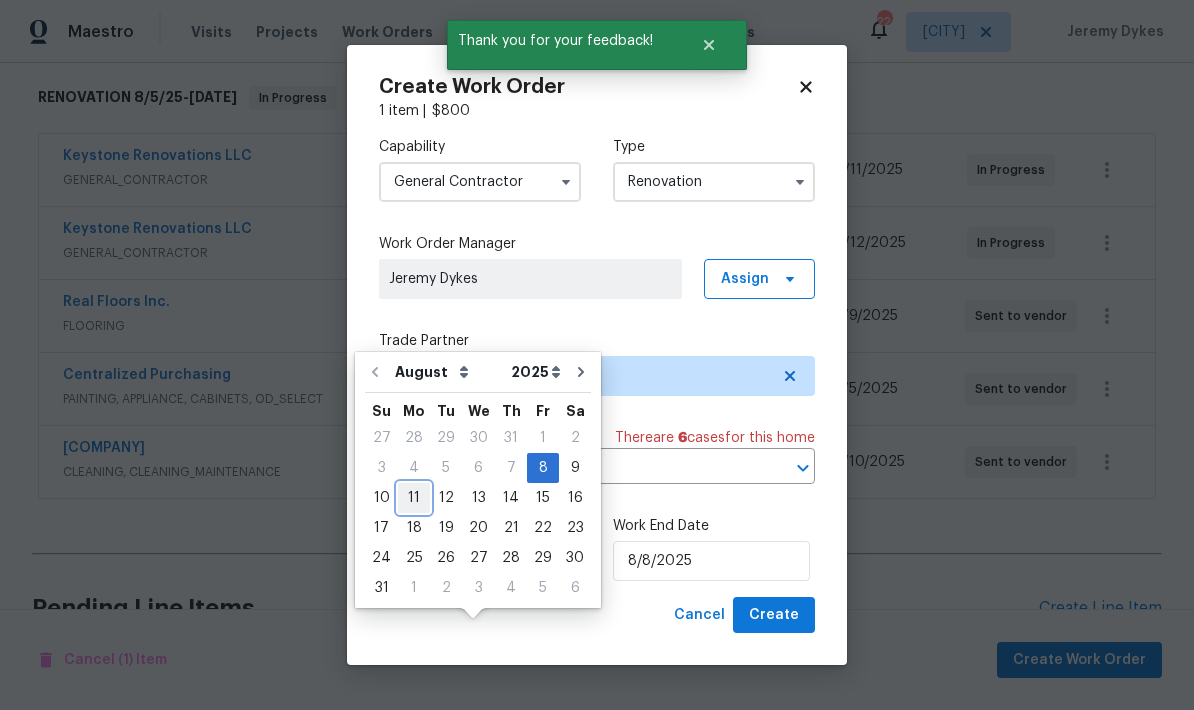 click on "11" at bounding box center (414, 498) 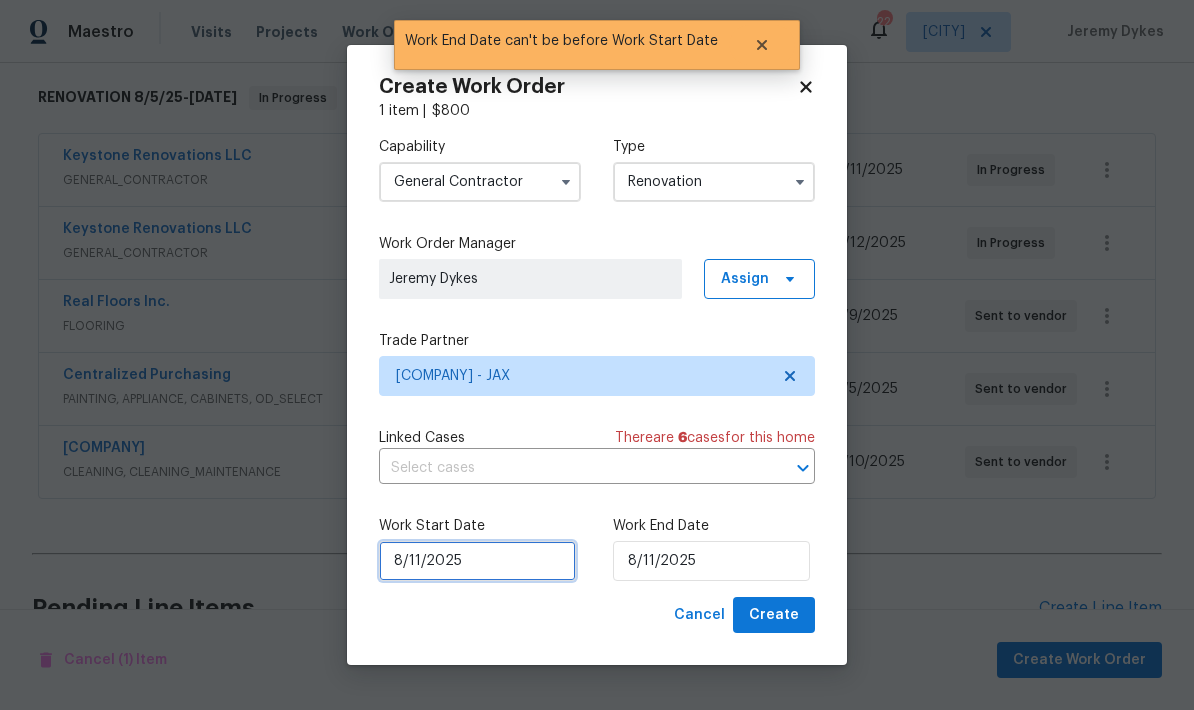 click on "8/11/2025" at bounding box center [477, 561] 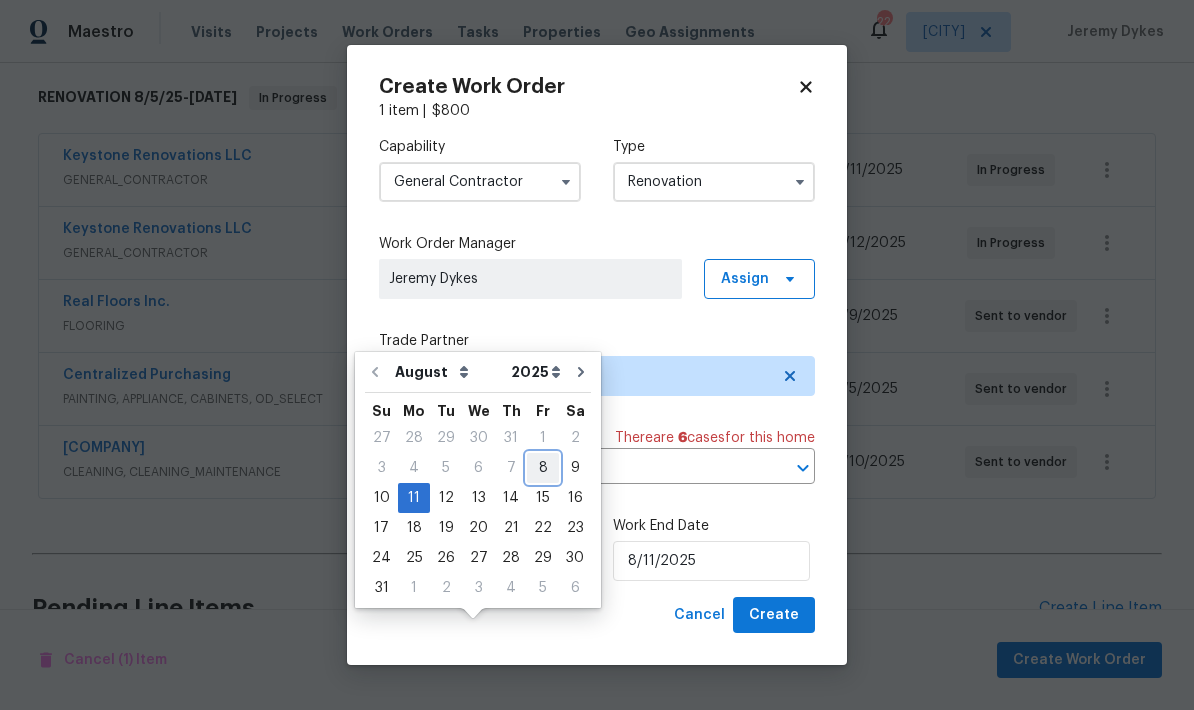 click on "8" at bounding box center (543, 468) 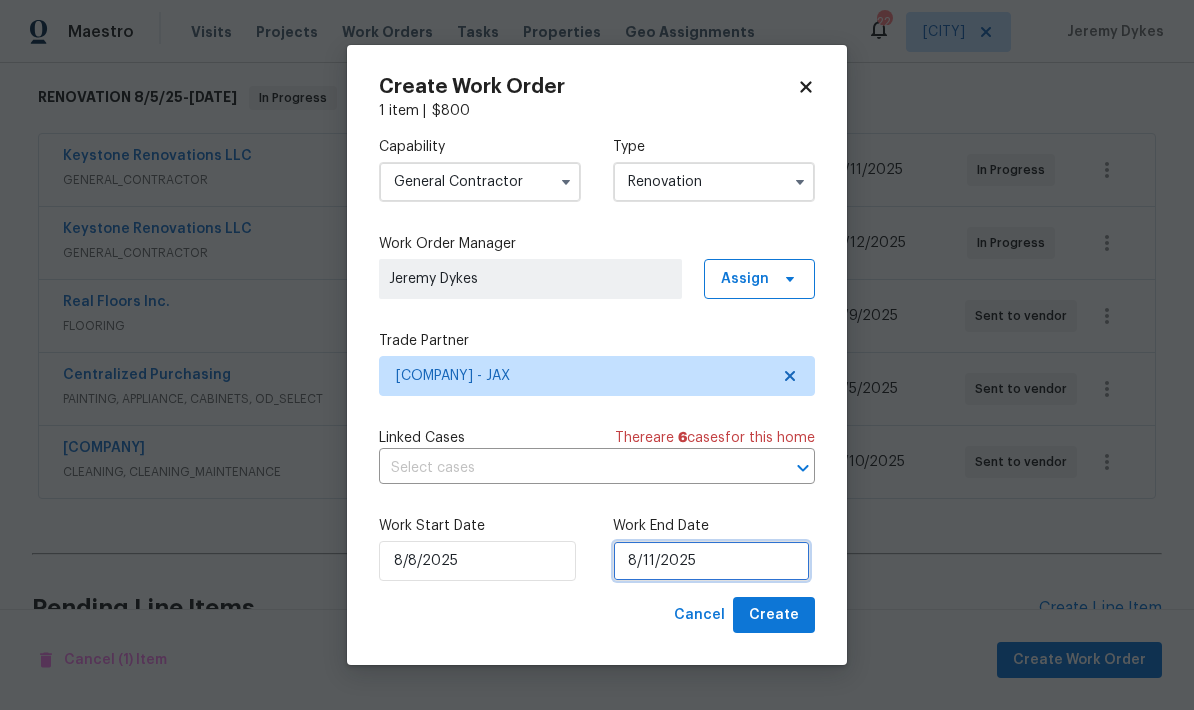 click on "8/11/2025" at bounding box center (711, 561) 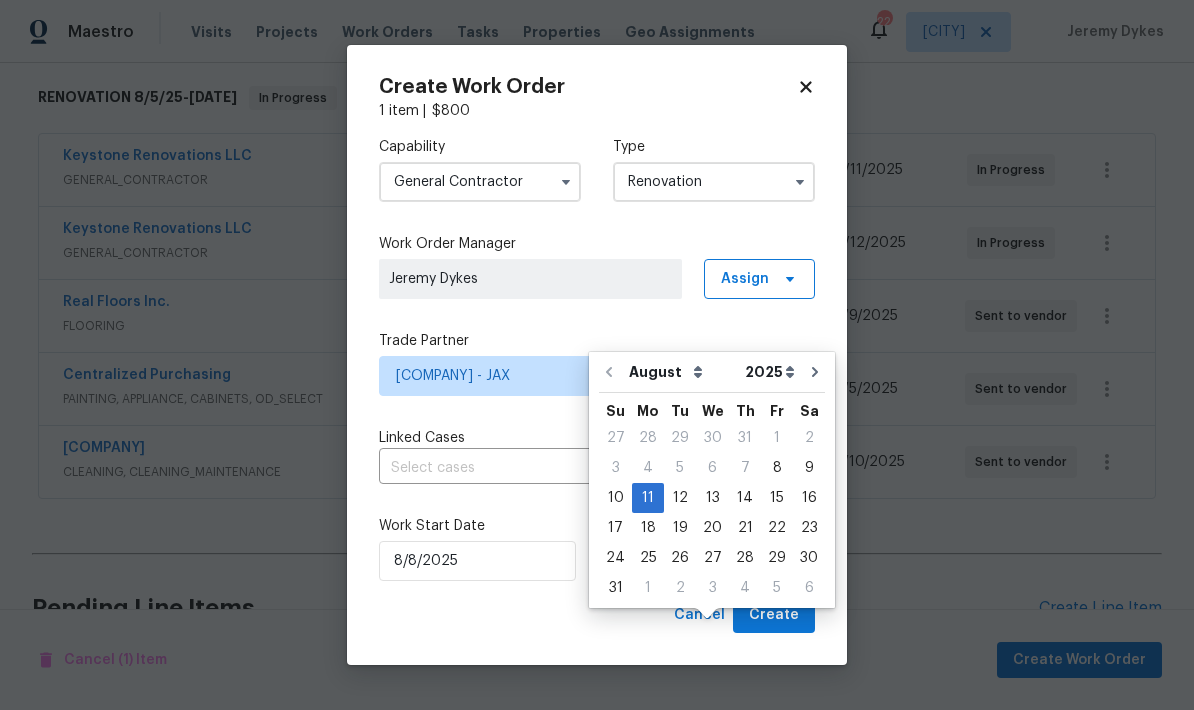 click on "Work Start Date   8/8/2025 Work End Date   8/11/2025" at bounding box center [597, 548] 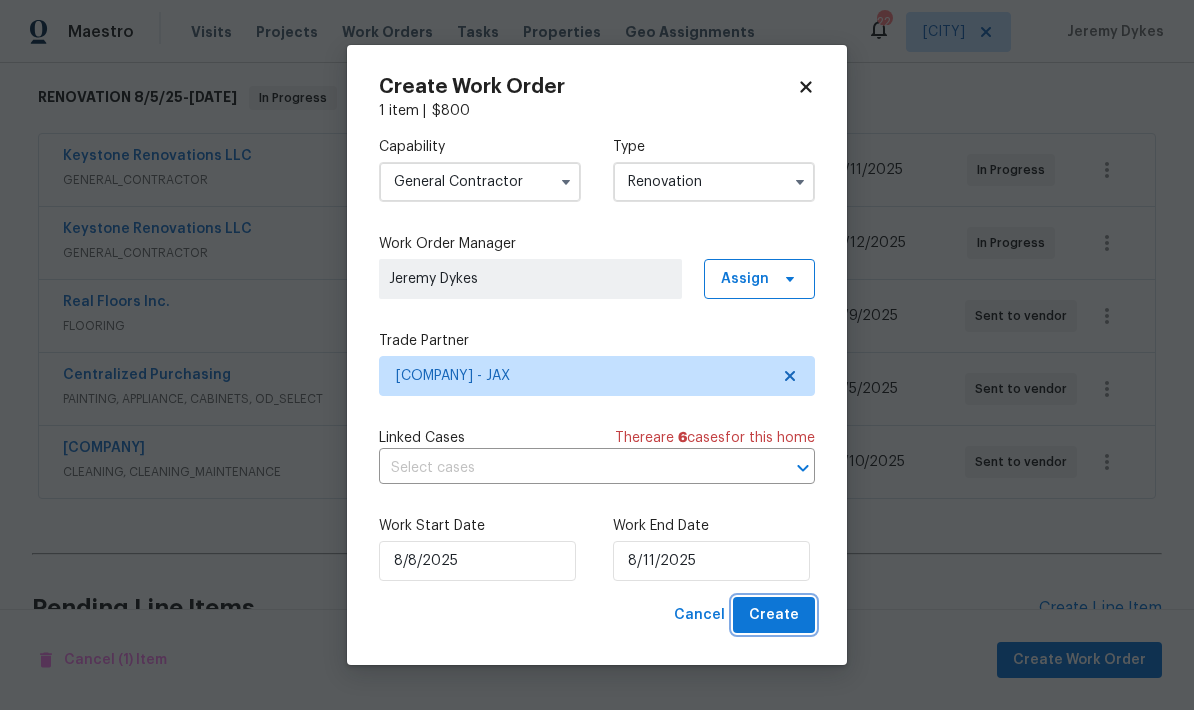 click on "Create" at bounding box center (774, 615) 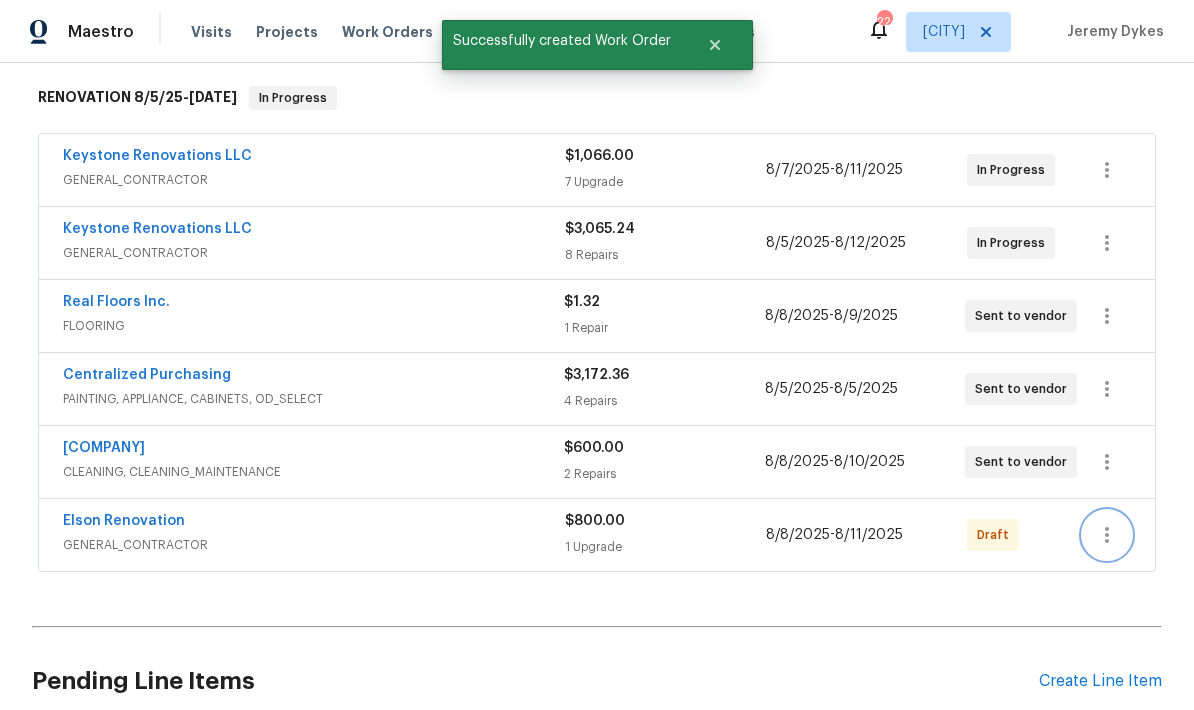 click at bounding box center [1107, 535] 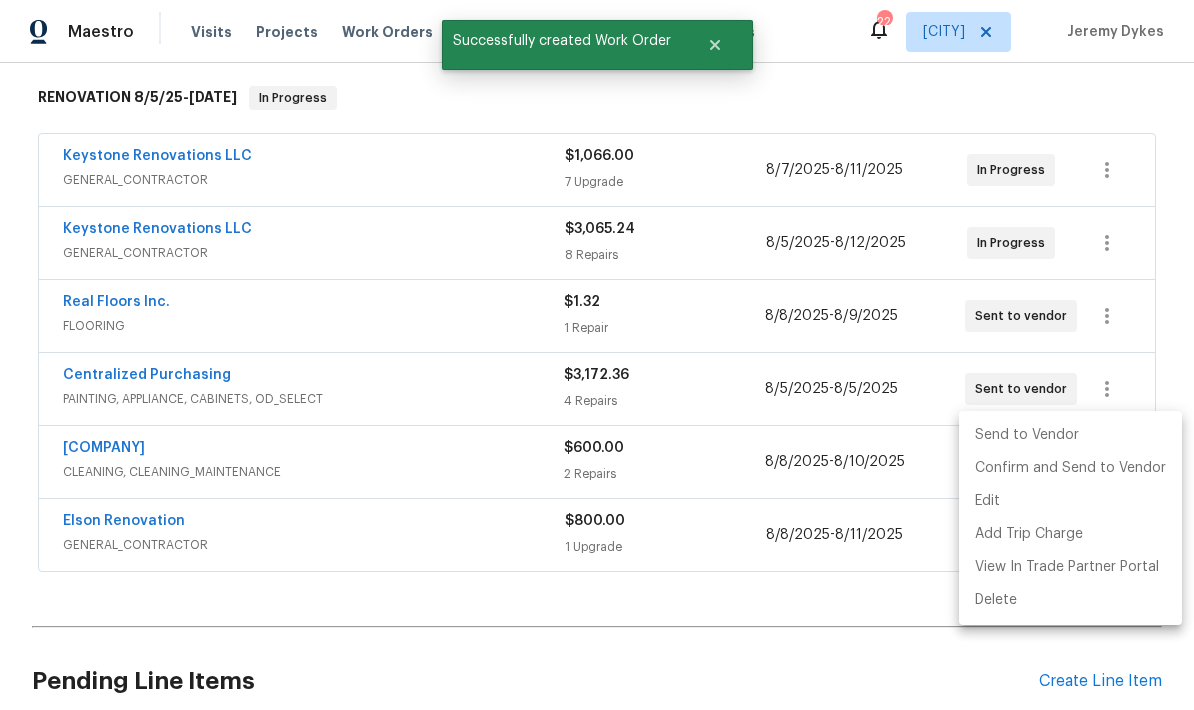 click on "Send to Vendor" at bounding box center [1070, 435] 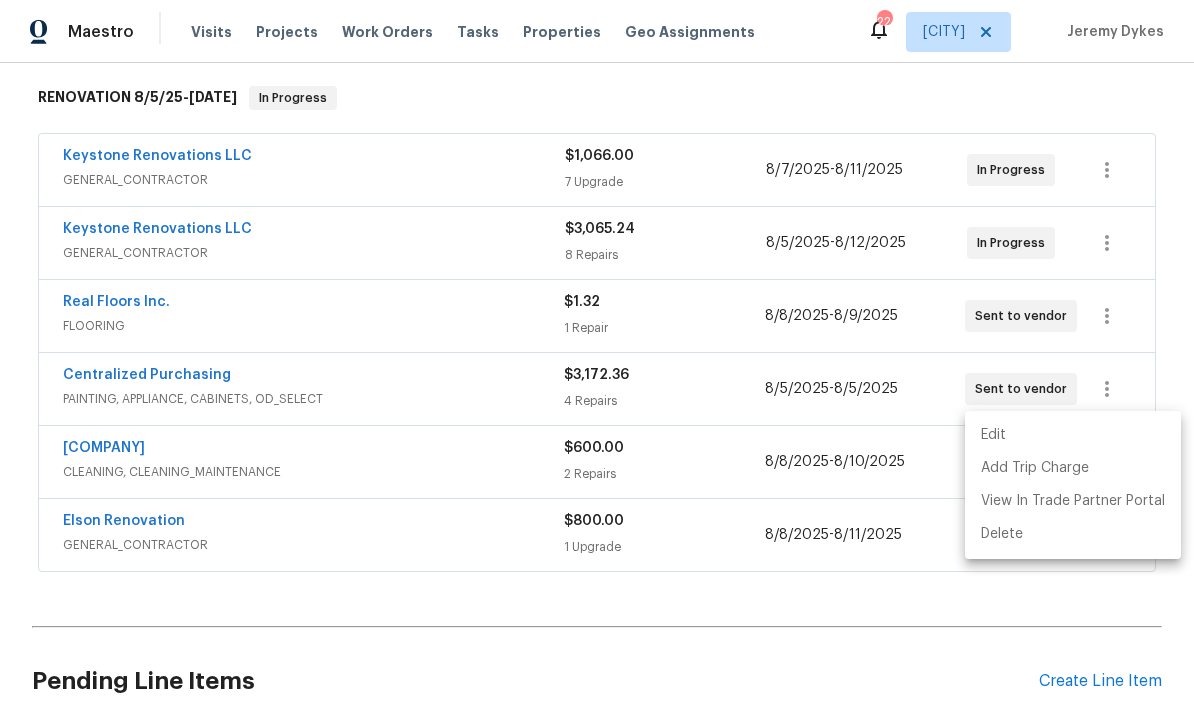 click at bounding box center (597, 355) 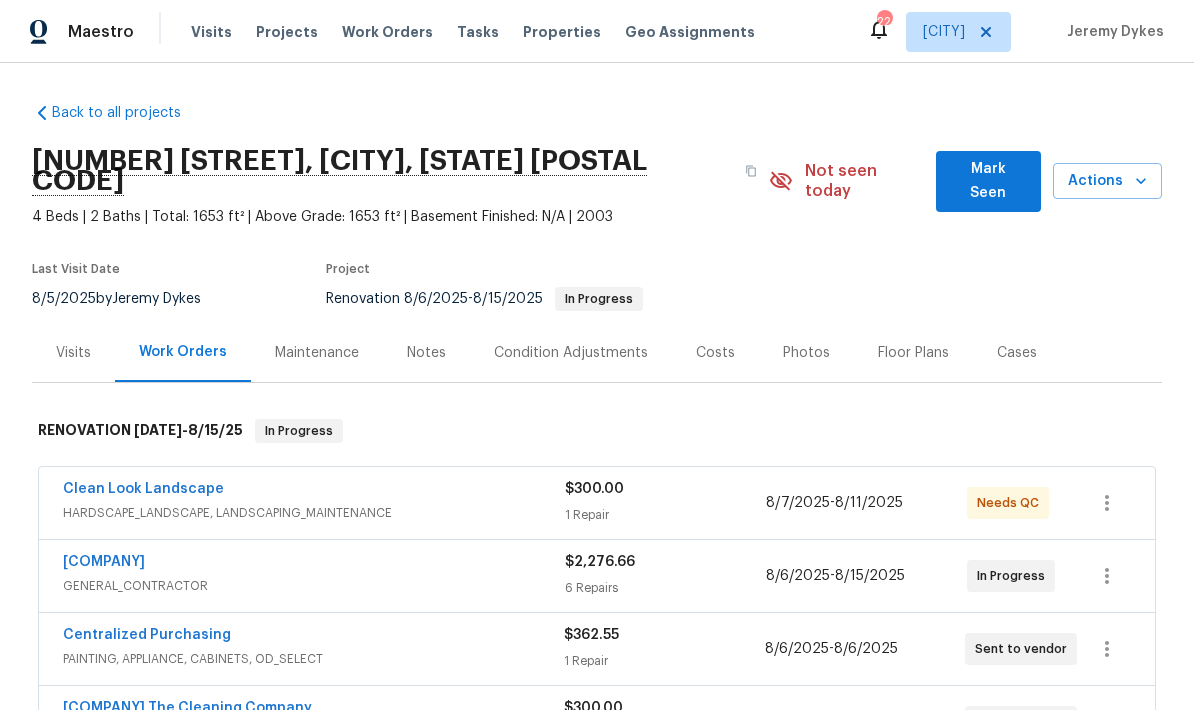 scroll, scrollTop: 80, scrollLeft: 0, axis: vertical 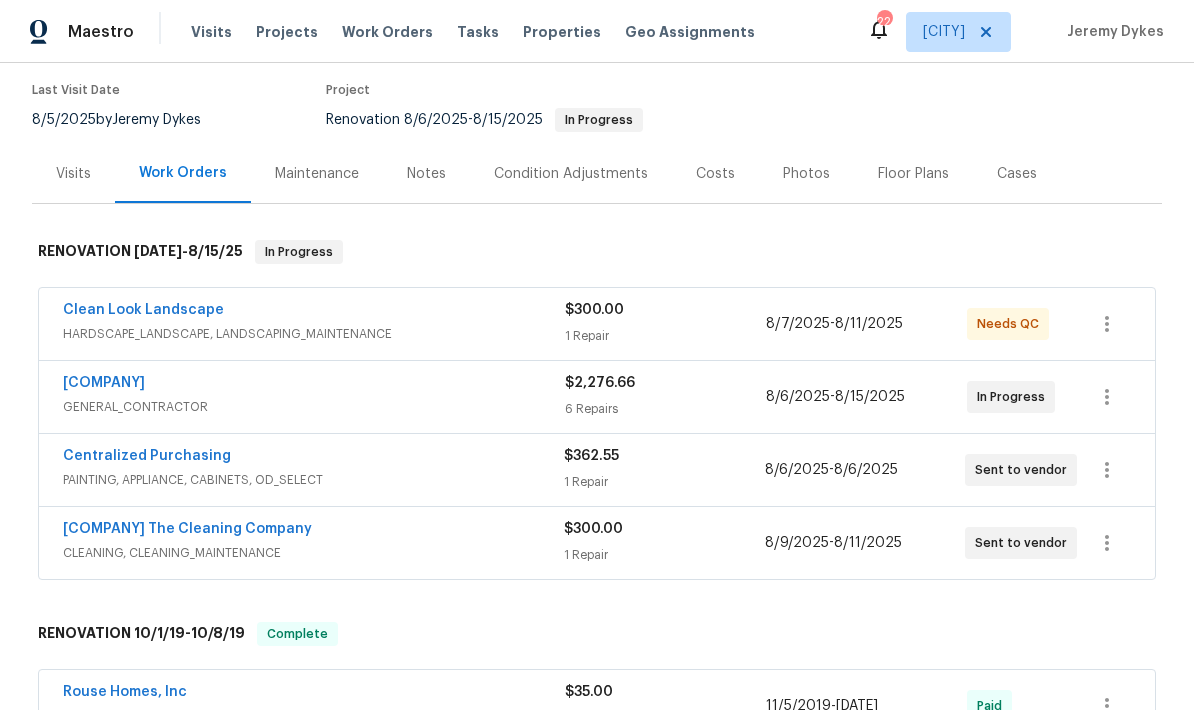 click on "$300.00 1 Repair" at bounding box center [665, 324] 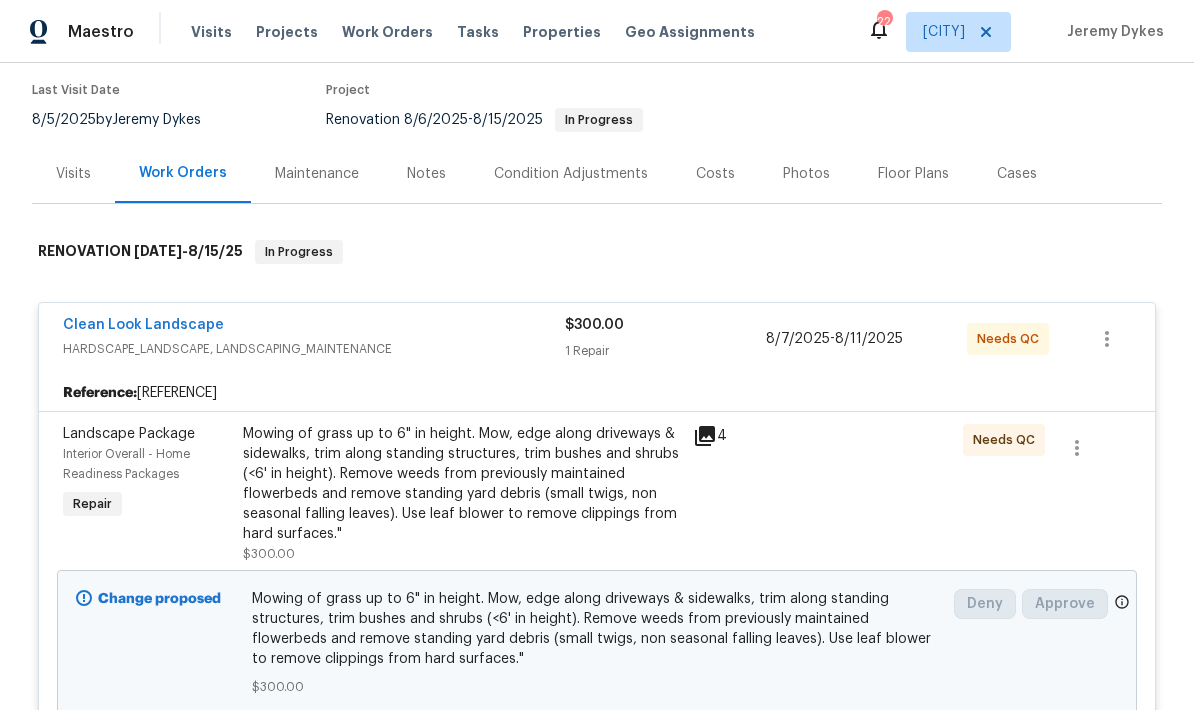 click on "4" at bounding box center [732, 436] 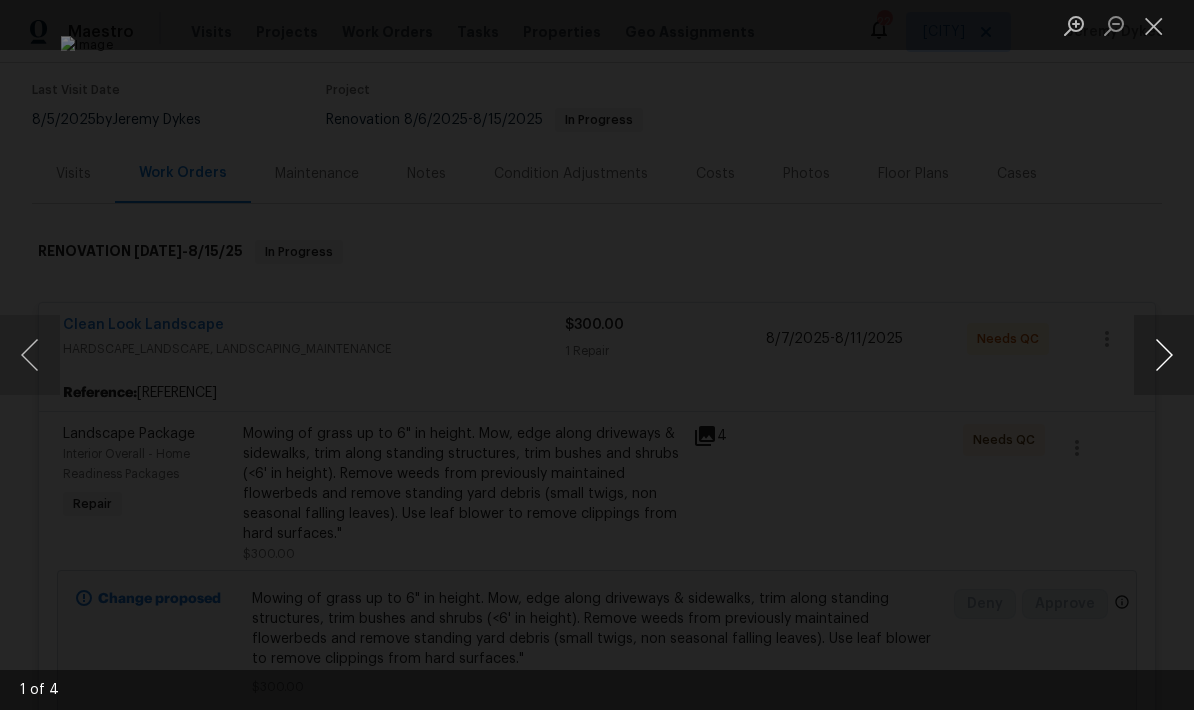 click at bounding box center [1164, 355] 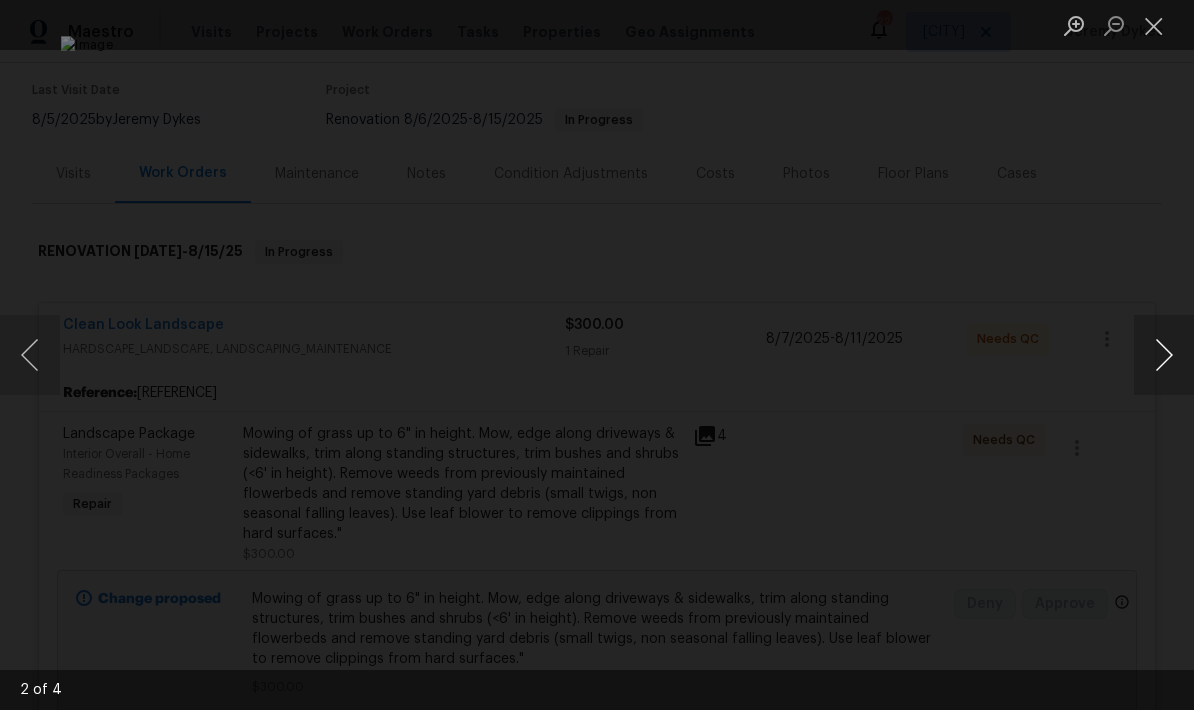 click at bounding box center [1164, 355] 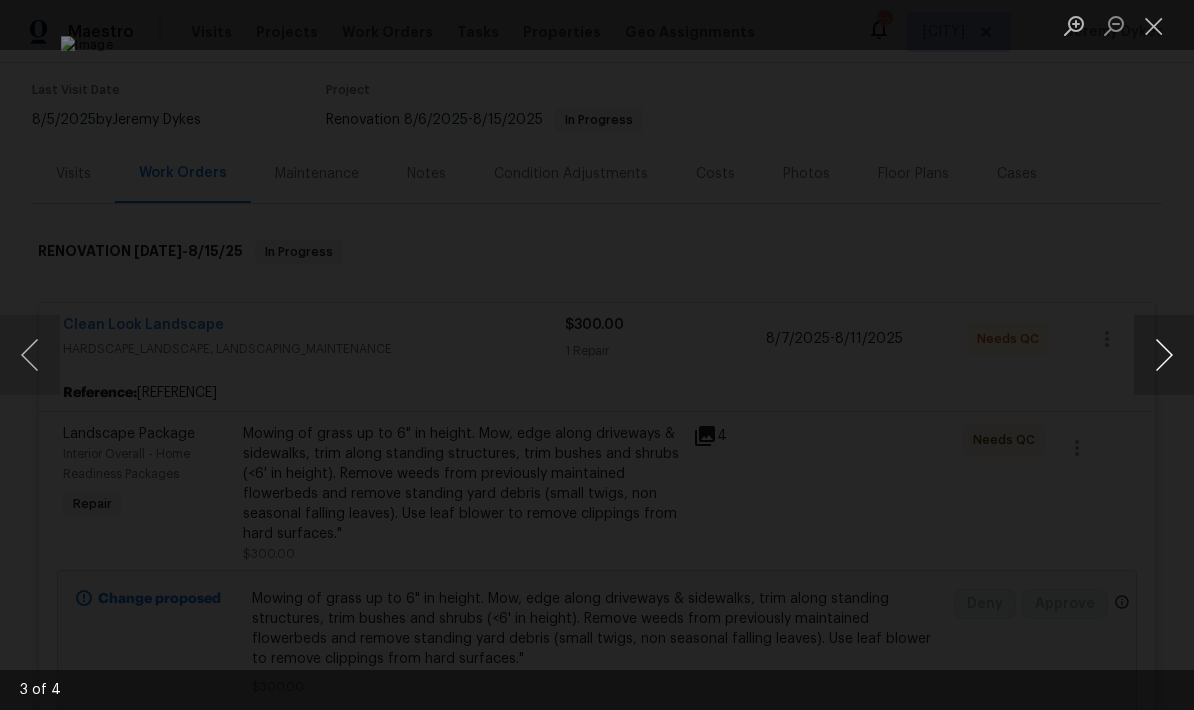 click at bounding box center [1164, 355] 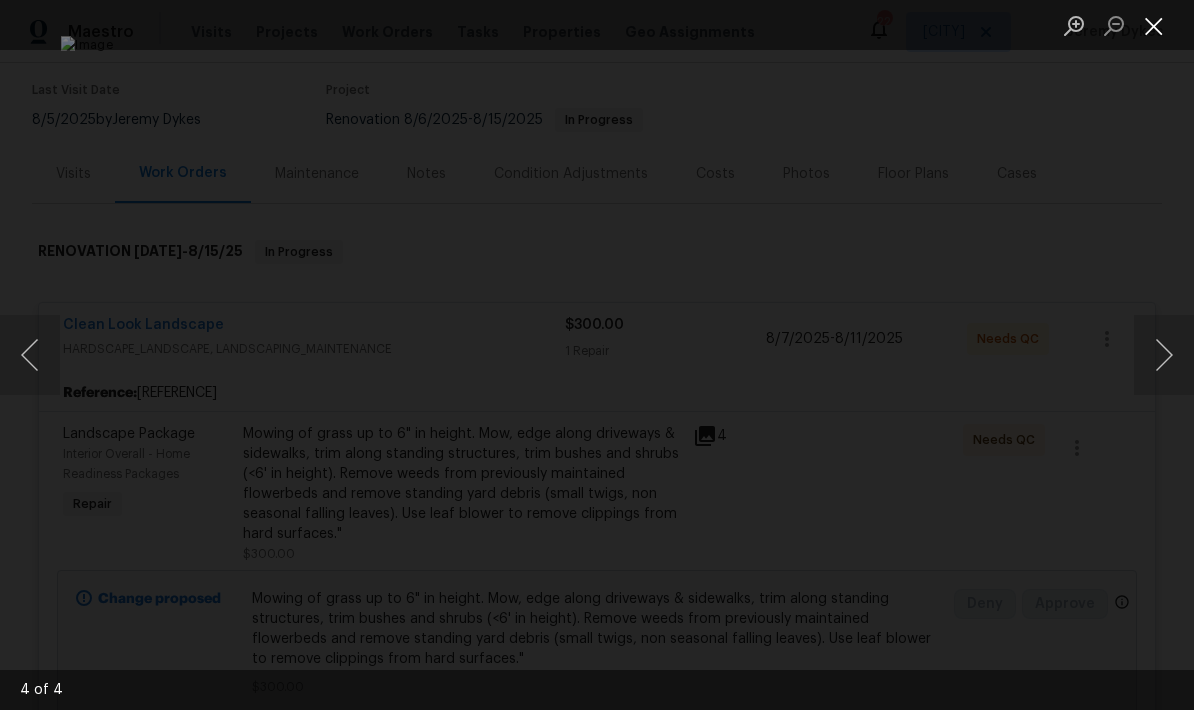 click at bounding box center (1154, 25) 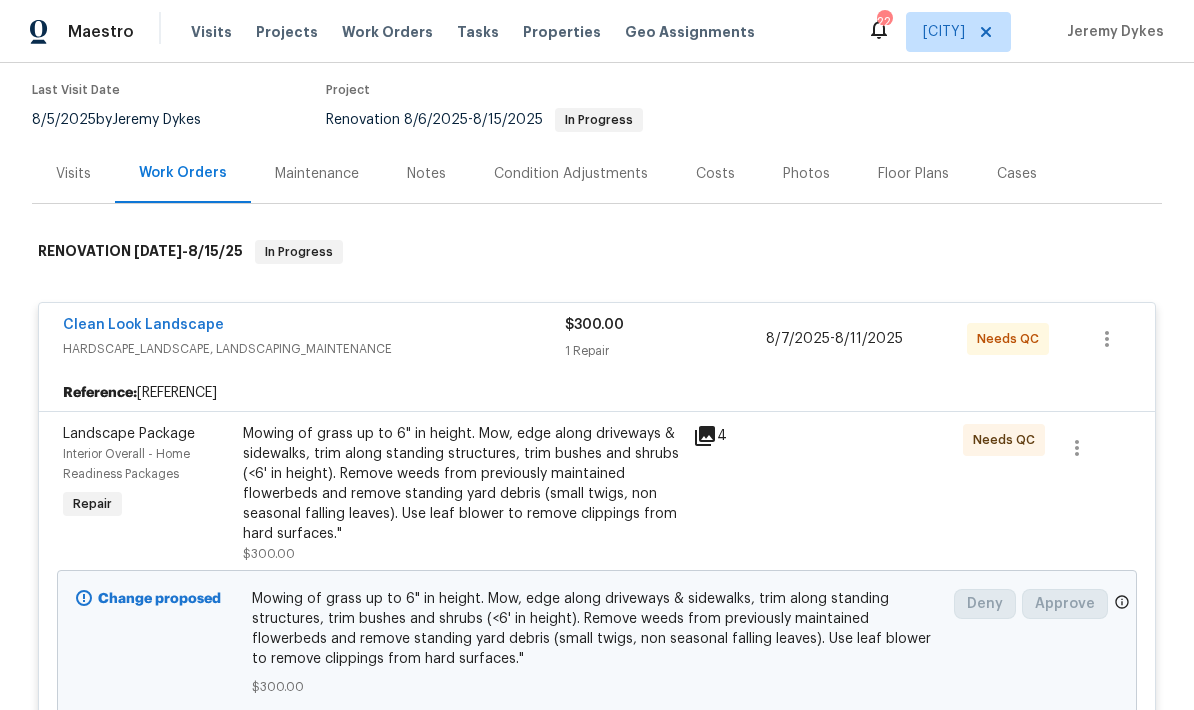 click on "Reference:  1TM5GPZH2ZEWM-cbd36753b" at bounding box center [597, 393] 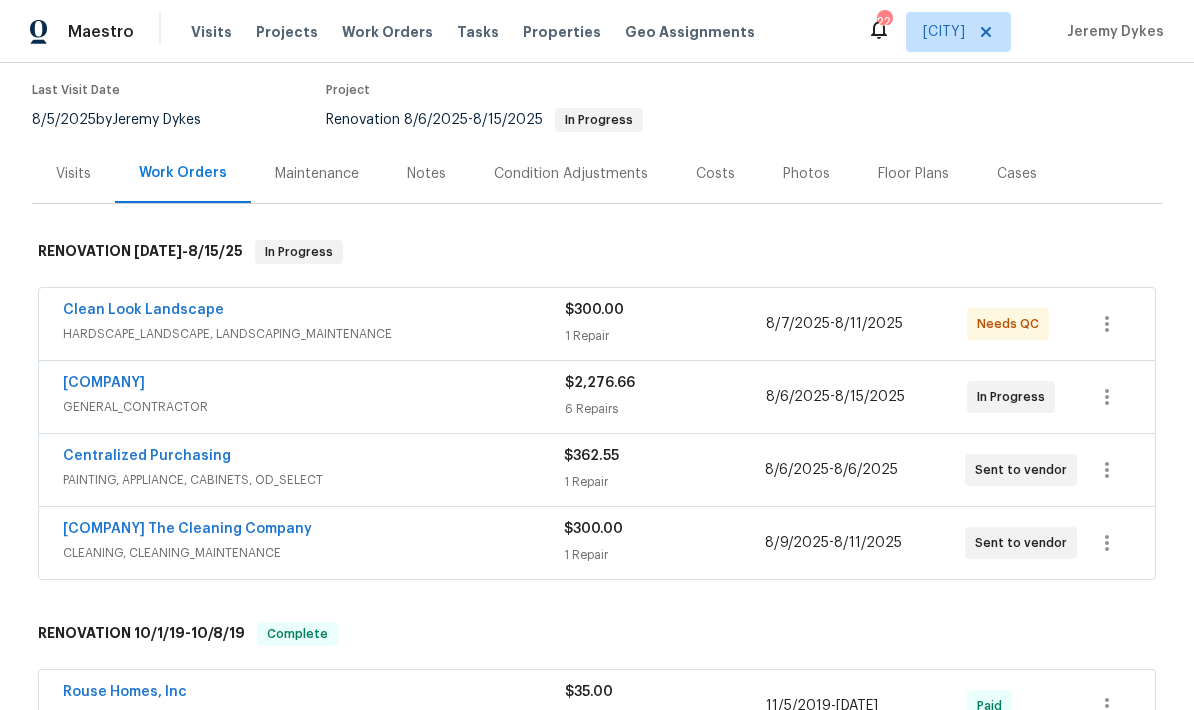 click on "6 Repairs" at bounding box center [665, 409] 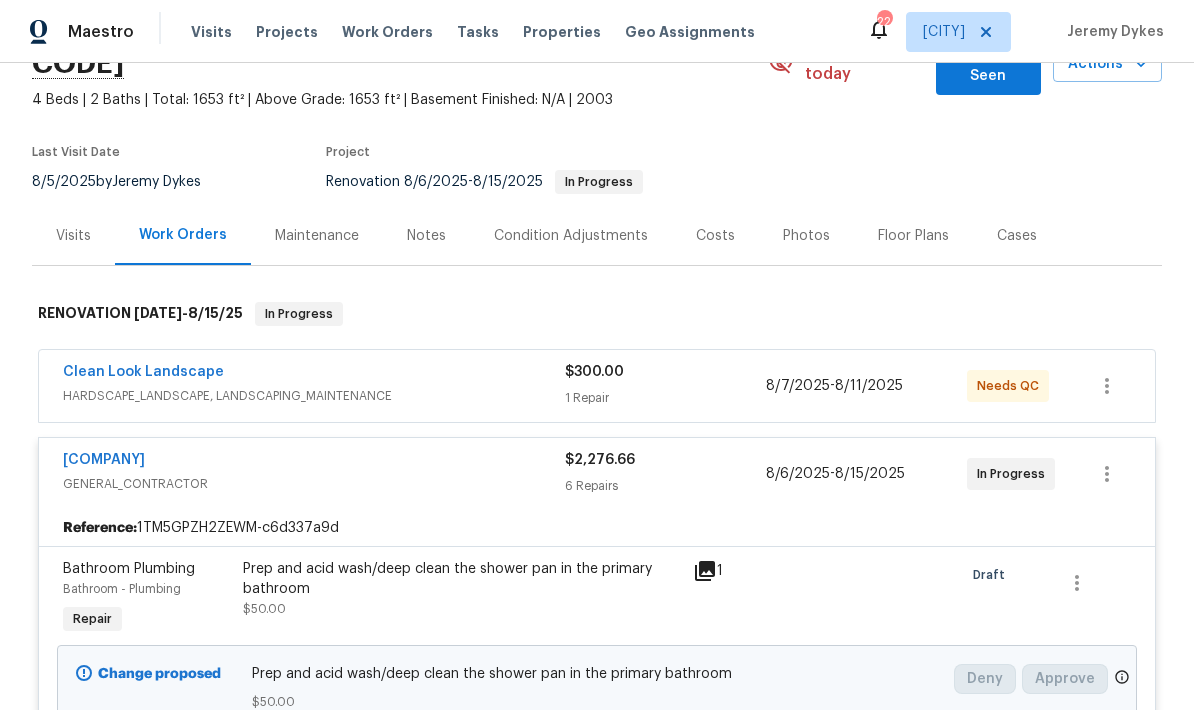 scroll, scrollTop: 115, scrollLeft: 0, axis: vertical 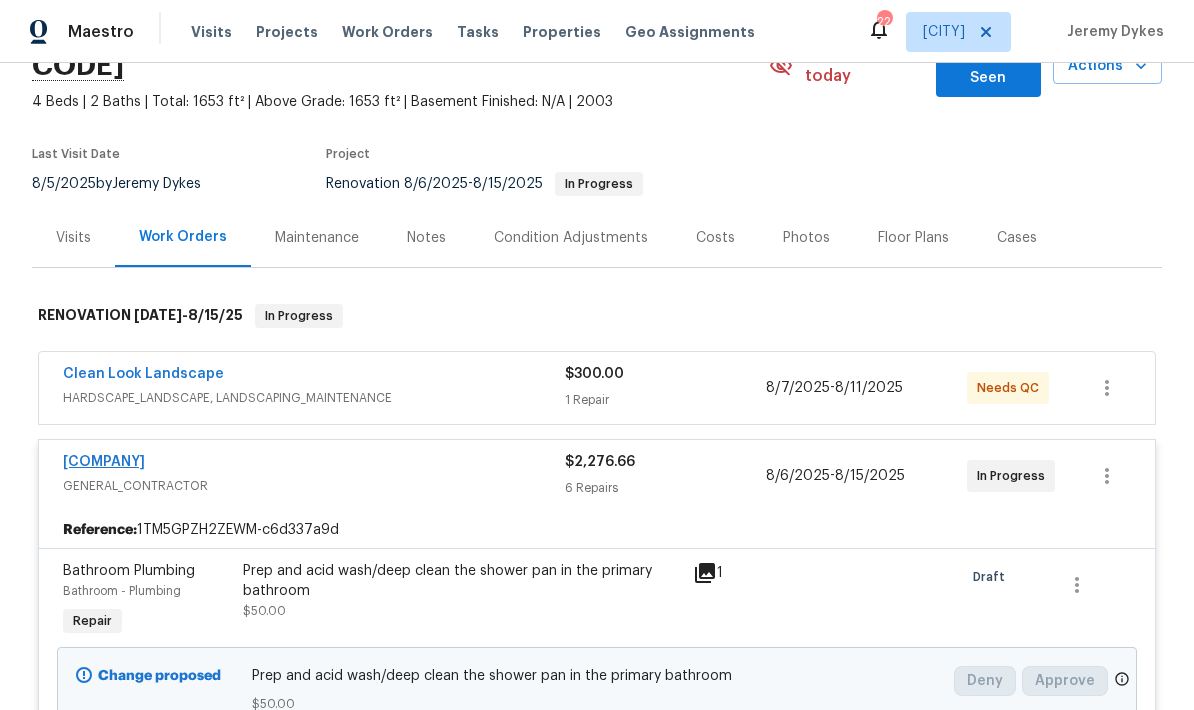 click on "Havana Construction" at bounding box center (104, 462) 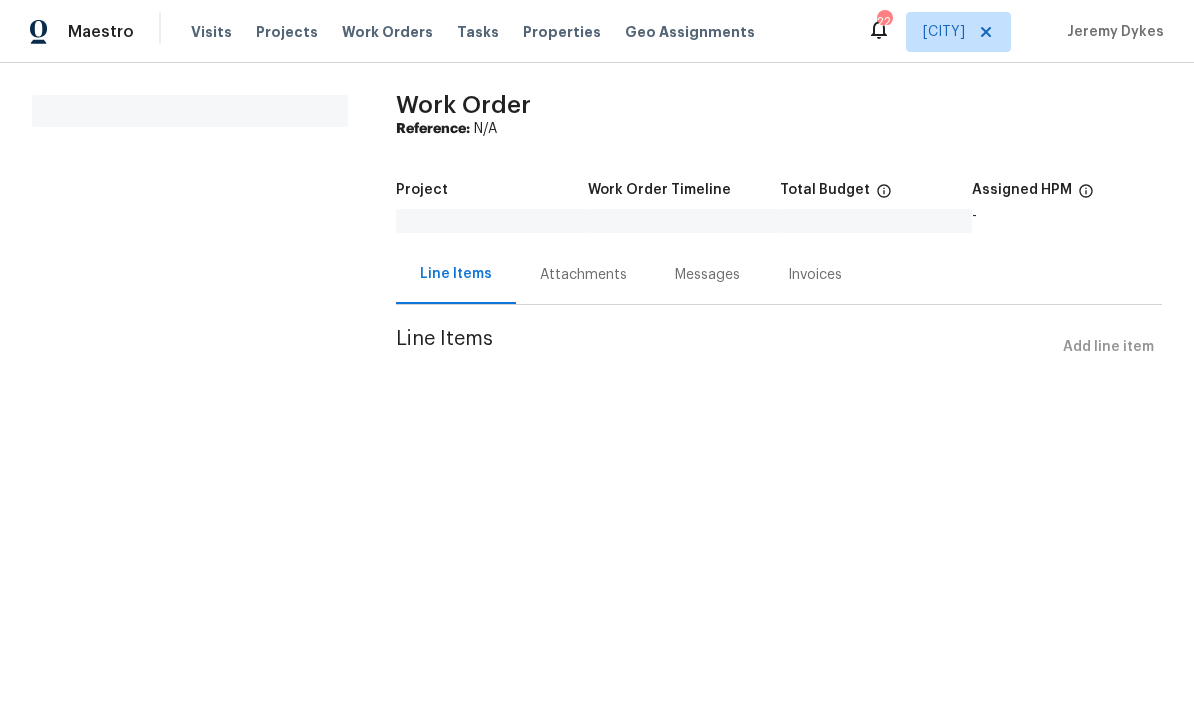 scroll, scrollTop: 0, scrollLeft: 0, axis: both 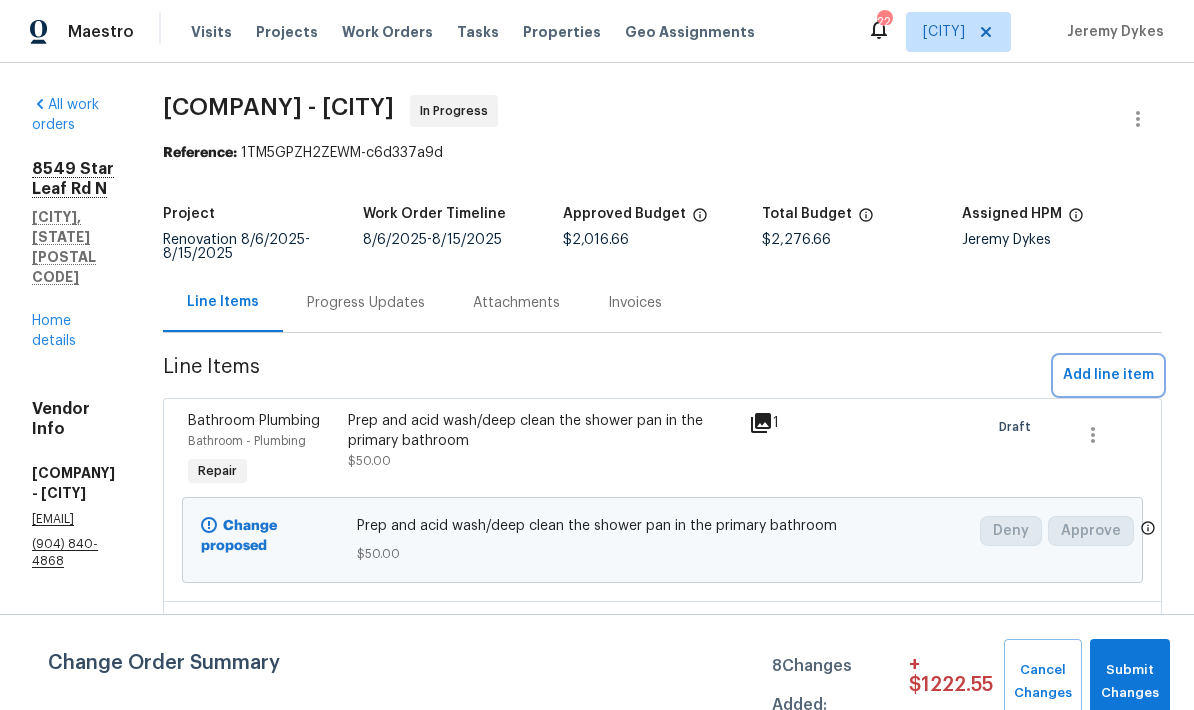click on "Add line item" at bounding box center [1108, 375] 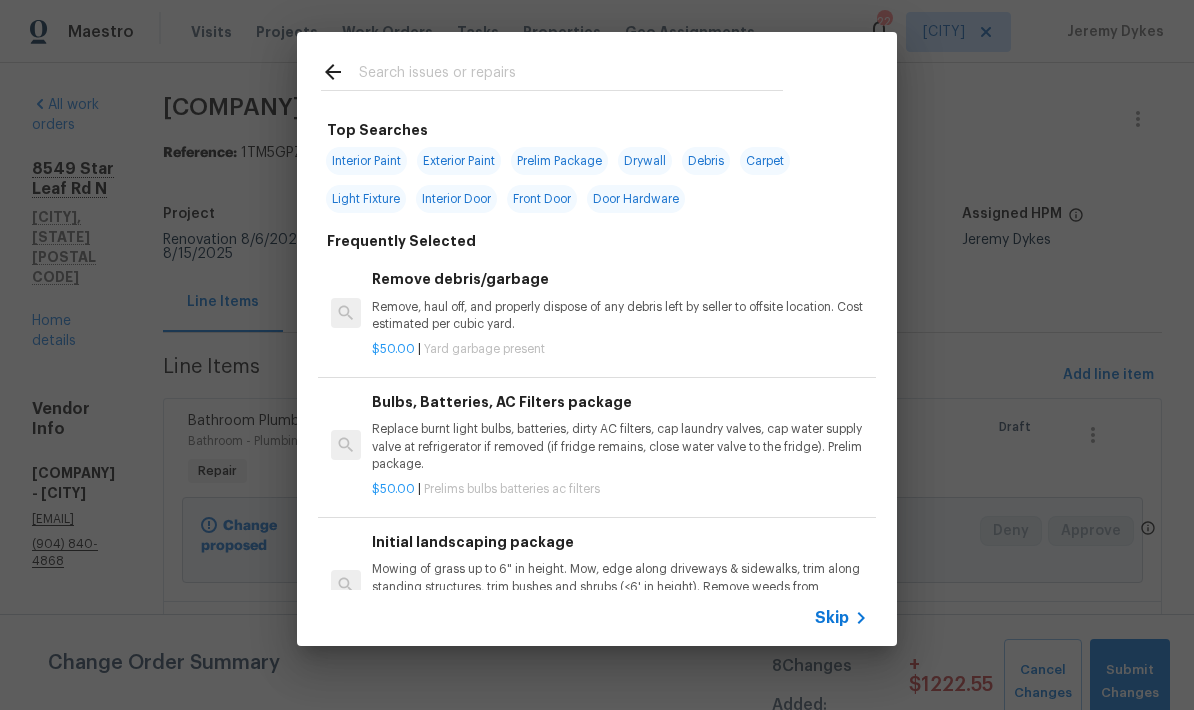 click at bounding box center [571, 75] 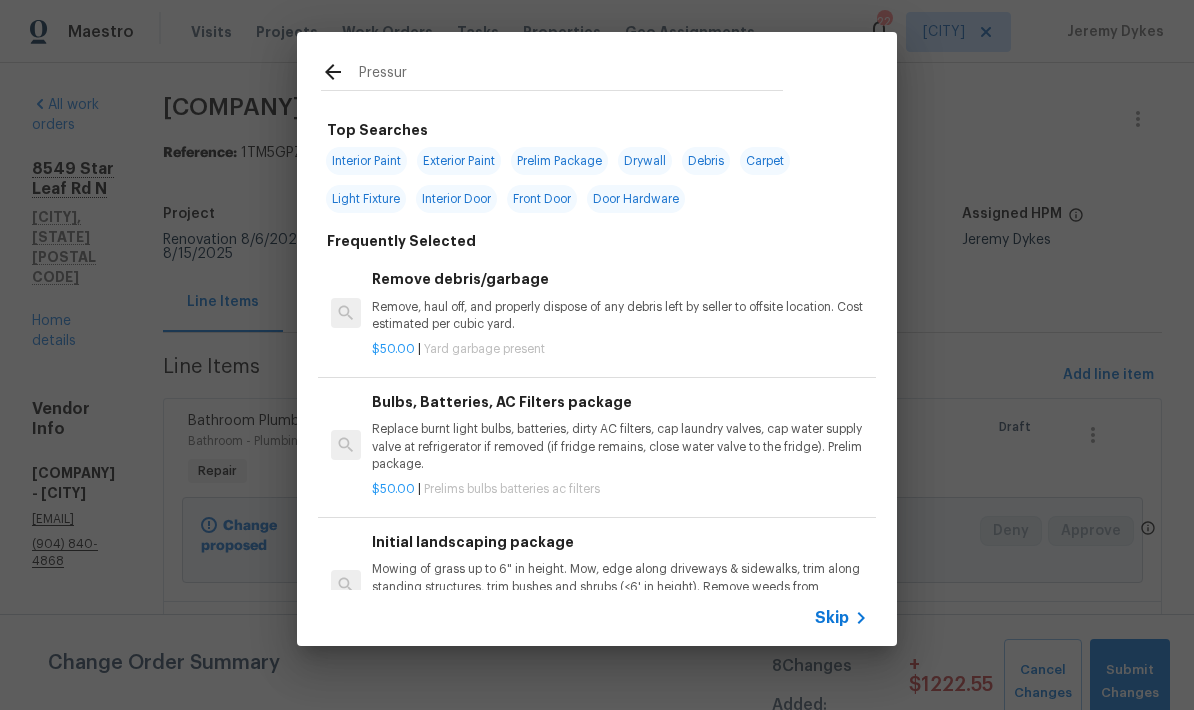 type on "Pressure" 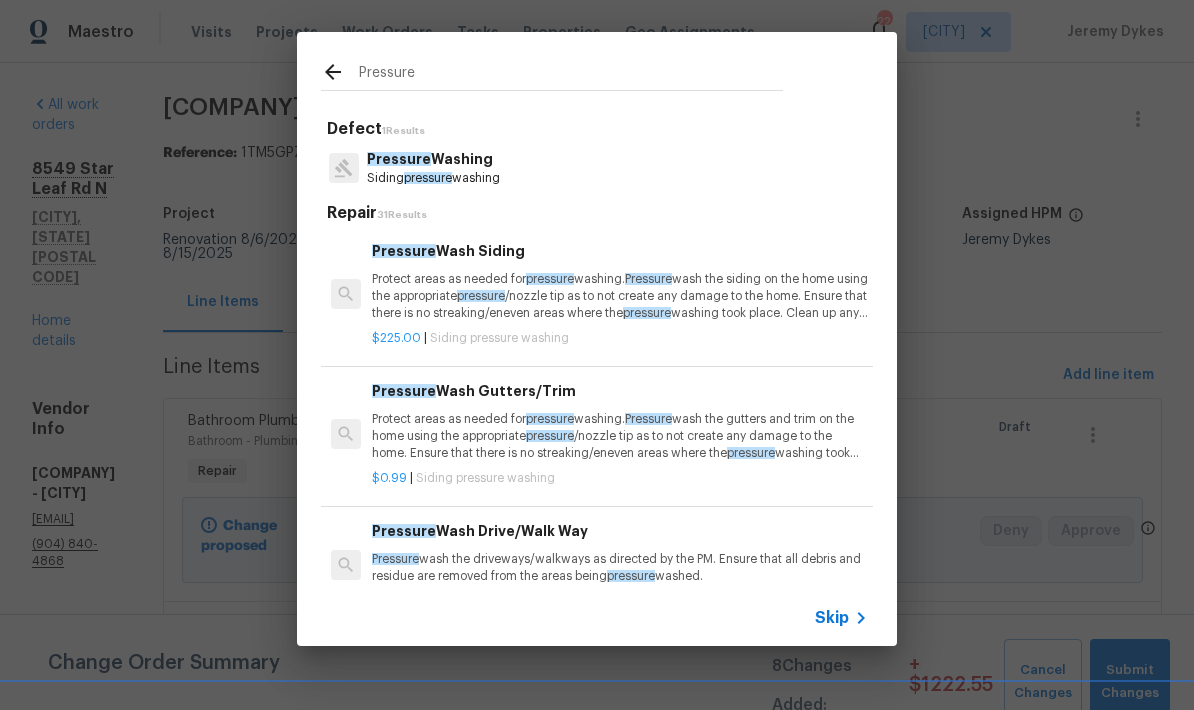 click on "Protect areas as needed for  pressure  washing.  Pressure  wash the siding on the home using the appropriate  pressure /nozzle tip as to not create any damage to the home. Ensure that there is no streaking/eneven areas where the  pressure  washing took place. Clean up any debris created from  pressure  washing." at bounding box center (620, 296) 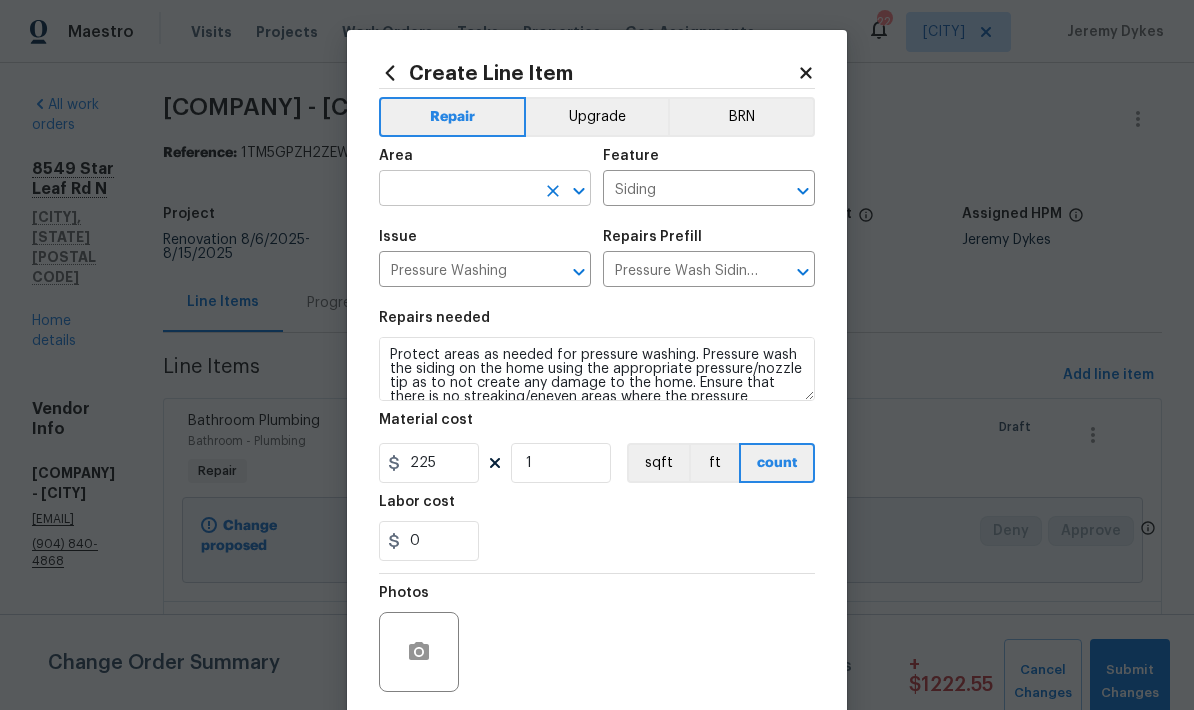 click at bounding box center [457, 190] 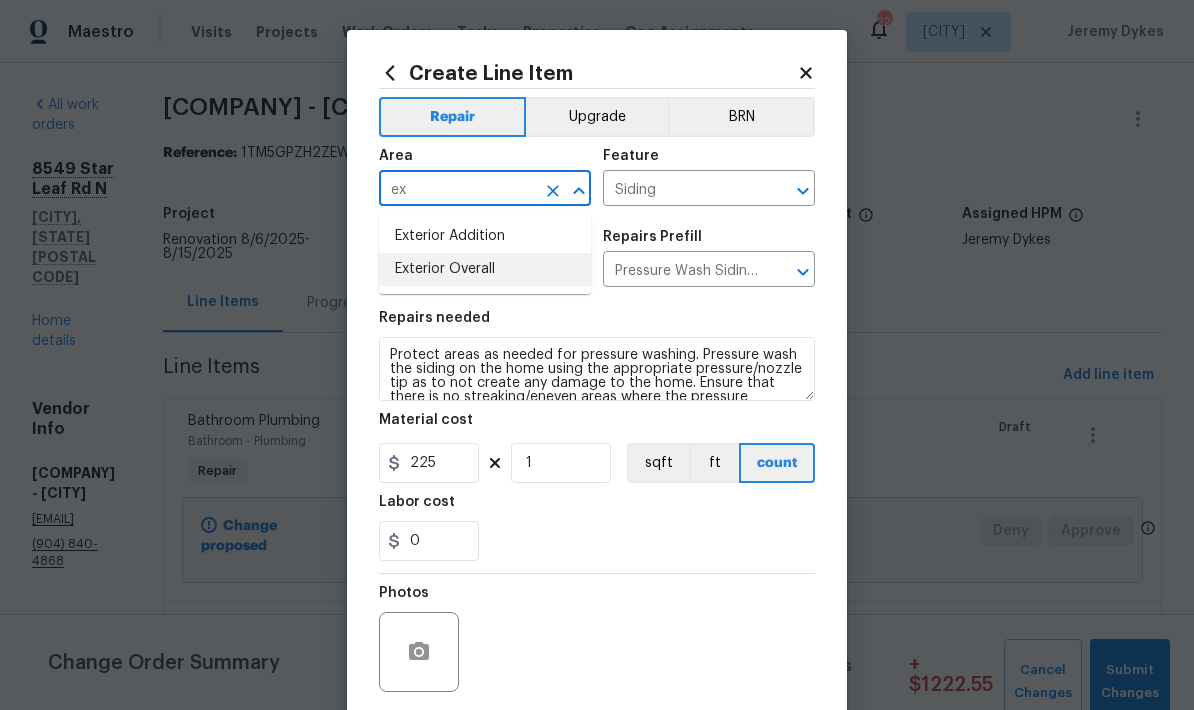click on "Exterior Overall" at bounding box center (485, 269) 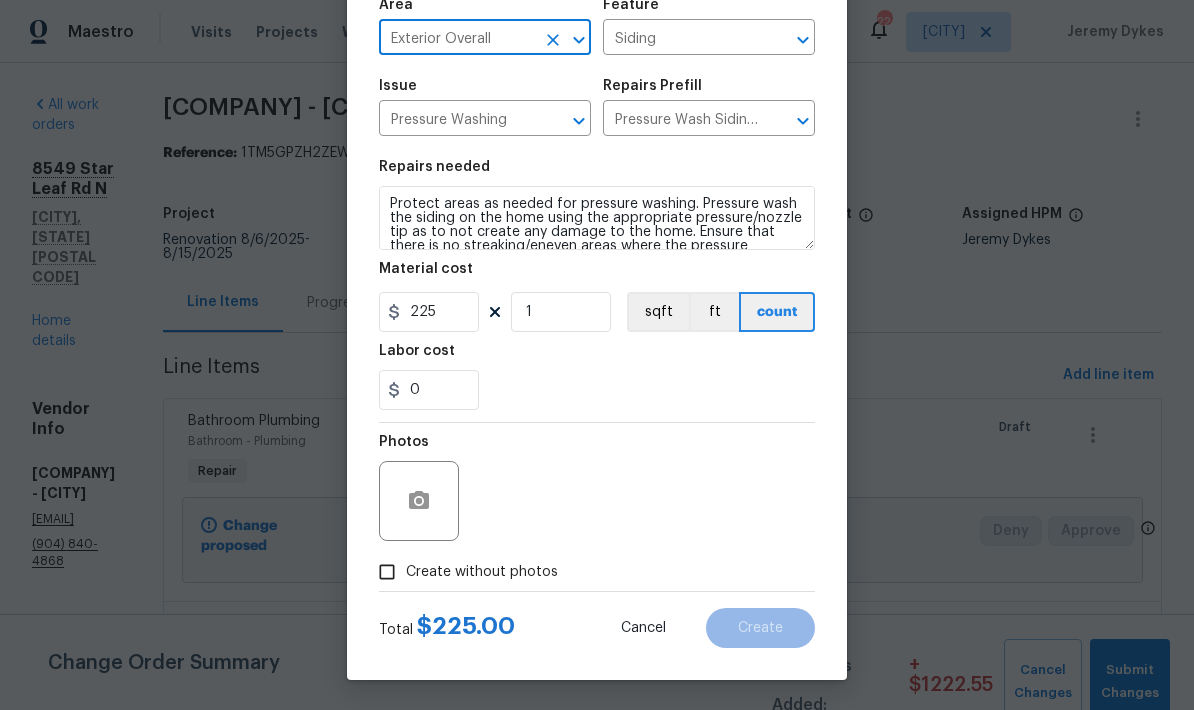 scroll, scrollTop: 155, scrollLeft: 0, axis: vertical 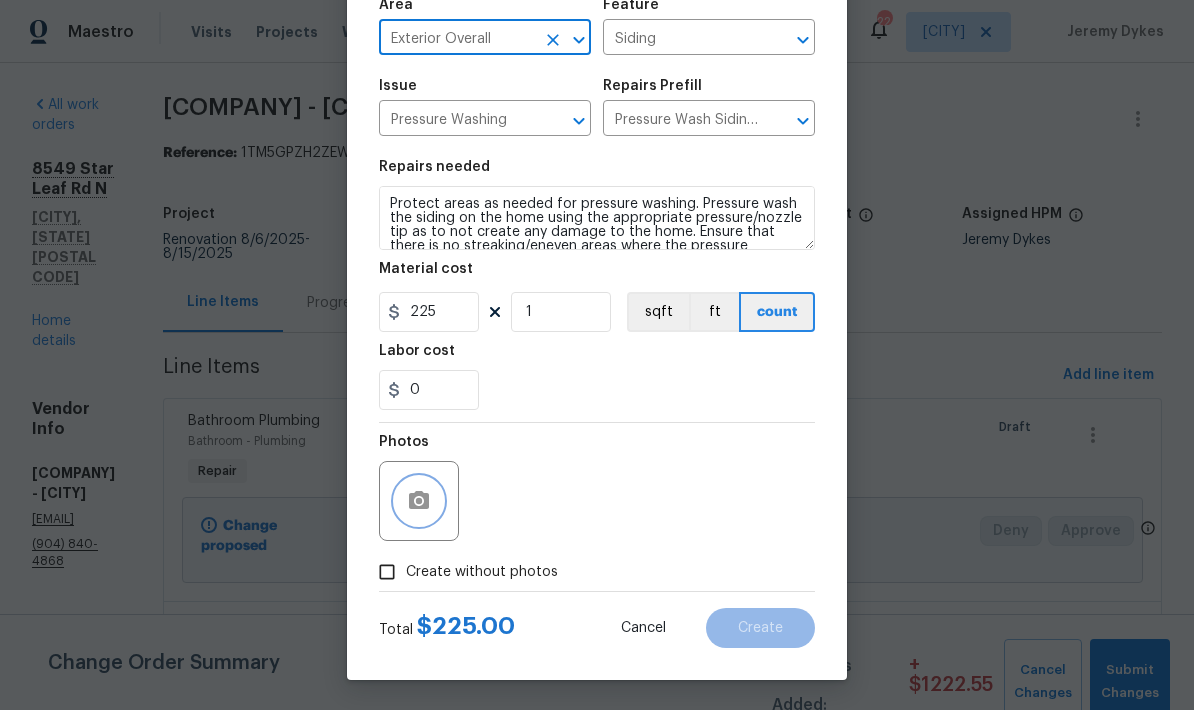 click at bounding box center (419, 501) 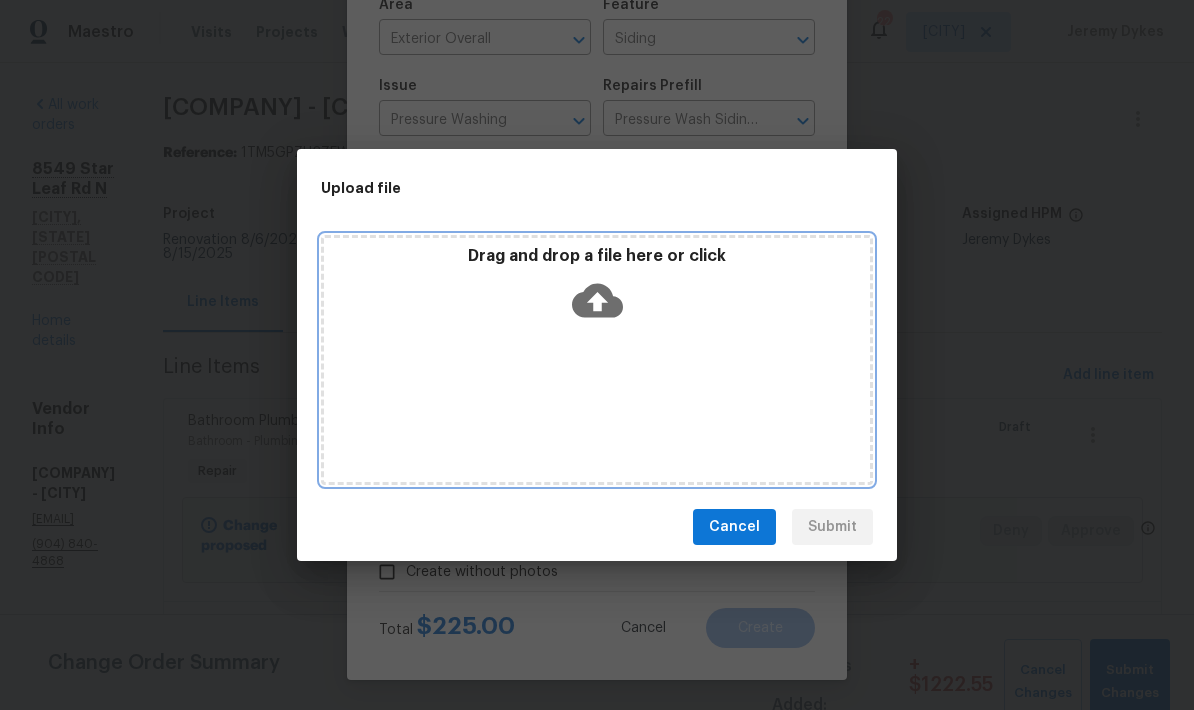 click 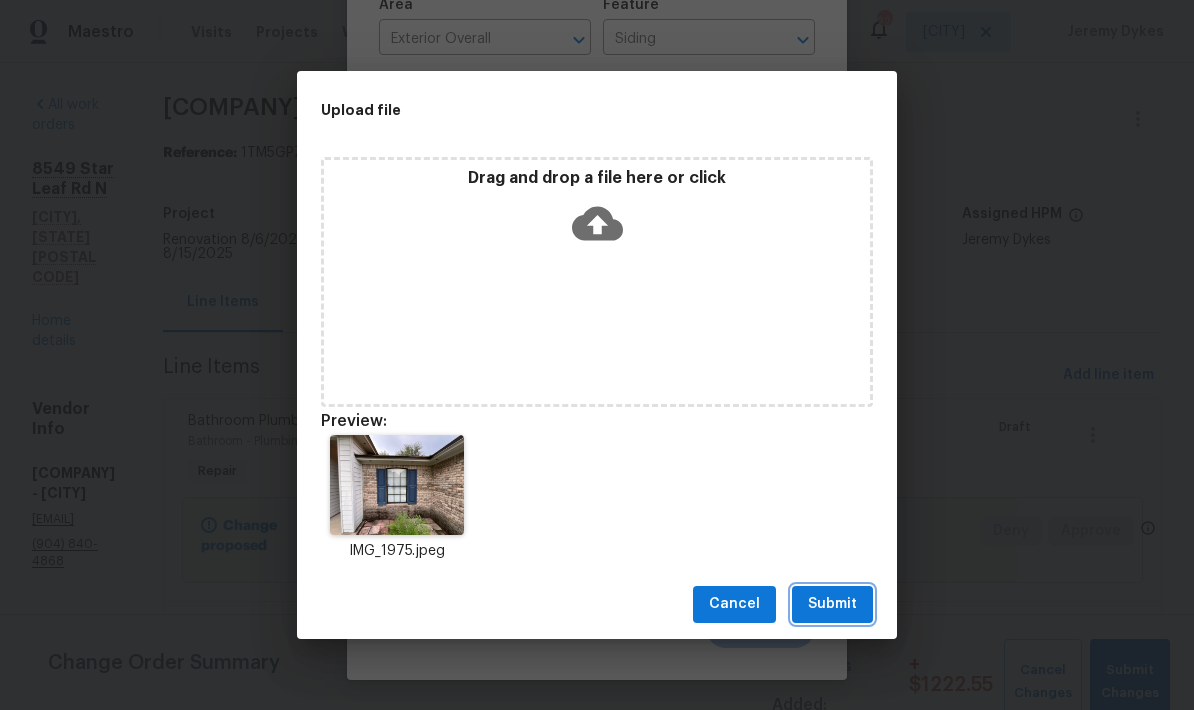 click on "Submit" at bounding box center [832, 604] 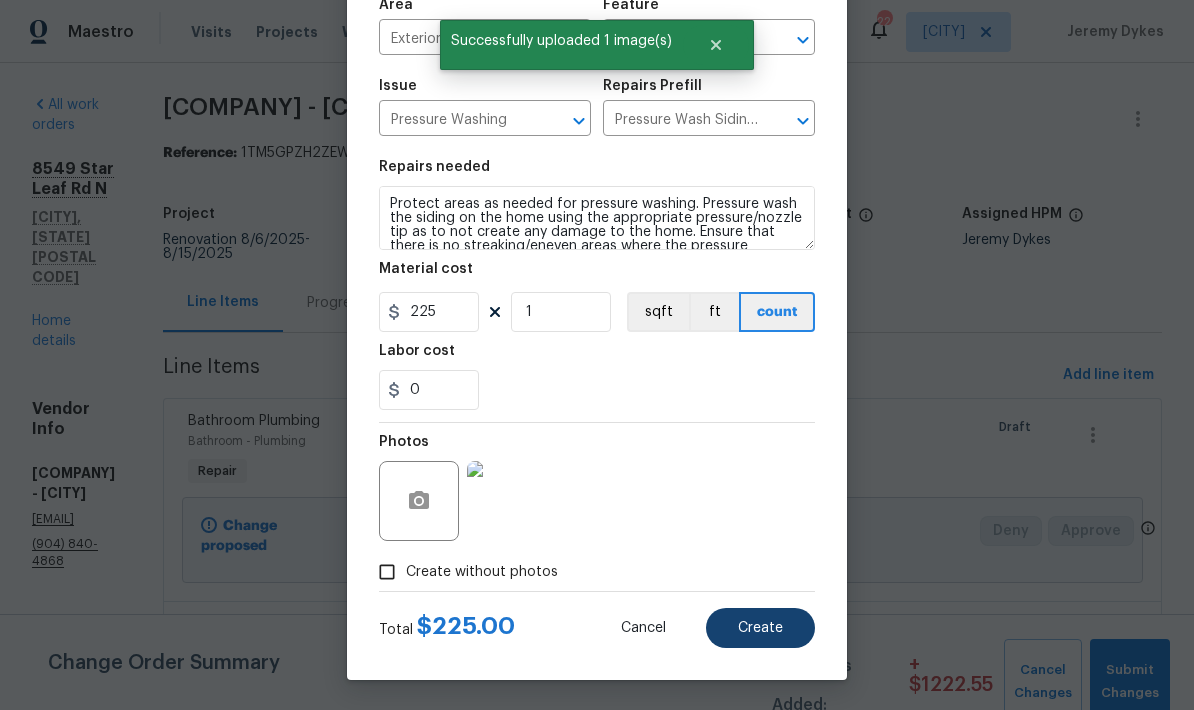 click on "Create" at bounding box center [760, 628] 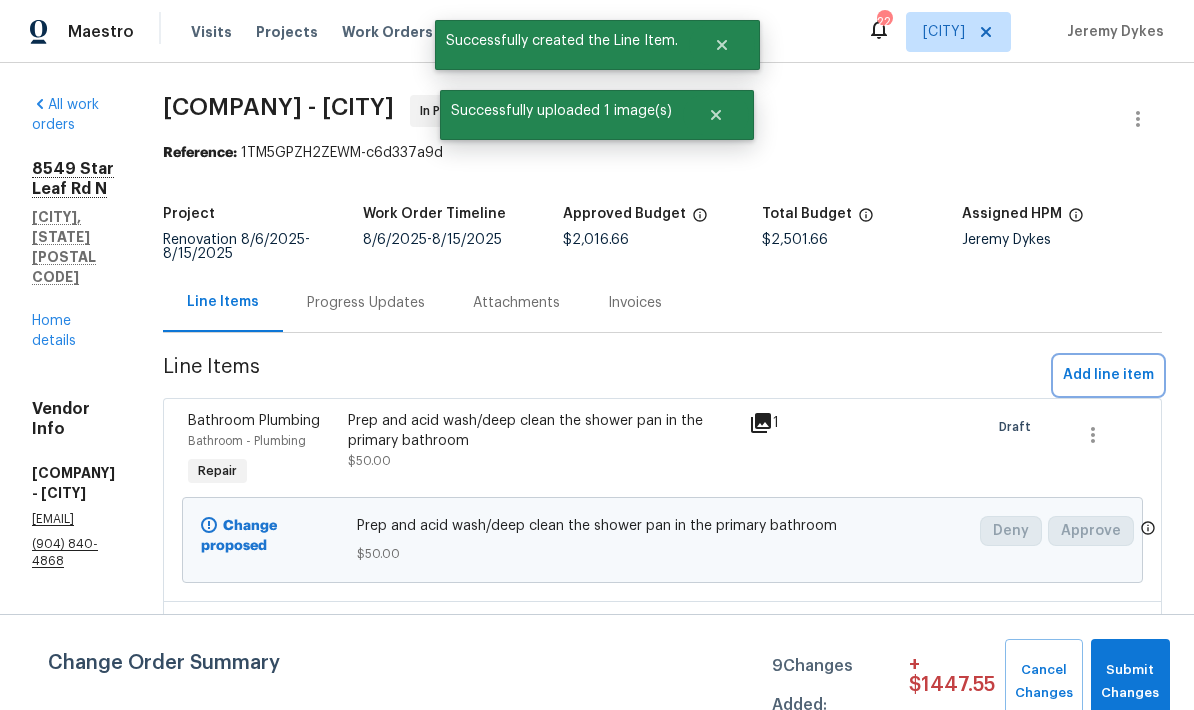 click on "Add line item" at bounding box center [1108, 375] 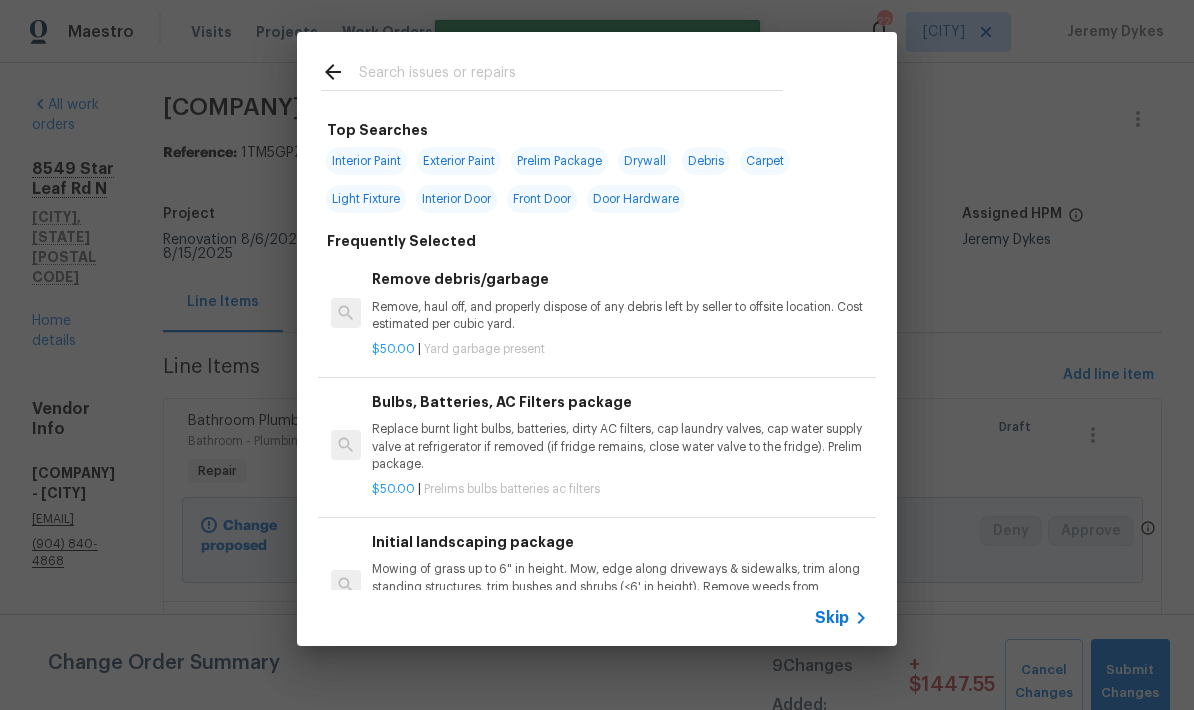 click at bounding box center (571, 75) 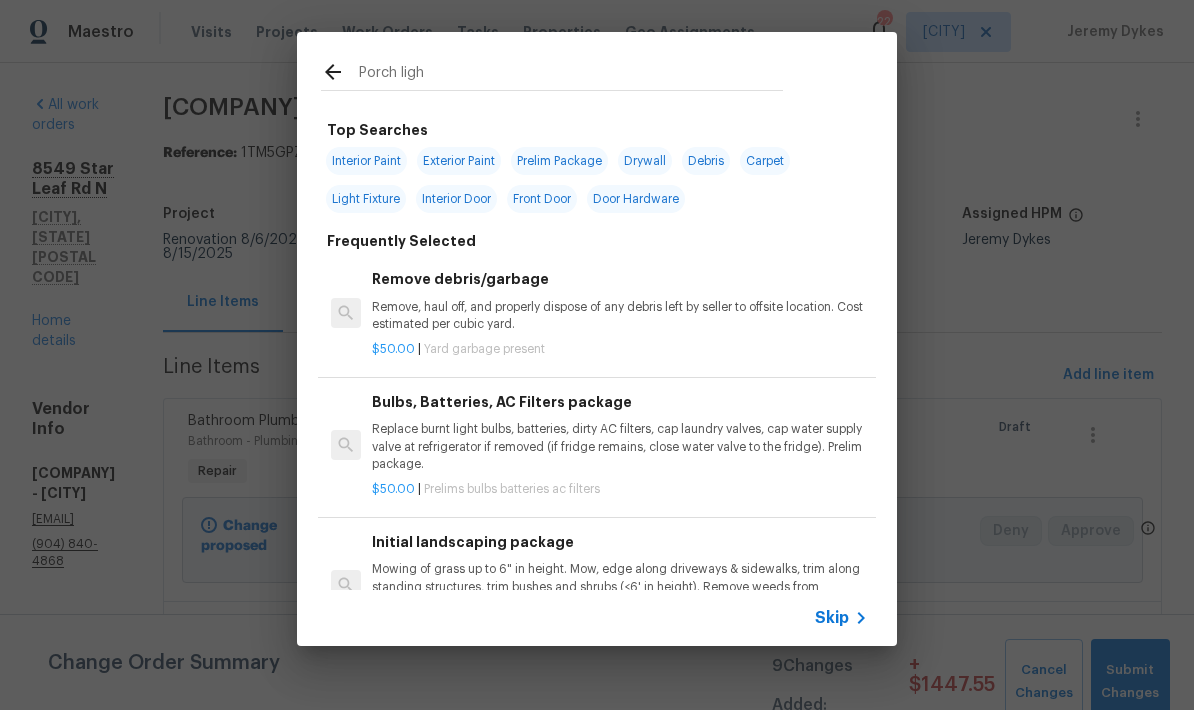 type on "Porch light" 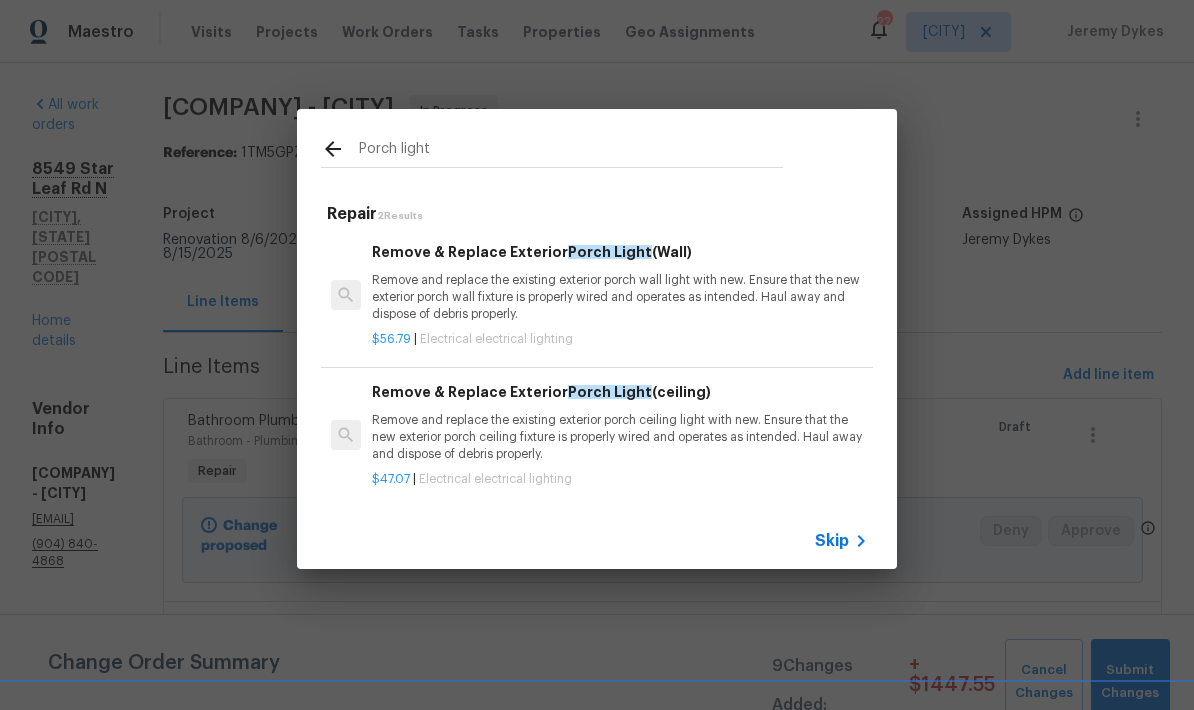 click on "Remove and replace the existing exterior porch ceiling light with new. Ensure that the new exterior porch ceiling fixture is properly wired and operates as intended. Haul away and dispose of debris properly." at bounding box center [620, 437] 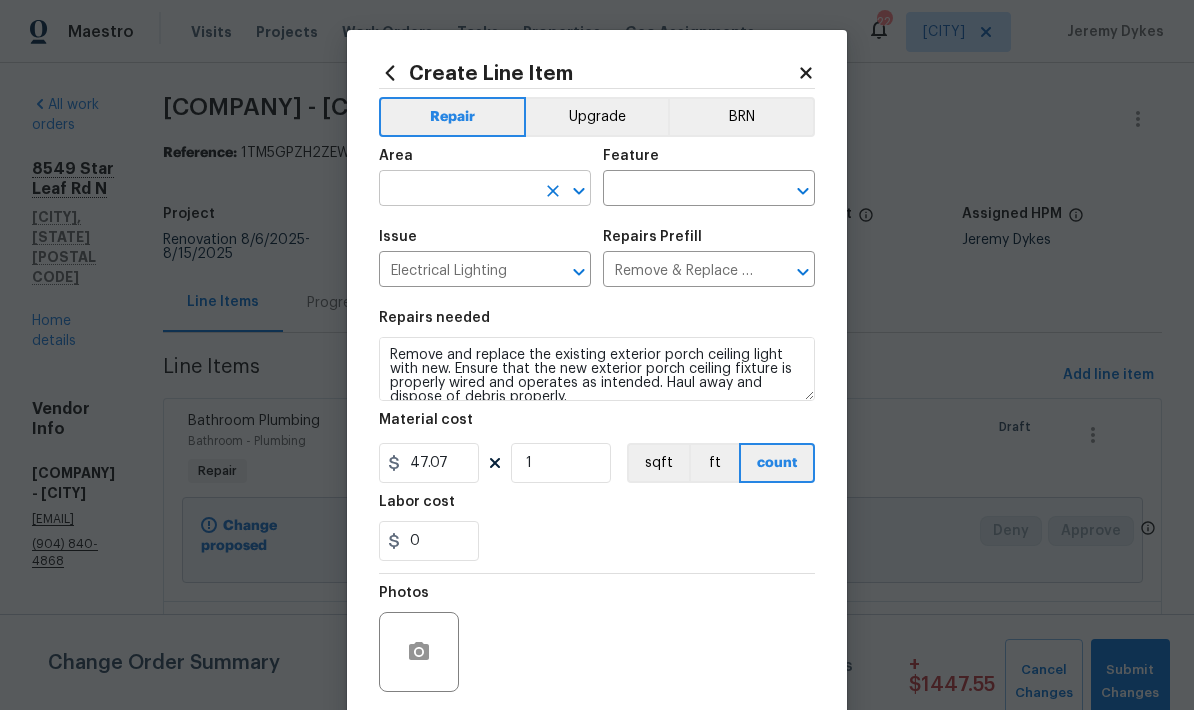 click at bounding box center [457, 190] 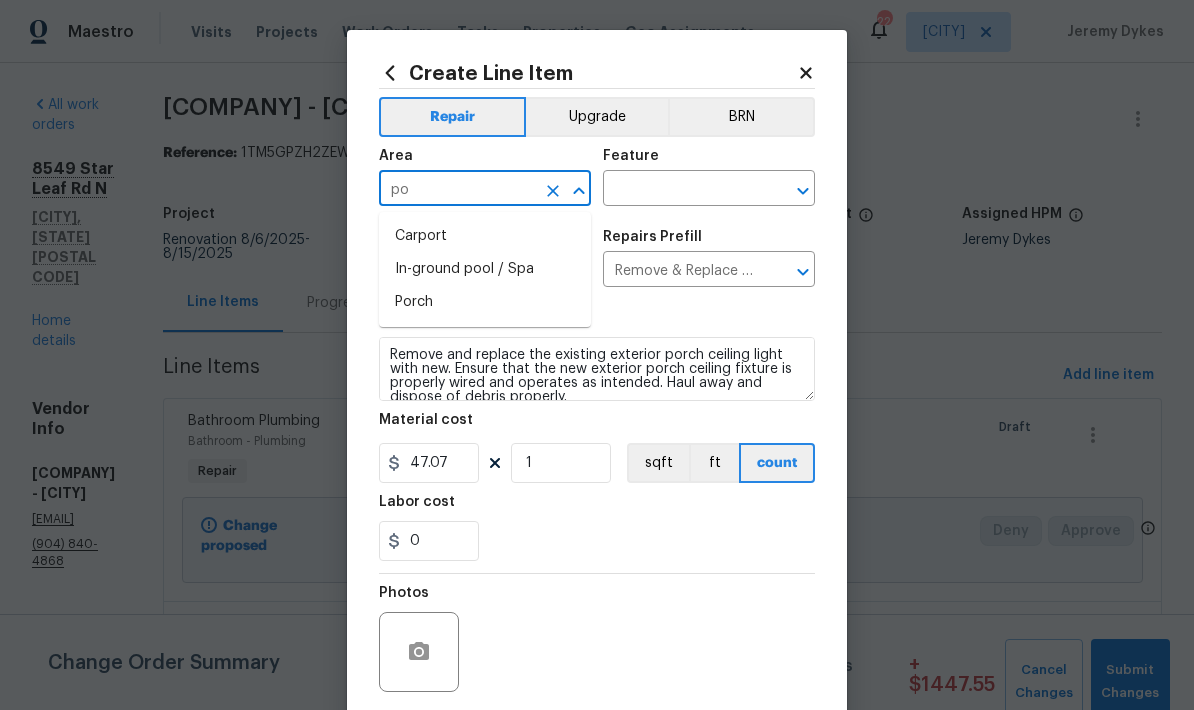 click on "Porch" at bounding box center [485, 302] 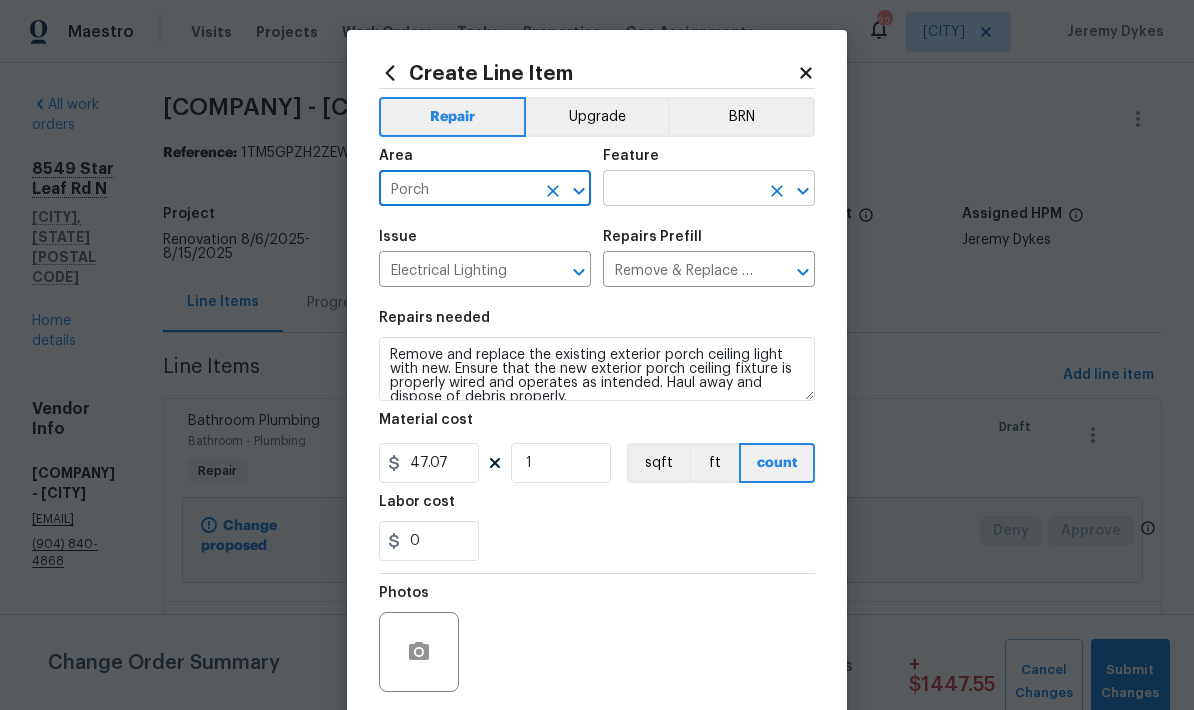 click at bounding box center [681, 190] 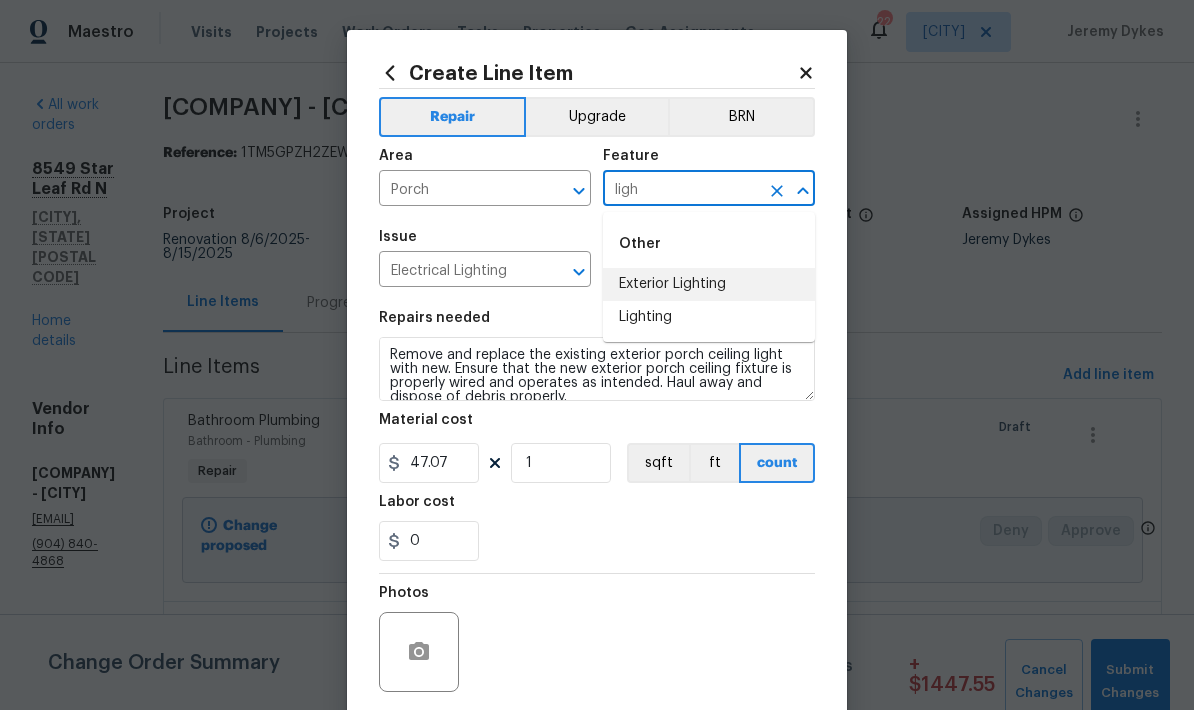 click on "Exterior Lighting" at bounding box center [709, 284] 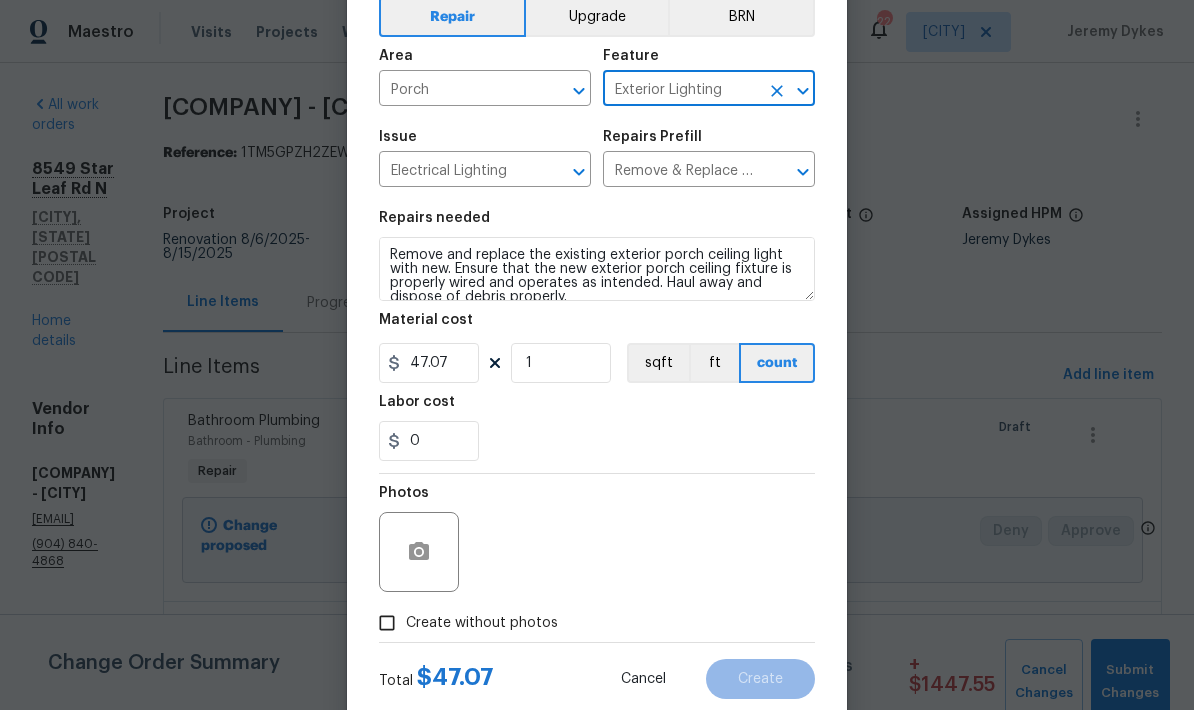 scroll, scrollTop: 107, scrollLeft: 0, axis: vertical 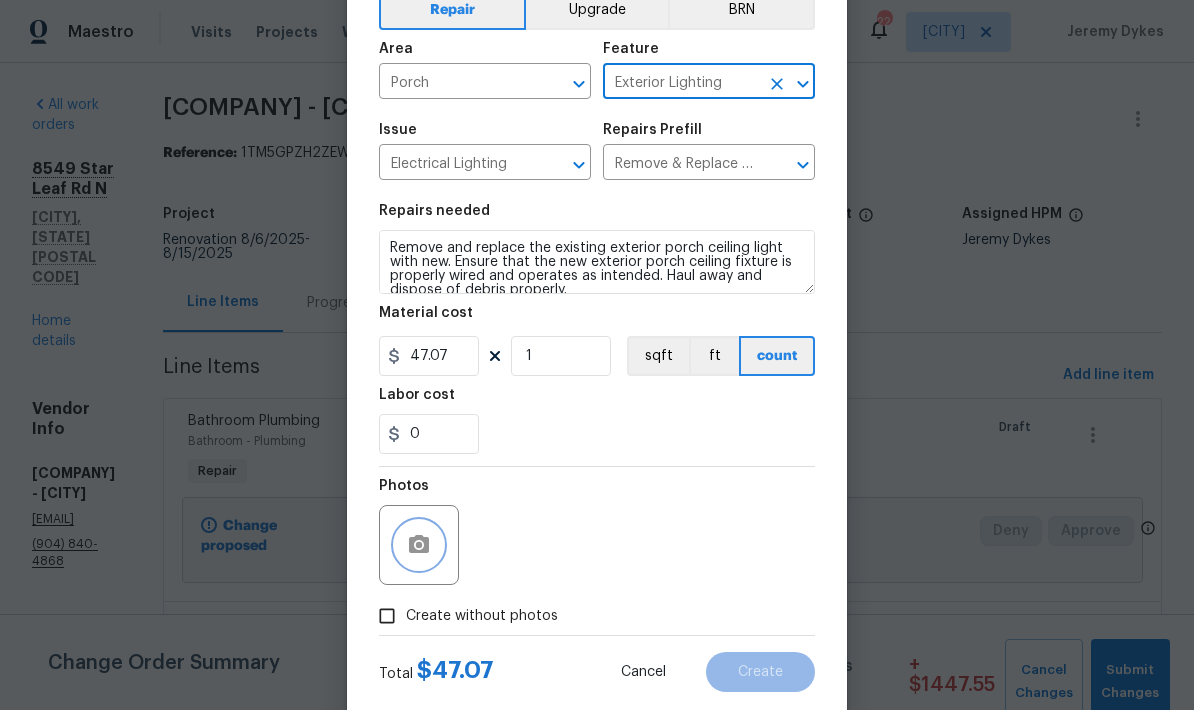 click at bounding box center [419, 545] 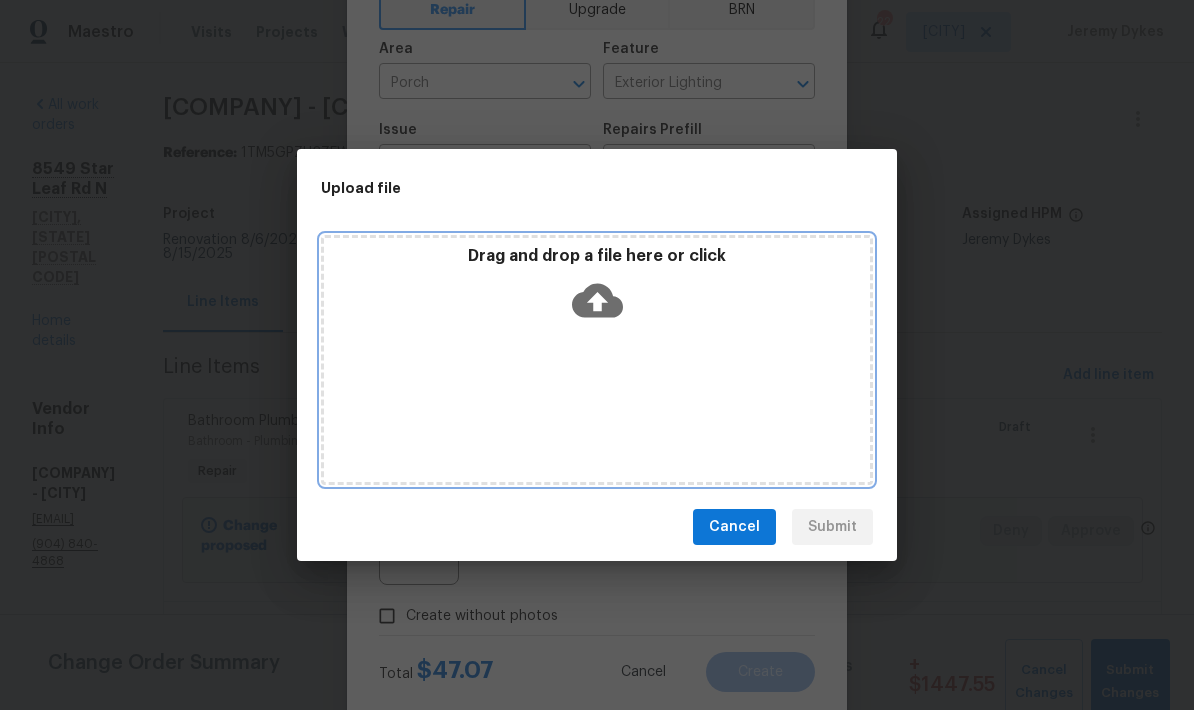 click 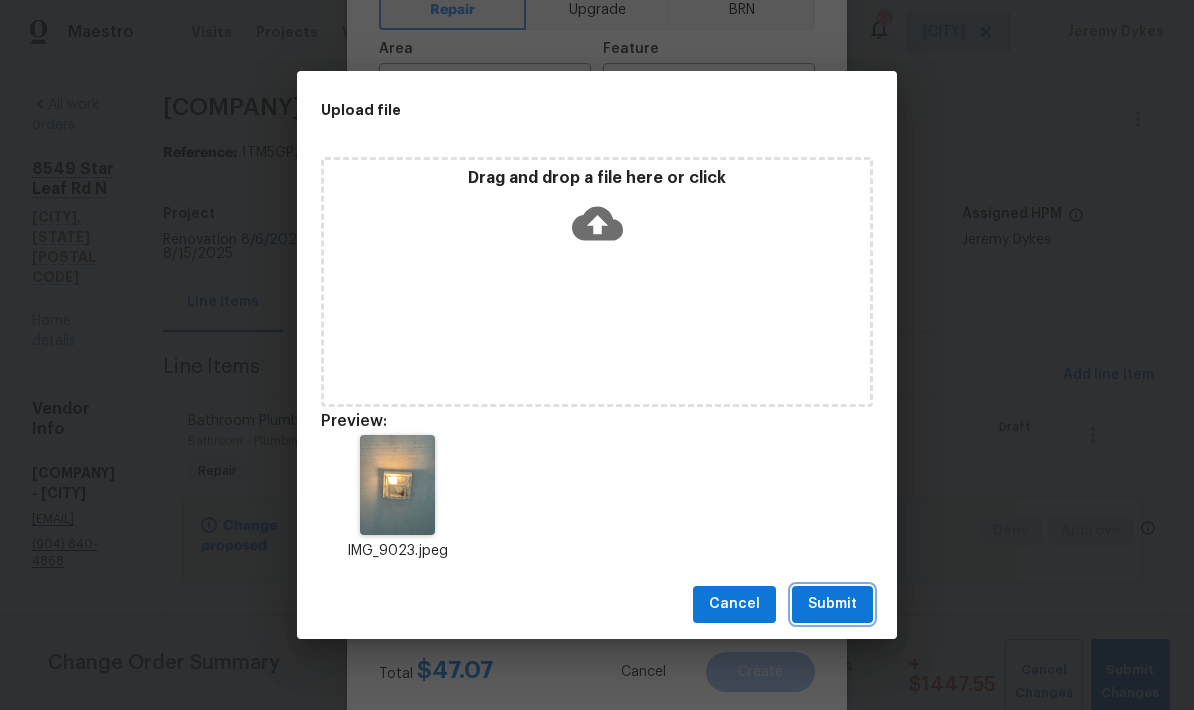 click on "Submit" at bounding box center [832, 604] 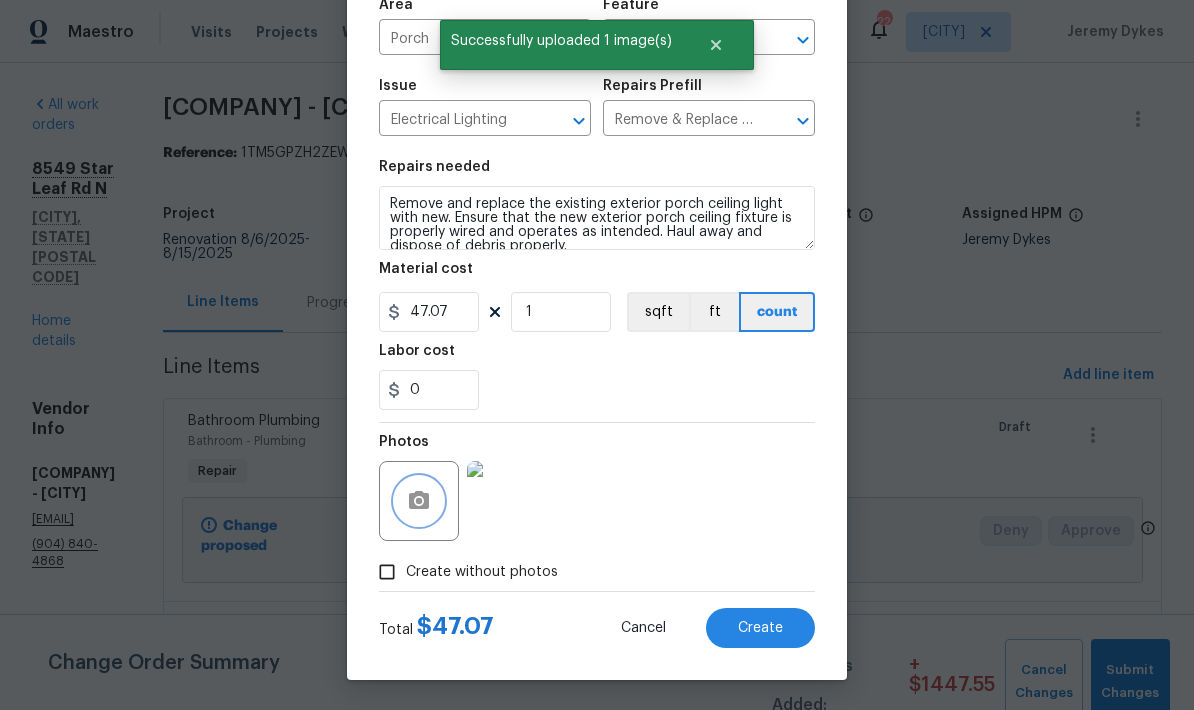 scroll, scrollTop: 155, scrollLeft: 0, axis: vertical 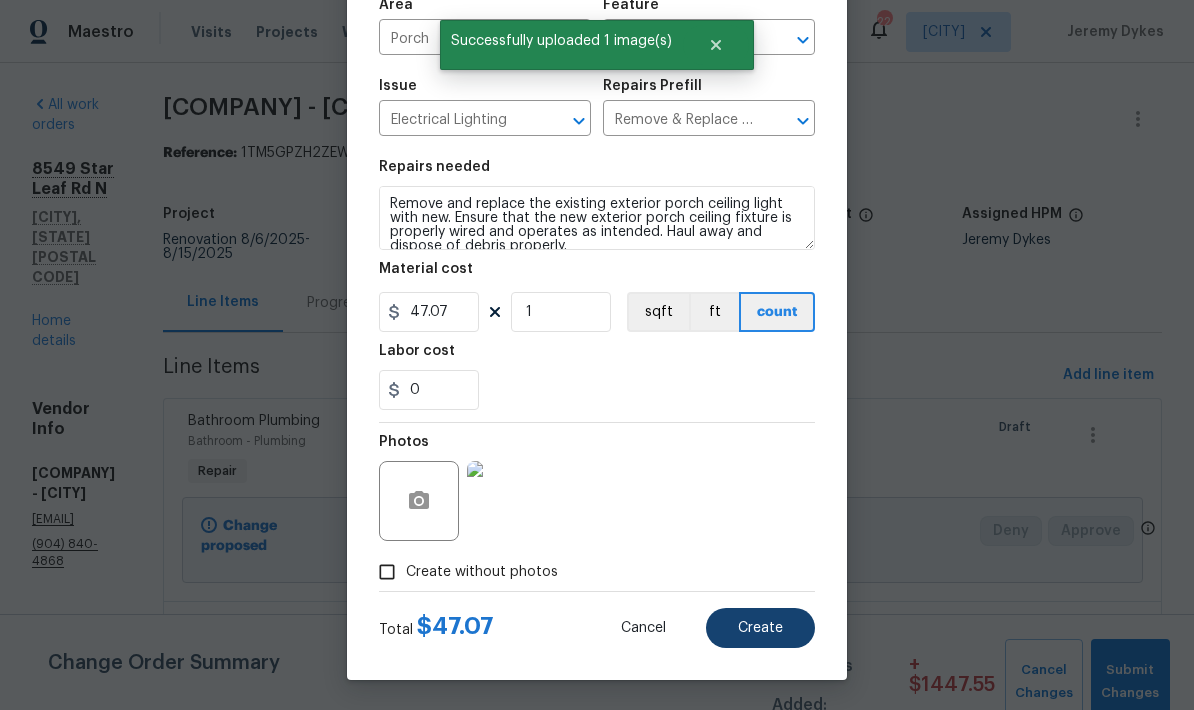 click on "Create" at bounding box center [760, 628] 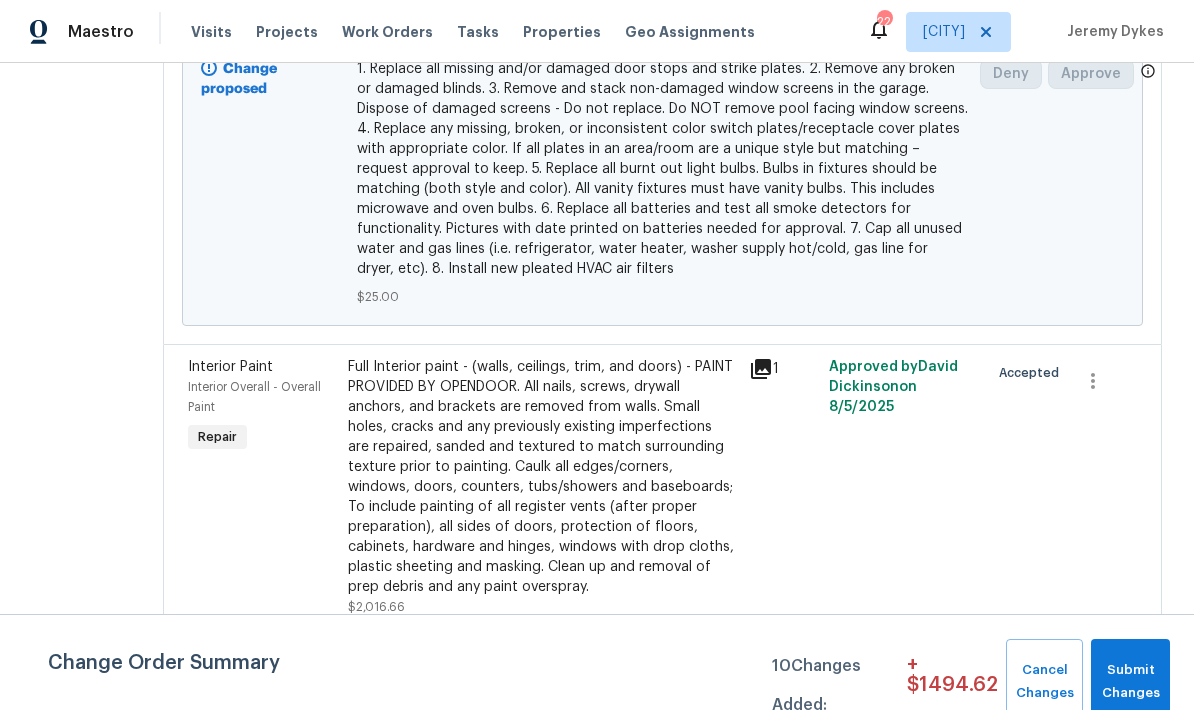 scroll, scrollTop: 2823, scrollLeft: 0, axis: vertical 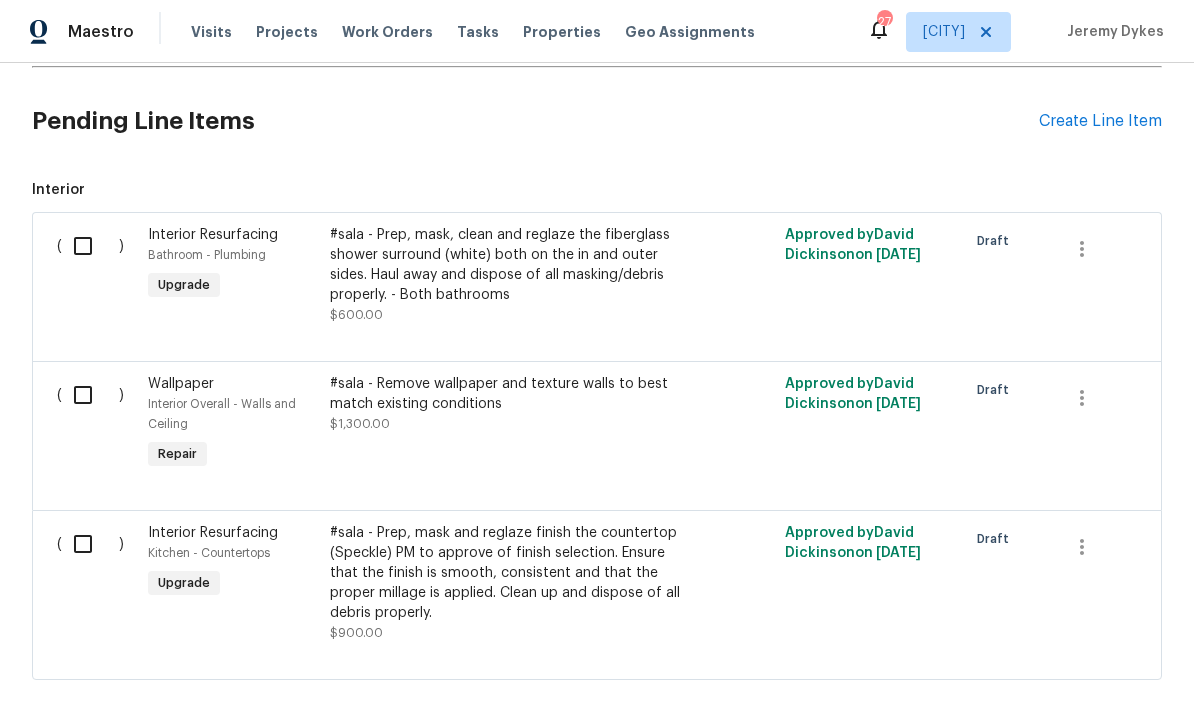 click on "Interior Resurfacing Kitchen - Countertops Upgrade" at bounding box center (233, 583) 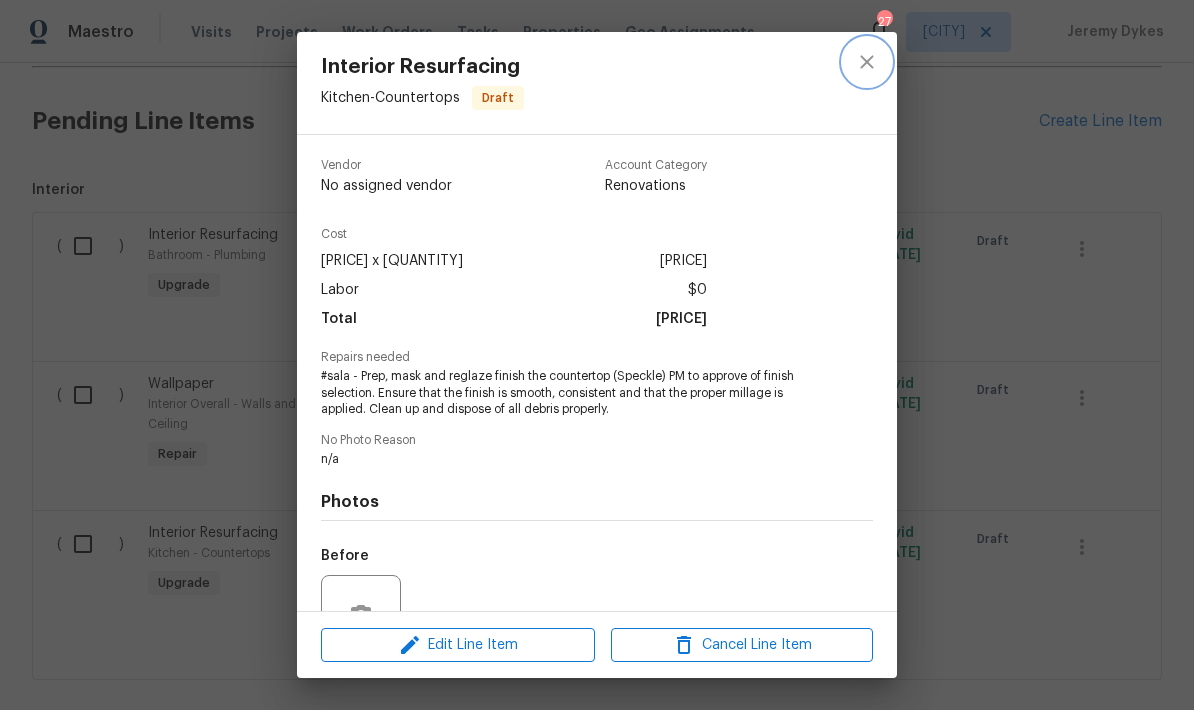 click 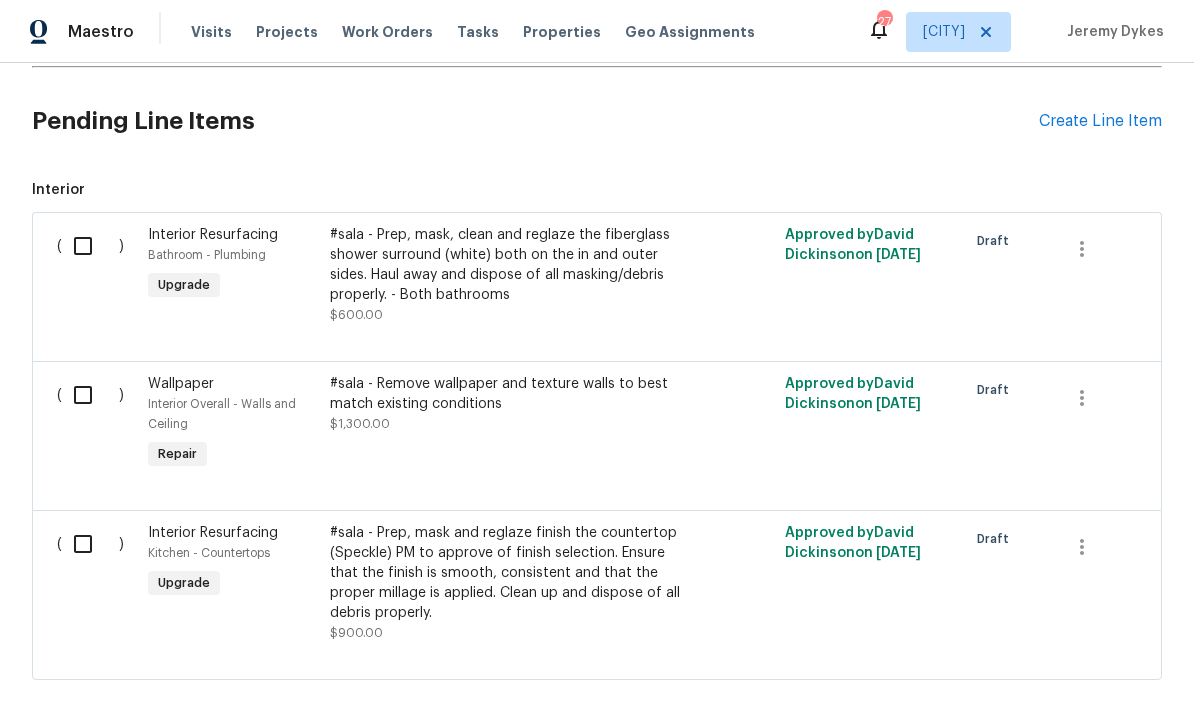 click at bounding box center (90, 544) 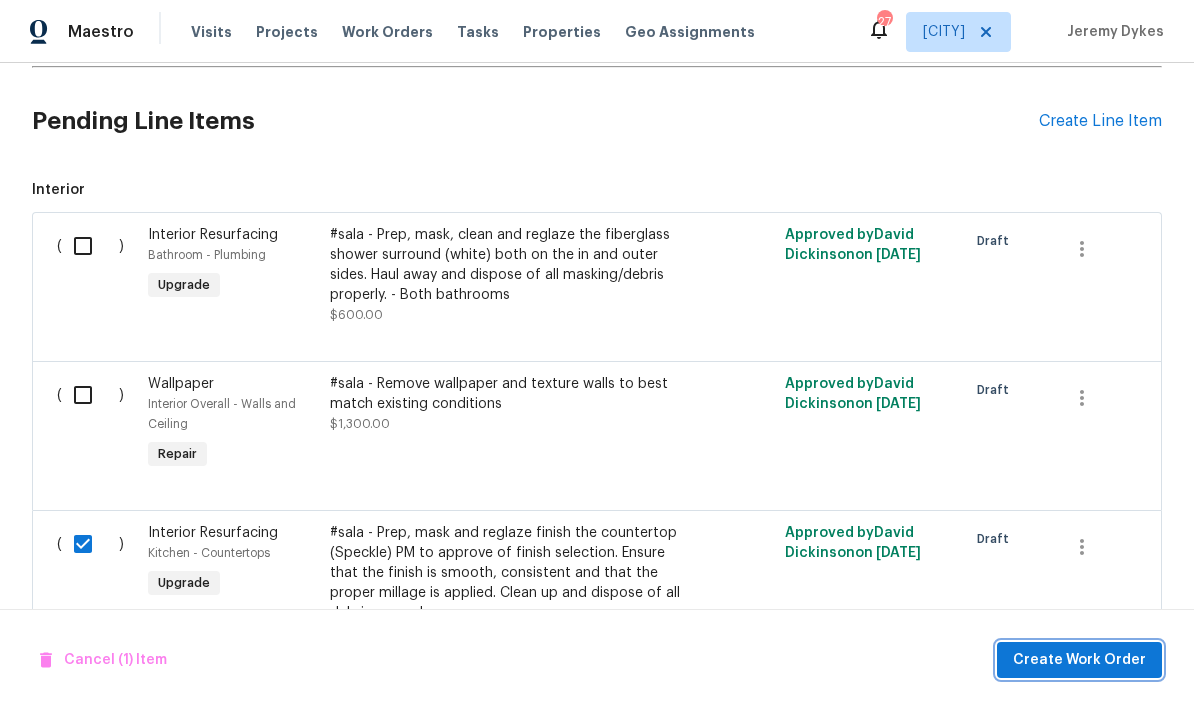 click on "Create Work Order" at bounding box center (1079, 660) 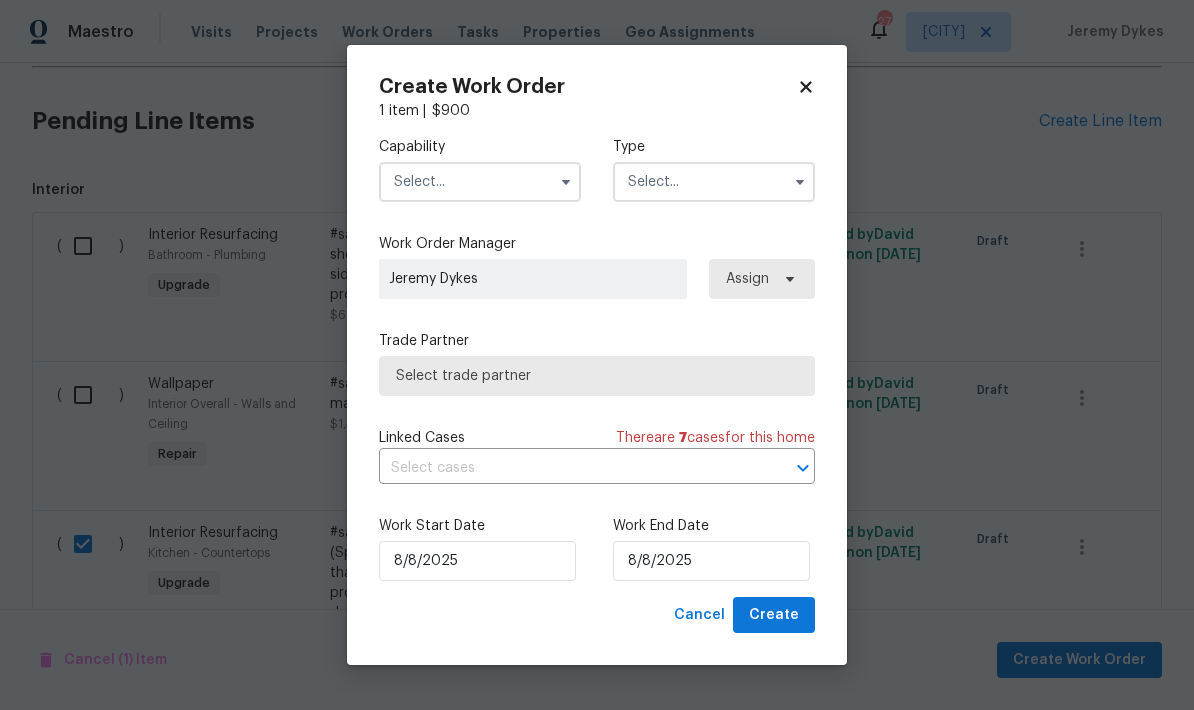 click at bounding box center [480, 182] 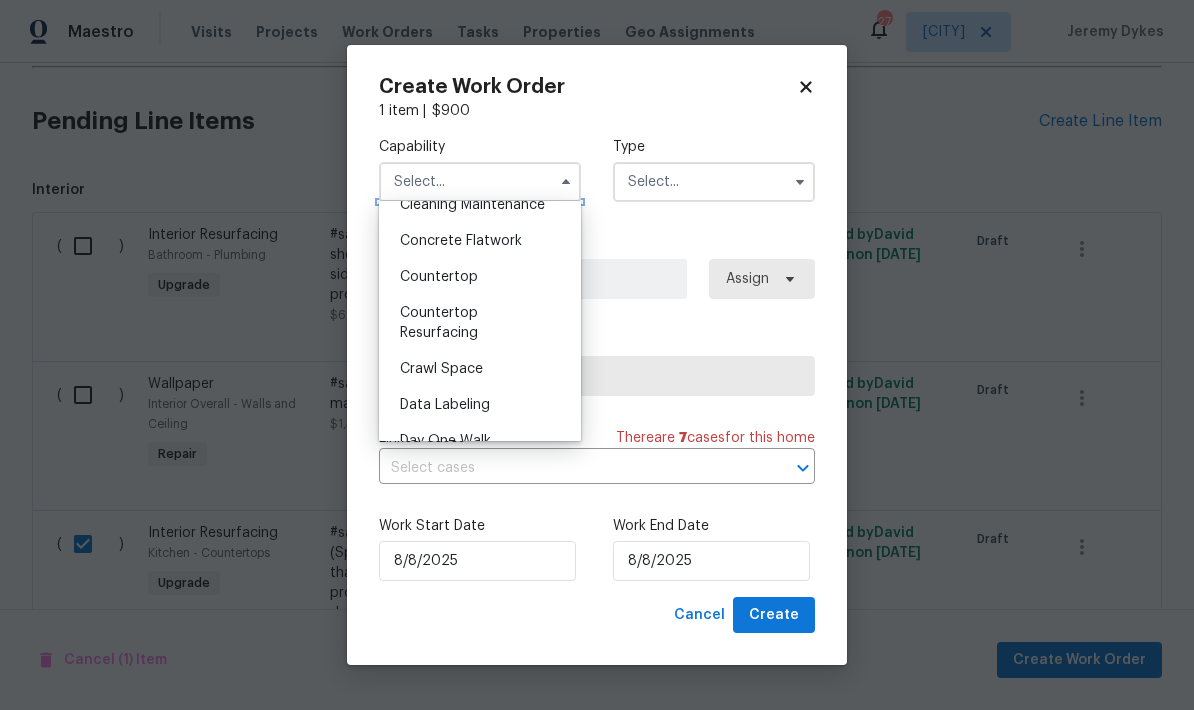 scroll, scrollTop: 377, scrollLeft: 0, axis: vertical 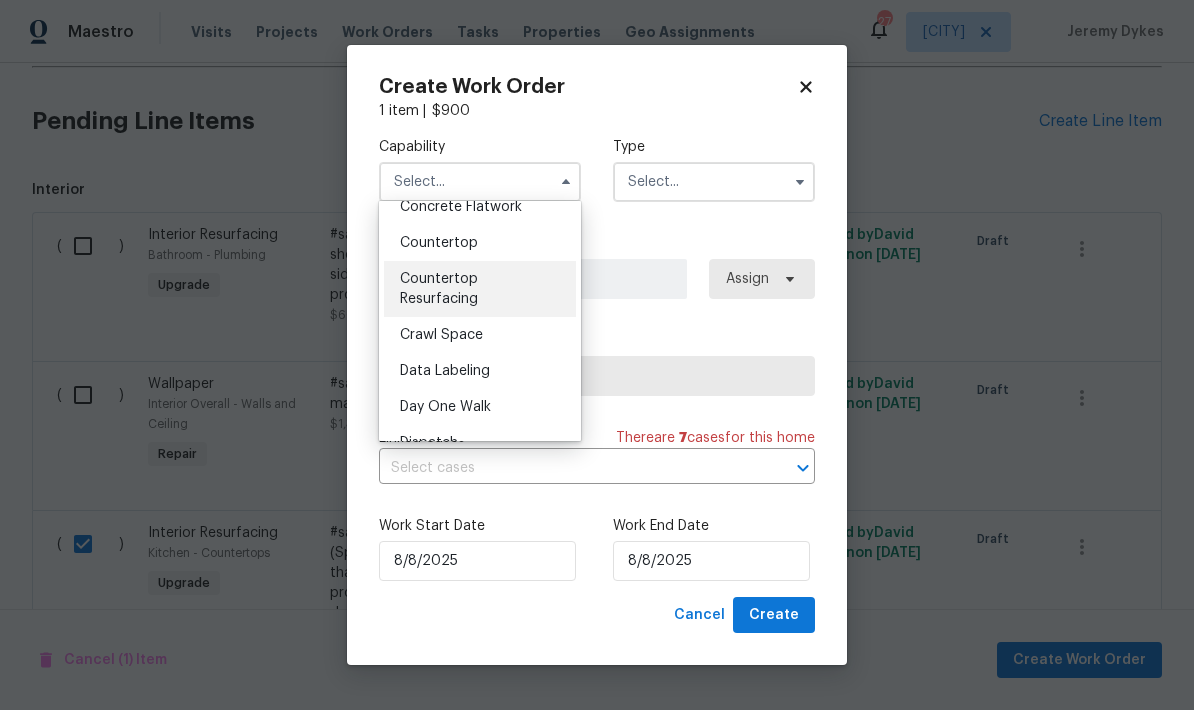 click on "Countertop Resurfacing" at bounding box center (480, 289) 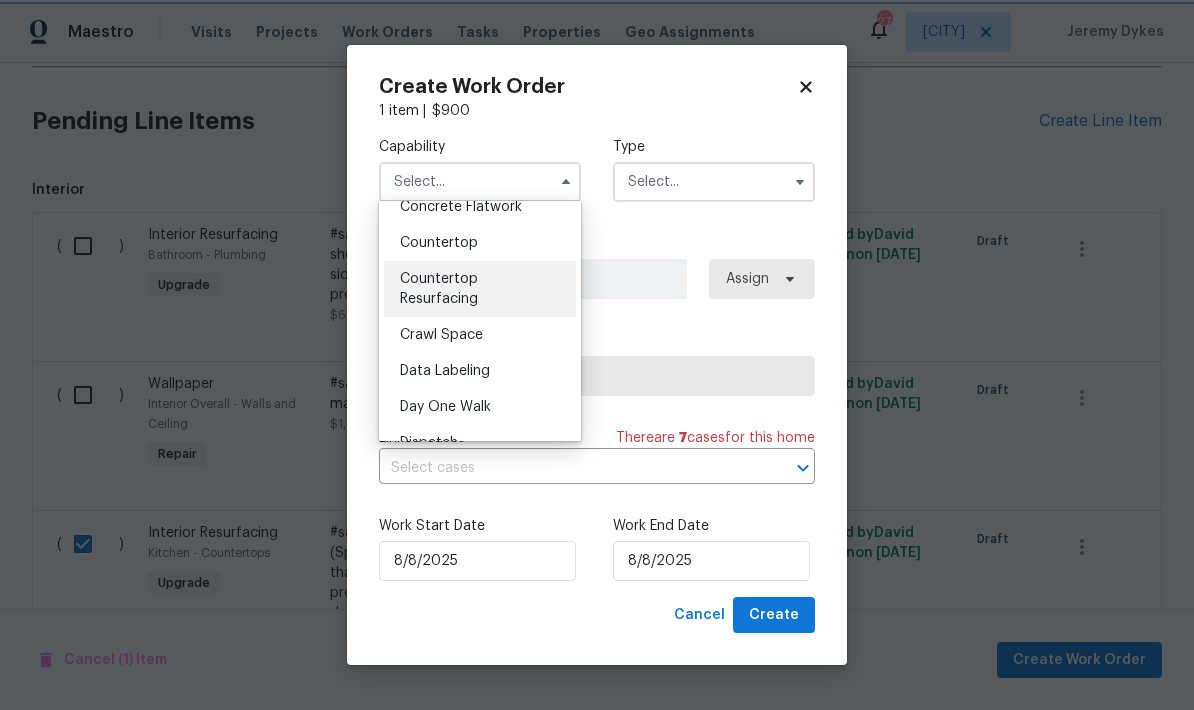type on "Countertop Resurfacing" 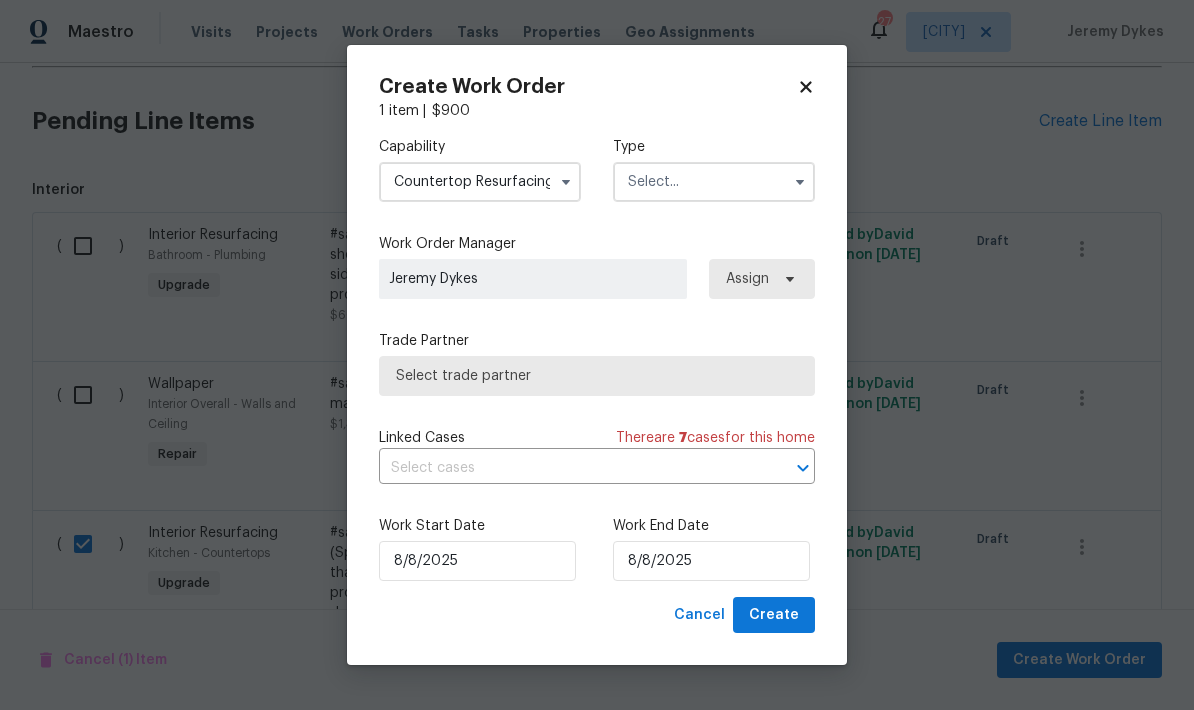 click at bounding box center (714, 182) 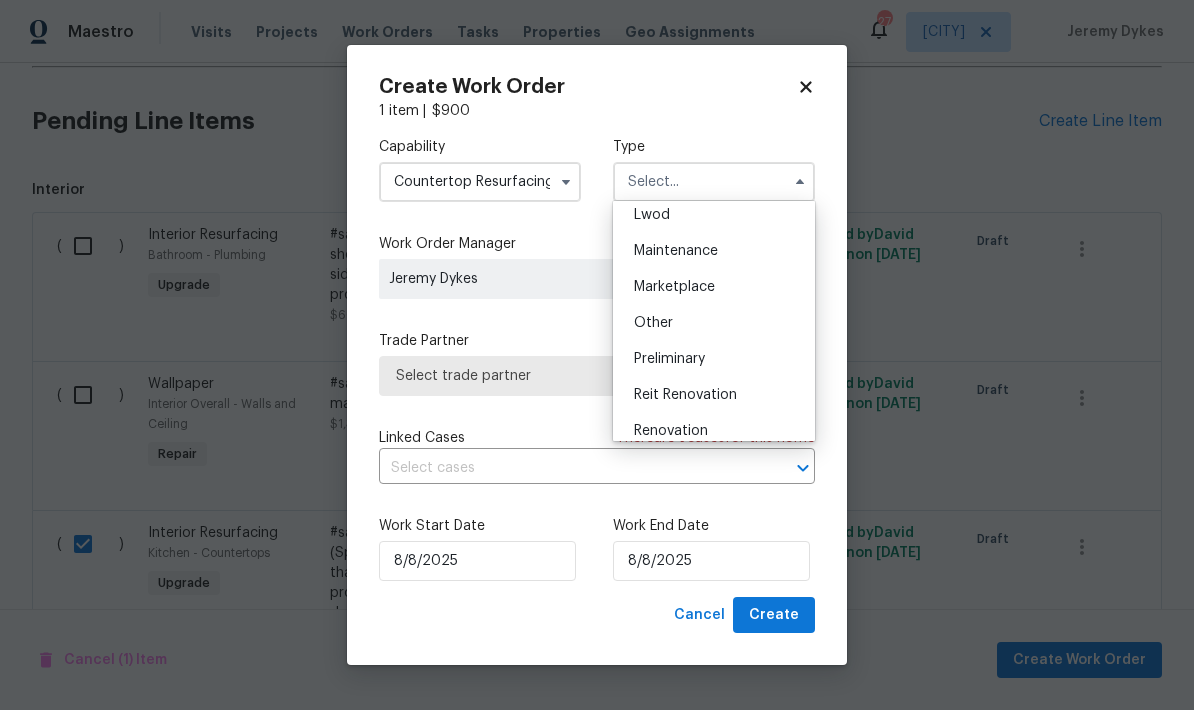 scroll, scrollTop: 308, scrollLeft: 0, axis: vertical 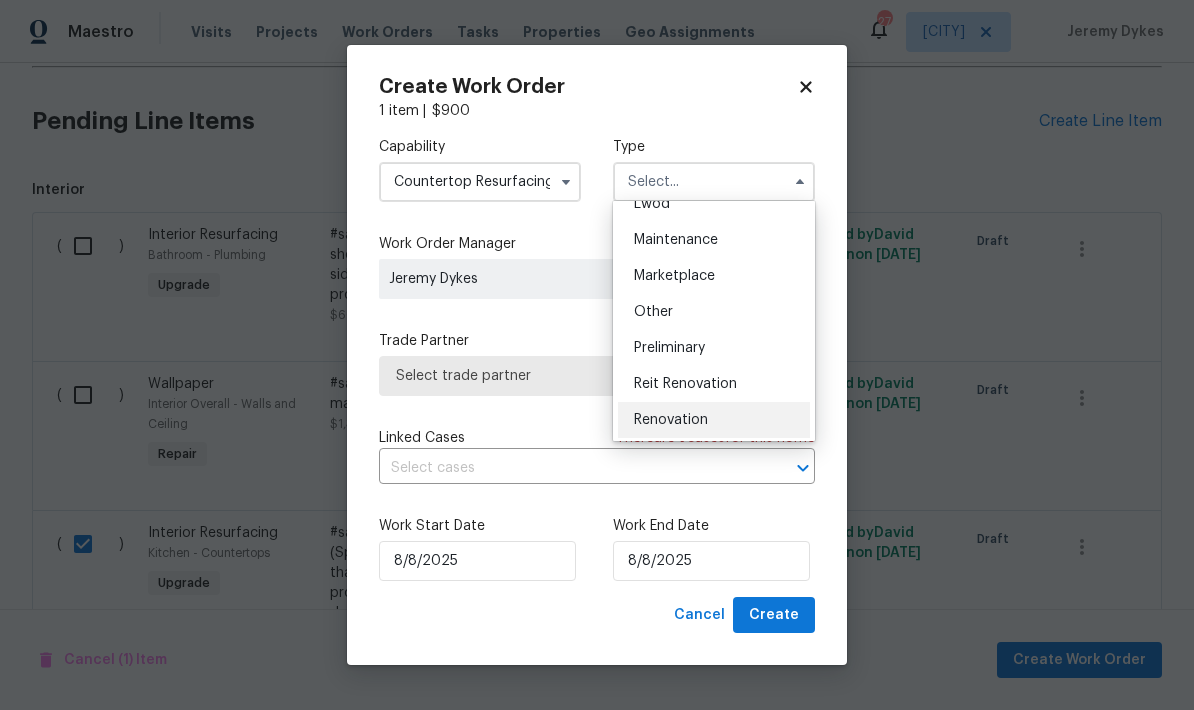 click on "Renovation" at bounding box center [671, 420] 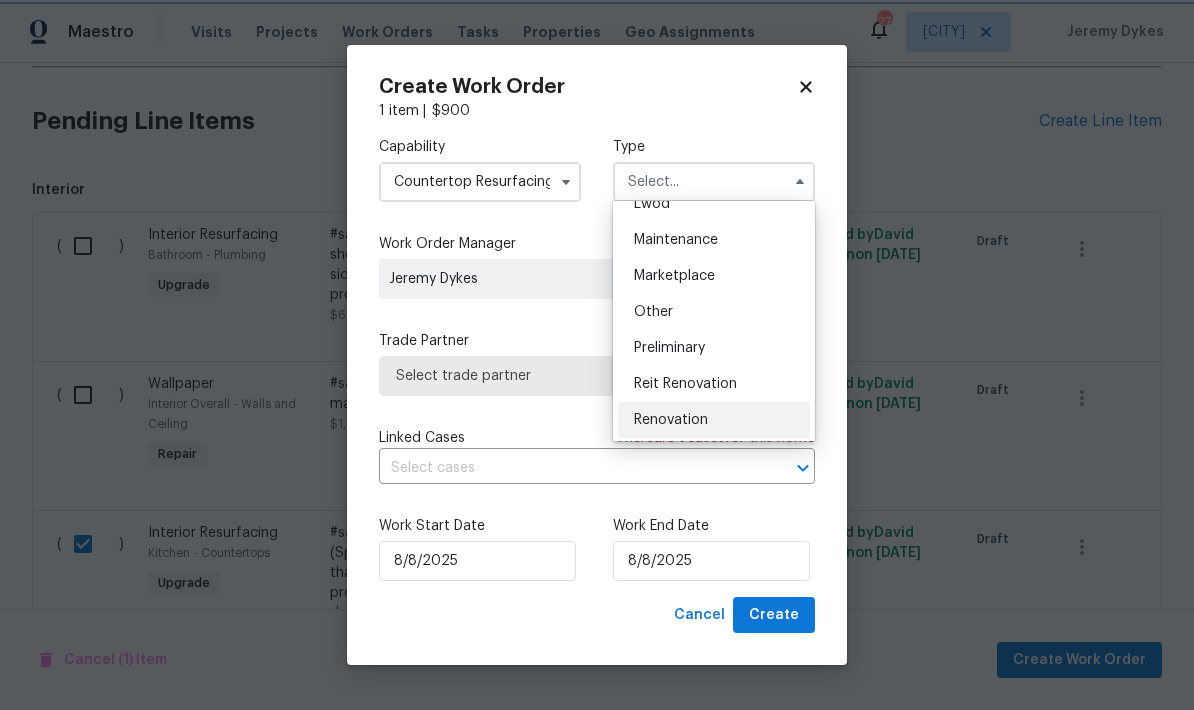 type on "Renovation" 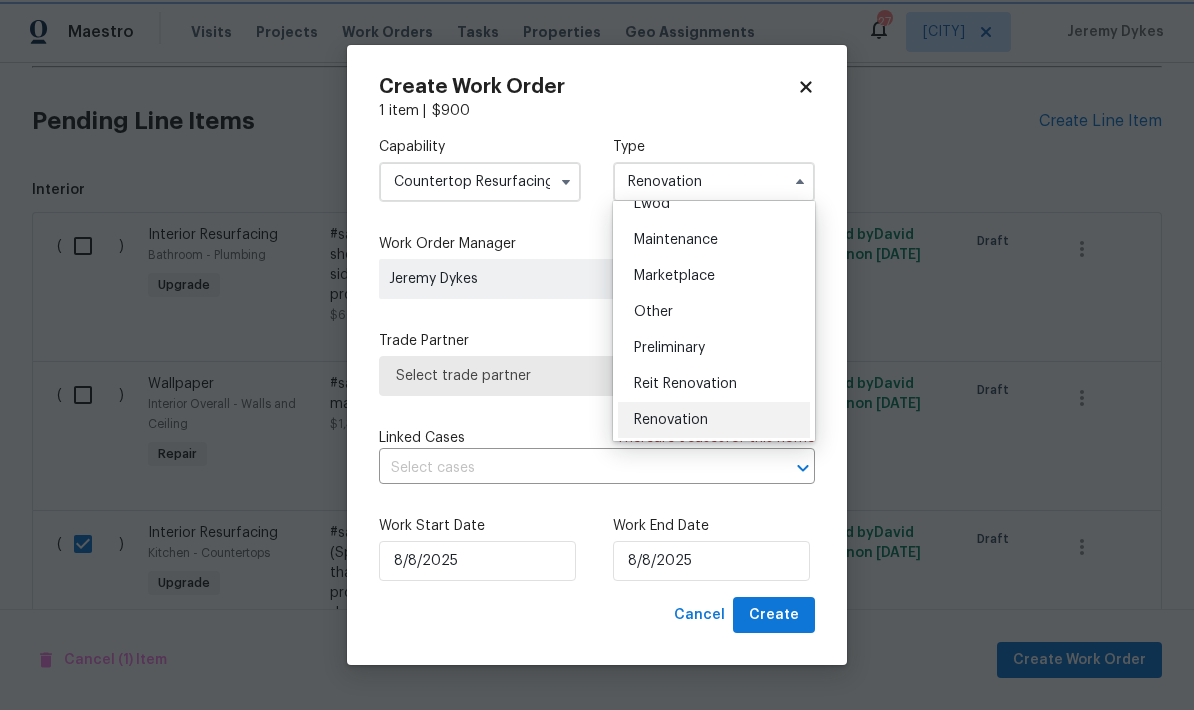 scroll, scrollTop: 0, scrollLeft: 0, axis: both 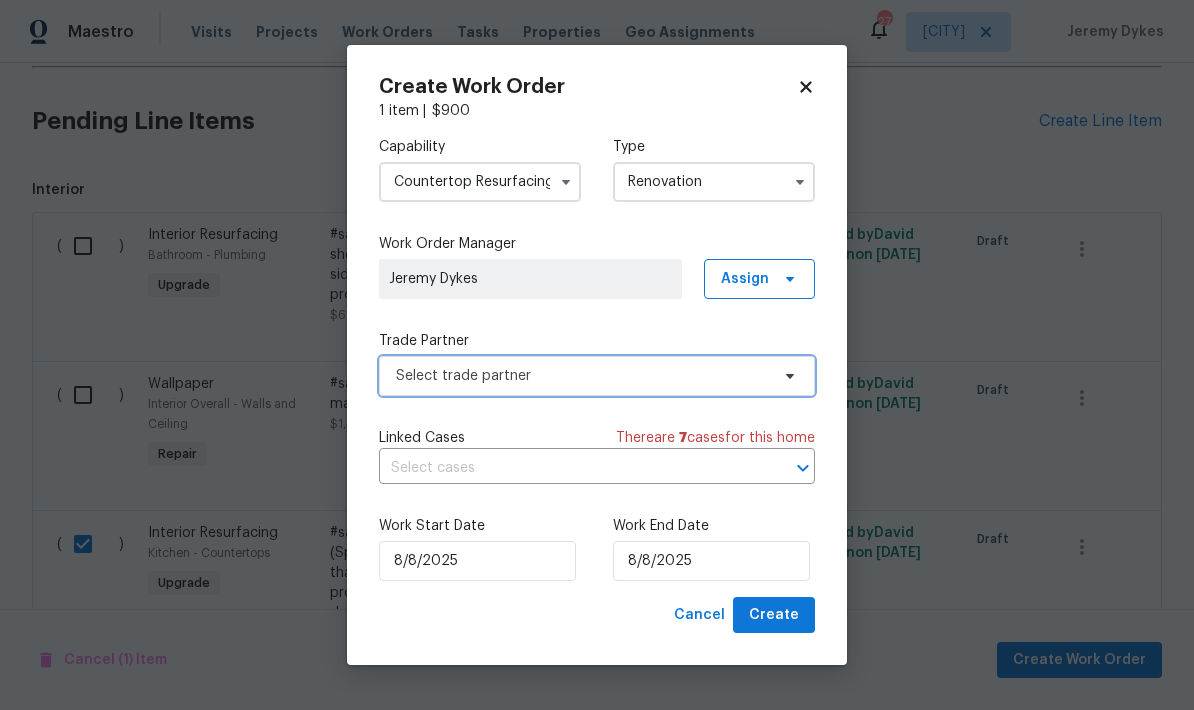 click on "Select trade partner" at bounding box center [582, 376] 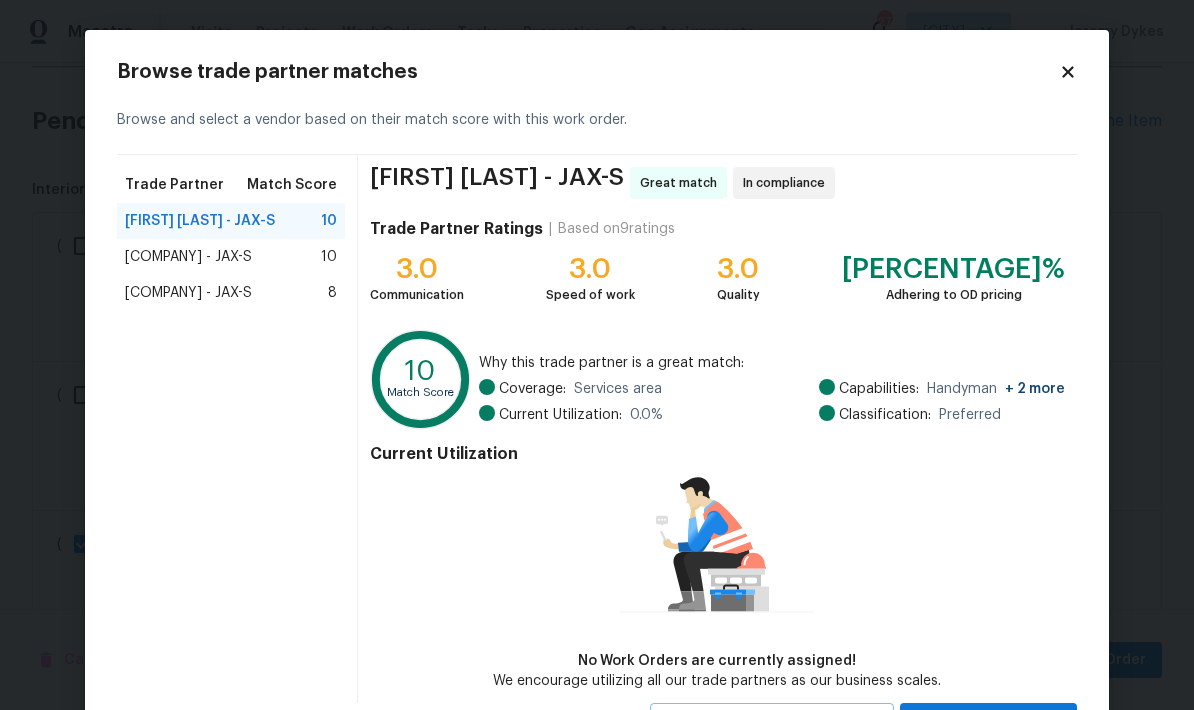 click 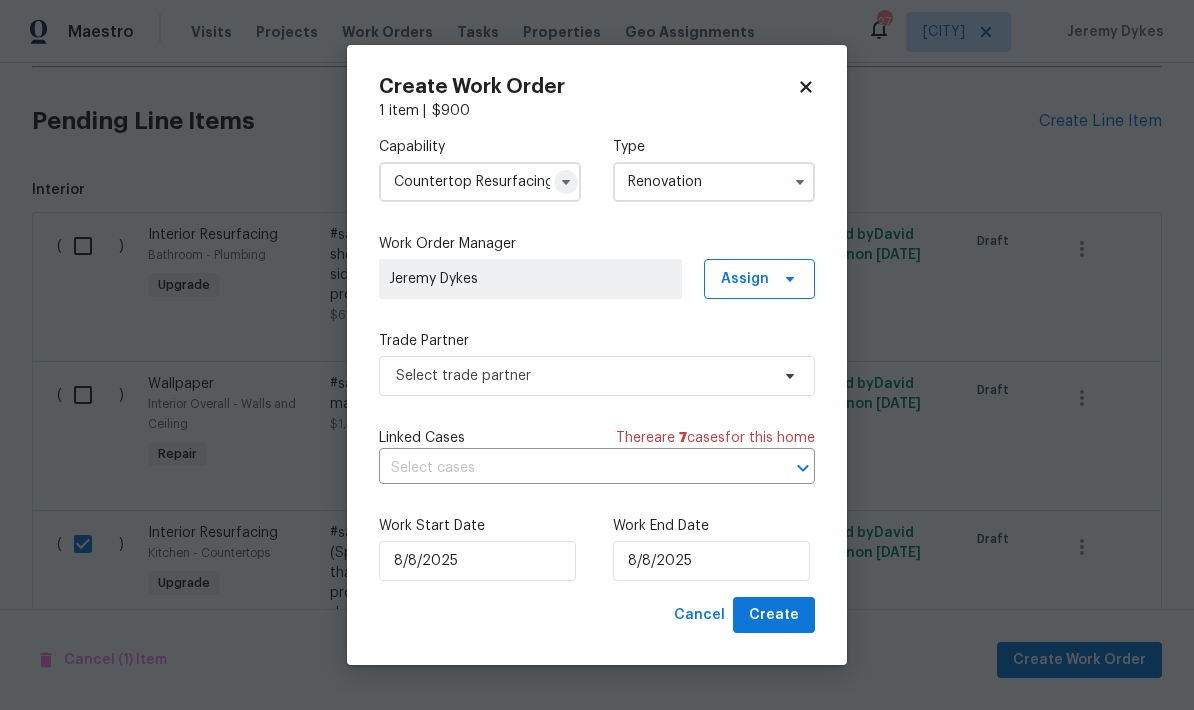 click 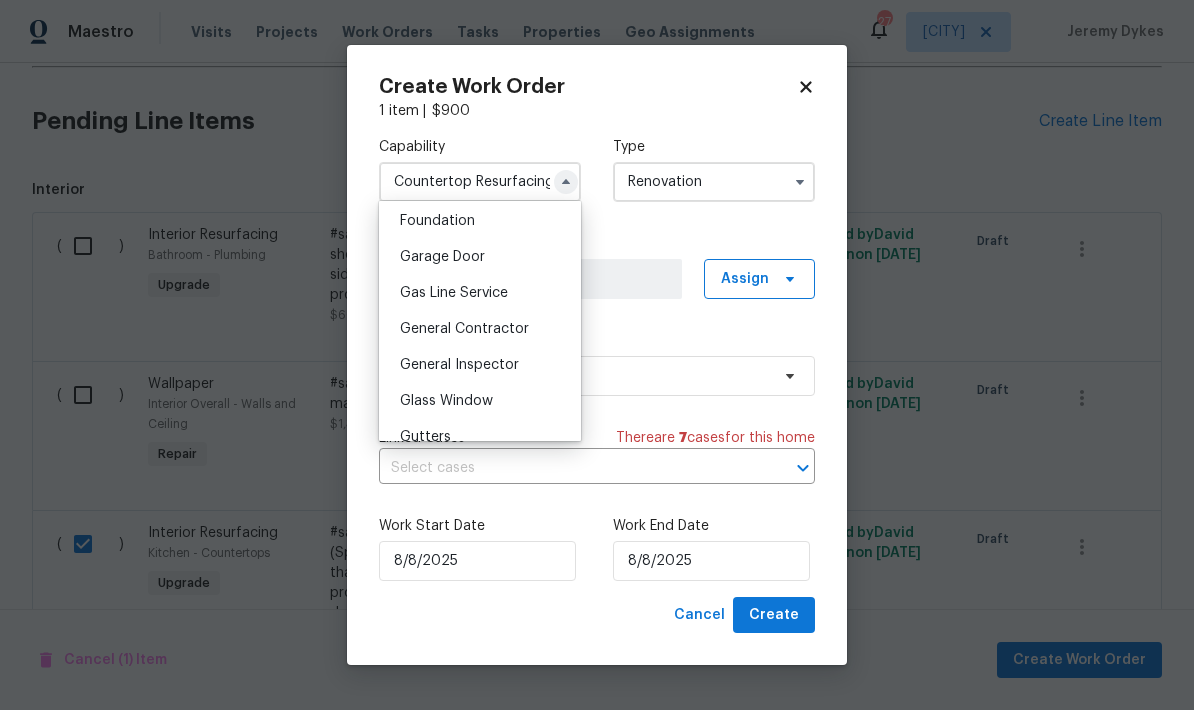 scroll, scrollTop: 855, scrollLeft: 0, axis: vertical 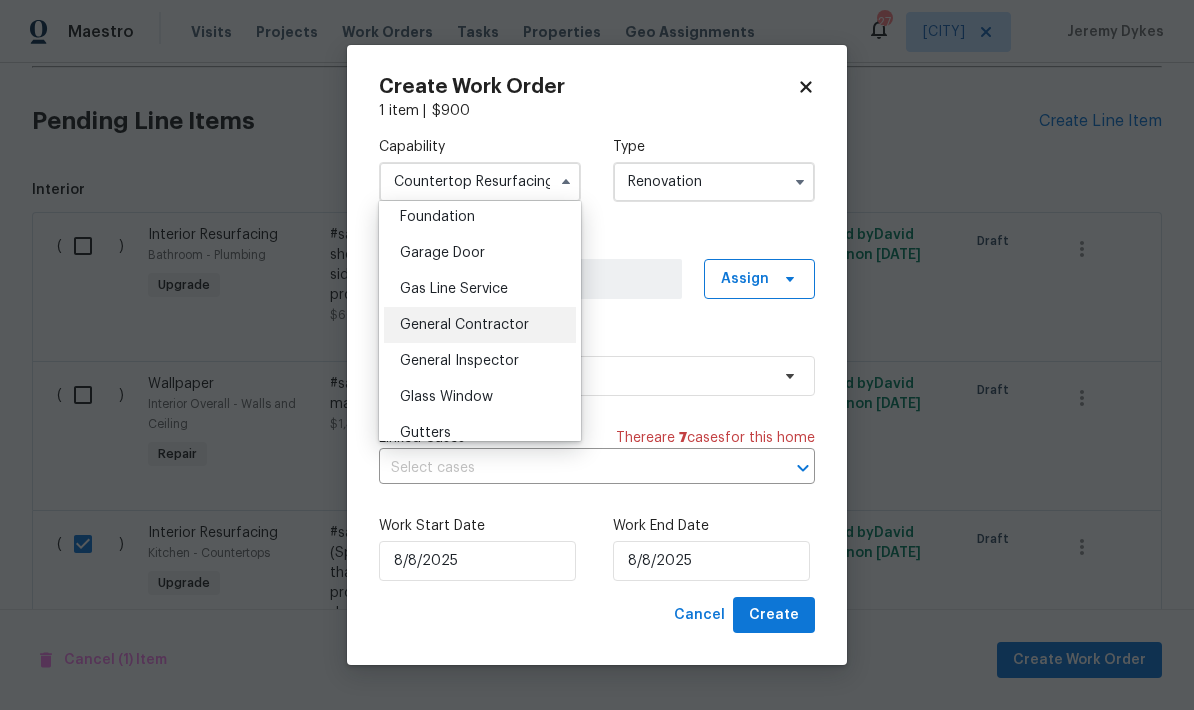 click on "General Contractor" at bounding box center (464, 325) 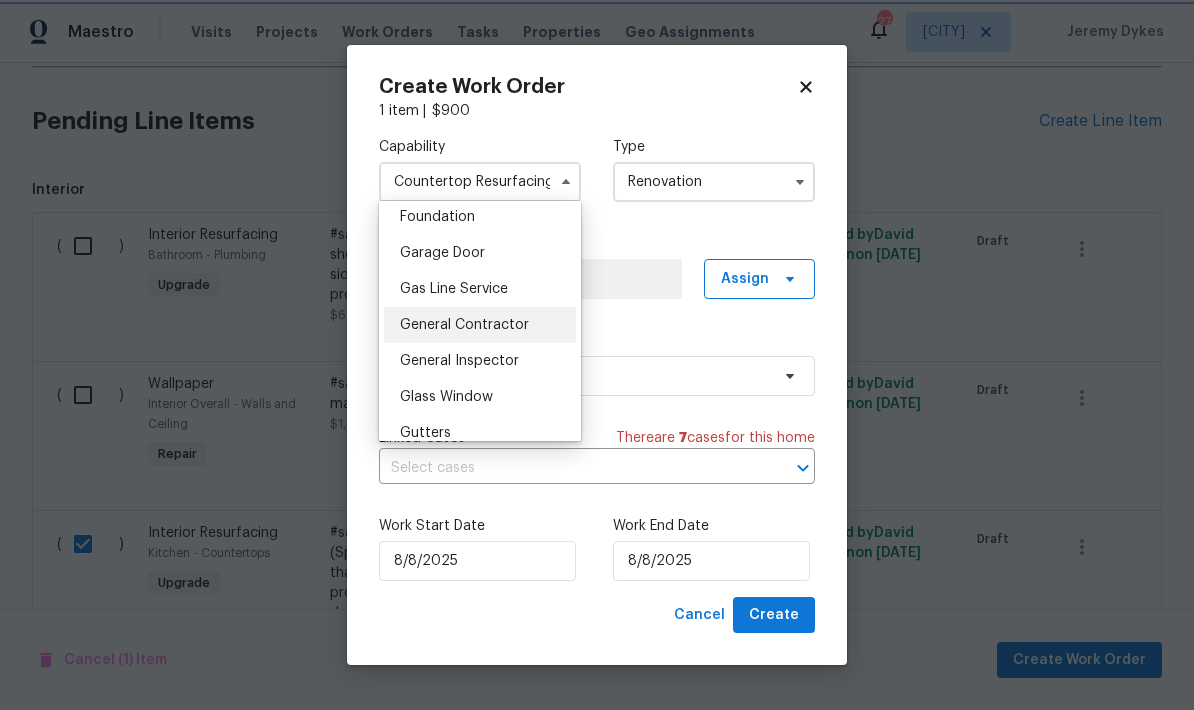 type on "General Contractor" 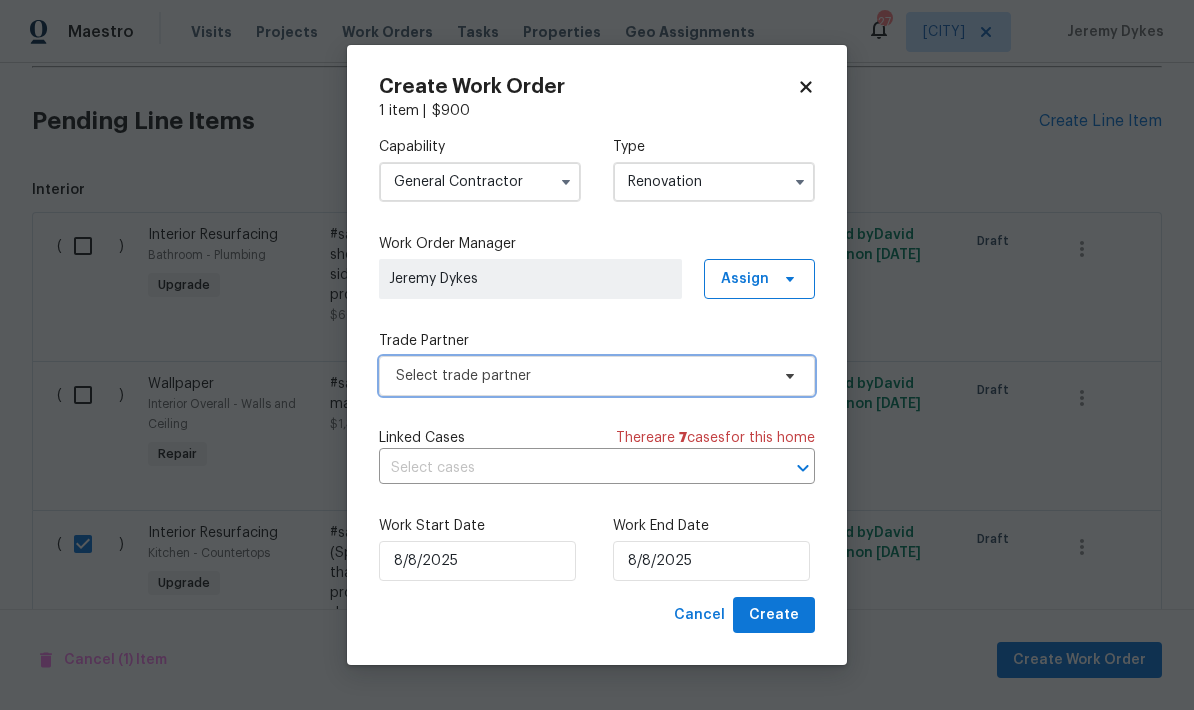 click on "Select trade partner" at bounding box center [582, 376] 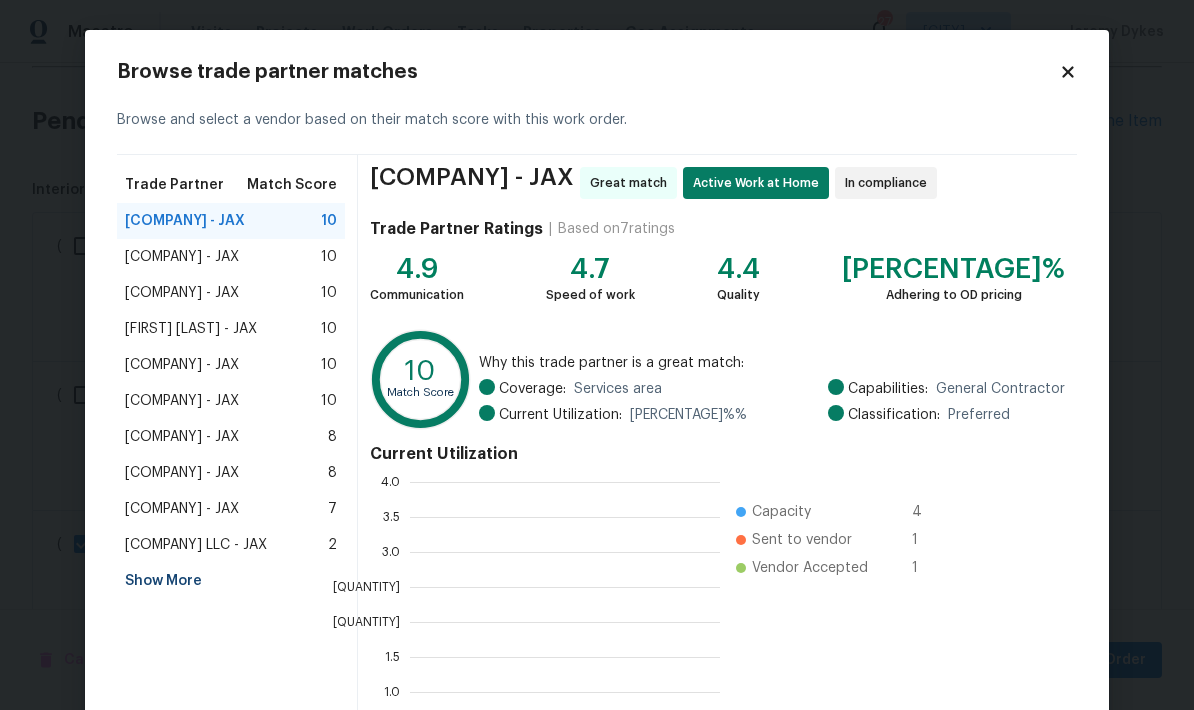 scroll, scrollTop: 2, scrollLeft: 2, axis: both 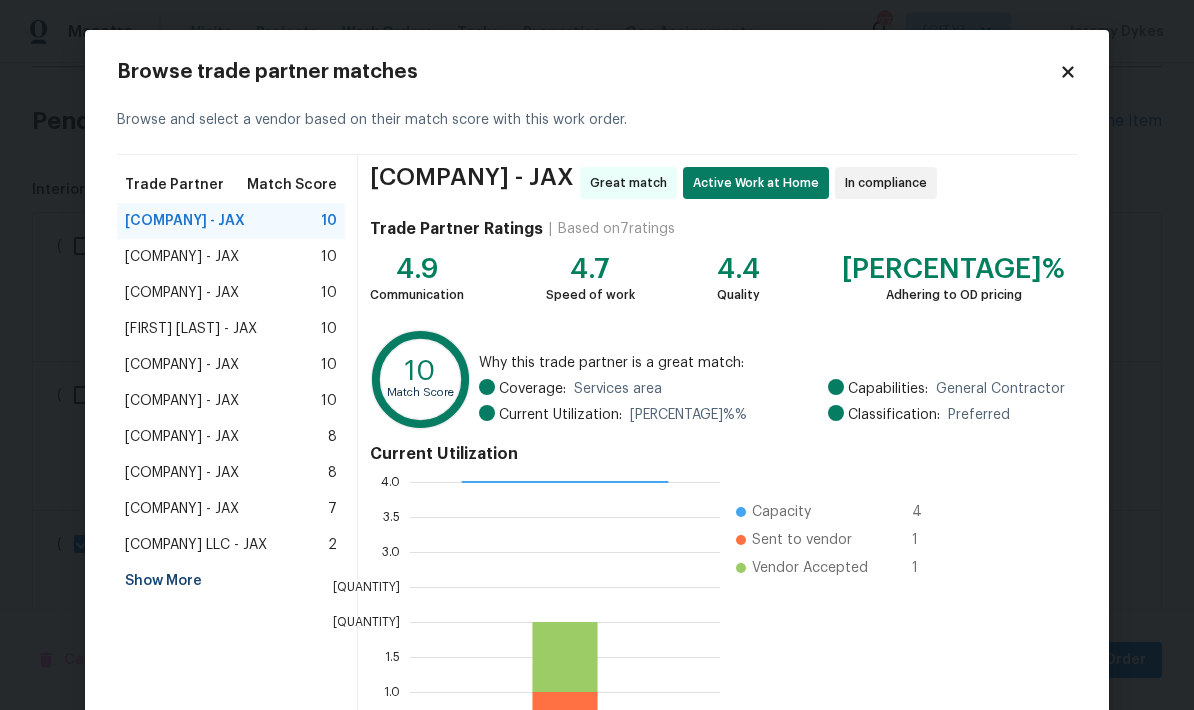 click on "Elson Renovation - JAX" at bounding box center (182, 509) 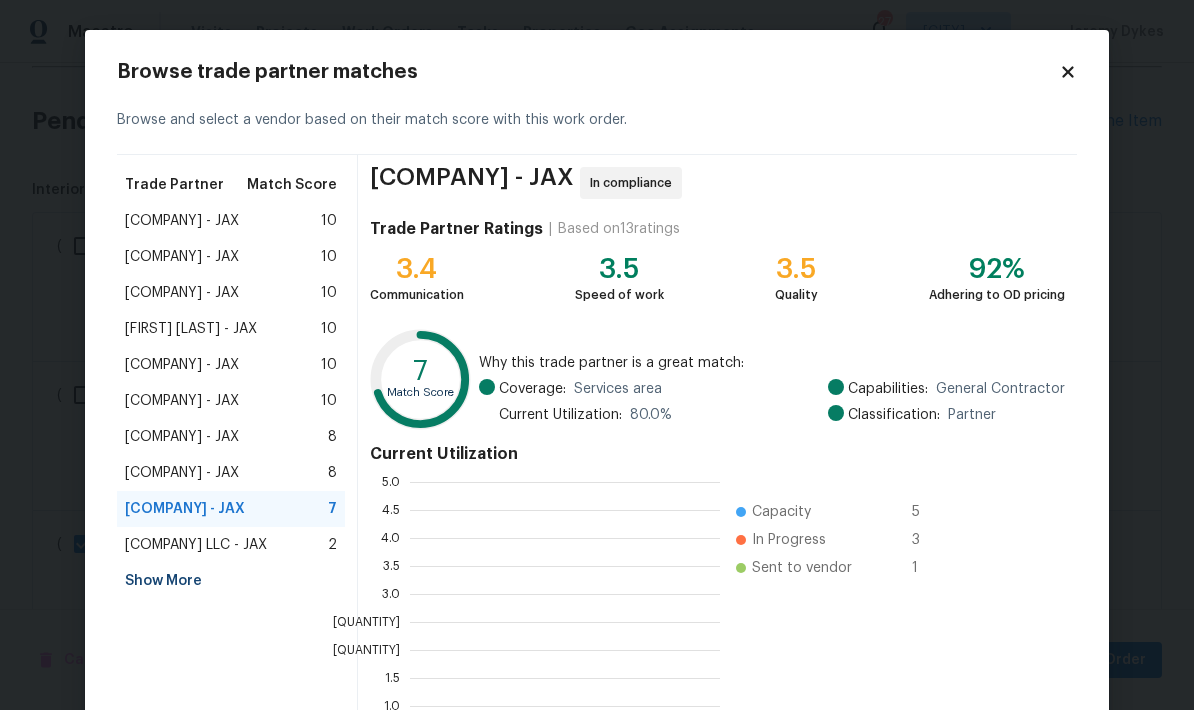 scroll, scrollTop: 280, scrollLeft: 310, axis: both 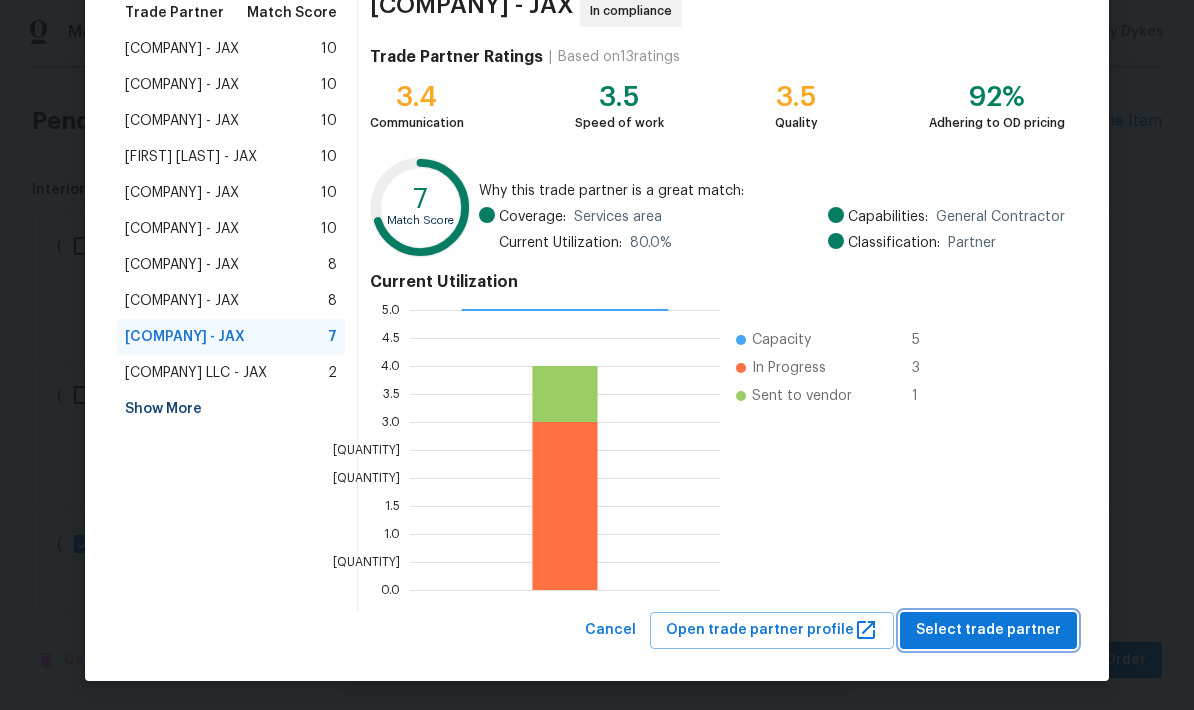 click on "Select trade partner" at bounding box center (988, 630) 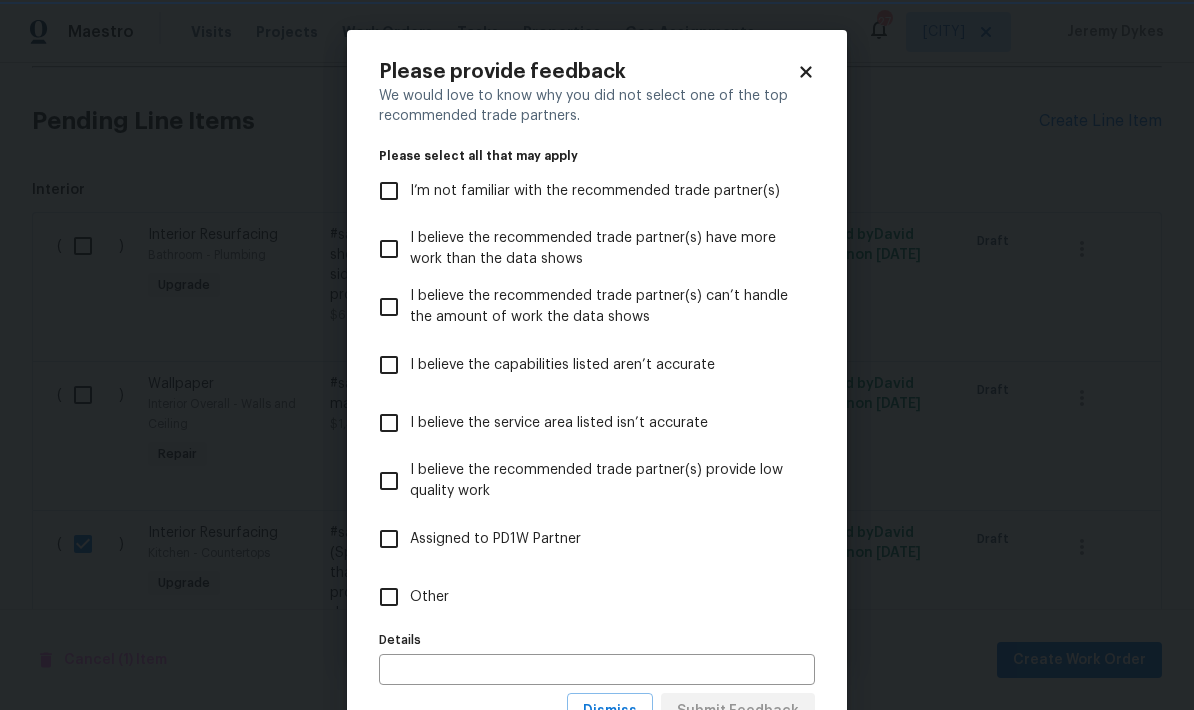 scroll, scrollTop: 0, scrollLeft: 0, axis: both 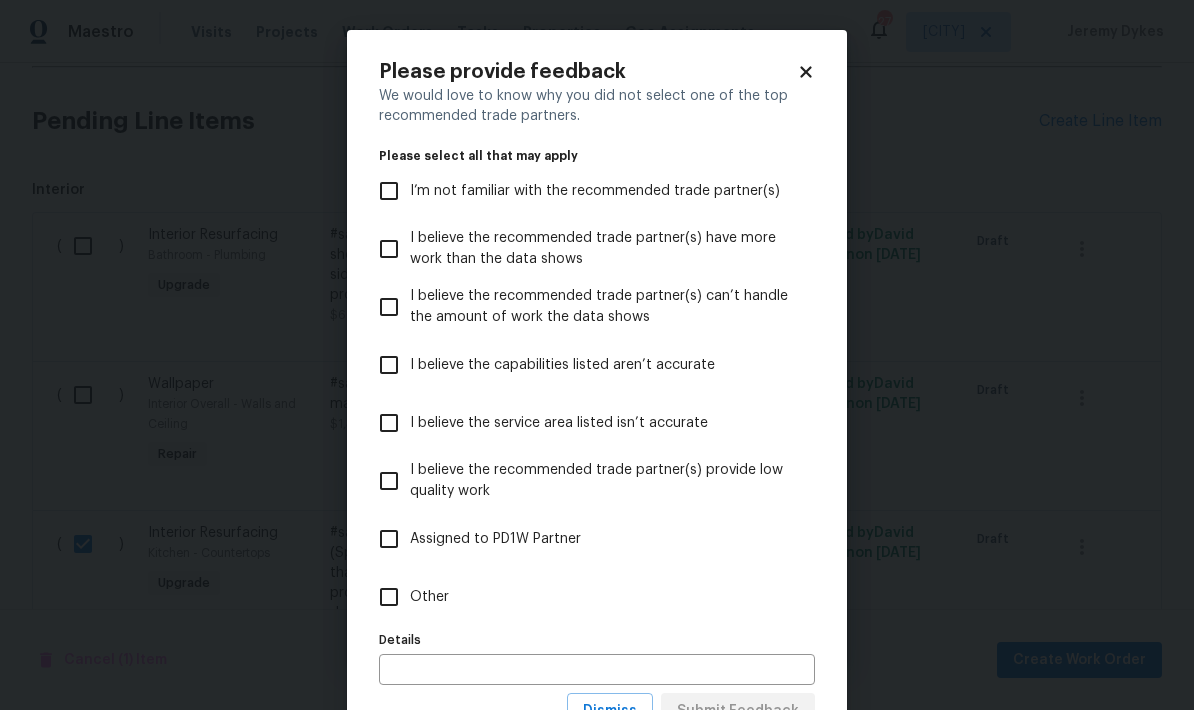 click on "Other" at bounding box center (389, 597) 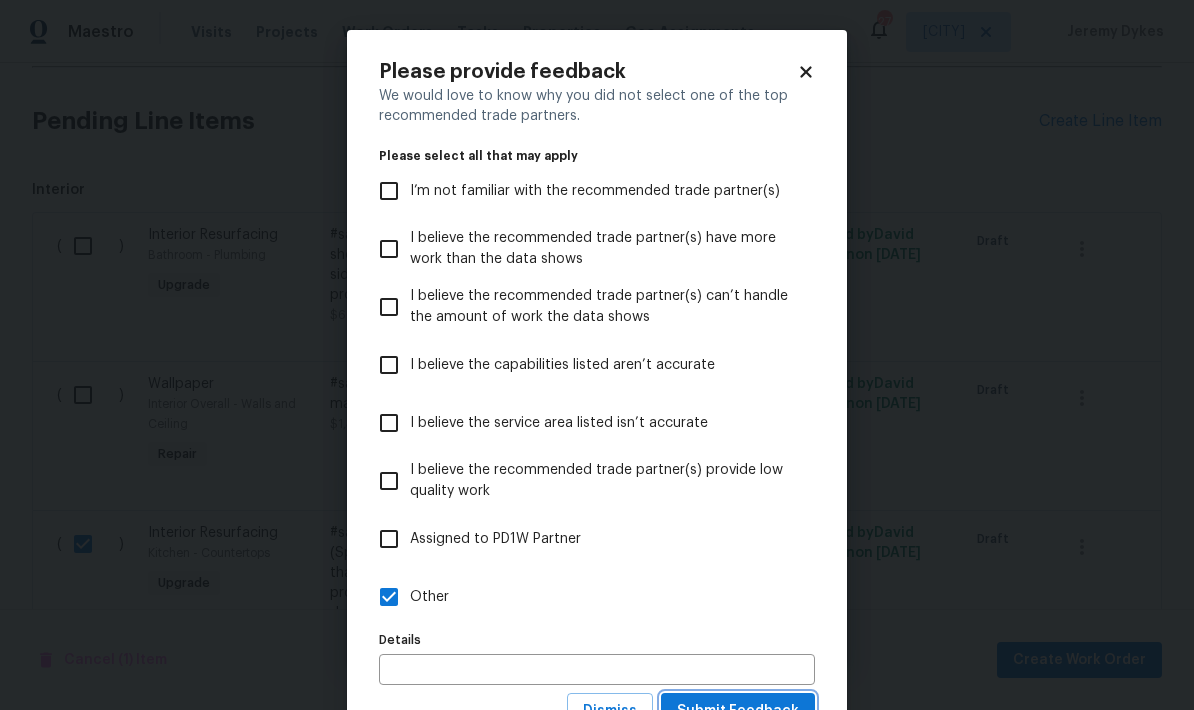 click on "Submit Feedback" at bounding box center (738, 711) 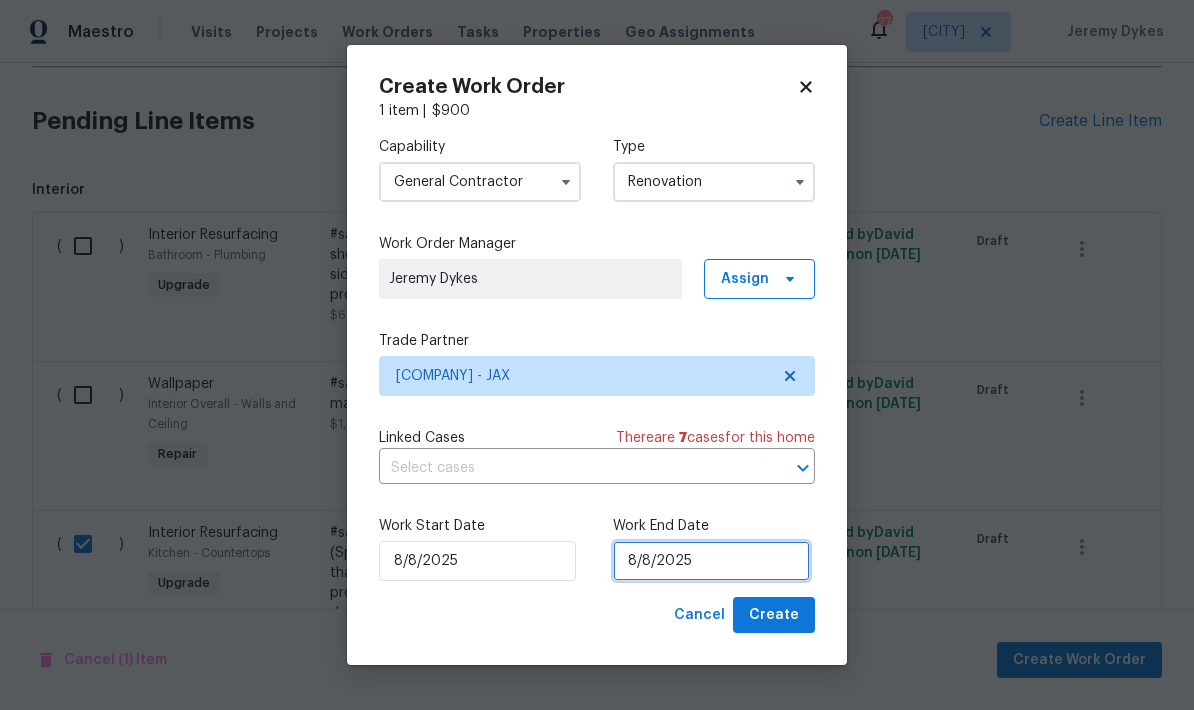 click on "8/8/2025" at bounding box center [711, 561] 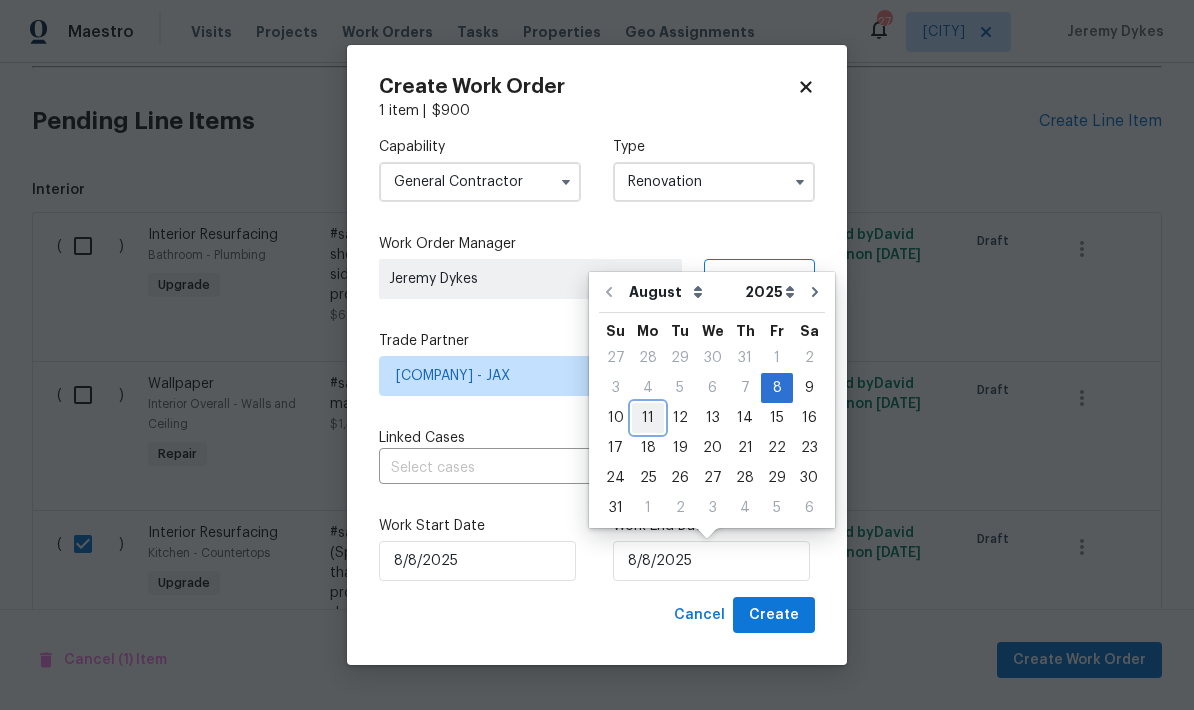 click on "11" at bounding box center [648, 418] 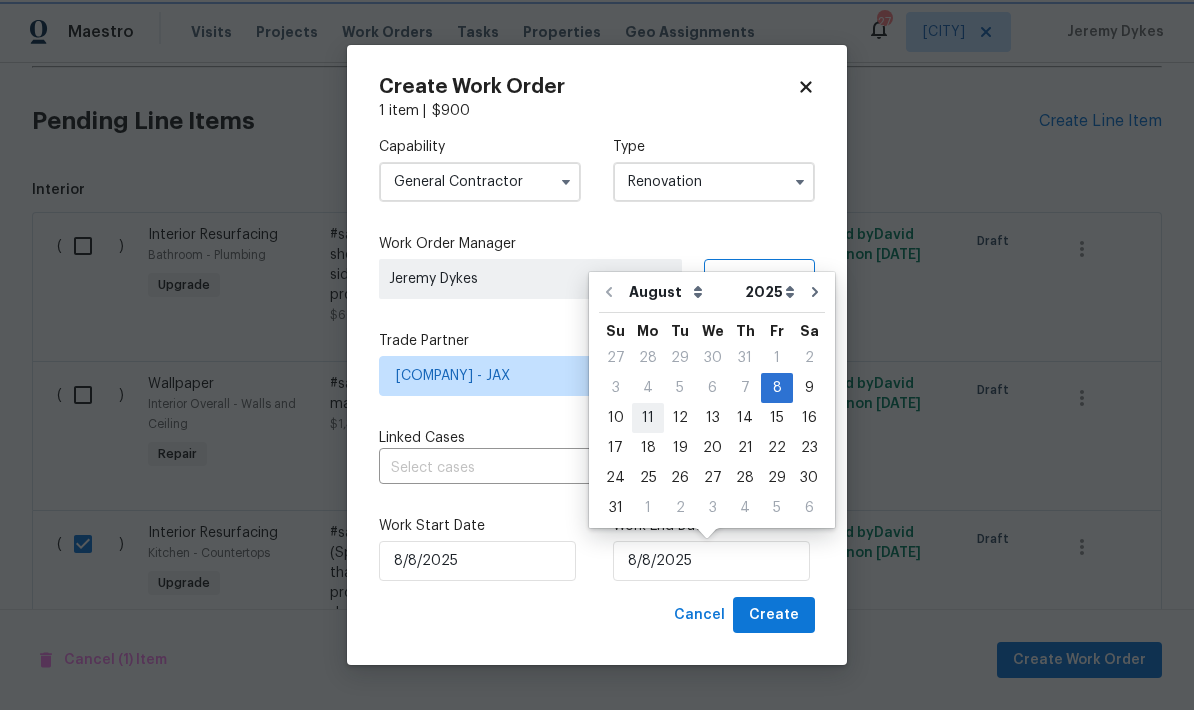 type on "8/11/2025" 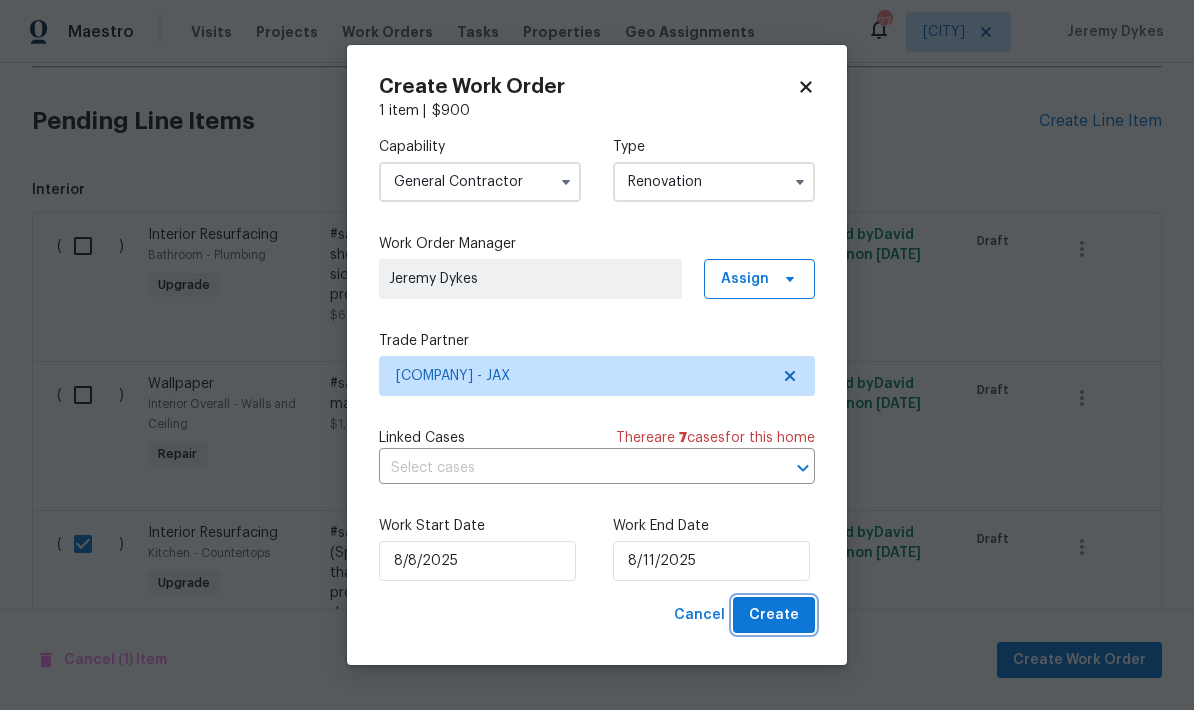 click on "Create" at bounding box center (774, 615) 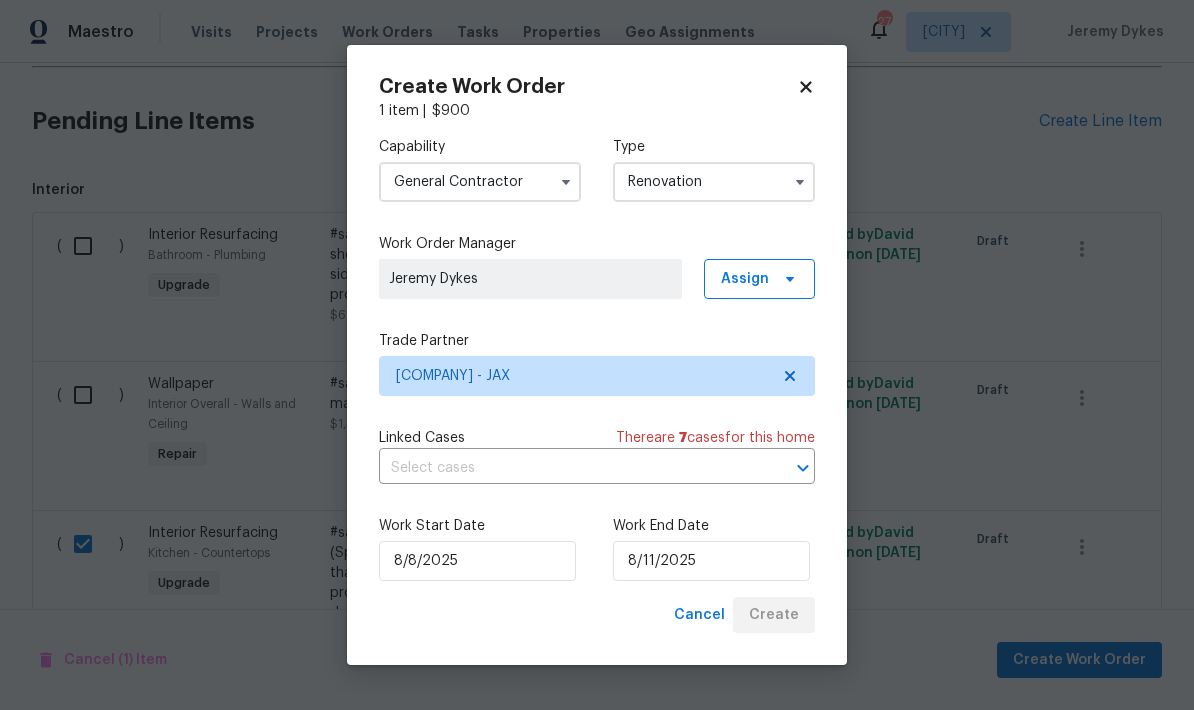 checkbox on "false" 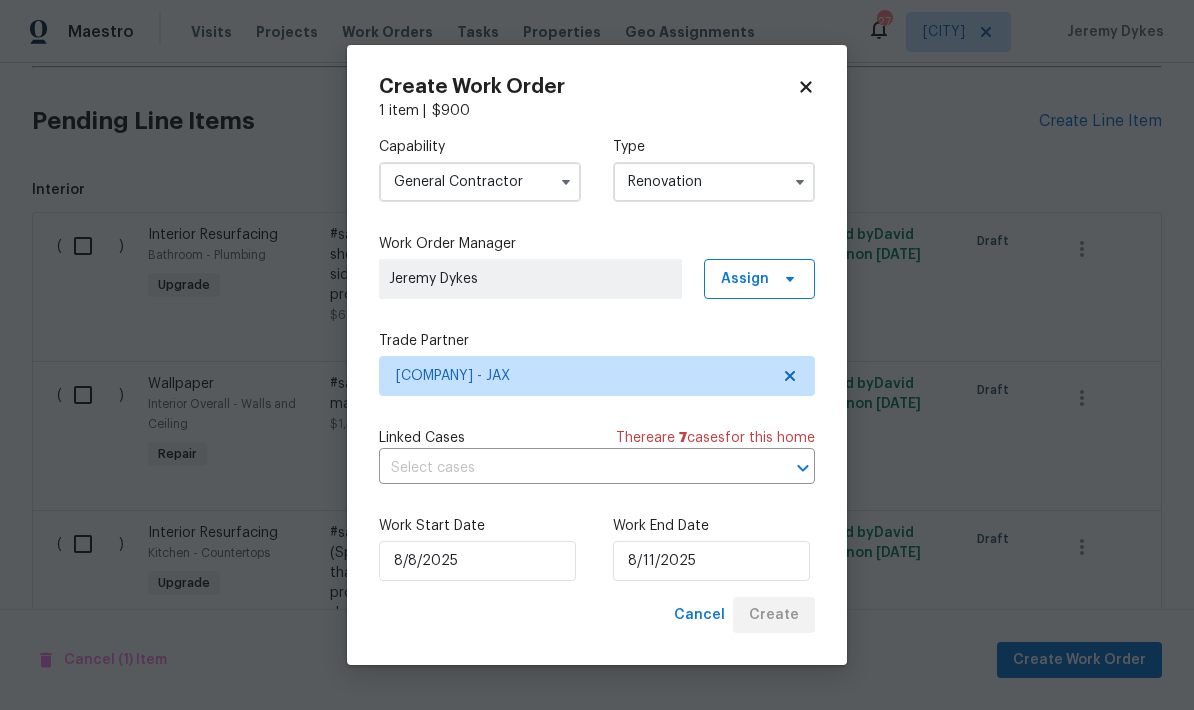 scroll, scrollTop: 2439, scrollLeft: 0, axis: vertical 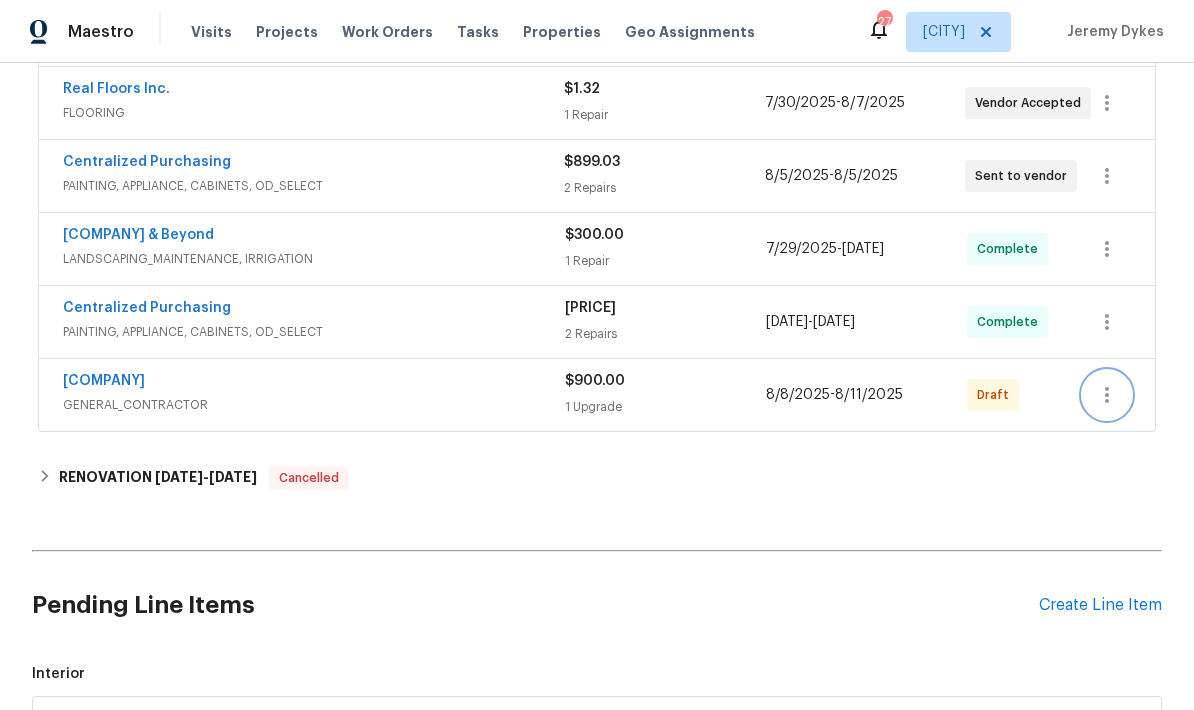 click 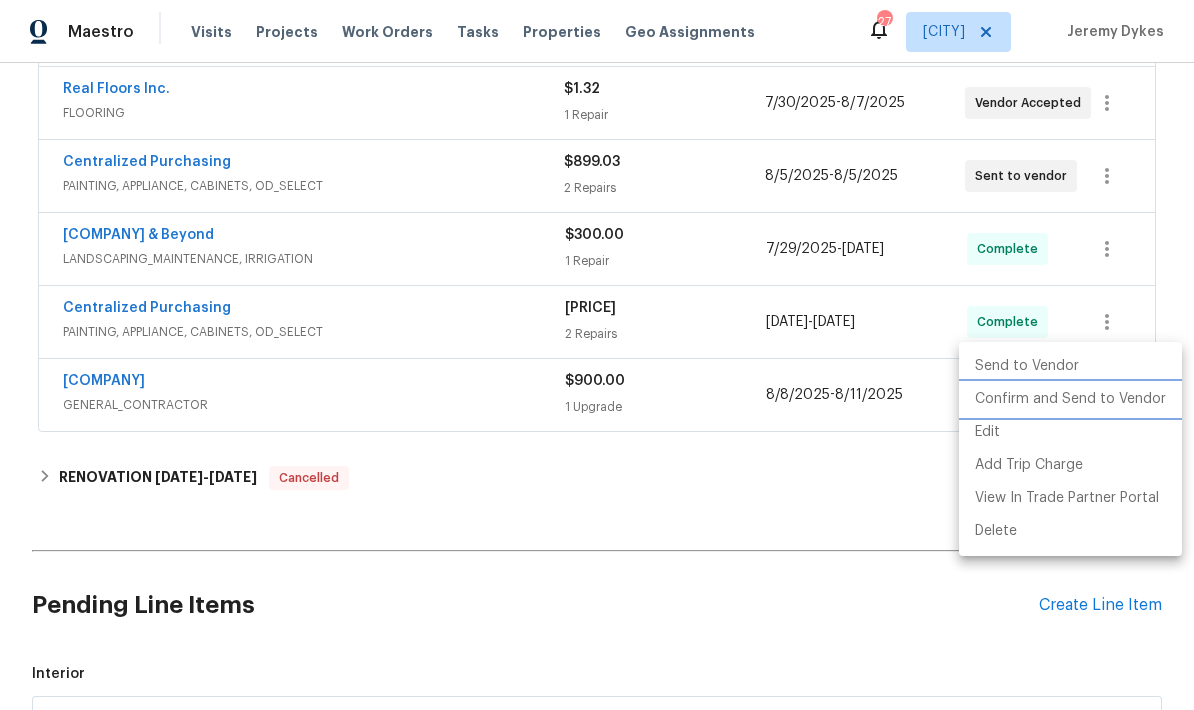 click on "Confirm and Send to Vendor" at bounding box center [1070, 399] 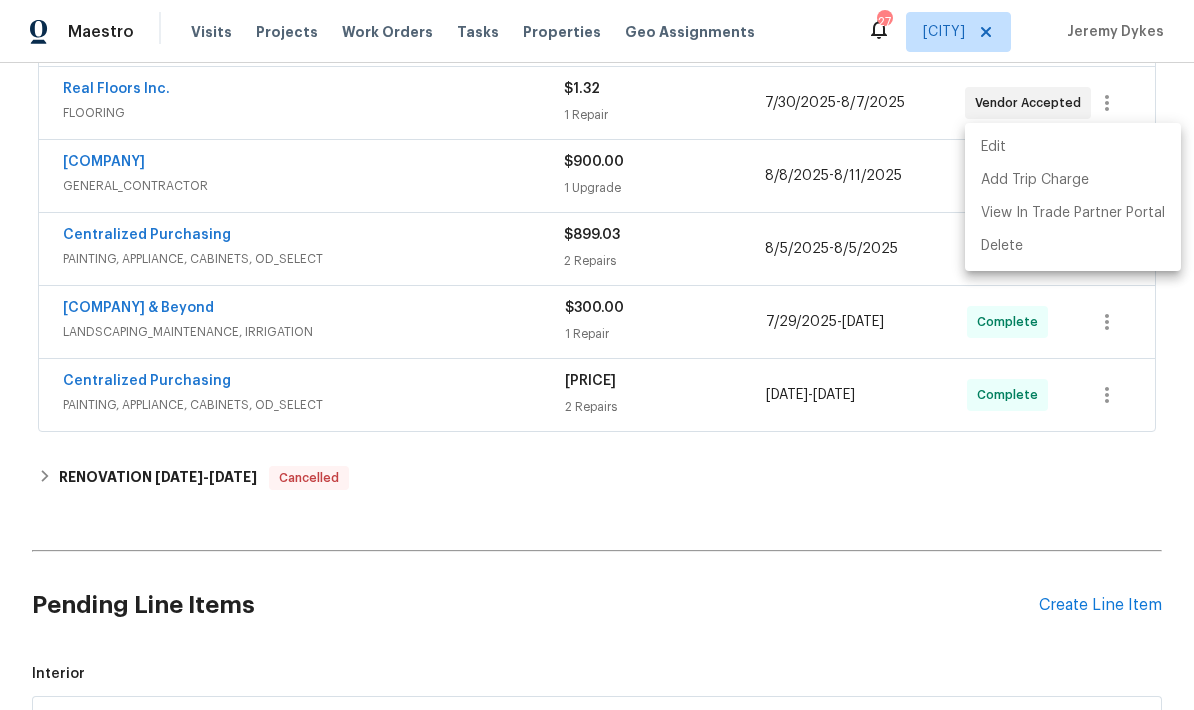click at bounding box center [597, 355] 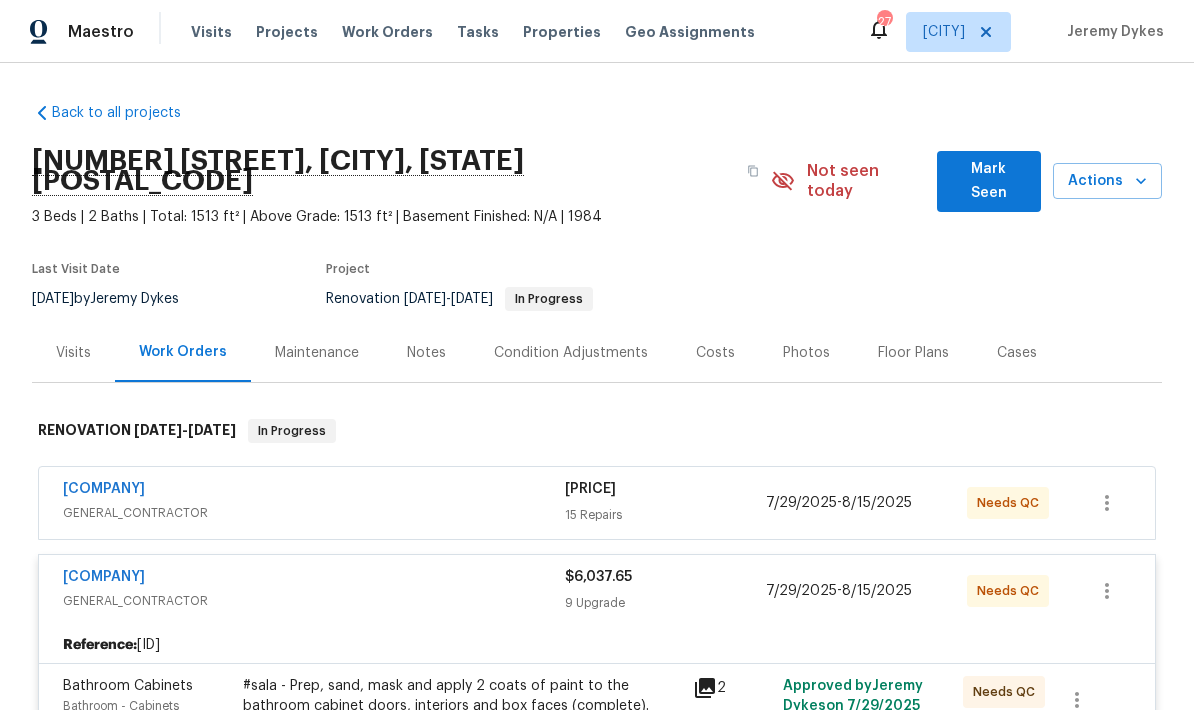 scroll, scrollTop: 0, scrollLeft: 0, axis: both 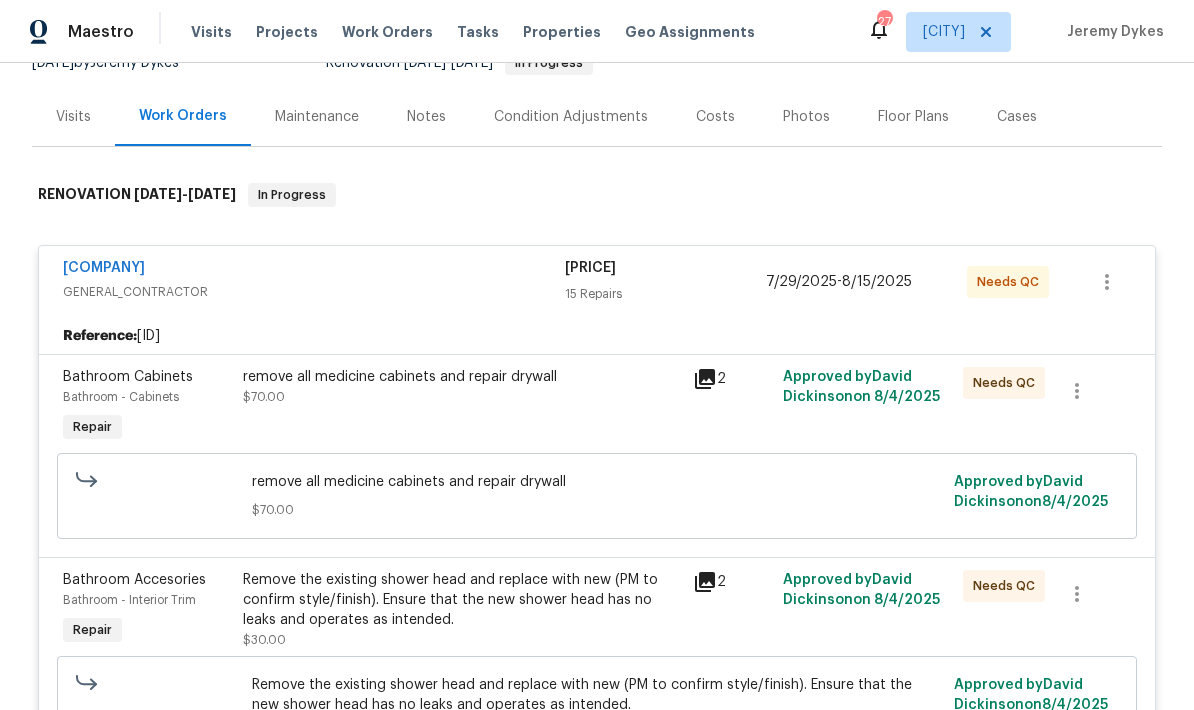 click on "$5,396.09 15 Repairs" at bounding box center [665, 282] 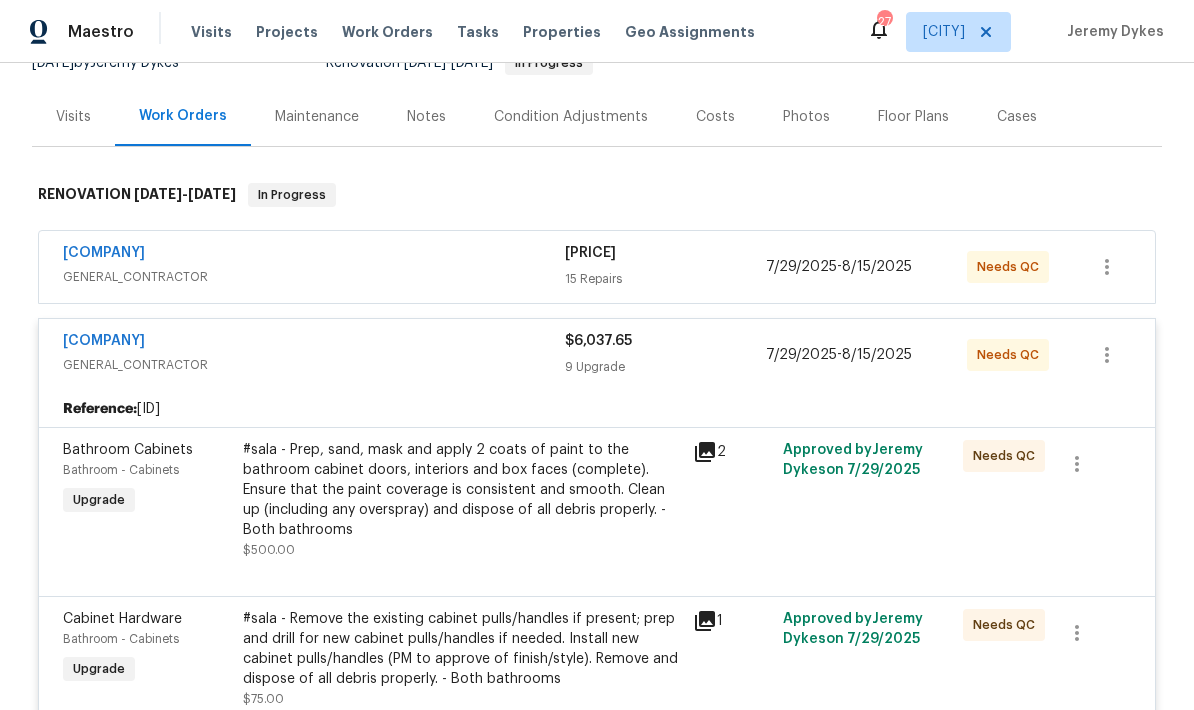 click on "15 Repairs" at bounding box center (665, 279) 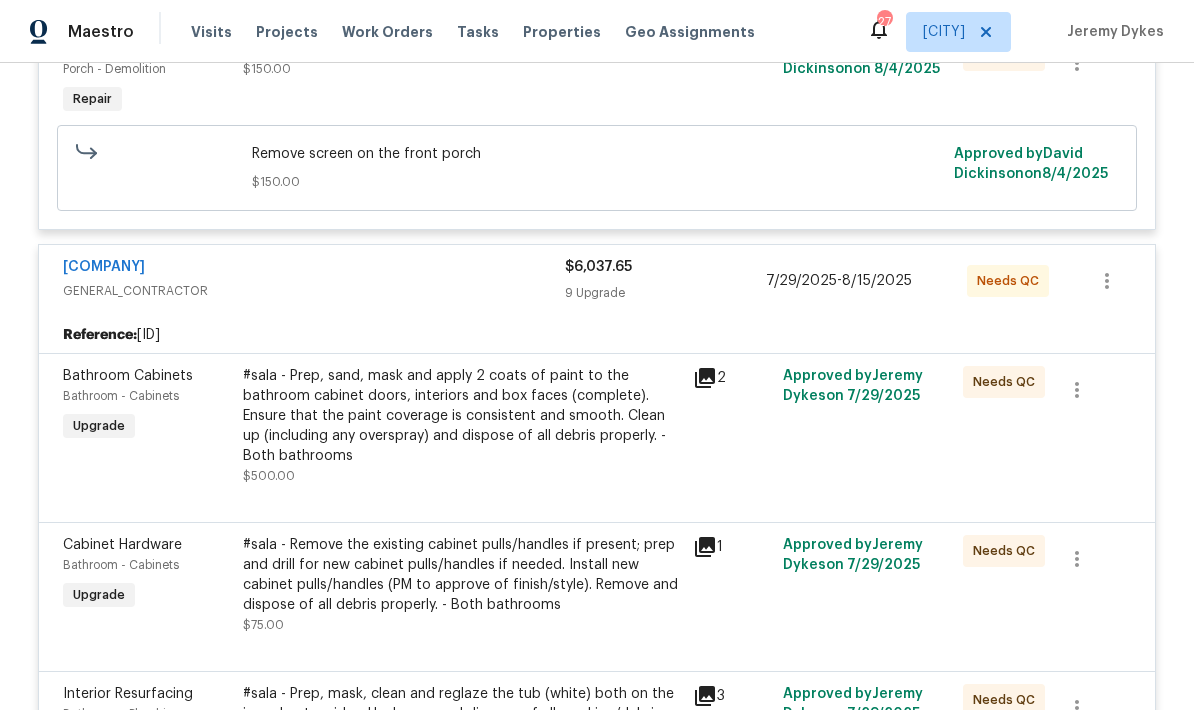 scroll, scrollTop: 4183, scrollLeft: 0, axis: vertical 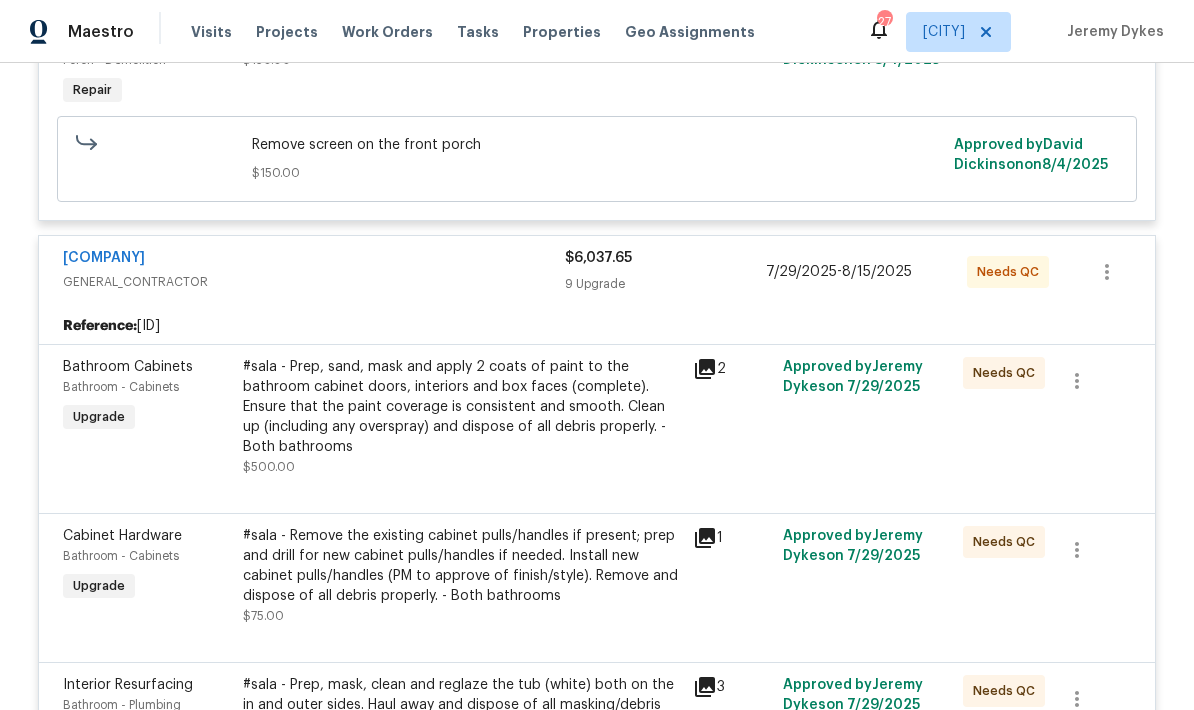 click on "Bathroom Cabinets Bathroom - Cabinets Upgrade #sala - Prep, sand, mask and apply 2 coats of paint to the bathroom cabinet doors, interiors and box faces (complete). Ensure that the paint coverage is consistent and smooth. Clean up (including any overspray) and dispose of all debris properly. - Both bathrooms $500.00   2 Approved by  Jeremy Dykes  on   7/29/2025 Needs QC" at bounding box center [597, 428] 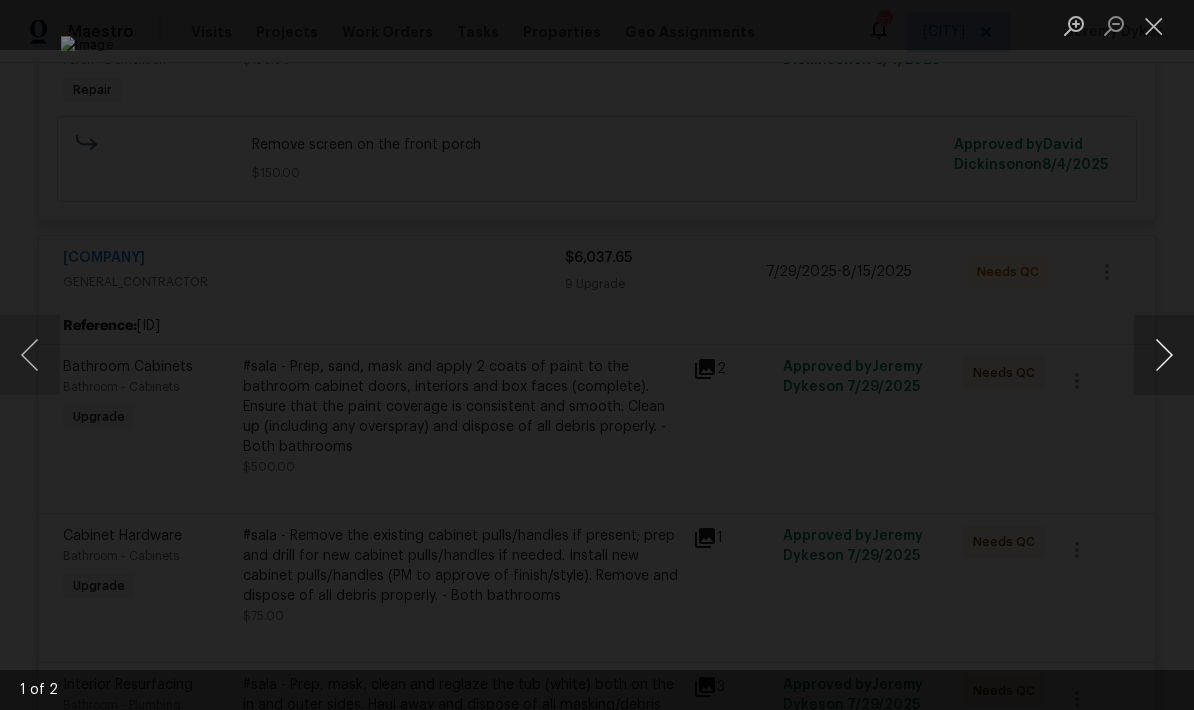 click at bounding box center (1164, 355) 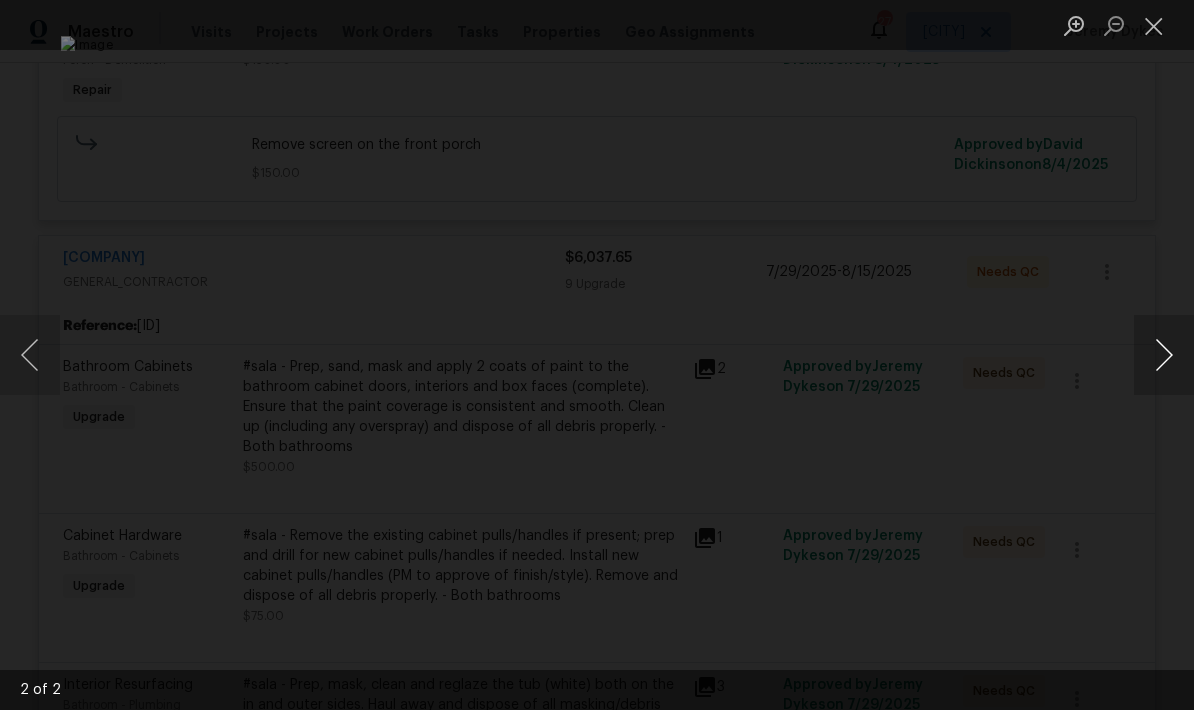 click at bounding box center [1164, 355] 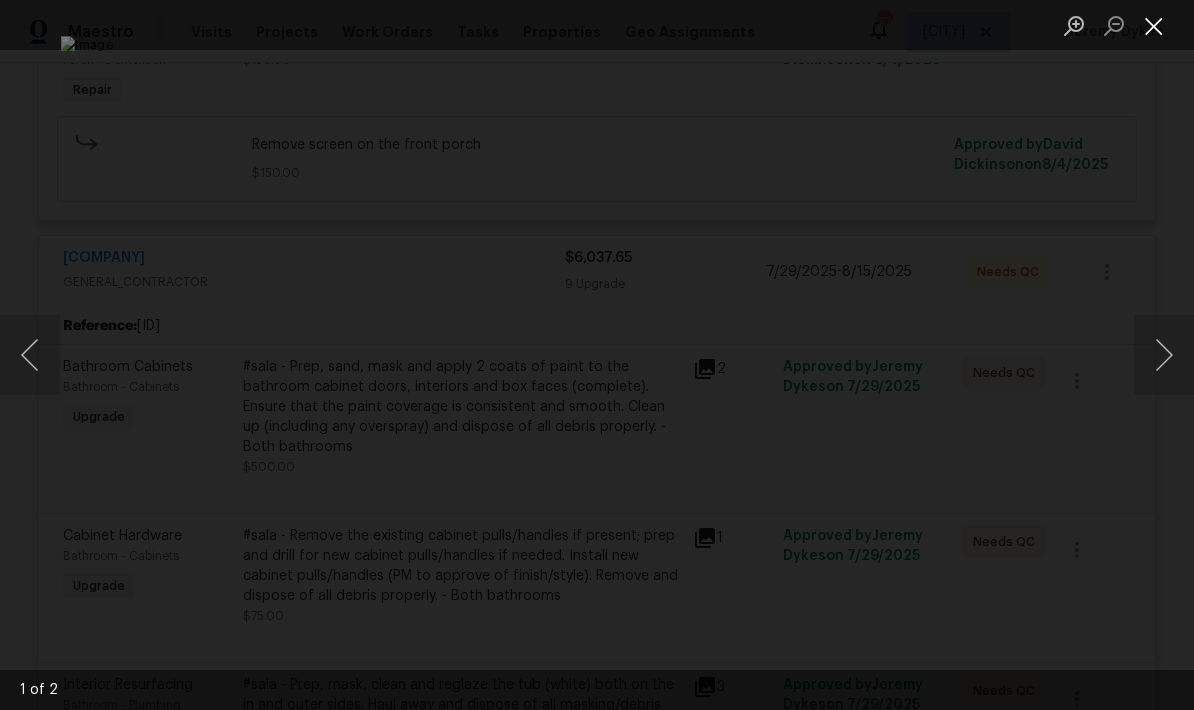 click at bounding box center [1154, 25] 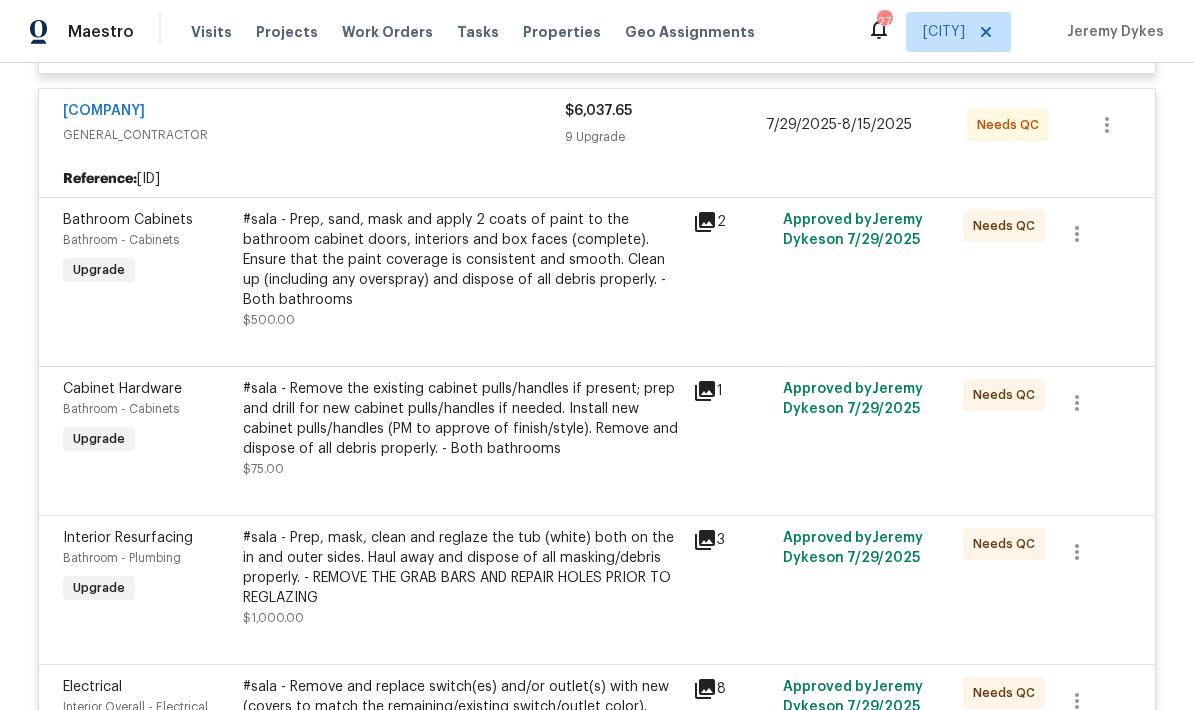 scroll, scrollTop: 4331, scrollLeft: 0, axis: vertical 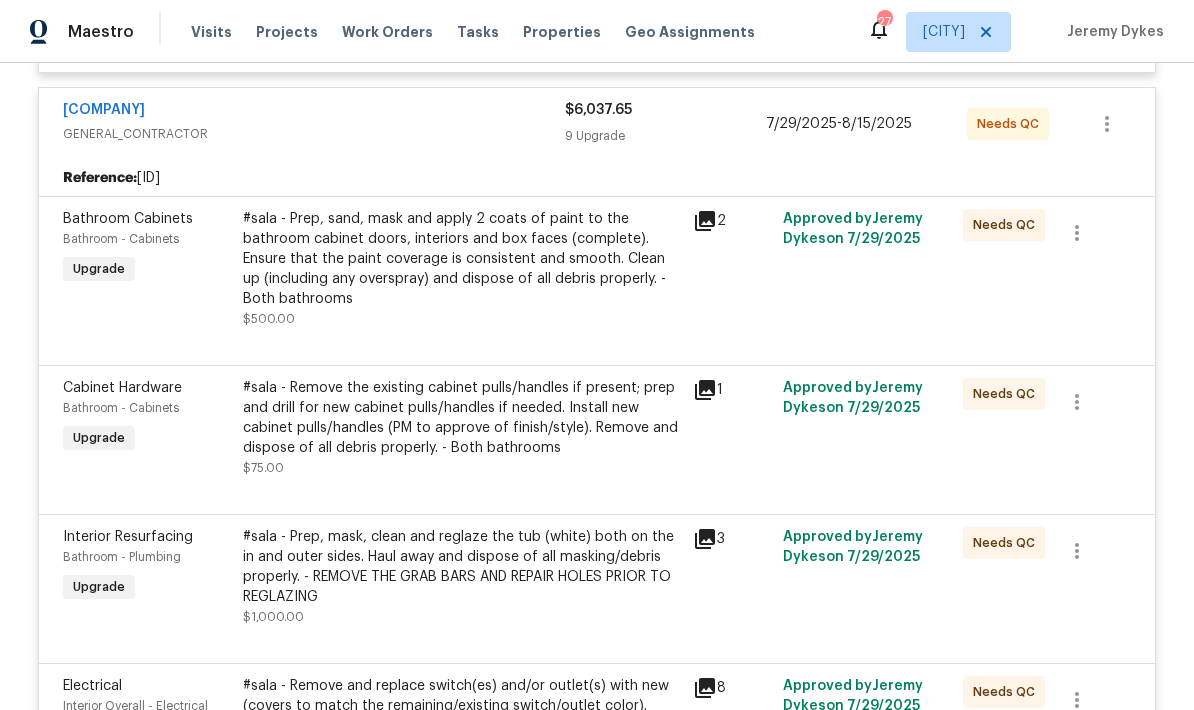 click on "#sala - Remove the existing cabinet pulls/handles if present; prep and drill for new cabinet pulls/handles if needed. Install new cabinet pulls/handles (PM to approve of finish/style). Remove and dispose of all debris properly. - Both bathrooms" at bounding box center (462, 418) 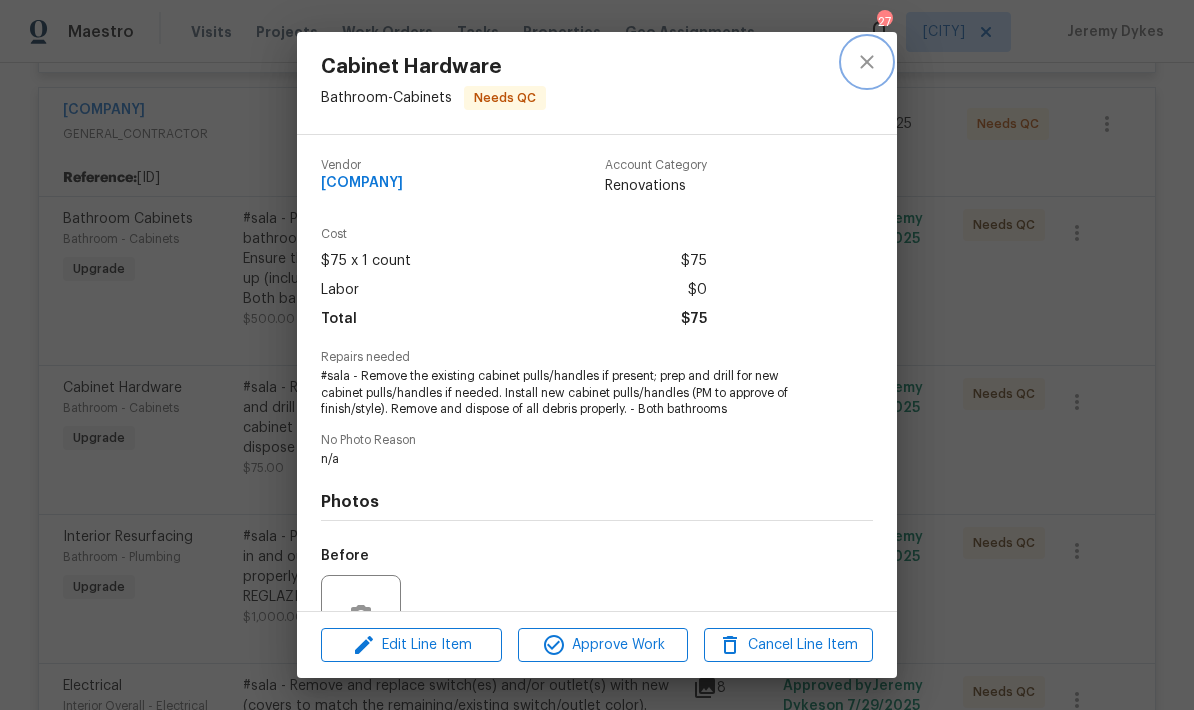 click 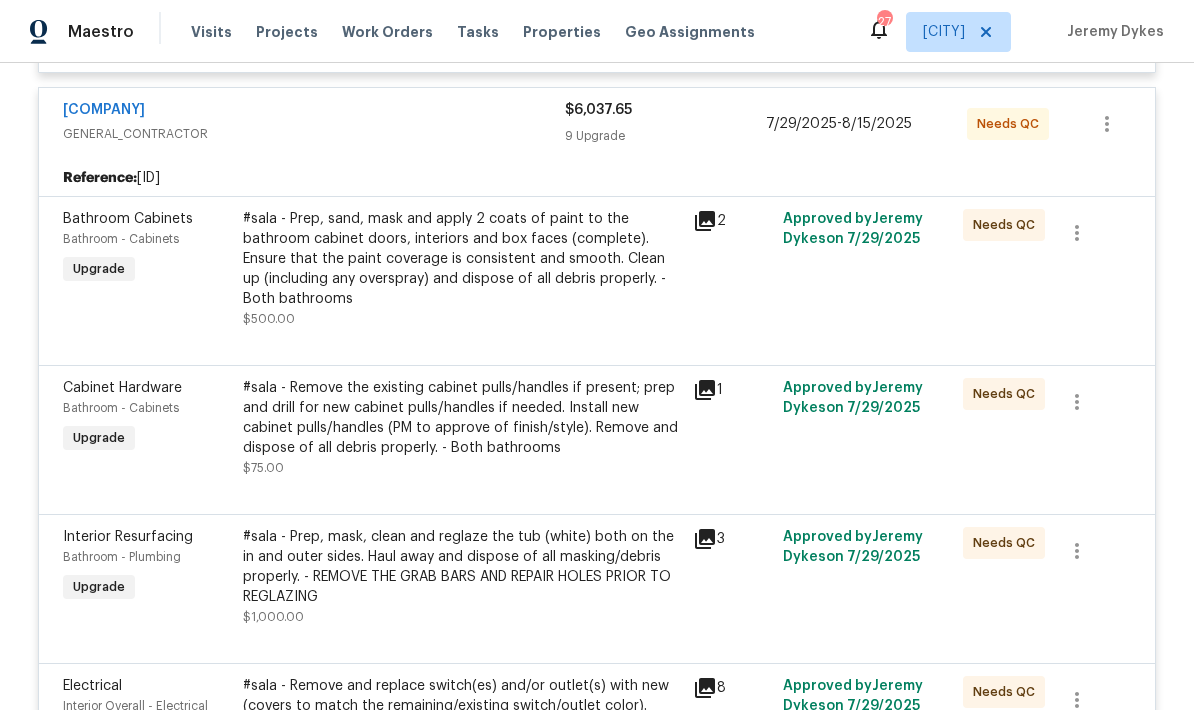 click 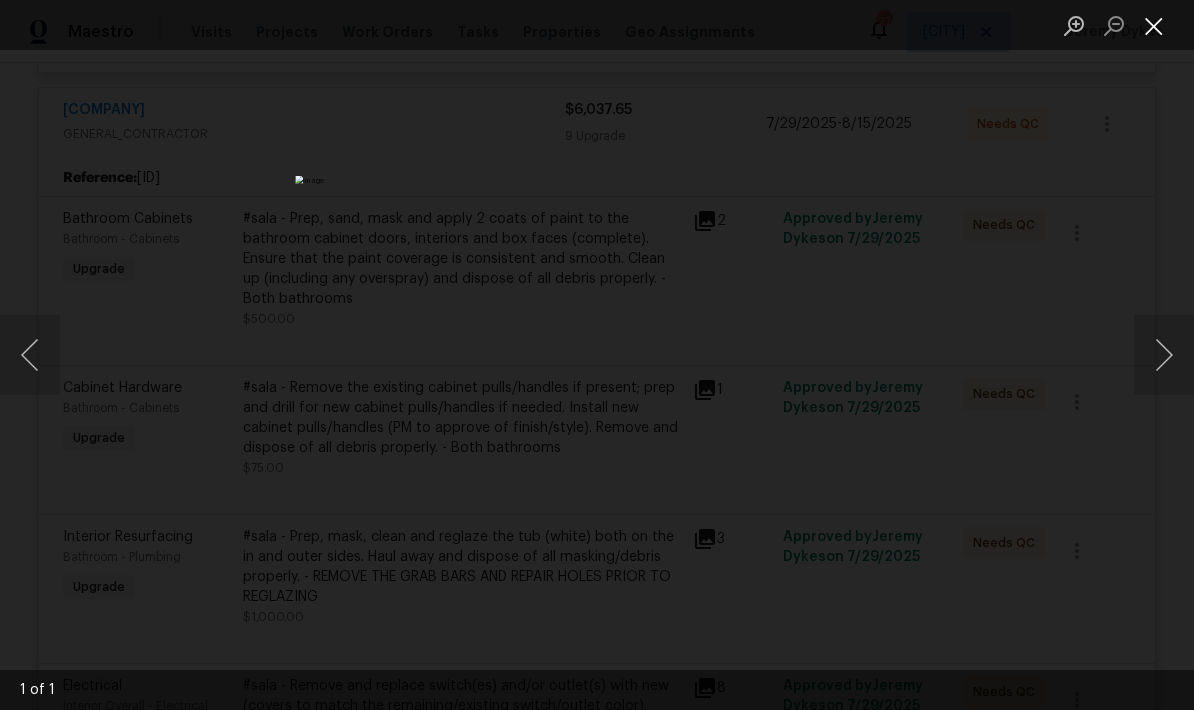 click at bounding box center [1154, 25] 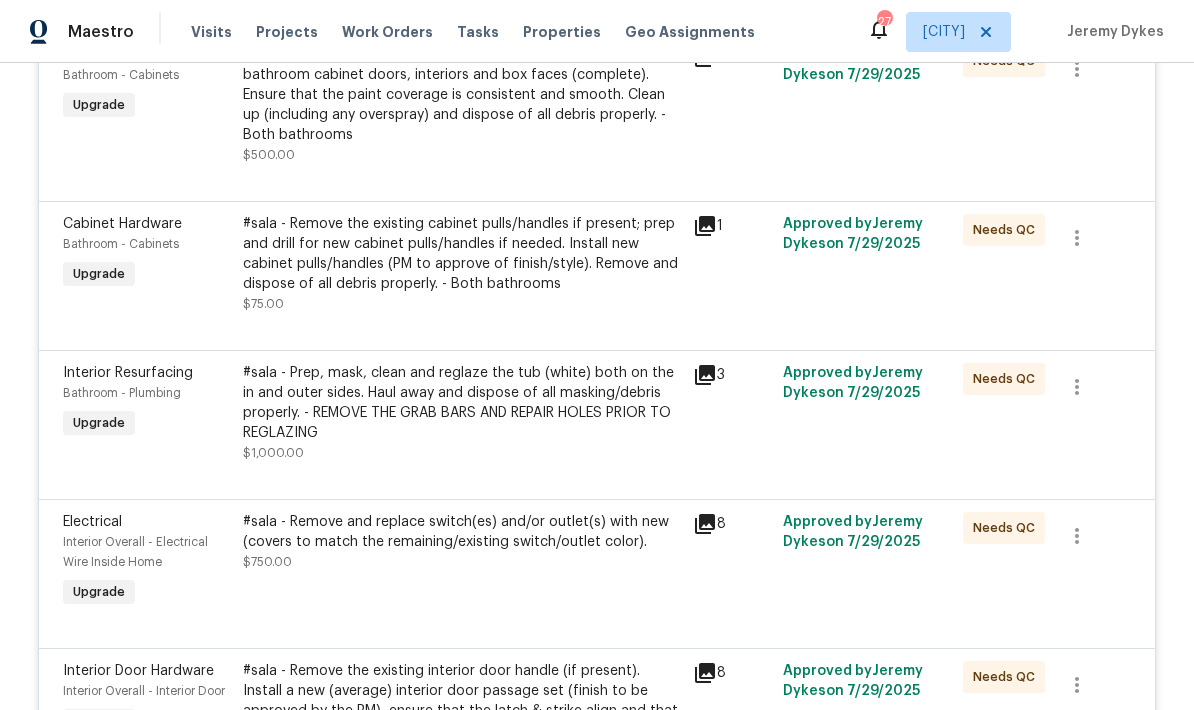scroll, scrollTop: 4504, scrollLeft: 0, axis: vertical 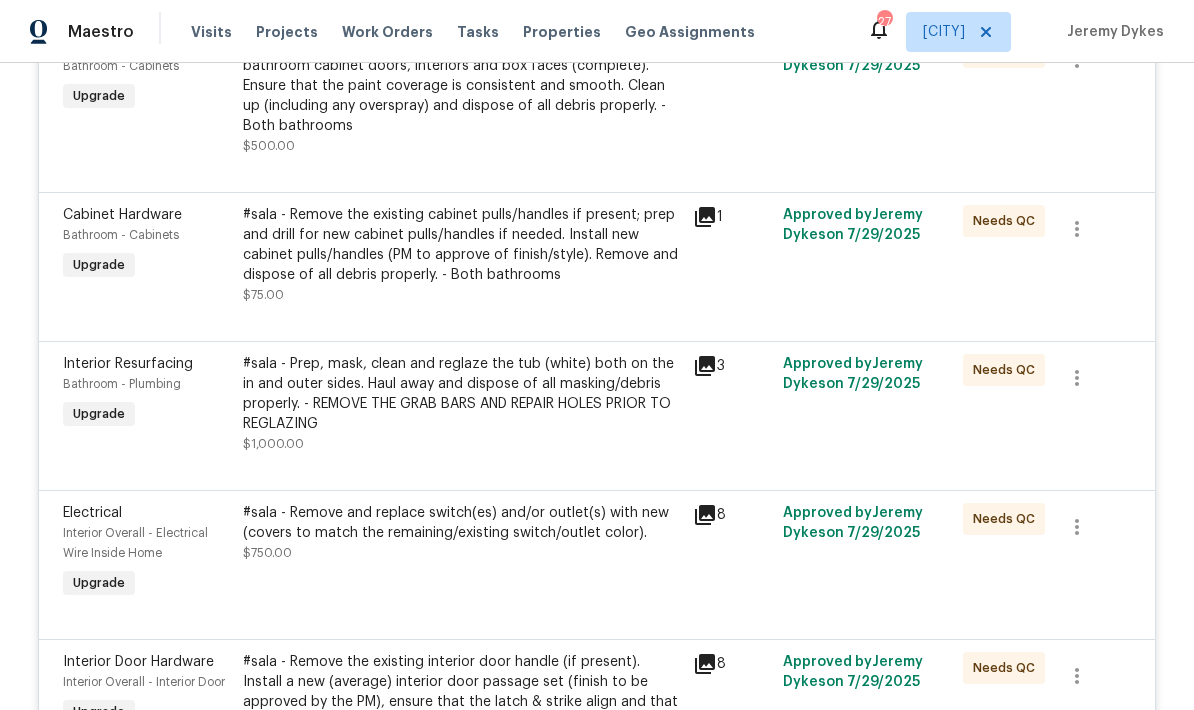 click 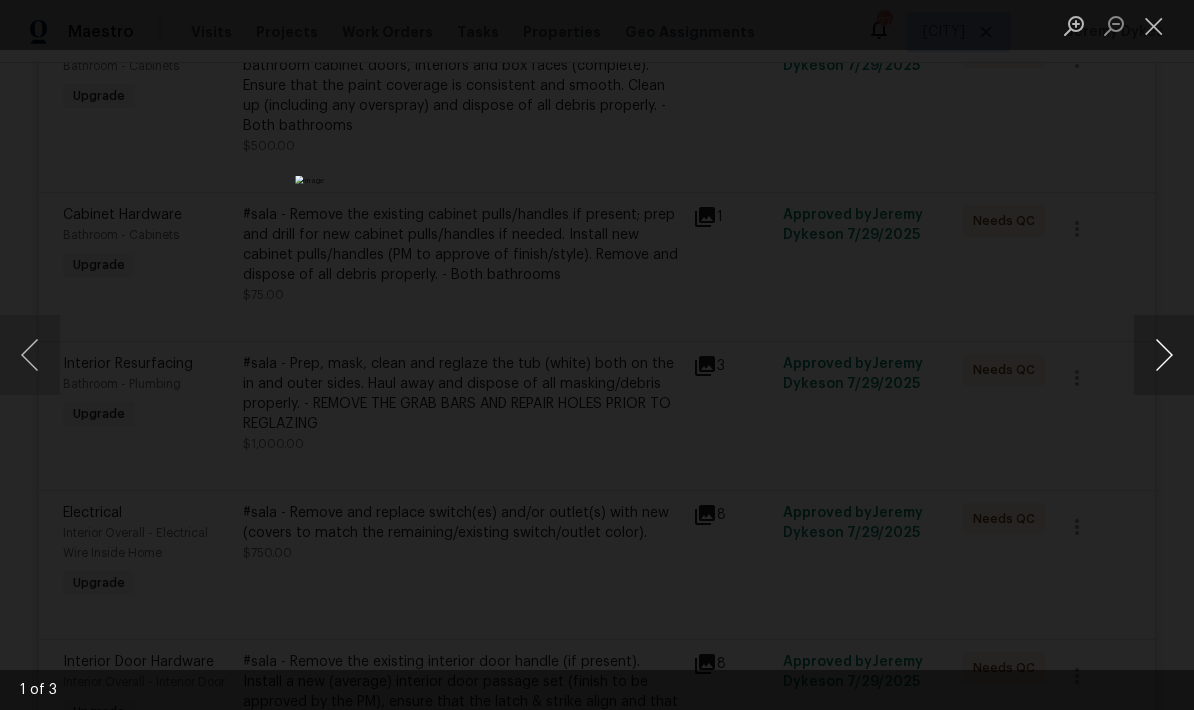 click at bounding box center [1164, 355] 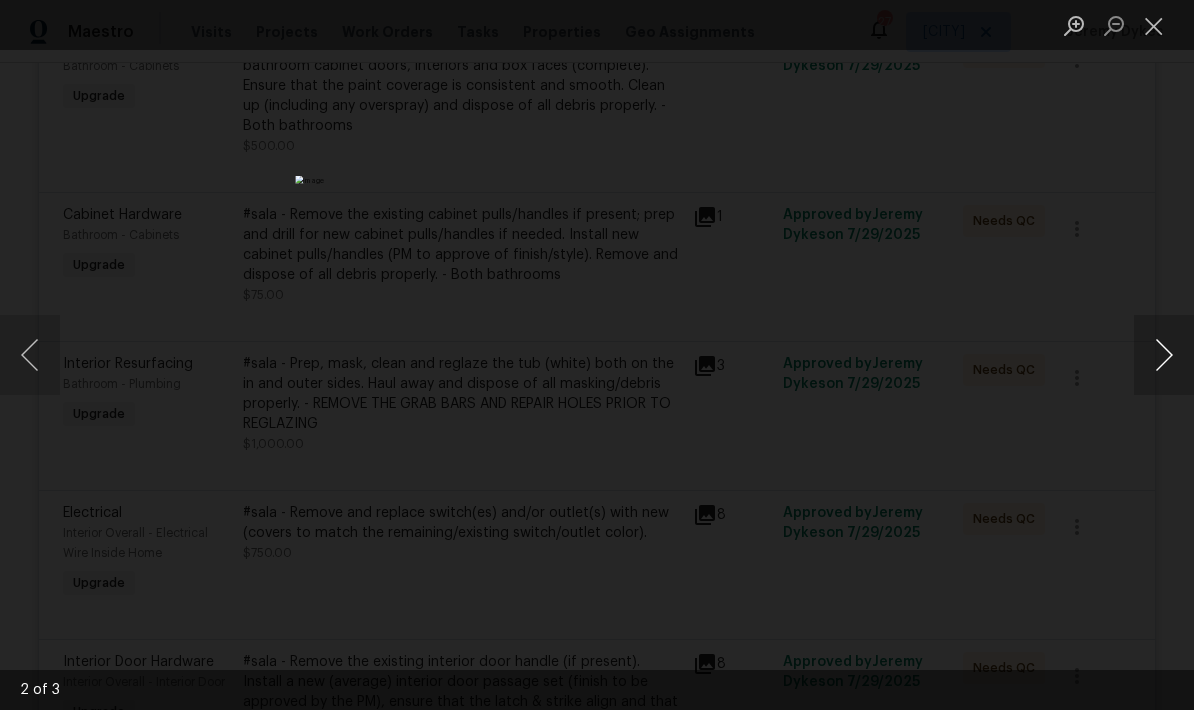 click at bounding box center [1164, 355] 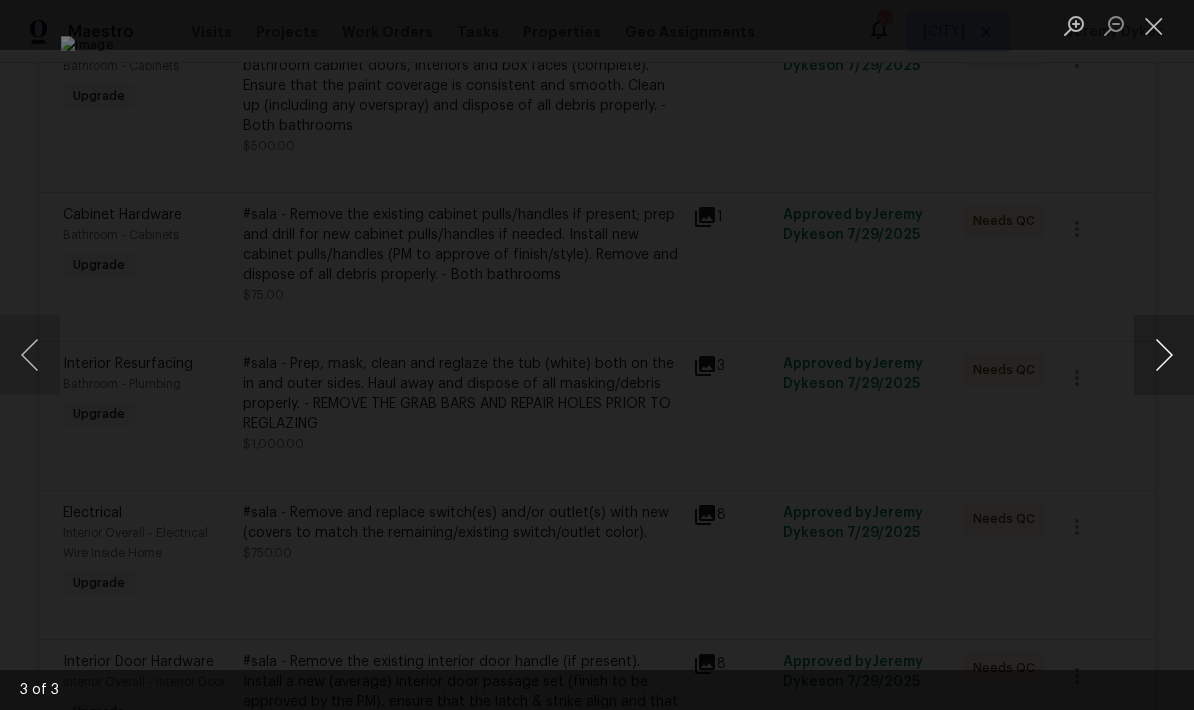 click at bounding box center (1164, 355) 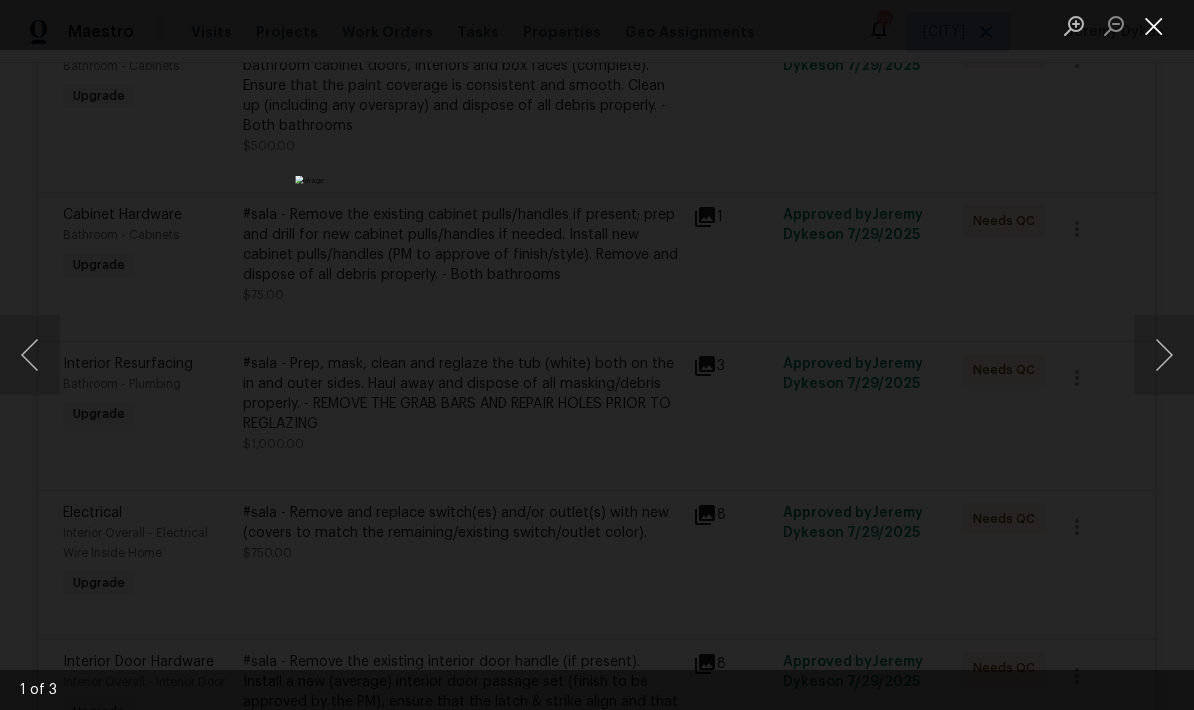click at bounding box center [1154, 25] 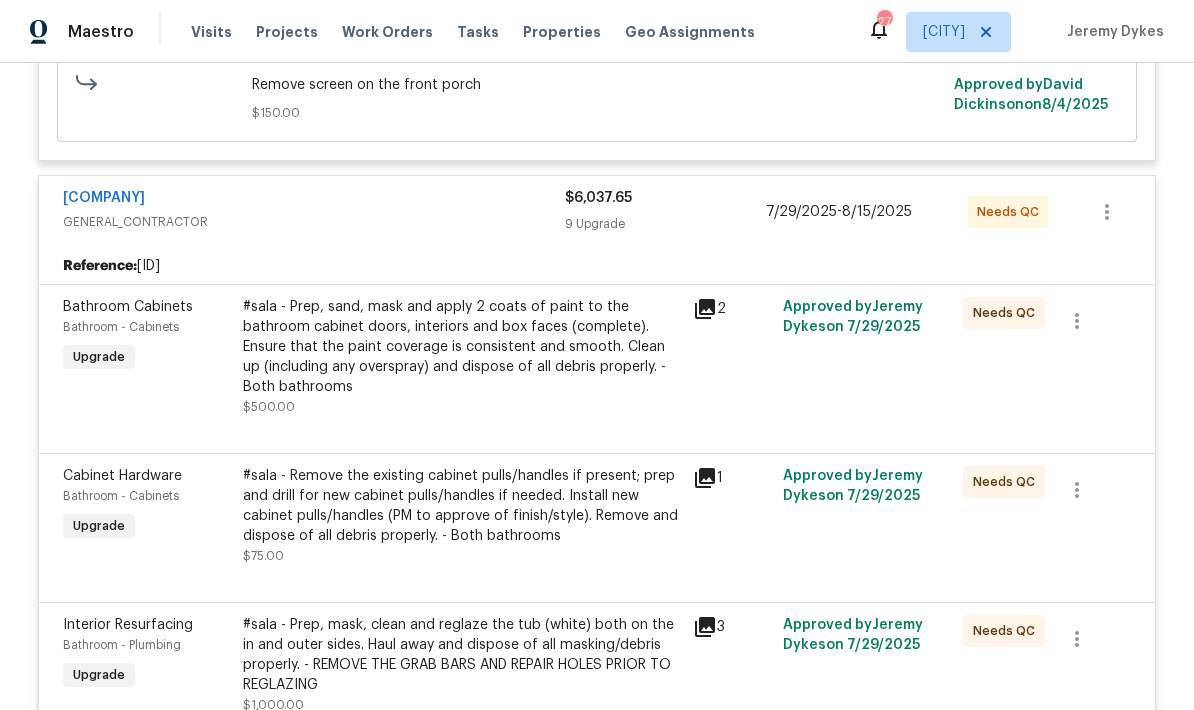 scroll, scrollTop: 4245, scrollLeft: 0, axis: vertical 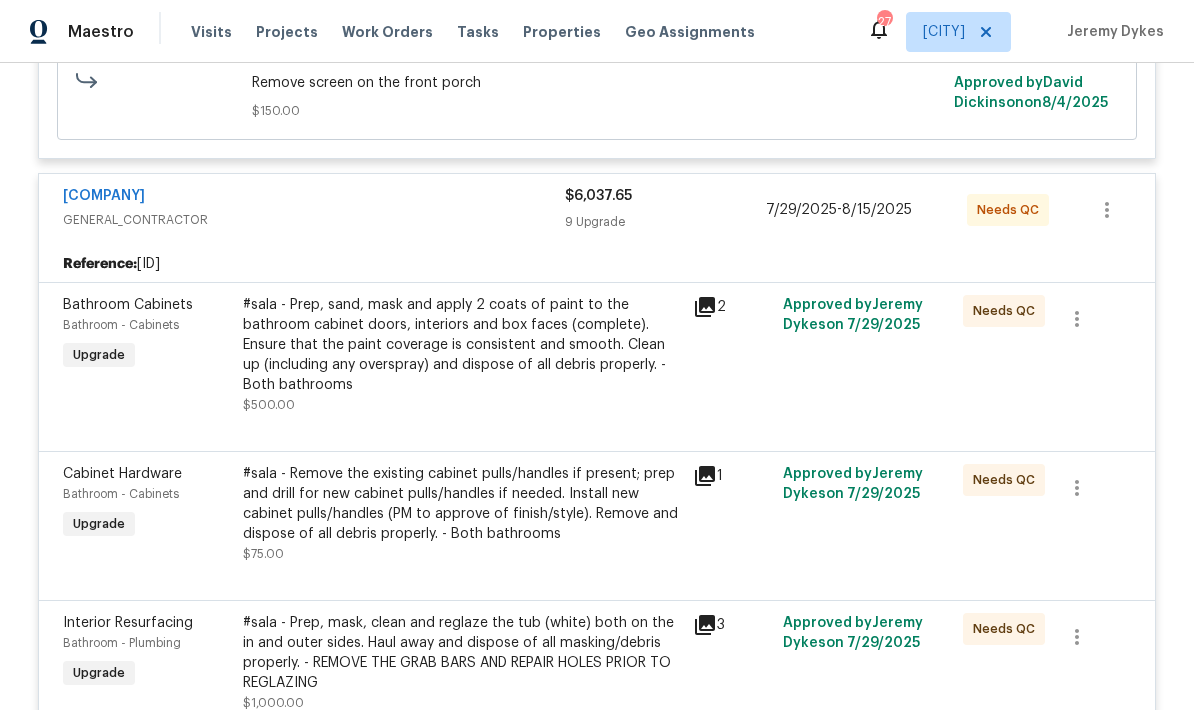 click on "#sala - Prep, sand, mask and apply 2 coats of paint to the bathroom cabinet doors, interiors and box faces (complete). Ensure that the paint coverage is consistent and smooth. Clean up (including any overspray) and dispose of all debris properly. - Both bathrooms" at bounding box center (462, 345) 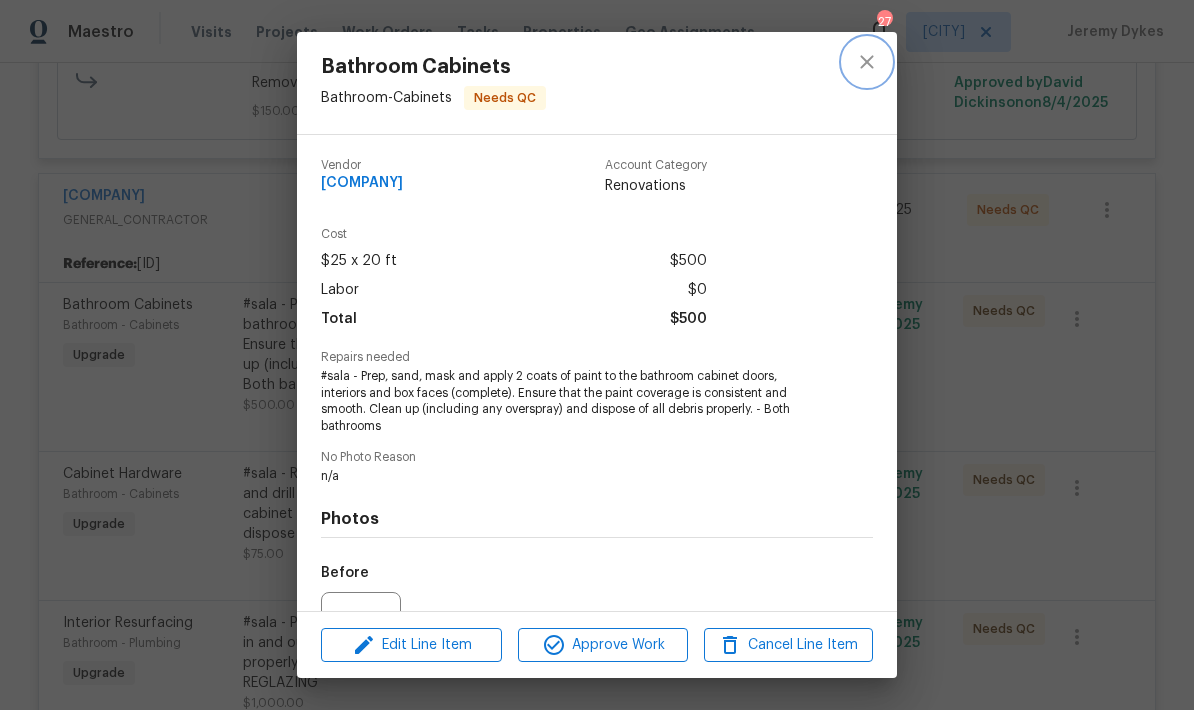click 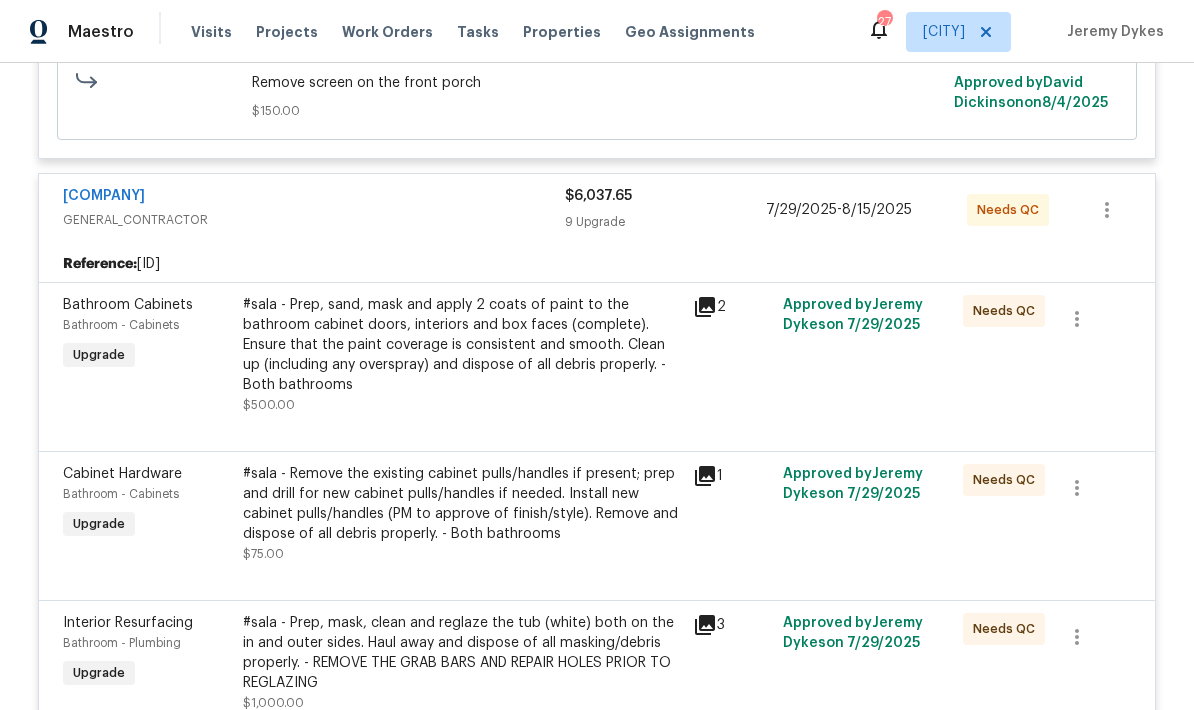 click on "Reference:  61PQ8E0D0EC0W-905668f62" at bounding box center [597, 264] 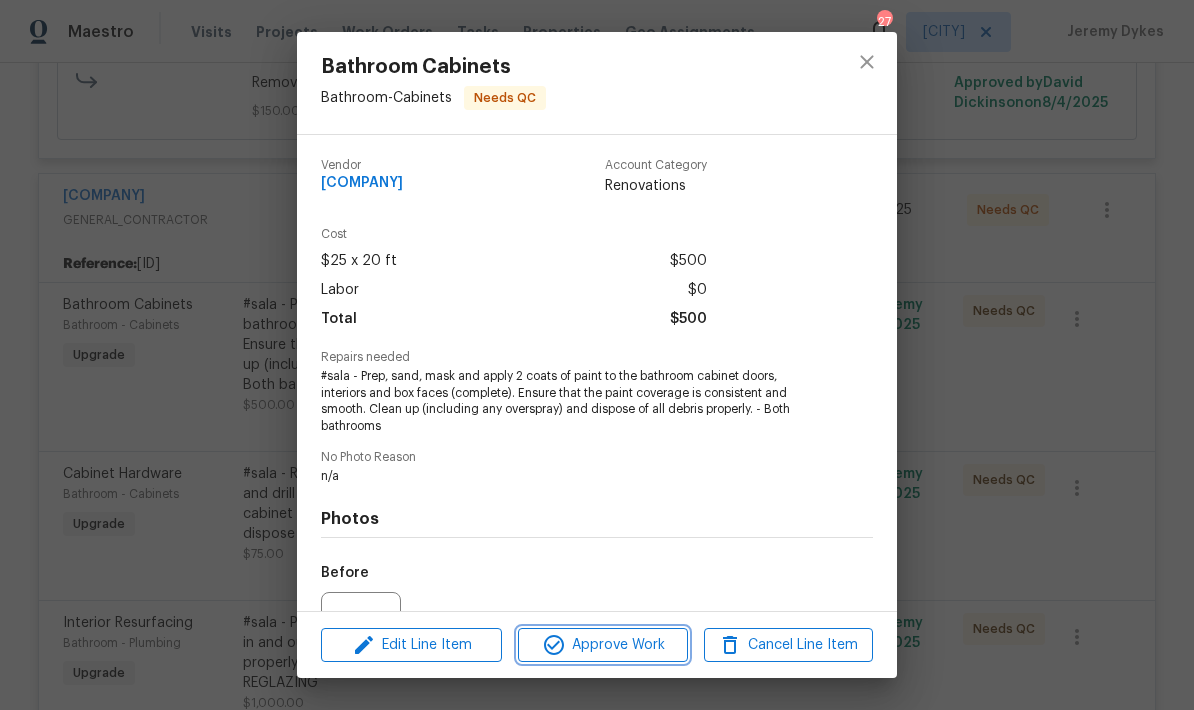click on "Approve Work" at bounding box center [602, 645] 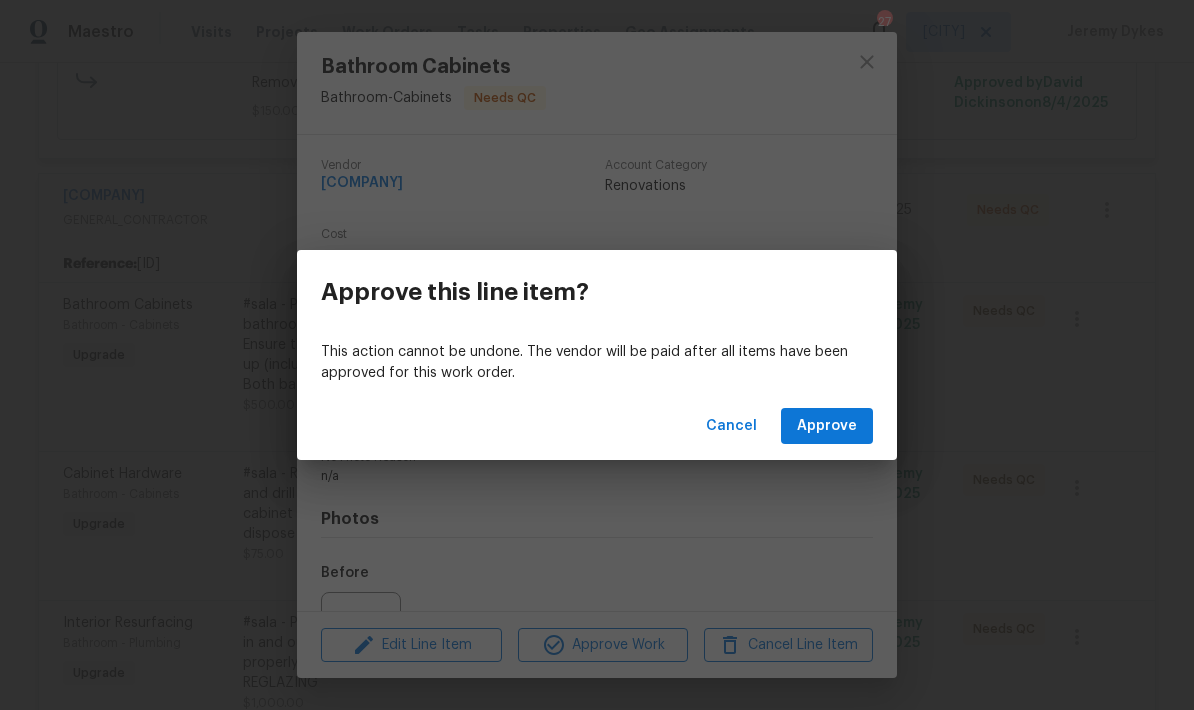 click on "Approve this line item? This action cannot be undone. The vendor will be paid after all items have been approved for this work order. Cancel Approve" at bounding box center [597, 355] 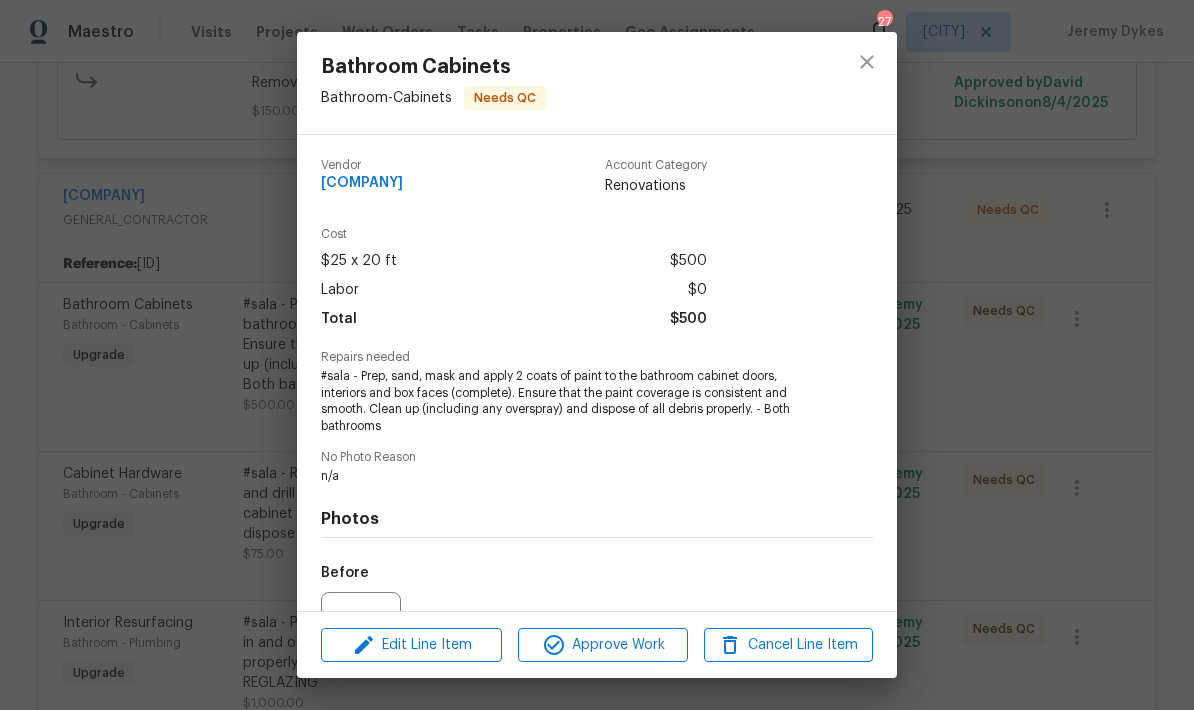 click on "Repairs needed #sala - Prep, sand, mask and apply 2 coats of paint to the bathroom cabinet doors, interiors and box faces (complete). Ensure that the paint coverage is consistent and smooth. Clean up (including any overspray) and dispose of all debris properly. - Both bathrooms" at bounding box center [597, 393] 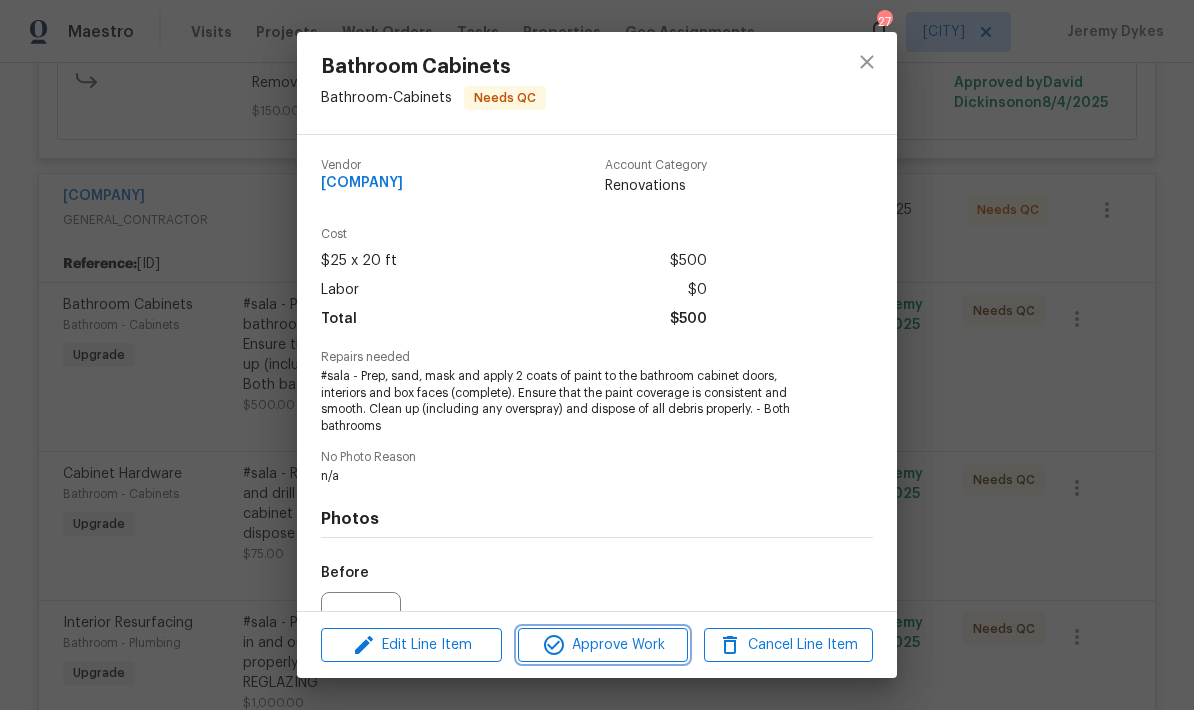 click on "Approve Work" at bounding box center [602, 645] 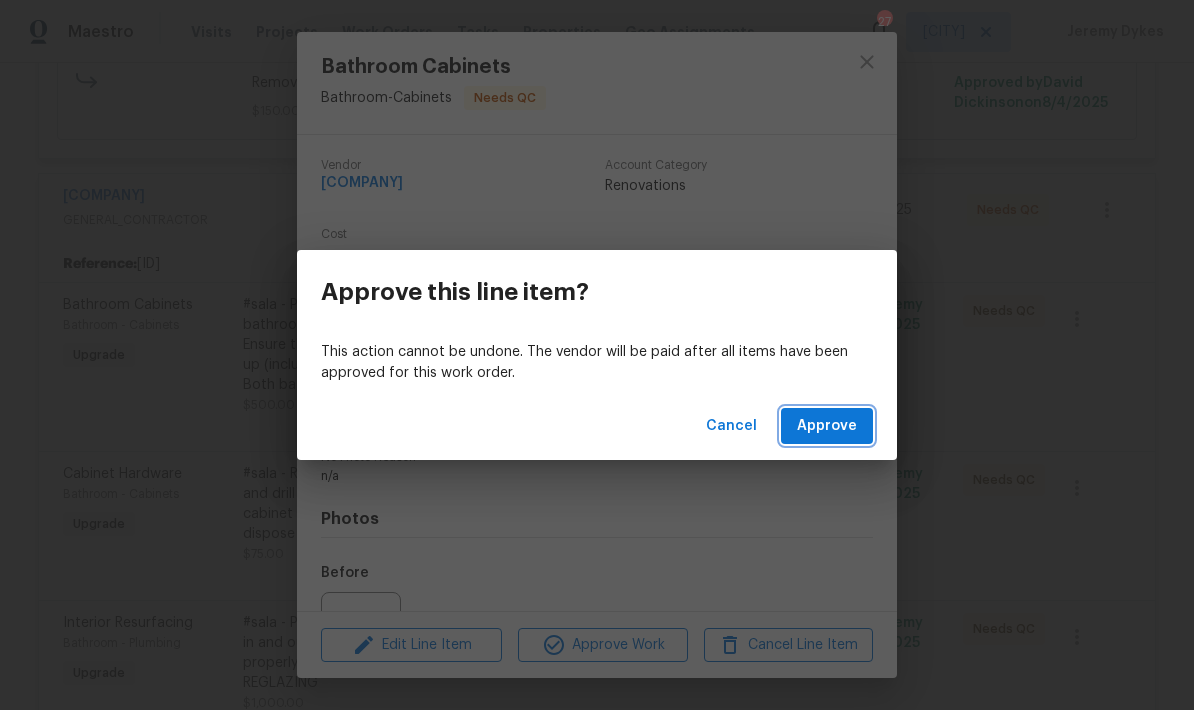 click on "Approve" at bounding box center (827, 426) 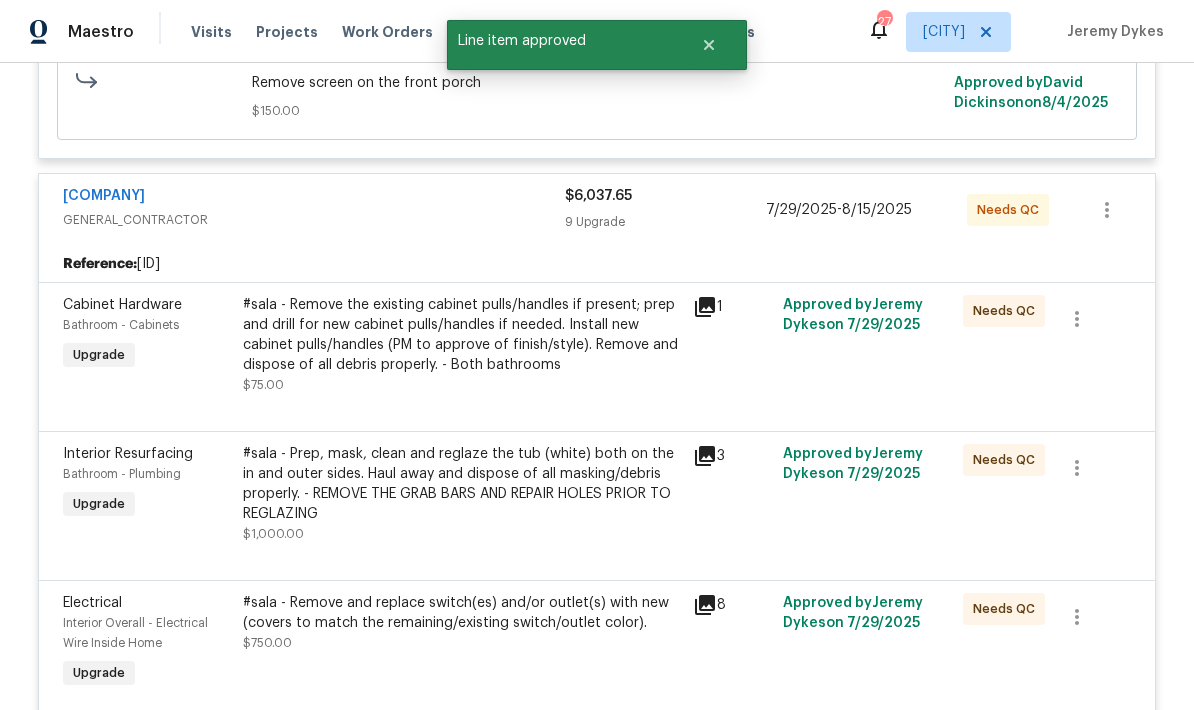 click on "#sala - Remove the existing cabinet pulls/handles if present; prep and drill for new cabinet pulls/handles if needed. Install new cabinet pulls/handles (PM to approve of finish/style). Remove and dispose of all debris properly. - Both bathrooms" at bounding box center [462, 335] 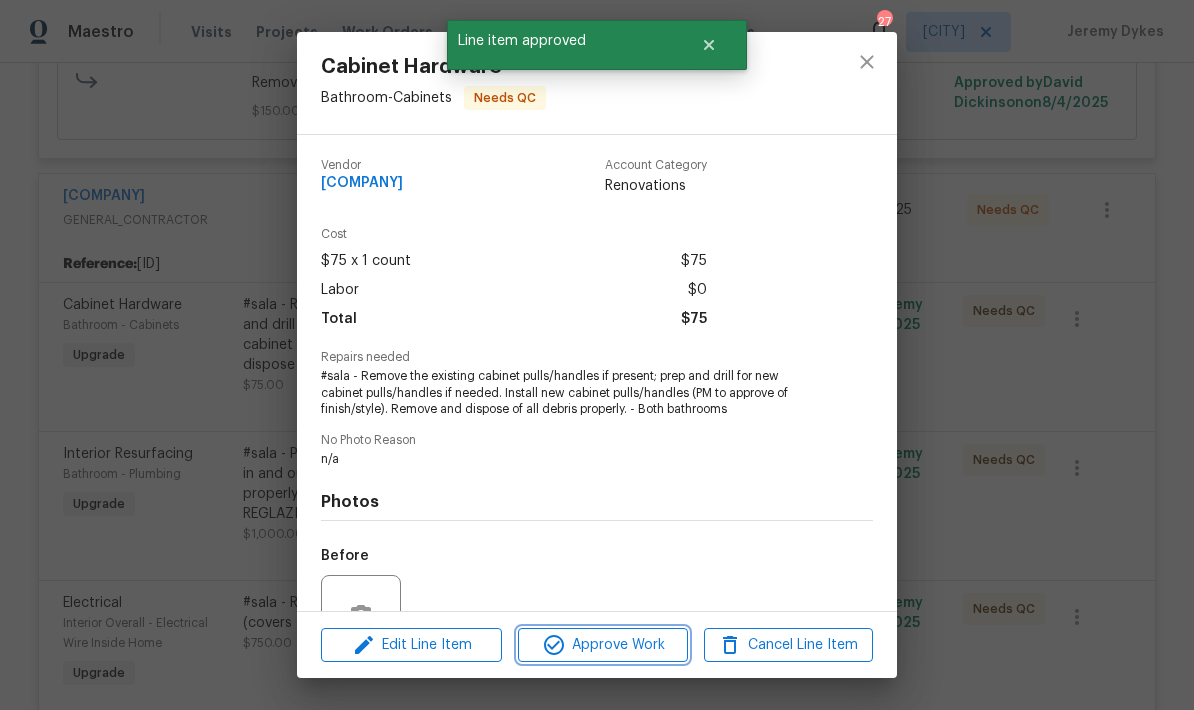click on "Approve Work" at bounding box center (602, 645) 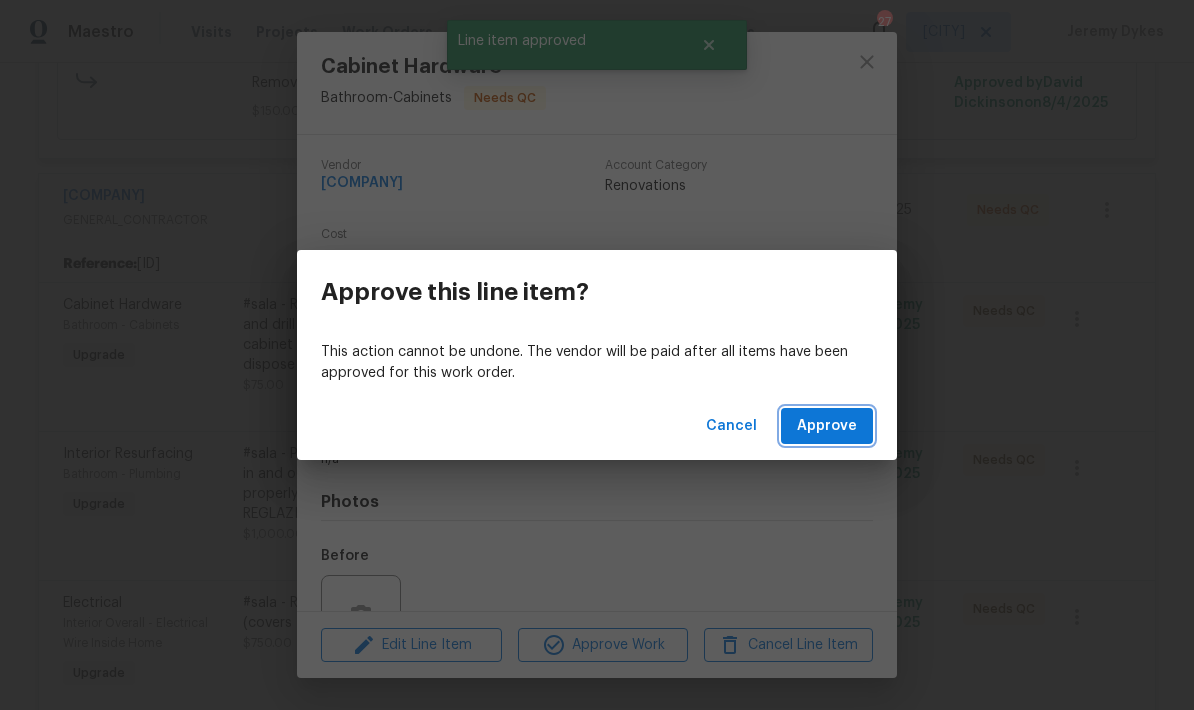 click on "Approve" at bounding box center [827, 426] 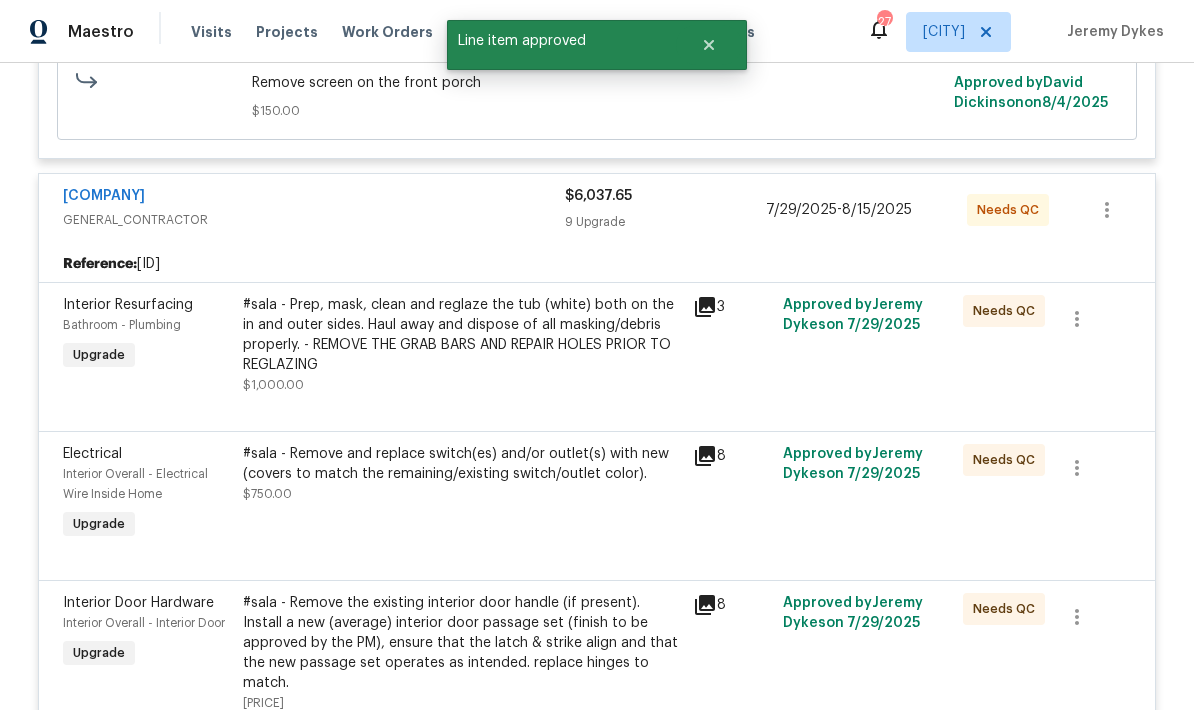 click on "#sala - Prep, mask, clean and reglaze the tub (white) both on the in and outer sides. Haul away and dispose of all masking/debris properly. - REMOVE THE GRAB BARS AND REPAIR HOLES PRIOR TO REGLAZING $1,000.00" at bounding box center (462, 345) 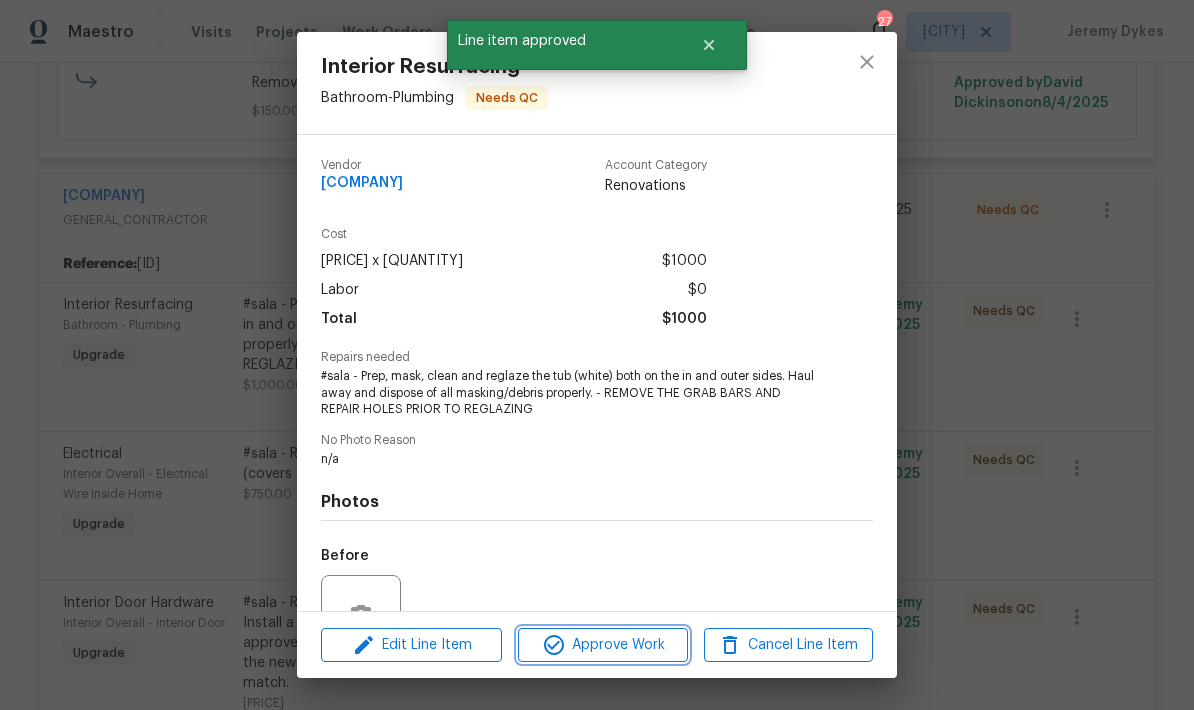 click on "Approve Work" at bounding box center [602, 645] 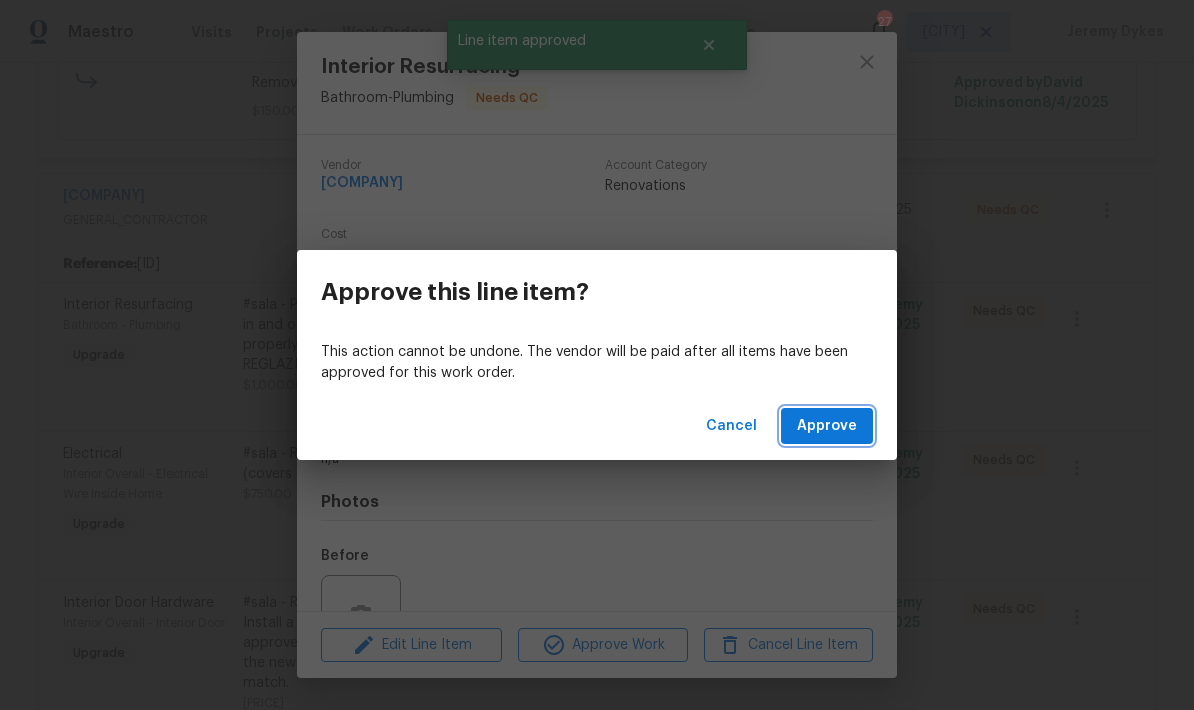 click on "Approve" at bounding box center [827, 426] 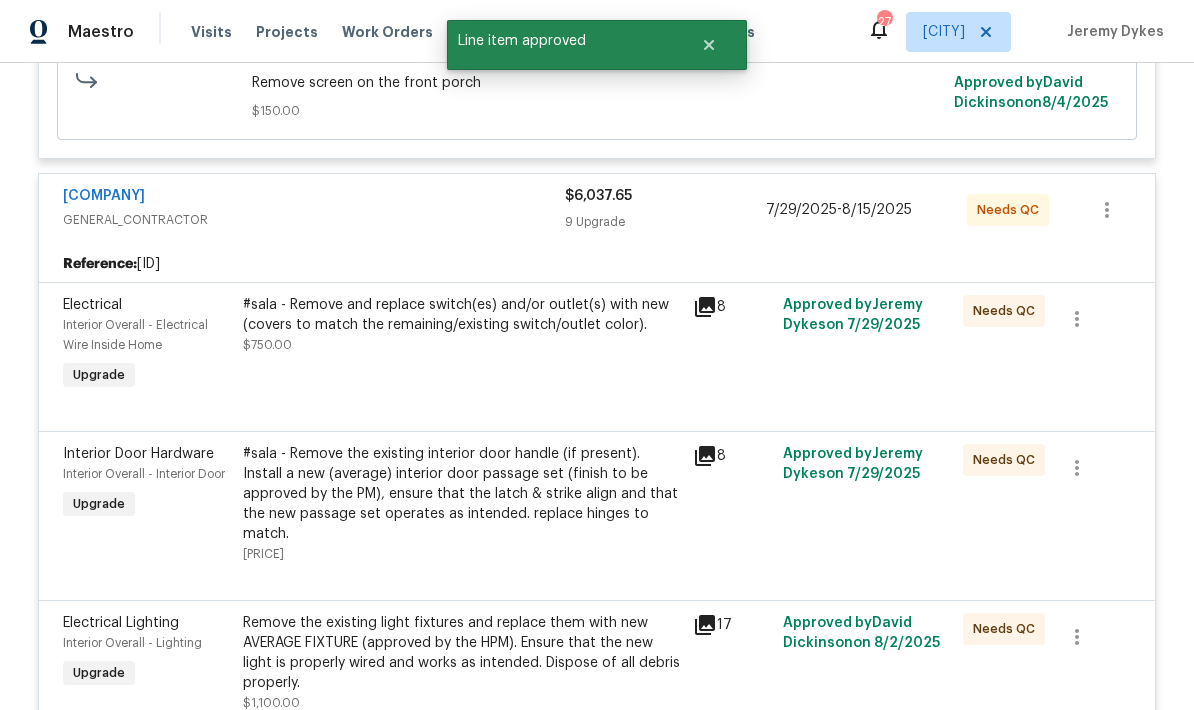 click on "#sala - Remove and replace switch(es) and/or outlet(s) with new (covers to match the remaining/existing switch/outlet color). $750.00" at bounding box center (462, 345) 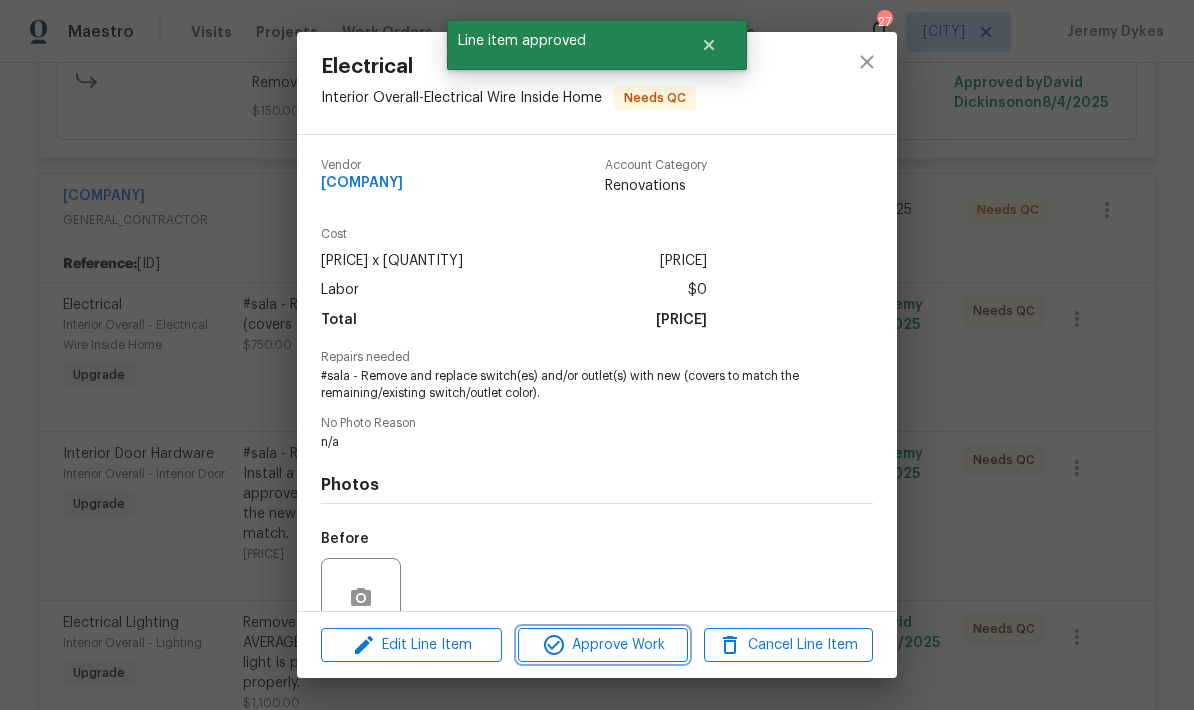 click on "Approve Work" at bounding box center [602, 645] 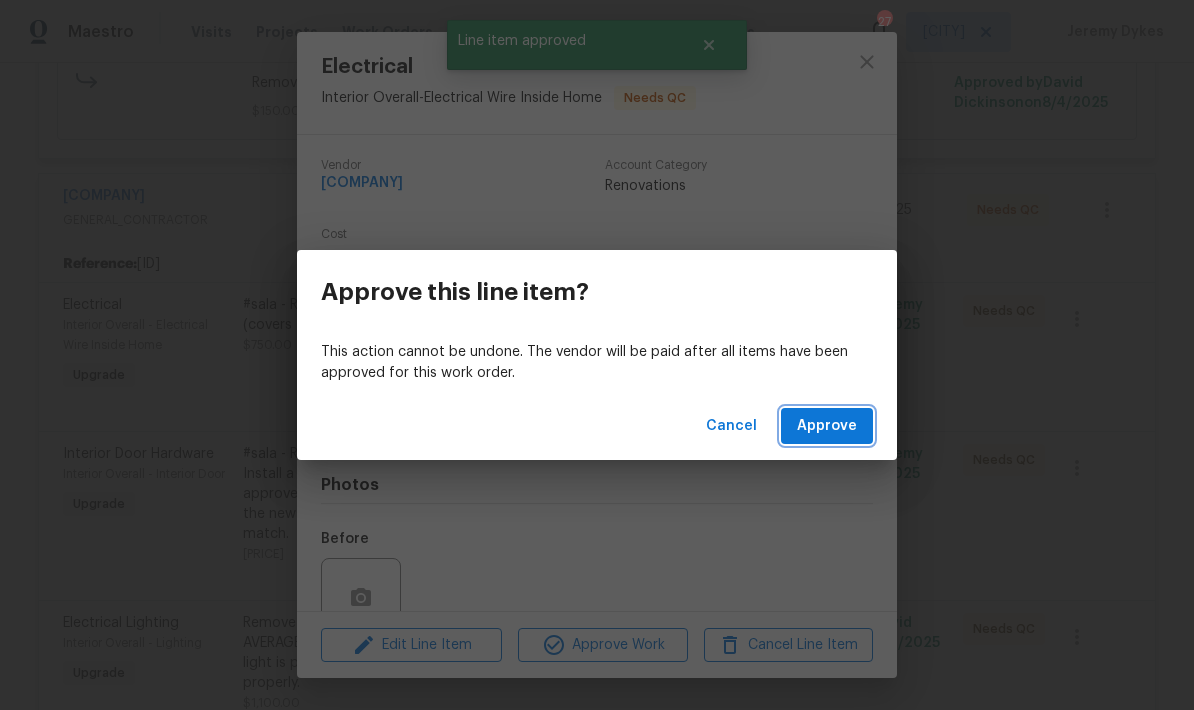 click on "Approve" at bounding box center (827, 426) 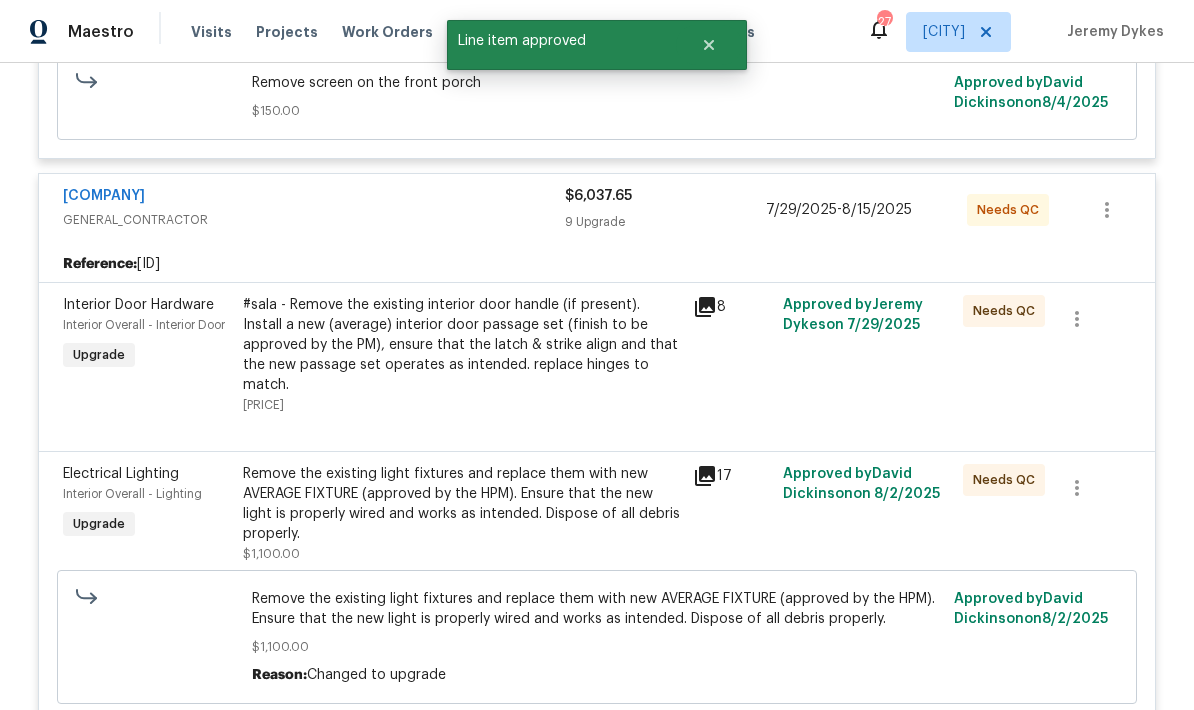 click on "#sala - Remove the existing interior door handle (if present). Install a new (average) interior door passage set (finish to be approved by the PM), ensure that the latch & strike align and that the new passage set operates as intended. replace hinges to match. $562.65" at bounding box center [462, 355] 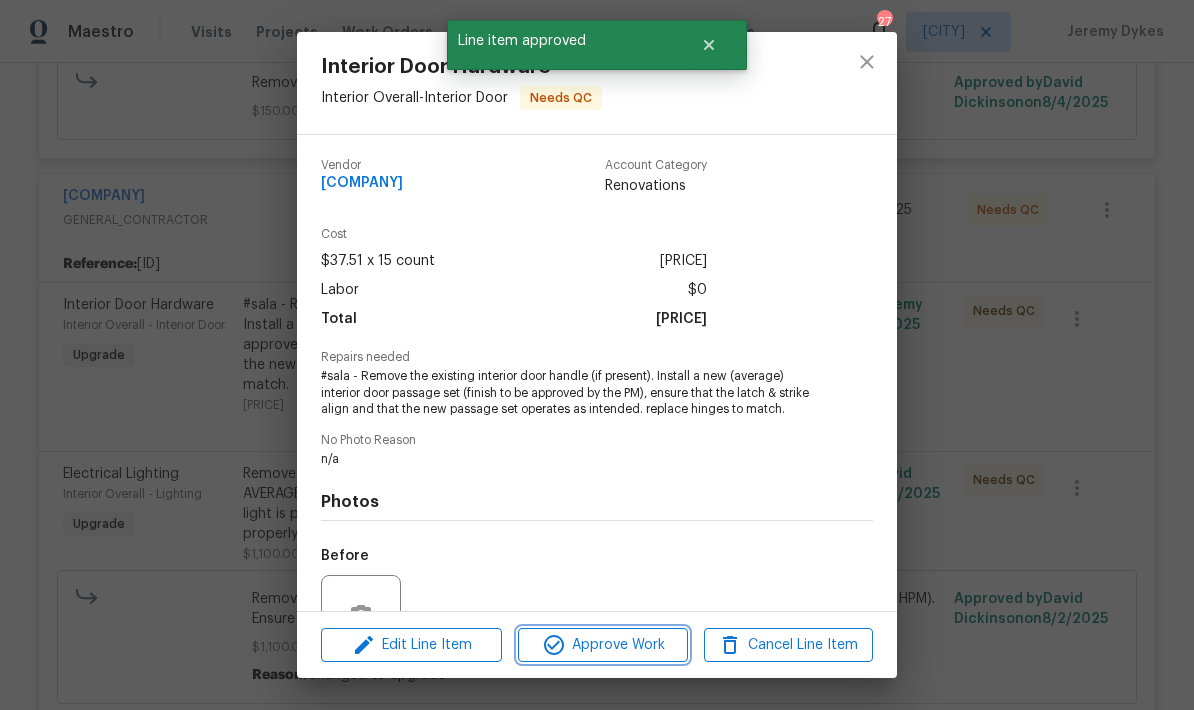 click on "Approve Work" at bounding box center (602, 645) 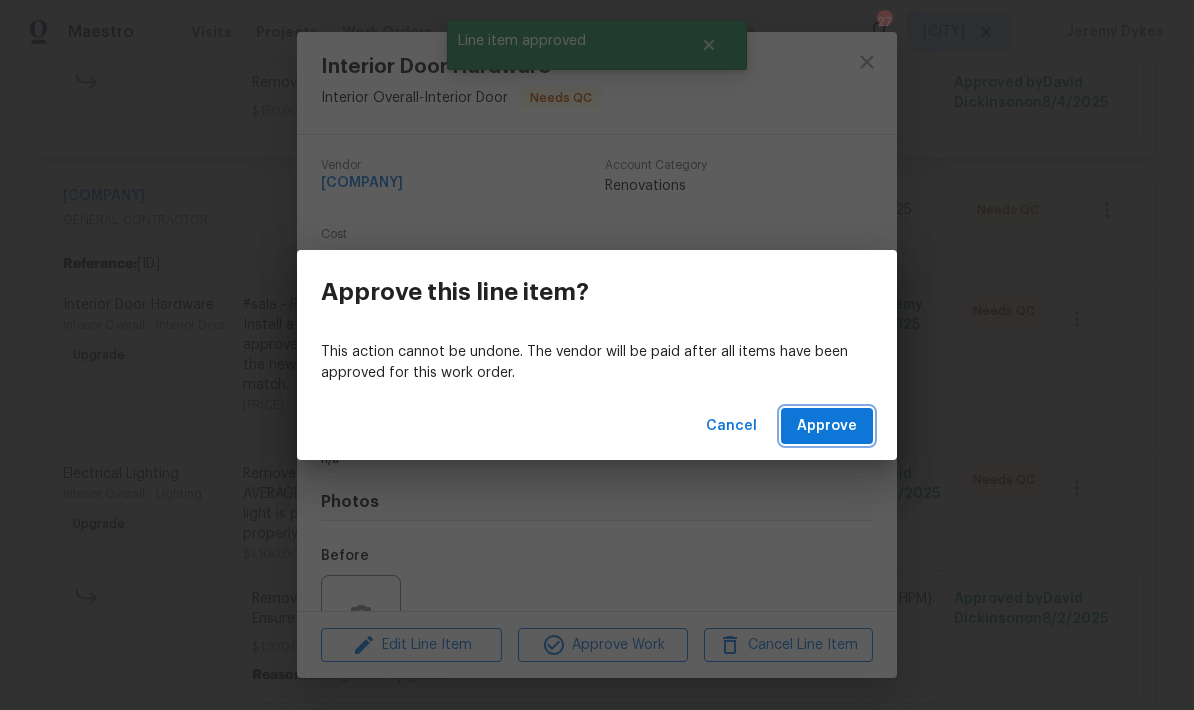 click on "Approve" at bounding box center [827, 426] 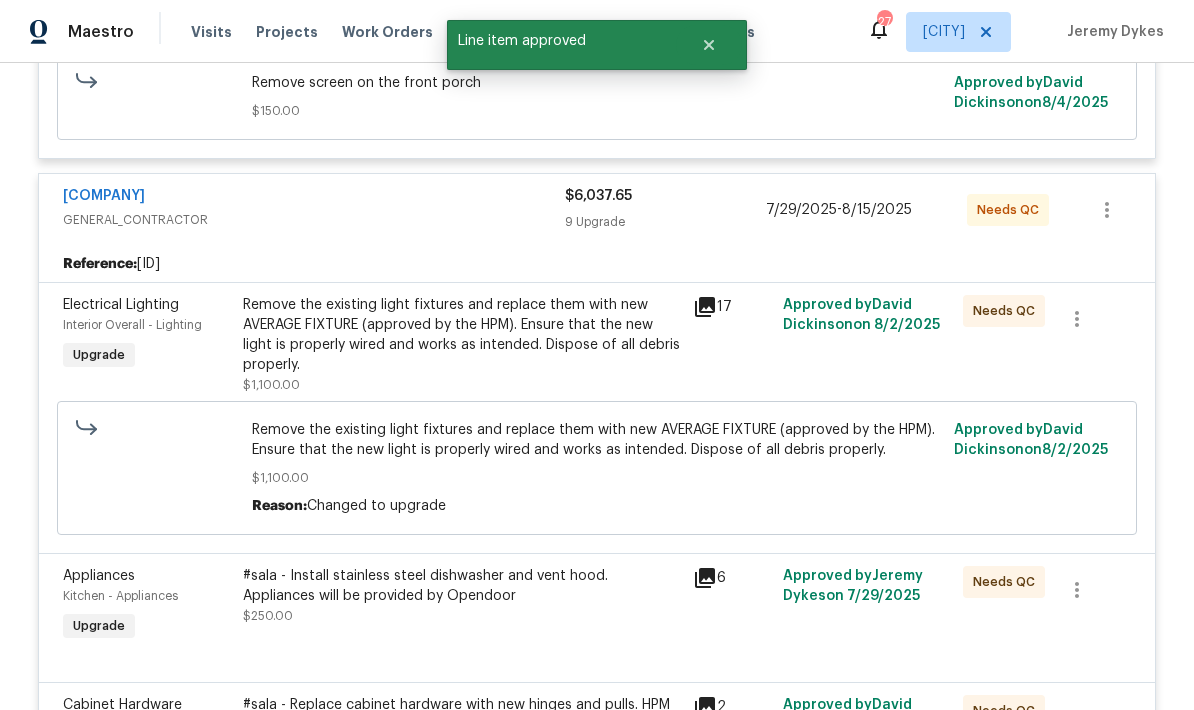 click on "Remove the existing light fixtures and replace them with new AVERAGE FIXTURE (approved by the HPM). Ensure that the new light is properly wired and works as intended. Dispose of all debris properly. $1,100.00" at bounding box center [462, 345] 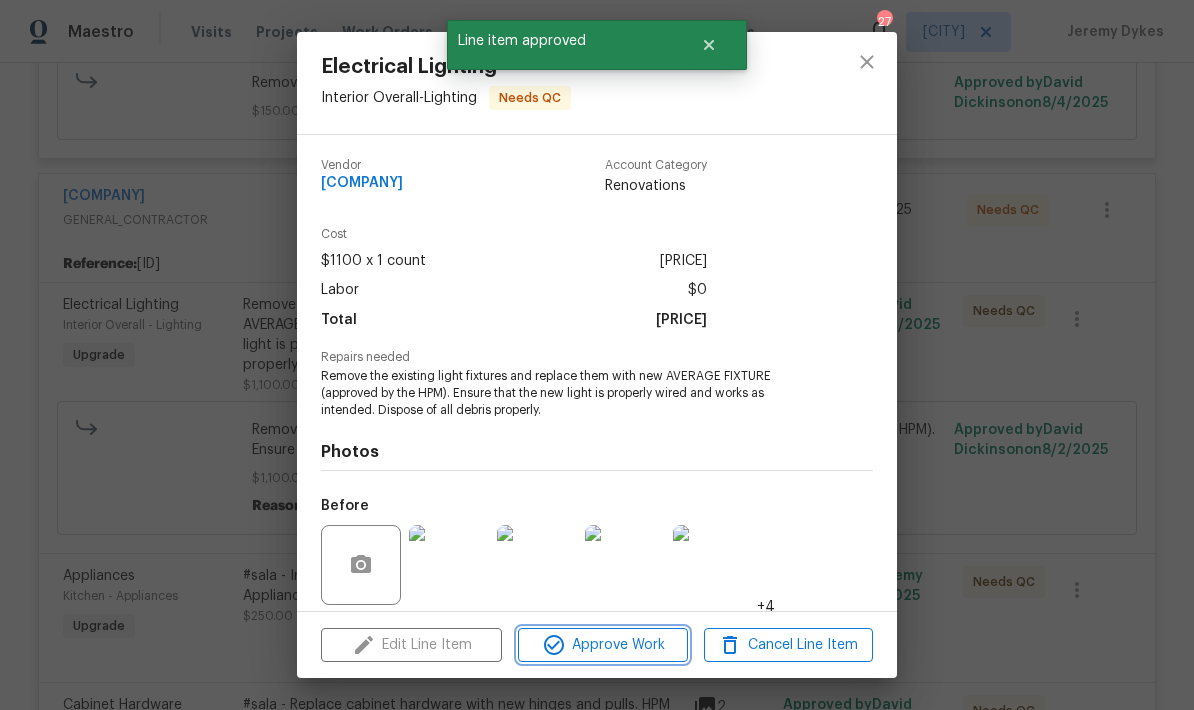 click on "Approve Work" at bounding box center [602, 645] 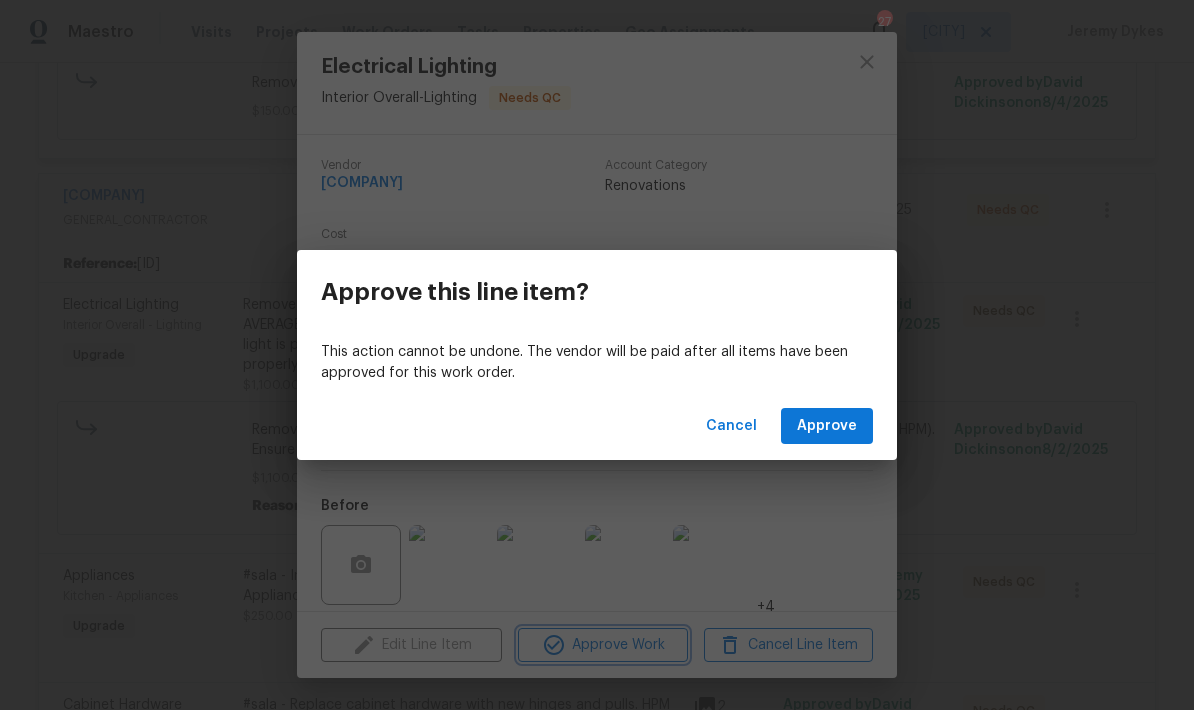 click on "Approve this line item? This action cannot be undone. The vendor will be paid after all items have been approved for this work order. Cancel Approve" at bounding box center (597, 355) 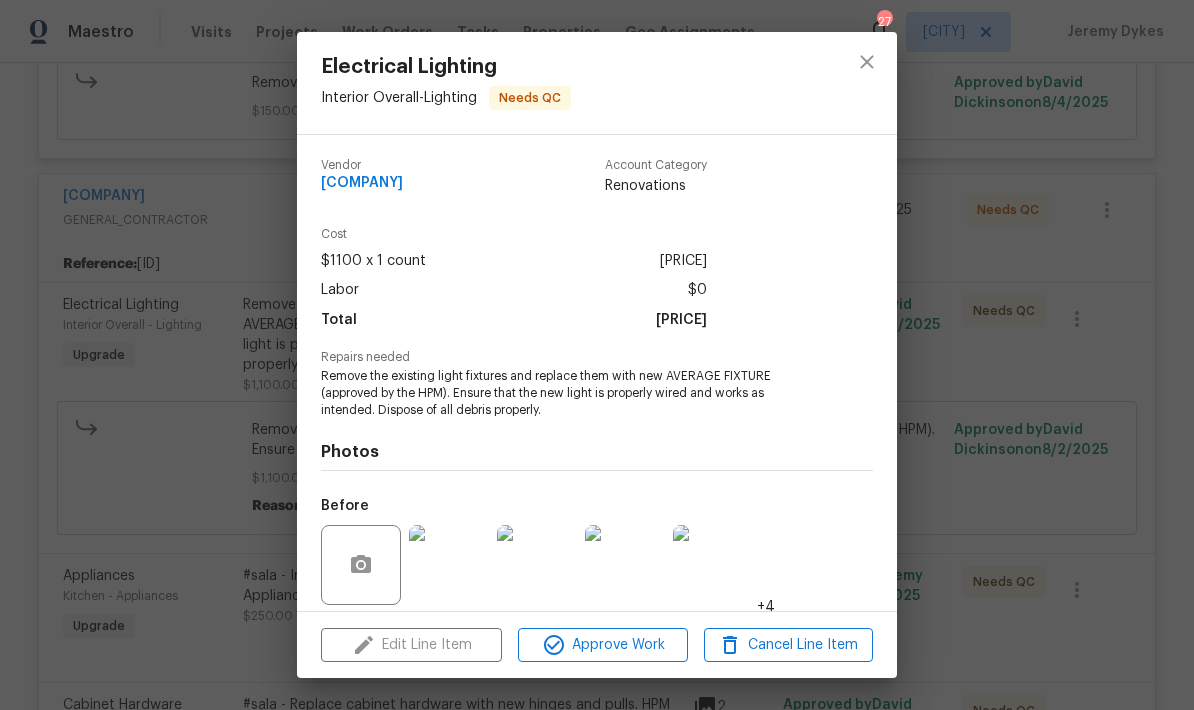 click at bounding box center (449, 565) 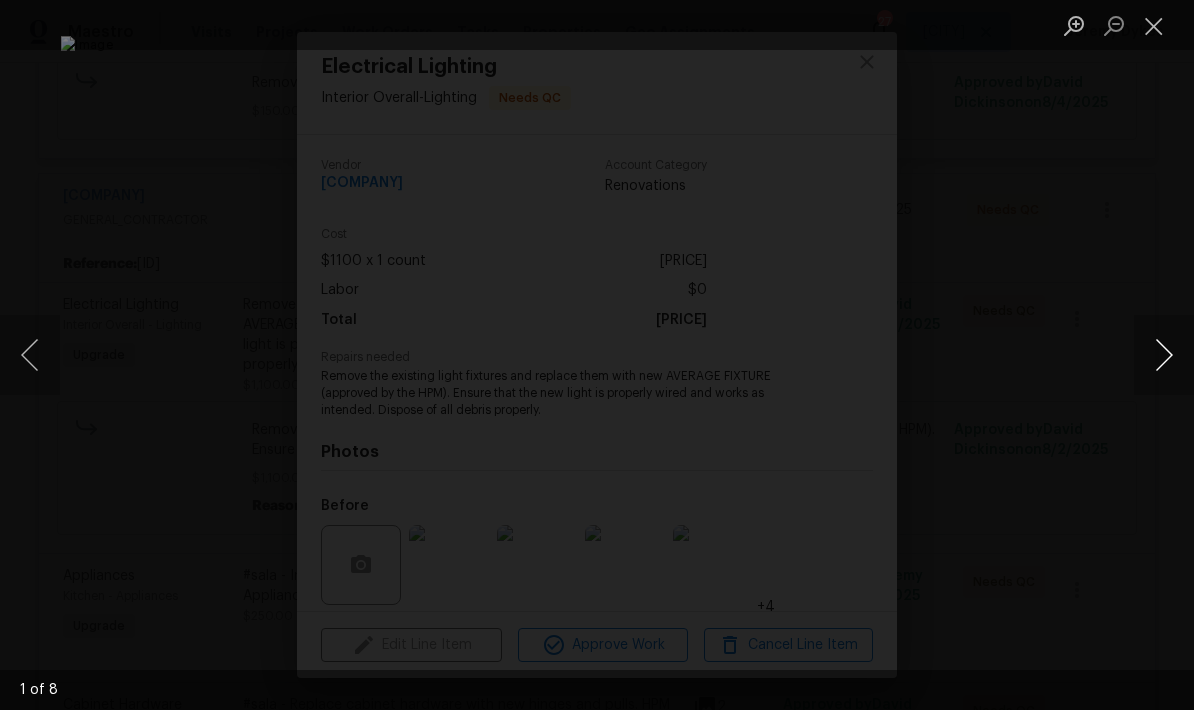 click at bounding box center (1164, 355) 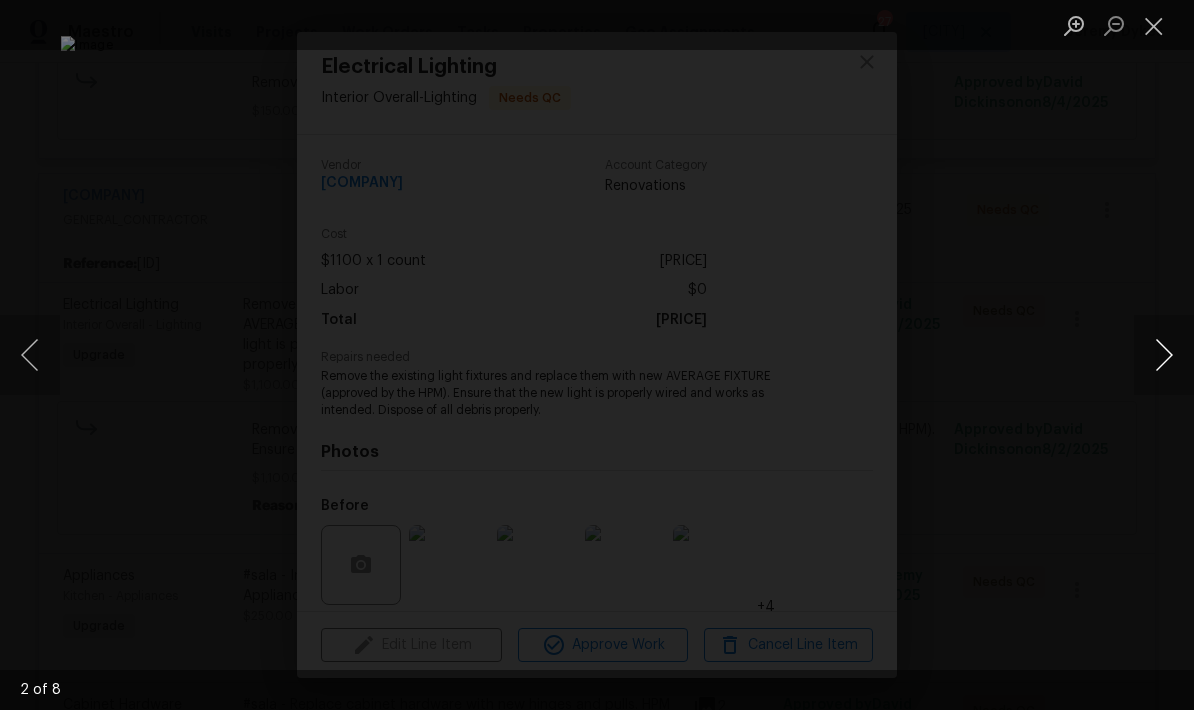 click at bounding box center [1164, 355] 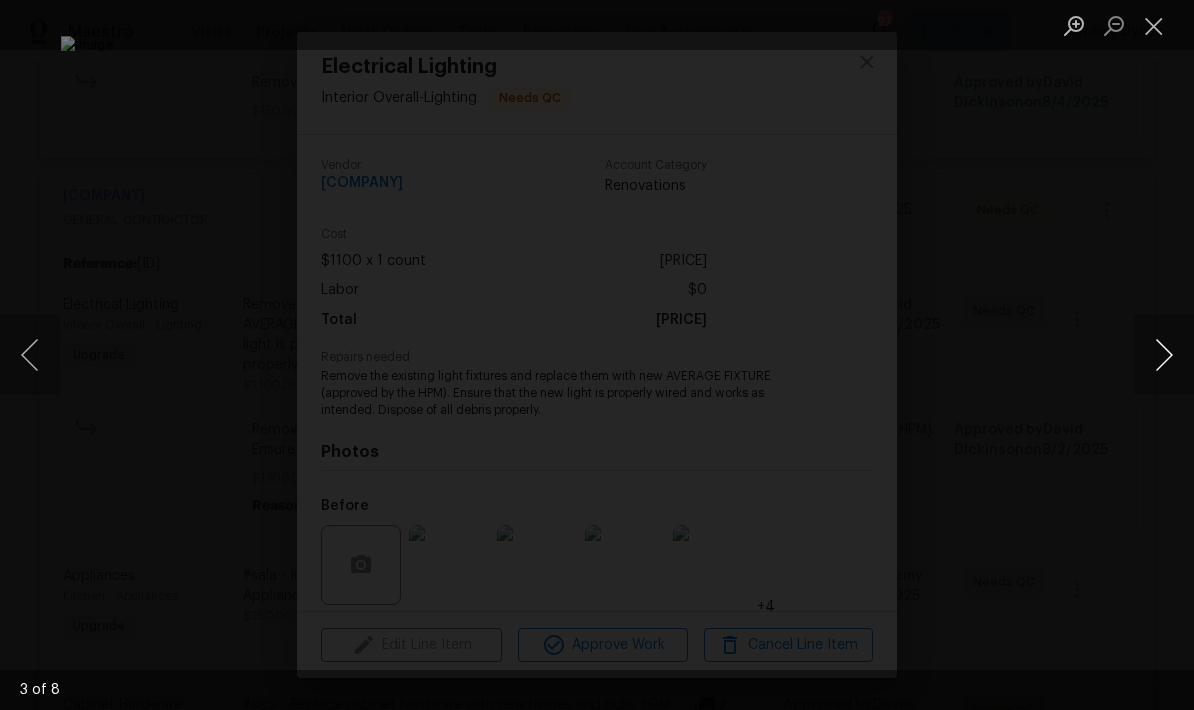 click at bounding box center [1164, 355] 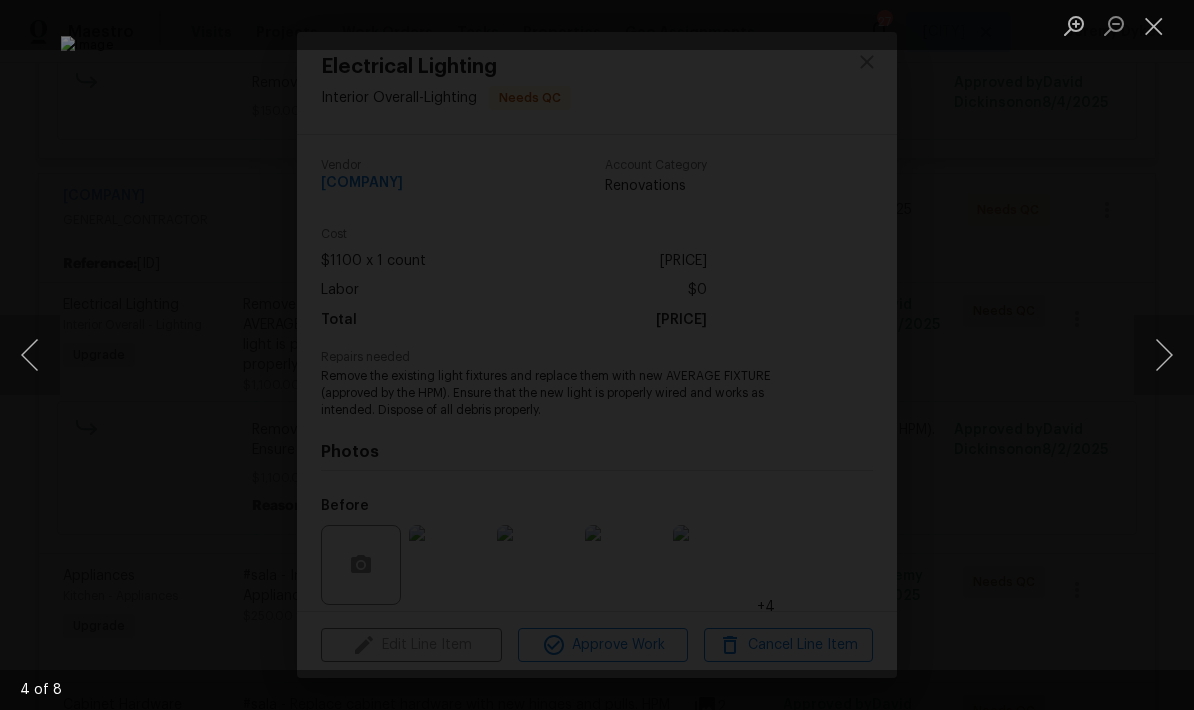 click at bounding box center (597, 355) 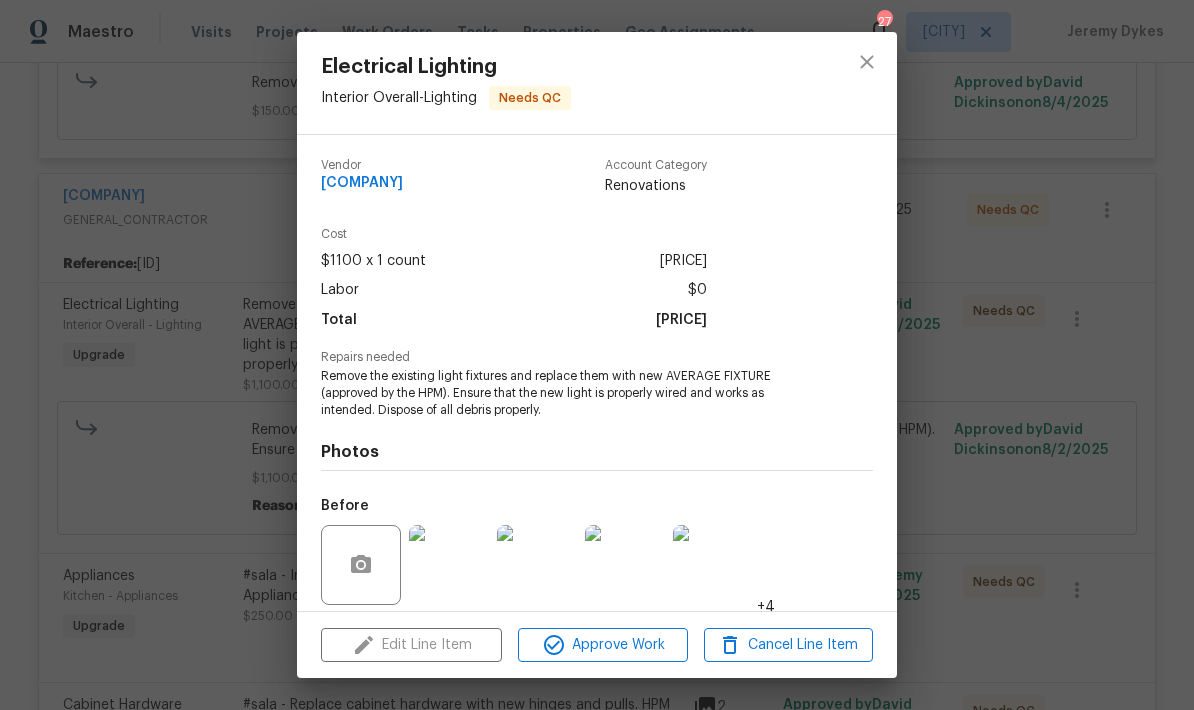 click on "Electrical Lighting Interior Overall  -  Lighting Needs QC Vendor Hildebrandt Painting and Renovations Account Category Renovations Cost $1100 x 1 count $1100 Labor $0 Total $1100 Repairs needed Remove the existing light fixtures and replace them with new AVERAGE FIXTURE (approved by the HPM). Ensure that the new light is properly wired and works as intended. Dispose of all debris properly. Photos Before  +4 After  +5  Edit Line Item  Approve Work  Cancel Line Item" at bounding box center [597, 355] 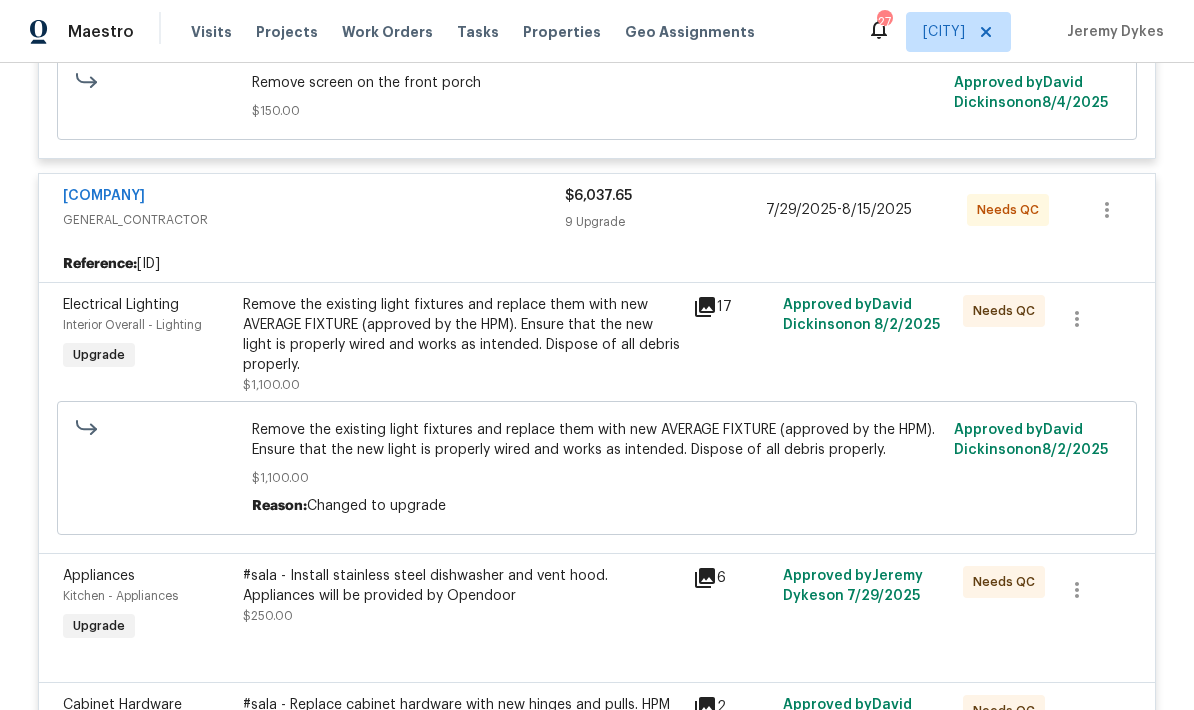 click 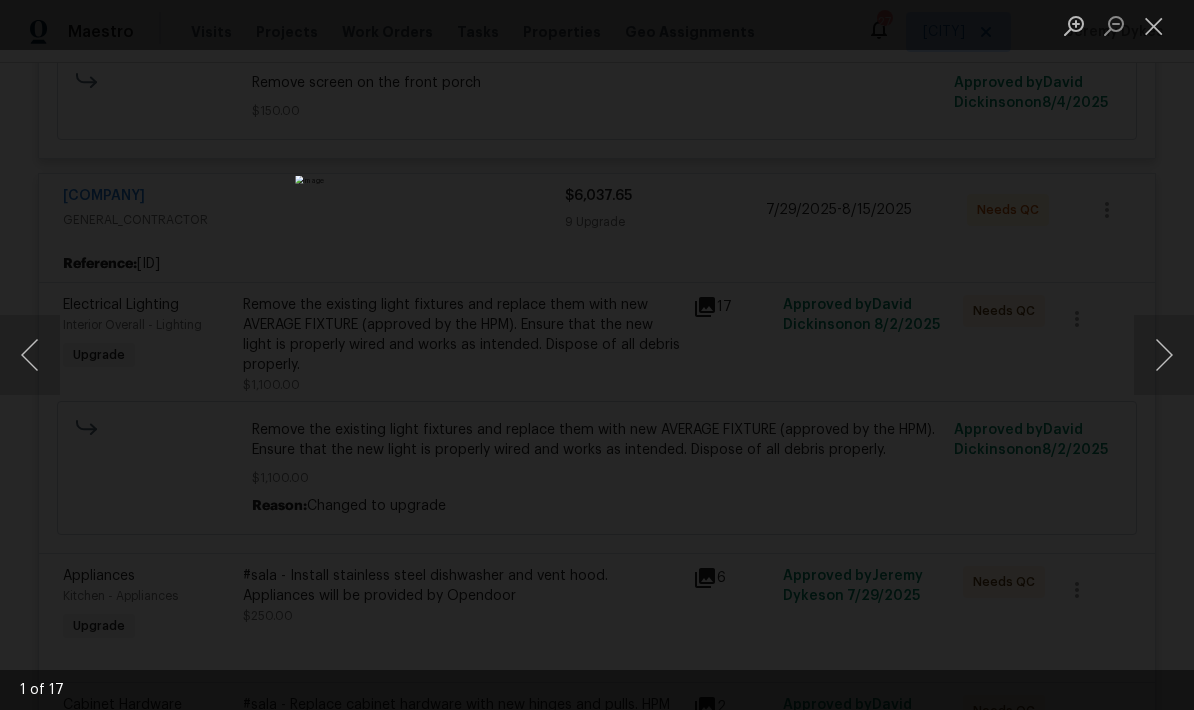 click at bounding box center [597, 355] 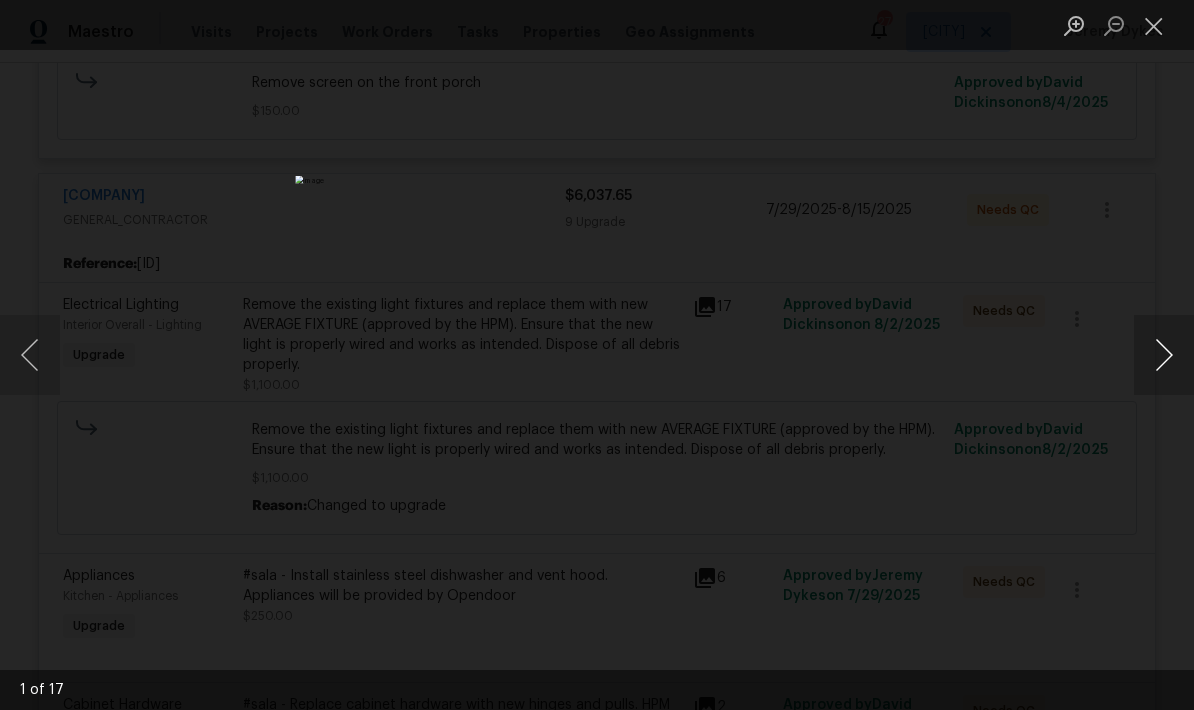 click at bounding box center (1164, 355) 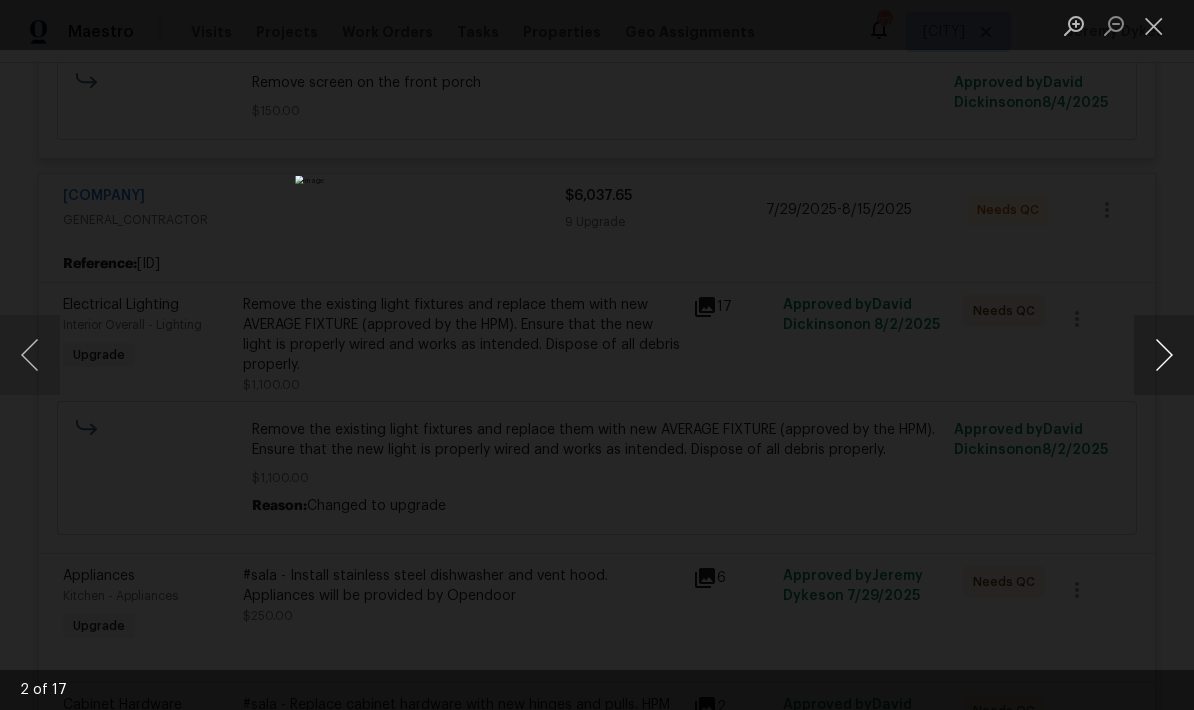 click at bounding box center (1164, 355) 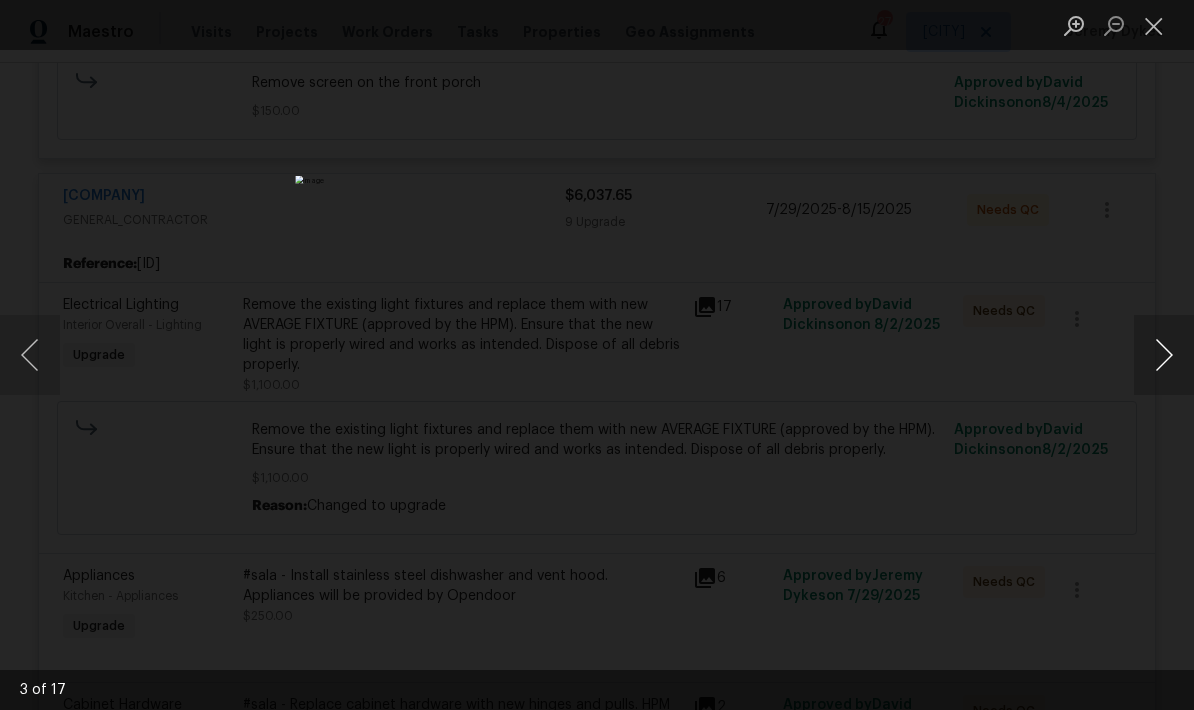 click at bounding box center [1164, 355] 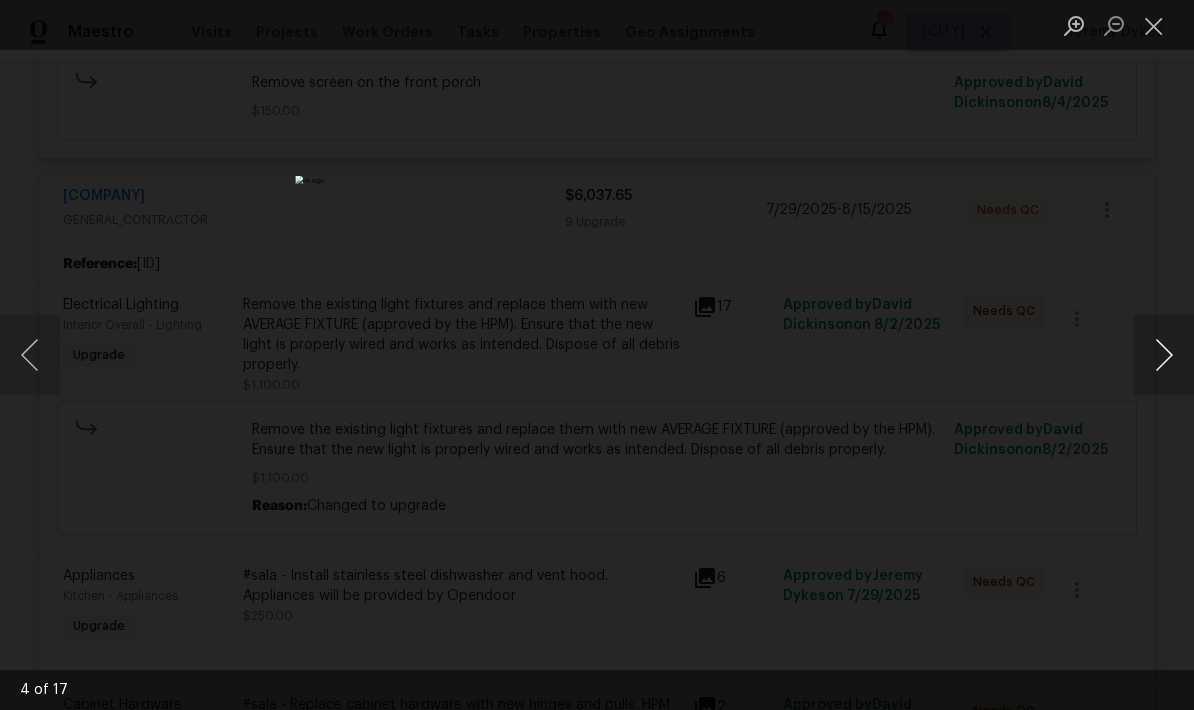 click at bounding box center (1164, 355) 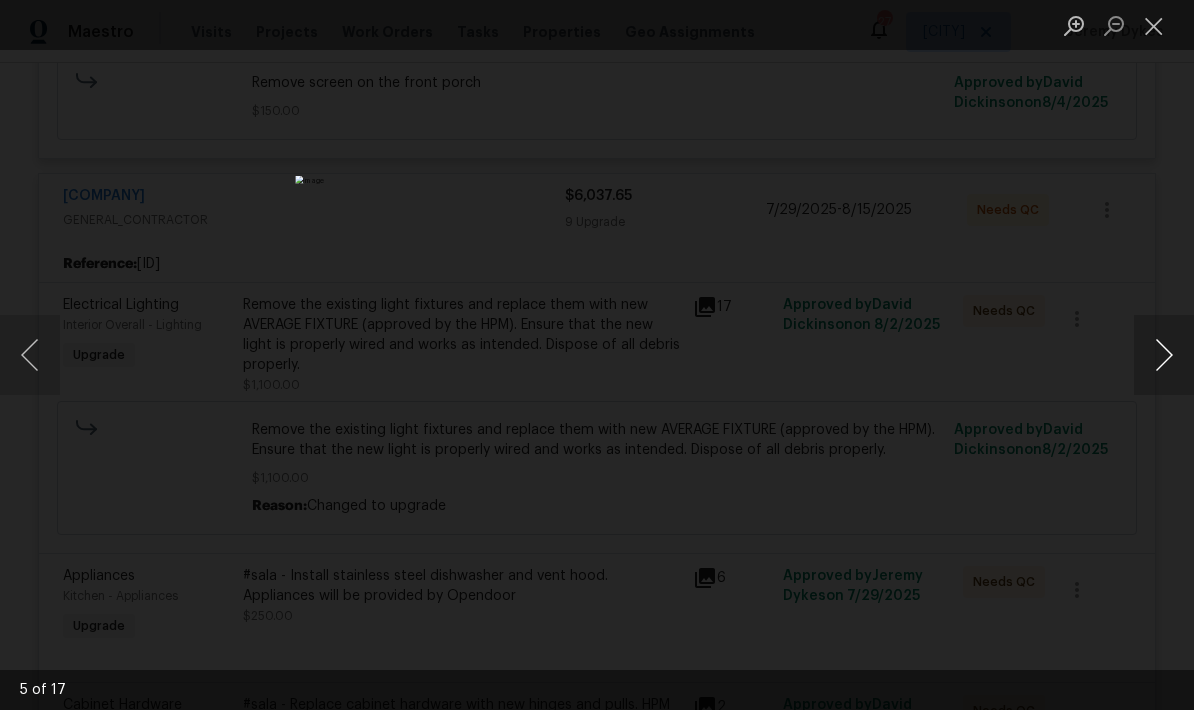 click at bounding box center (1164, 355) 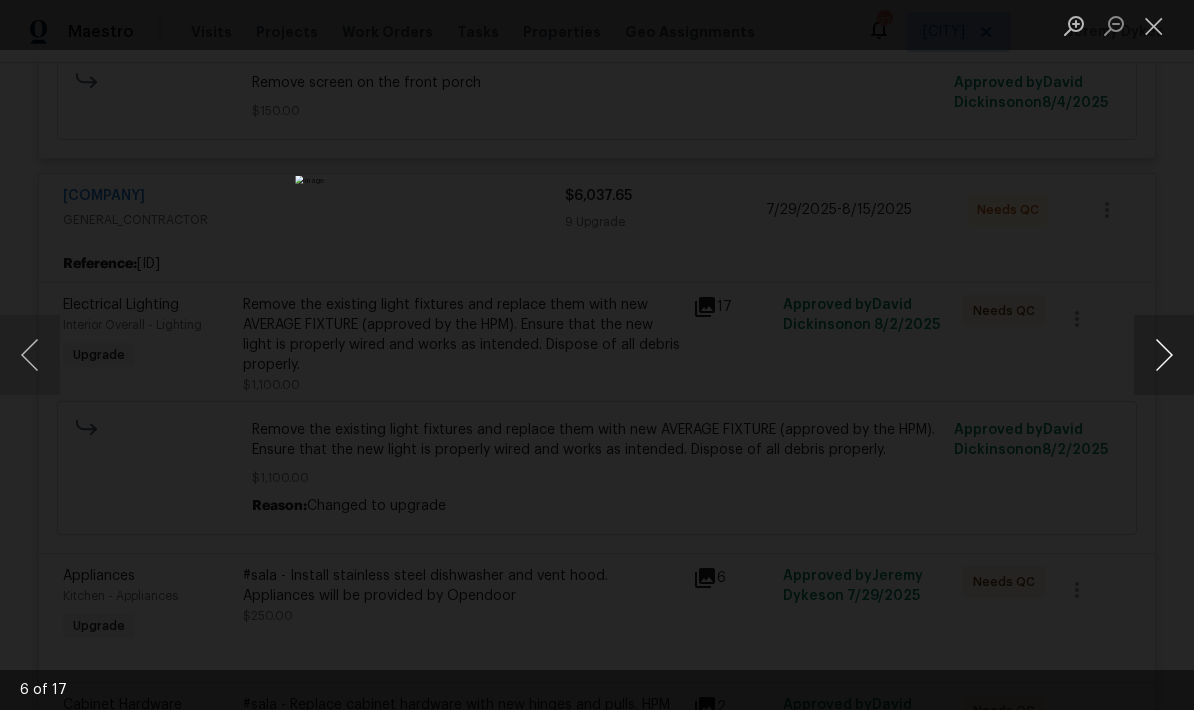 click at bounding box center (1164, 355) 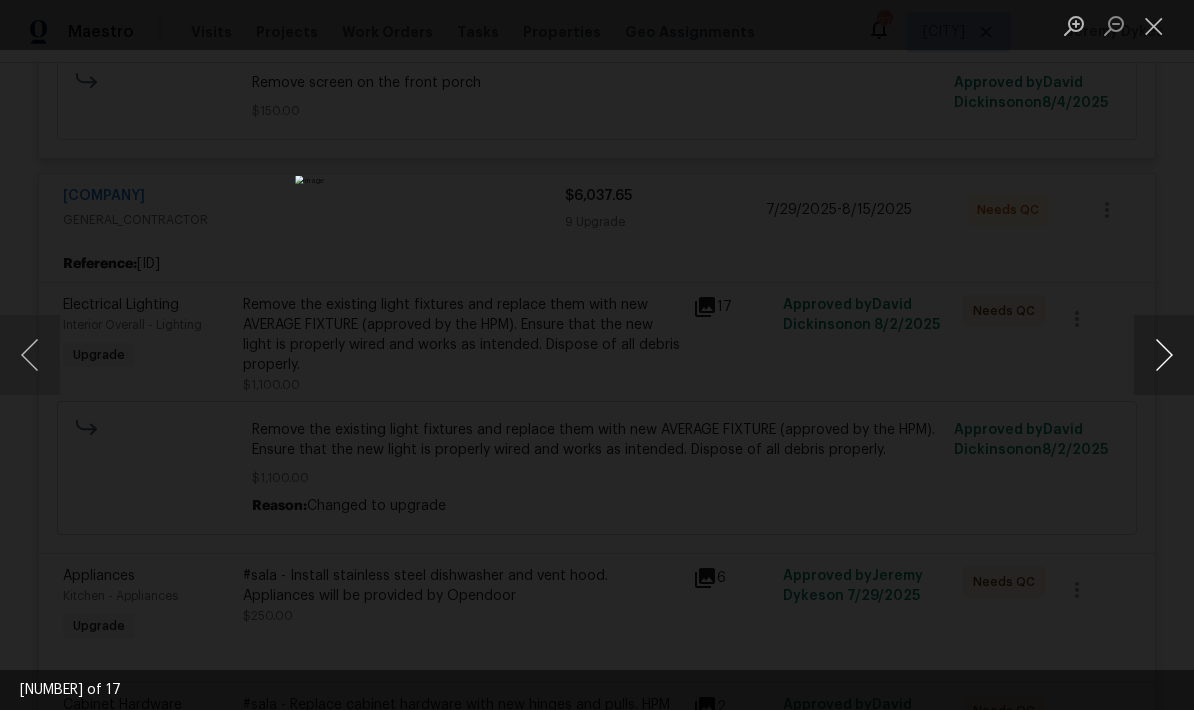 click at bounding box center (1164, 355) 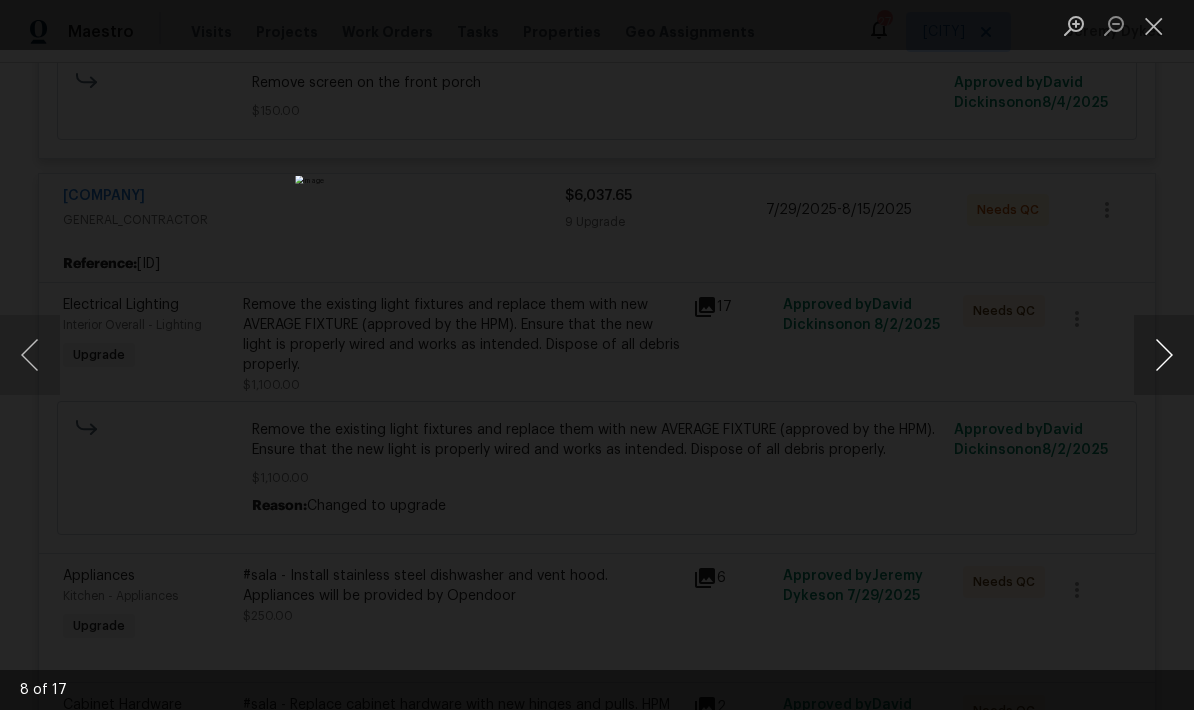 click at bounding box center [1164, 355] 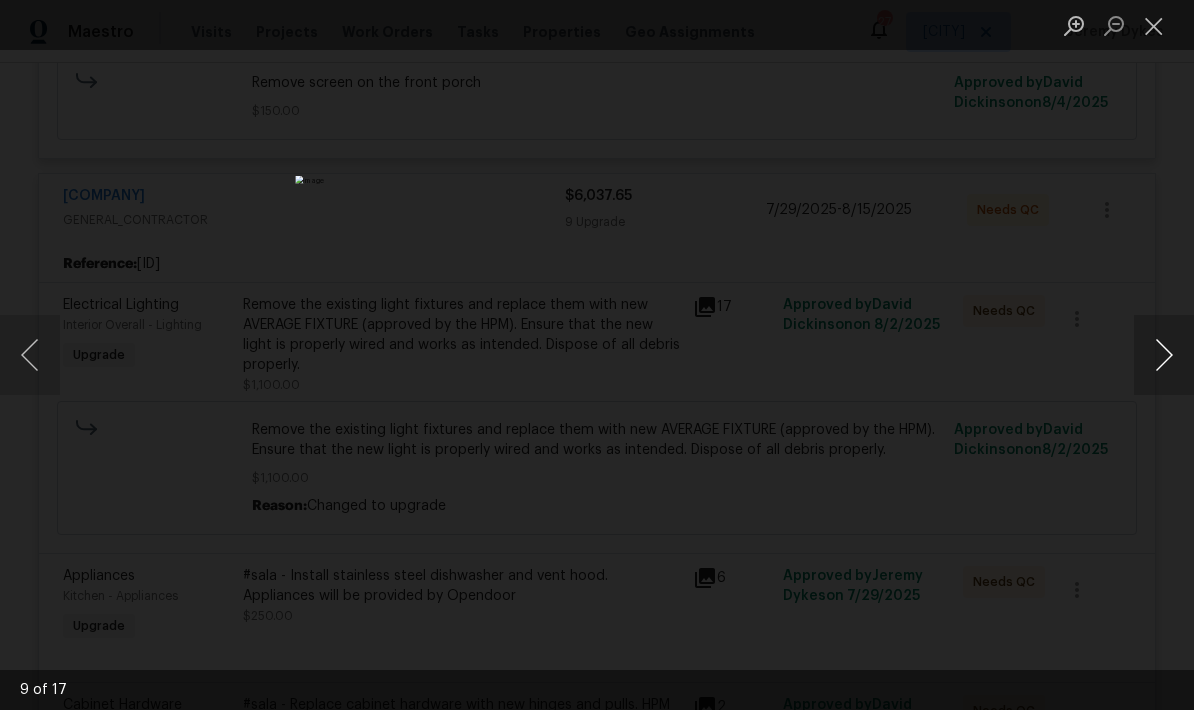 click at bounding box center [1164, 355] 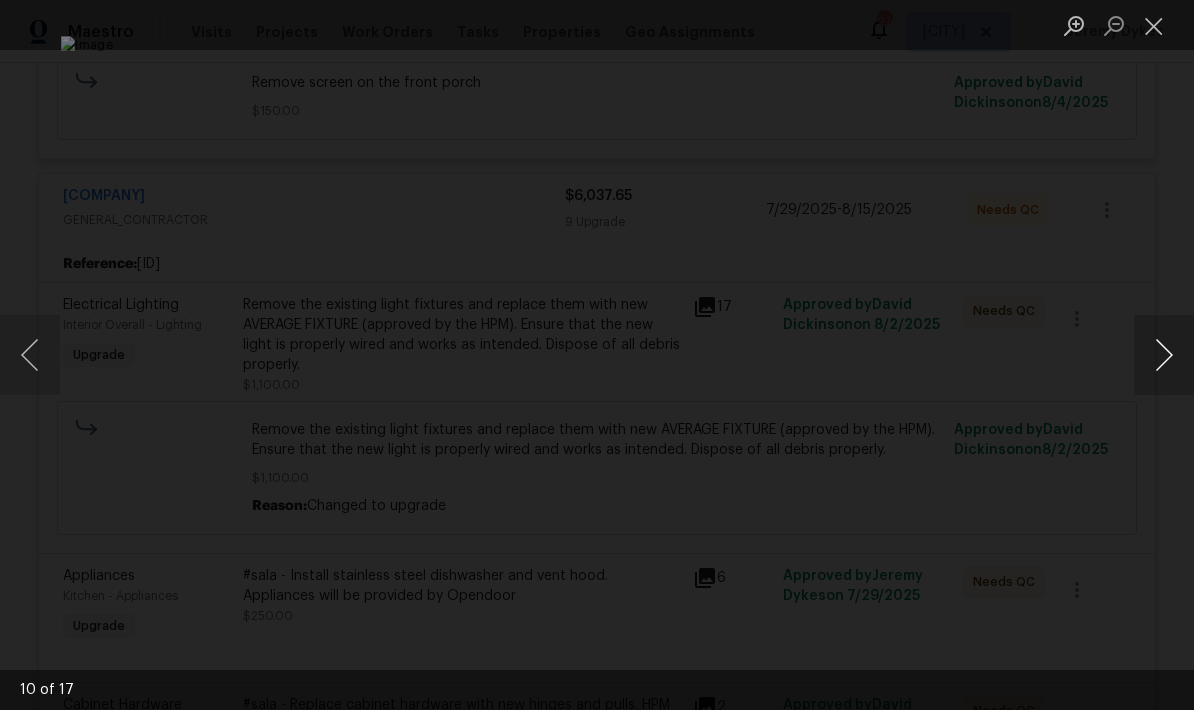 click at bounding box center [1164, 355] 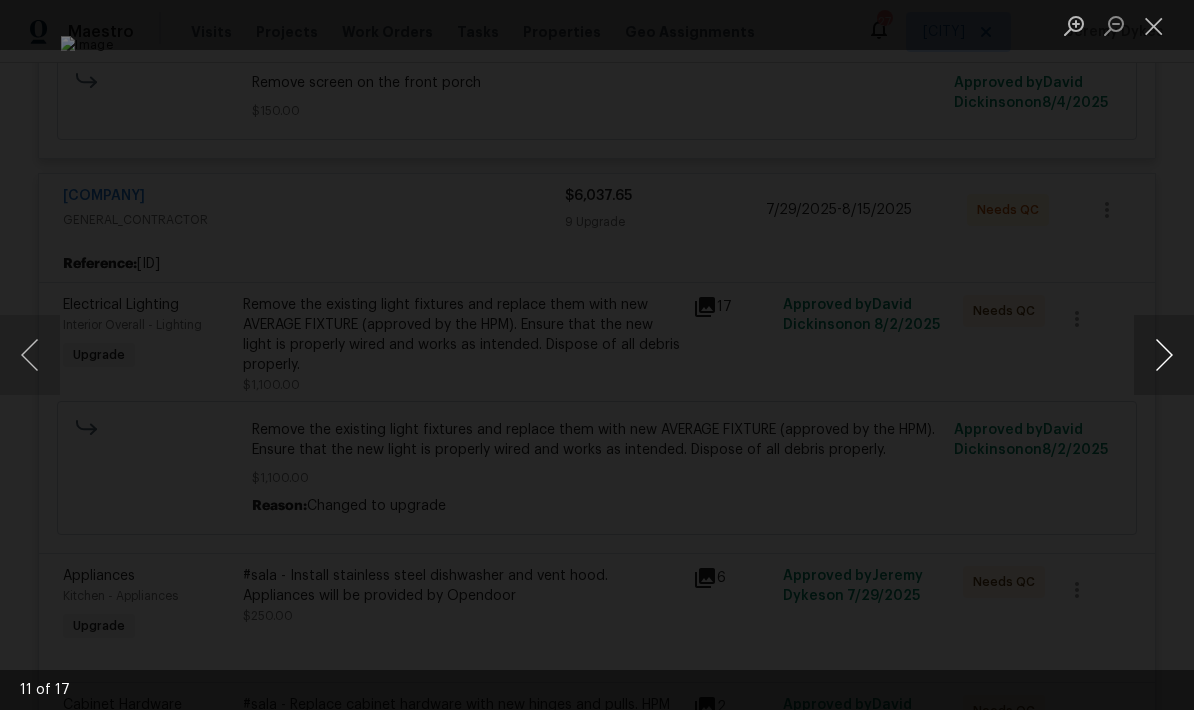 click at bounding box center (1164, 355) 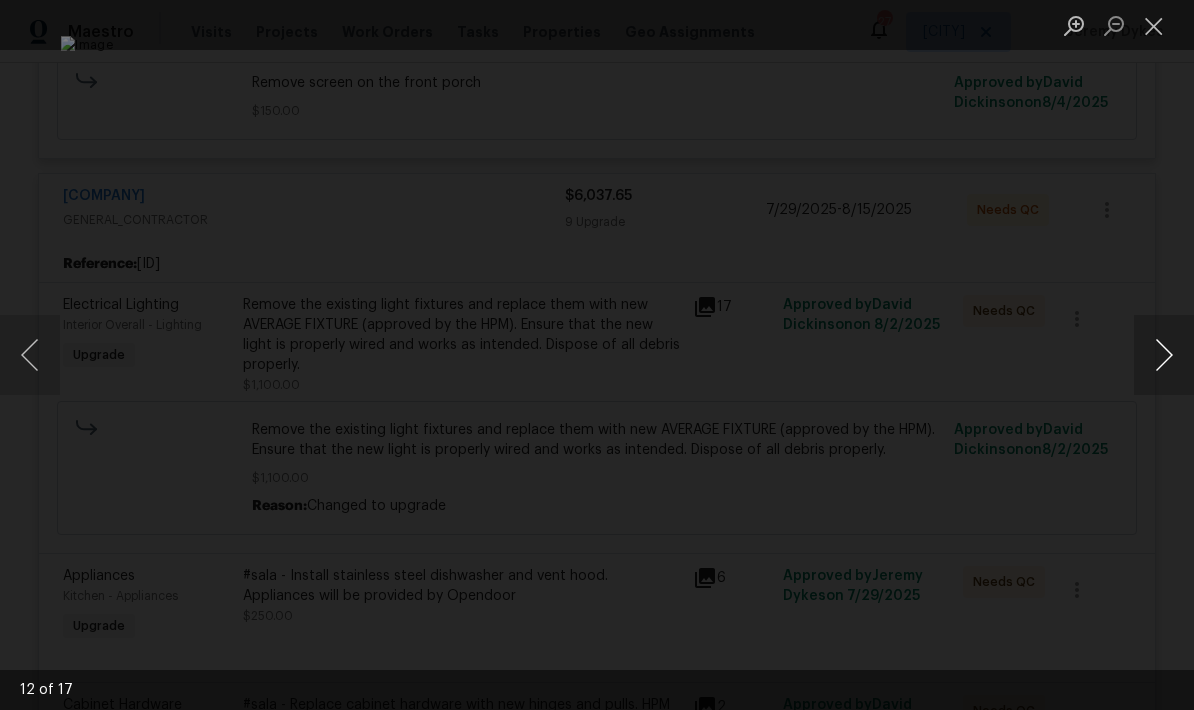 click at bounding box center [1164, 355] 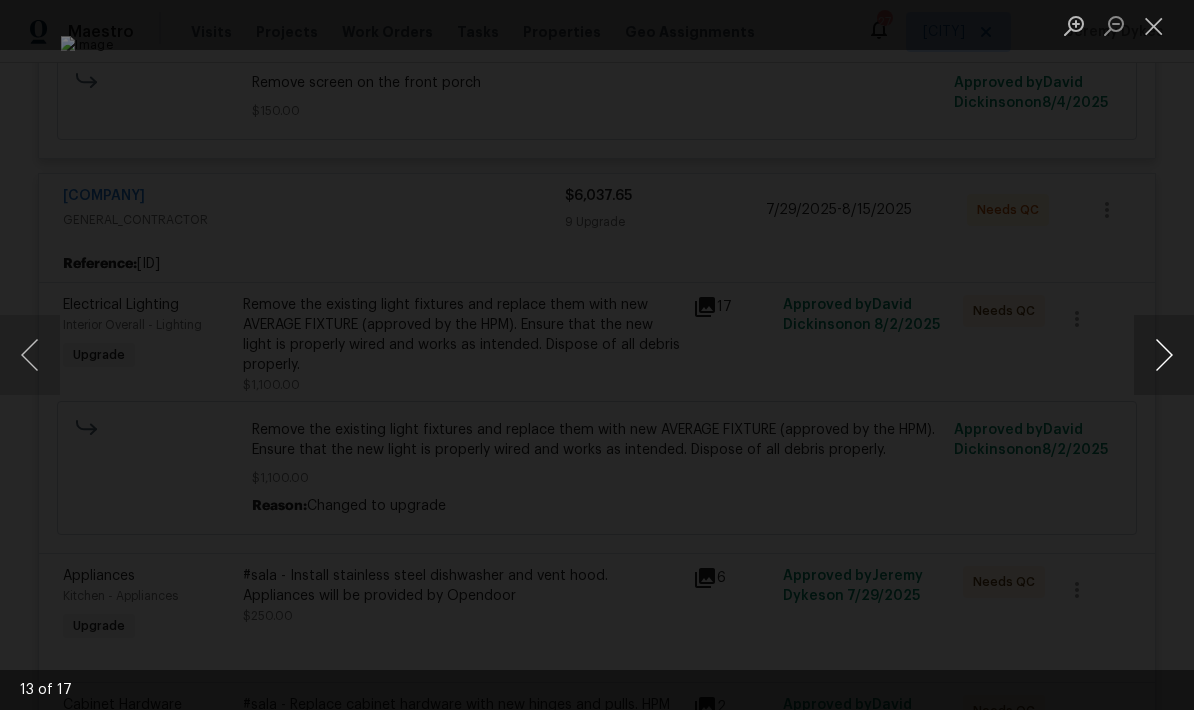 click at bounding box center (1164, 355) 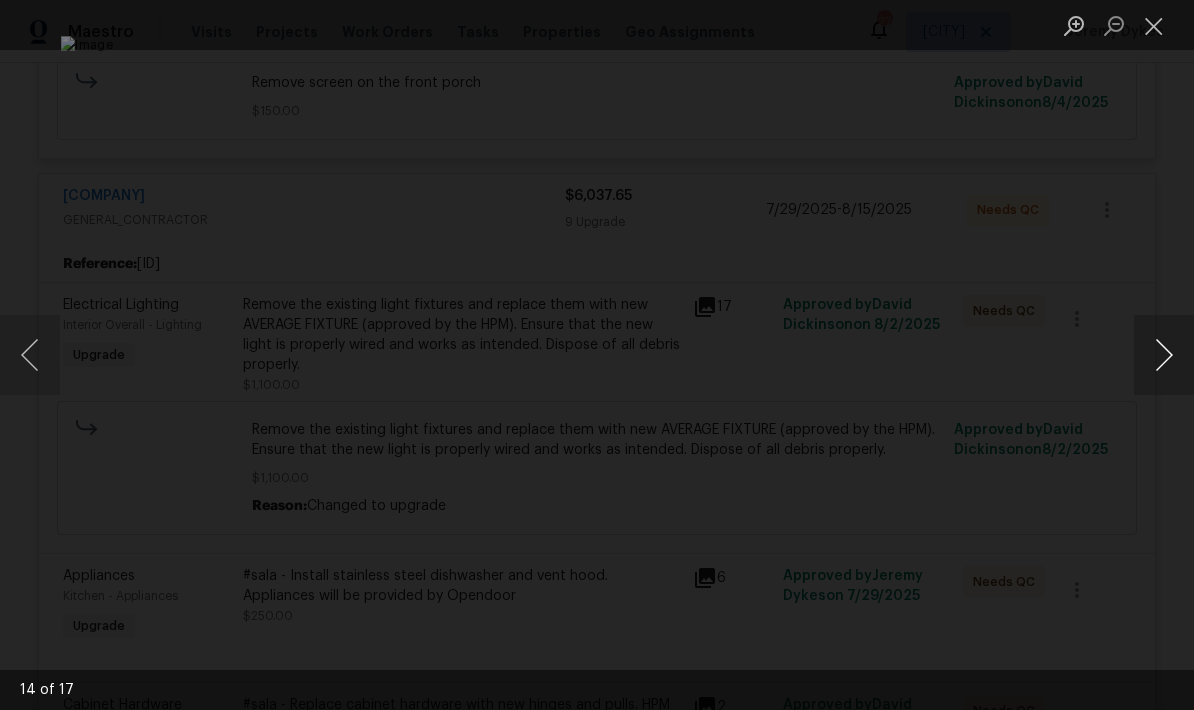 click at bounding box center (1164, 355) 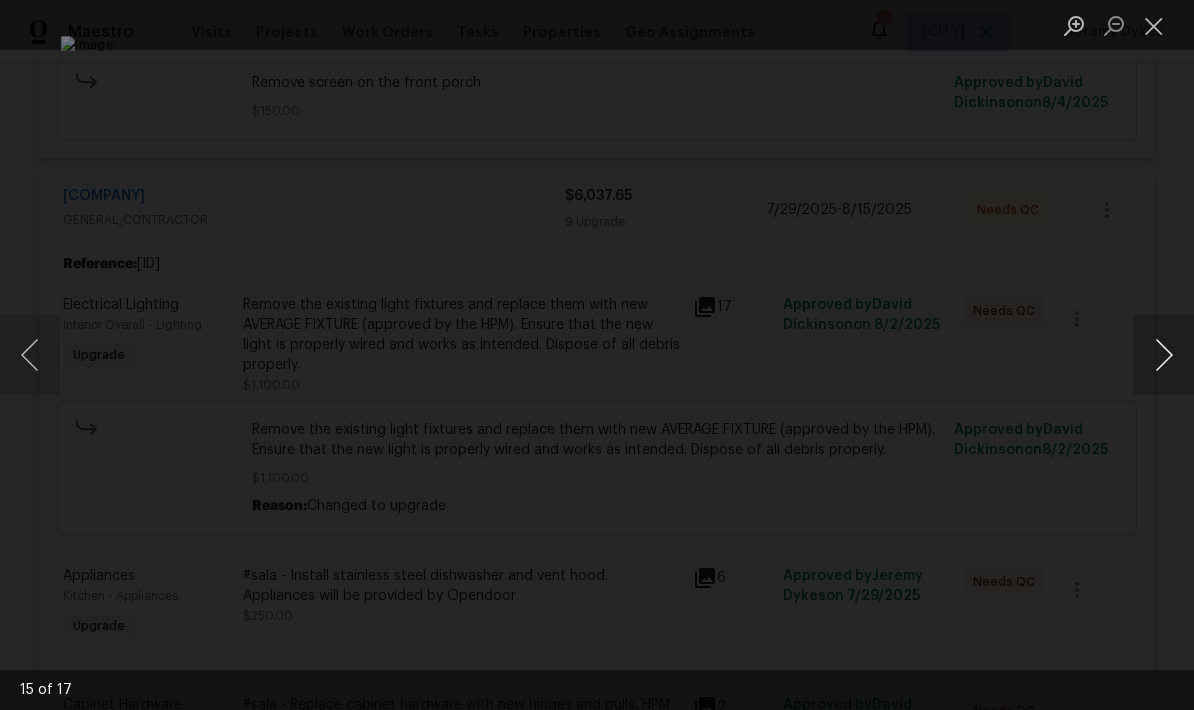 click at bounding box center [1164, 355] 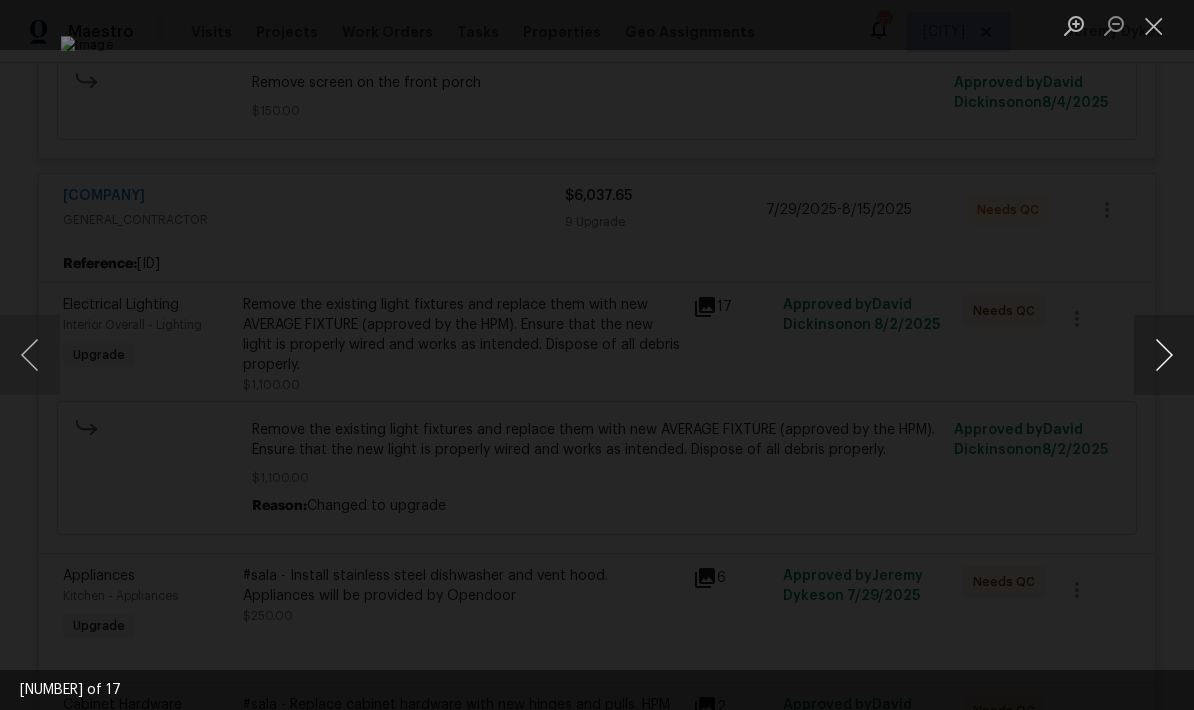 click at bounding box center [1164, 355] 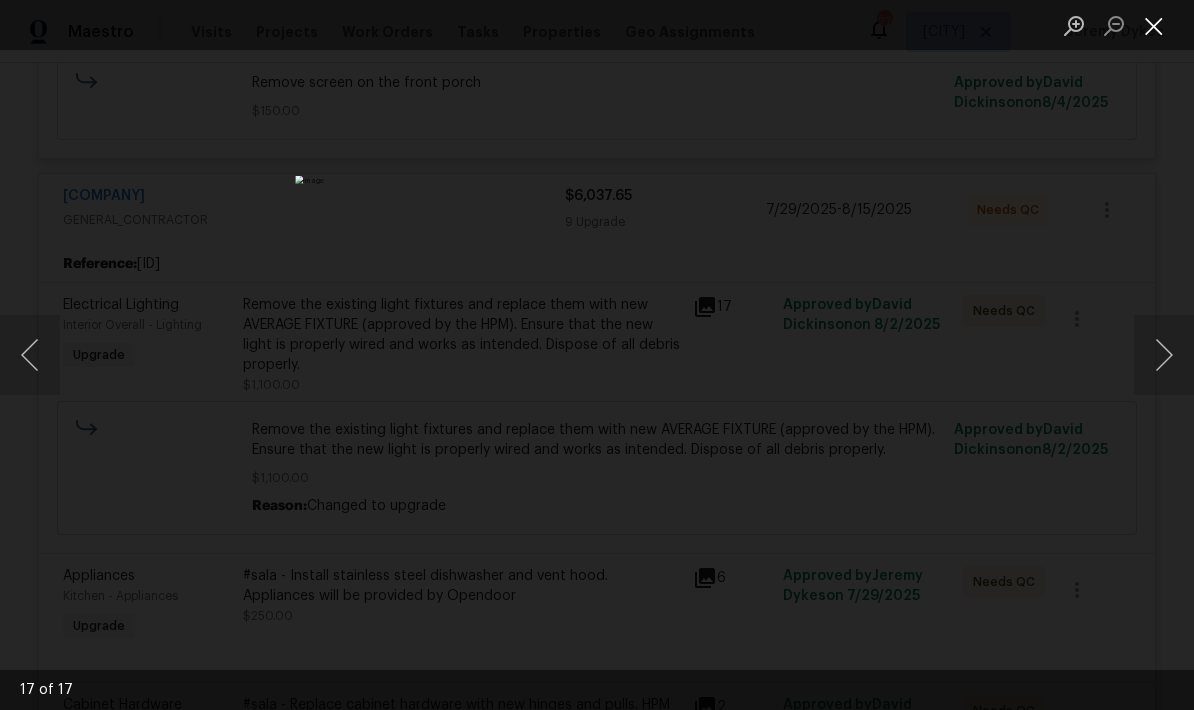 click at bounding box center (1154, 25) 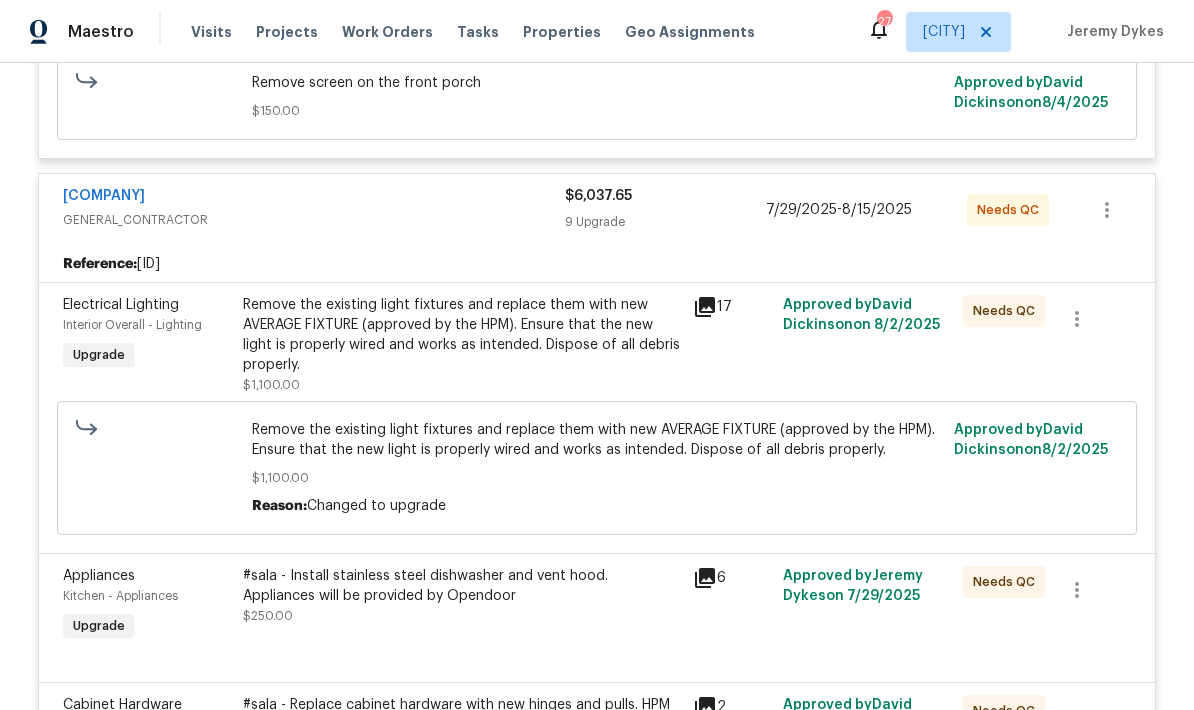 click on "Remove the existing light fixtures and replace them with new AVERAGE FIXTURE (approved by the HPM). Ensure that the new light is properly wired and works as intended. Dispose of all debris properly." at bounding box center [462, 335] 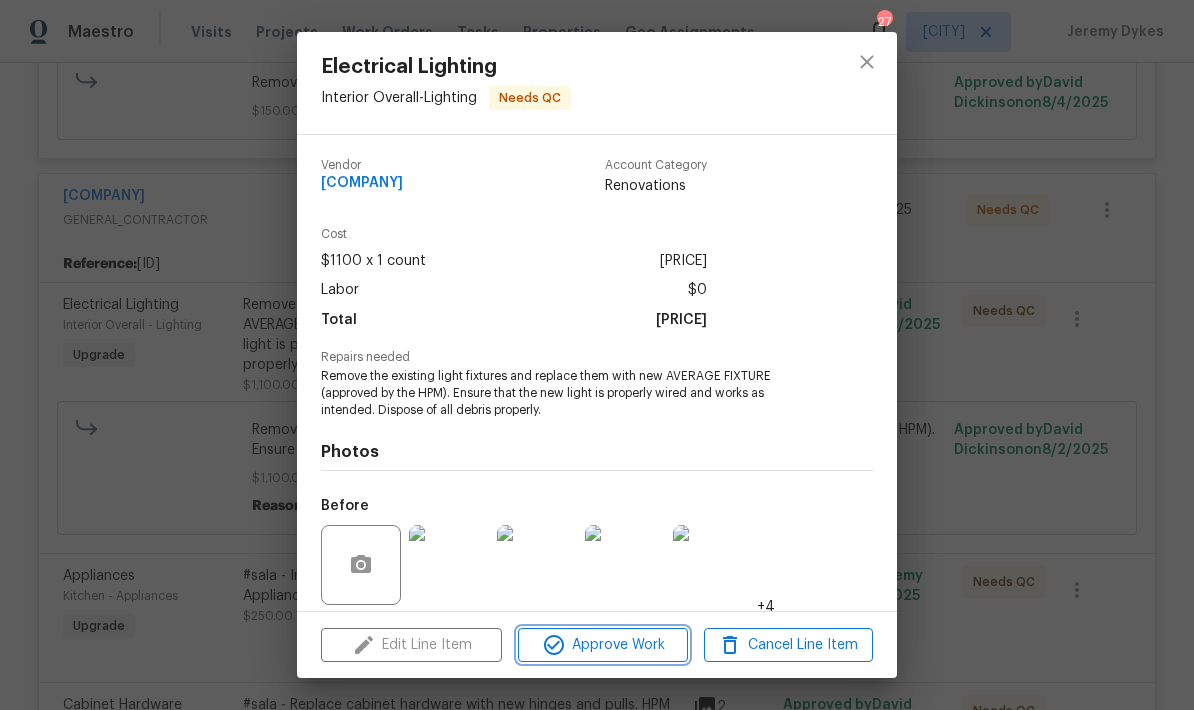 click on "Approve Work" at bounding box center [602, 645] 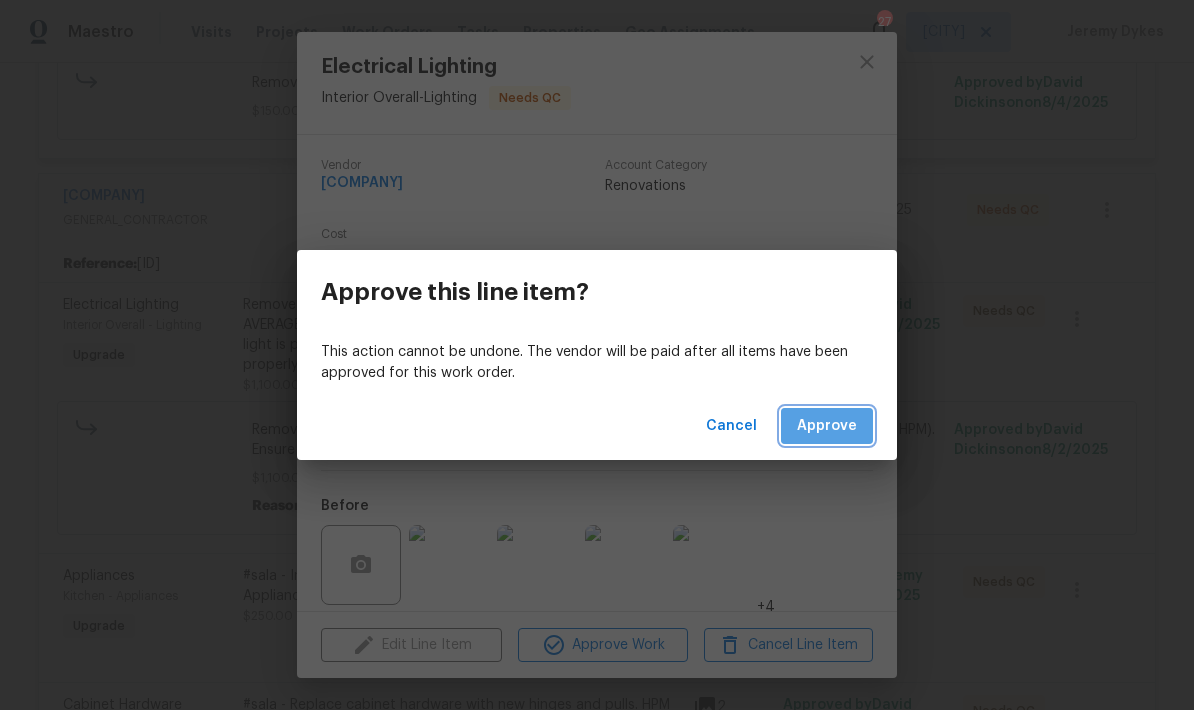 click on "Approve" at bounding box center [827, 426] 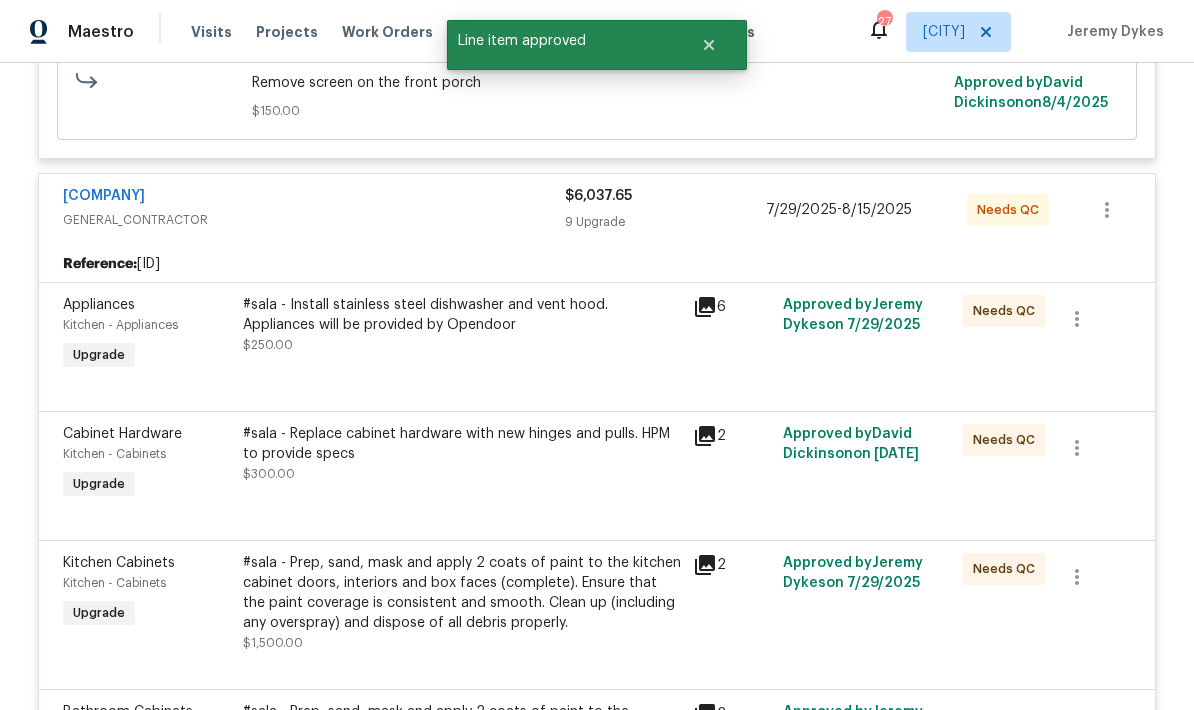 click on "#sala - Install stainless steel dishwasher and vent hood. Appliances will be provided by Opendoor $250.00" at bounding box center [462, 325] 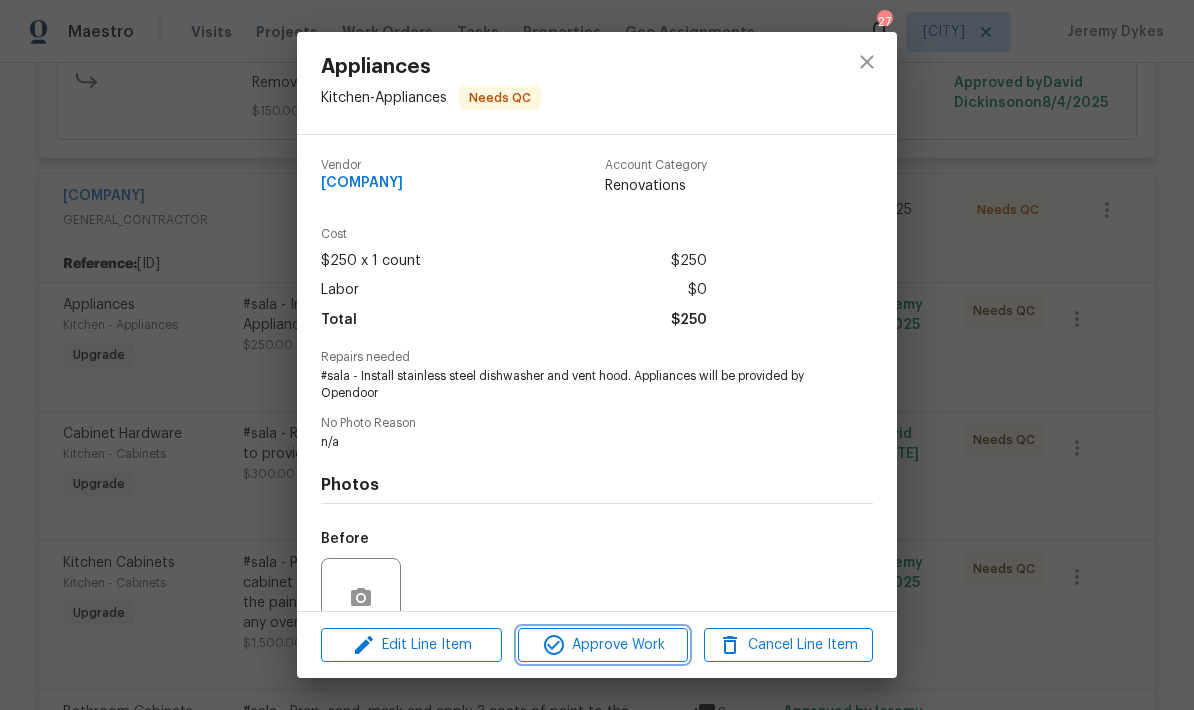 click on "Approve Work" at bounding box center [602, 645] 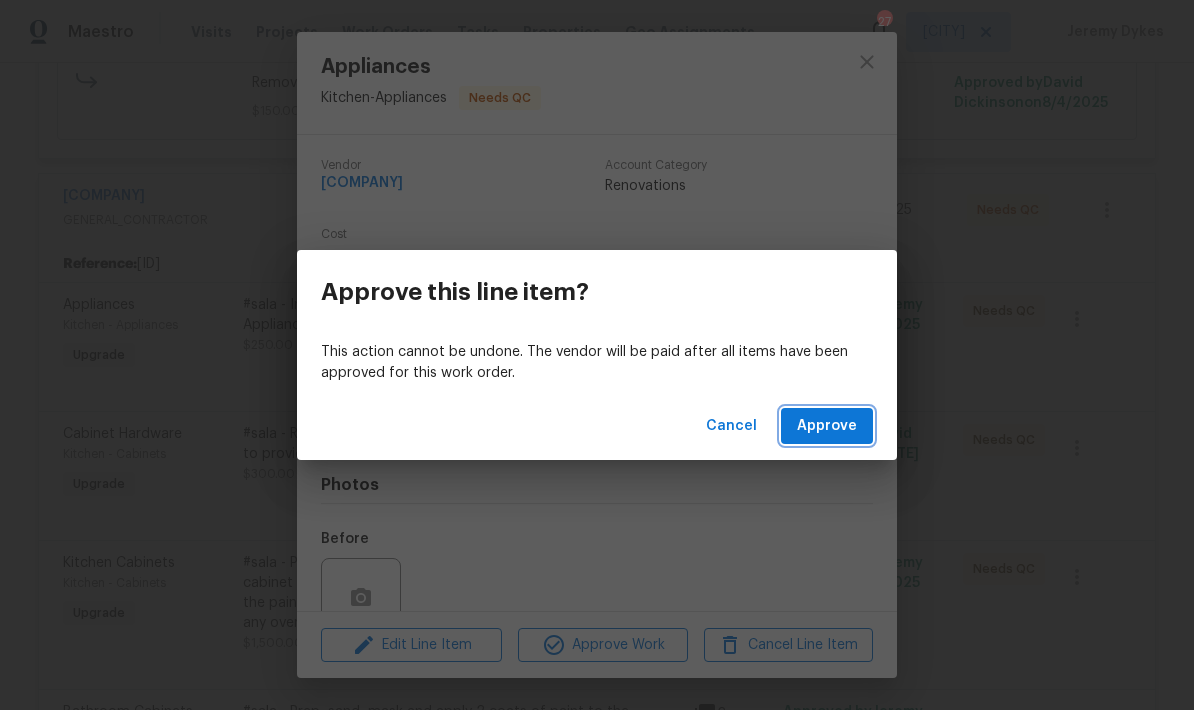 click on "Approve" at bounding box center [827, 426] 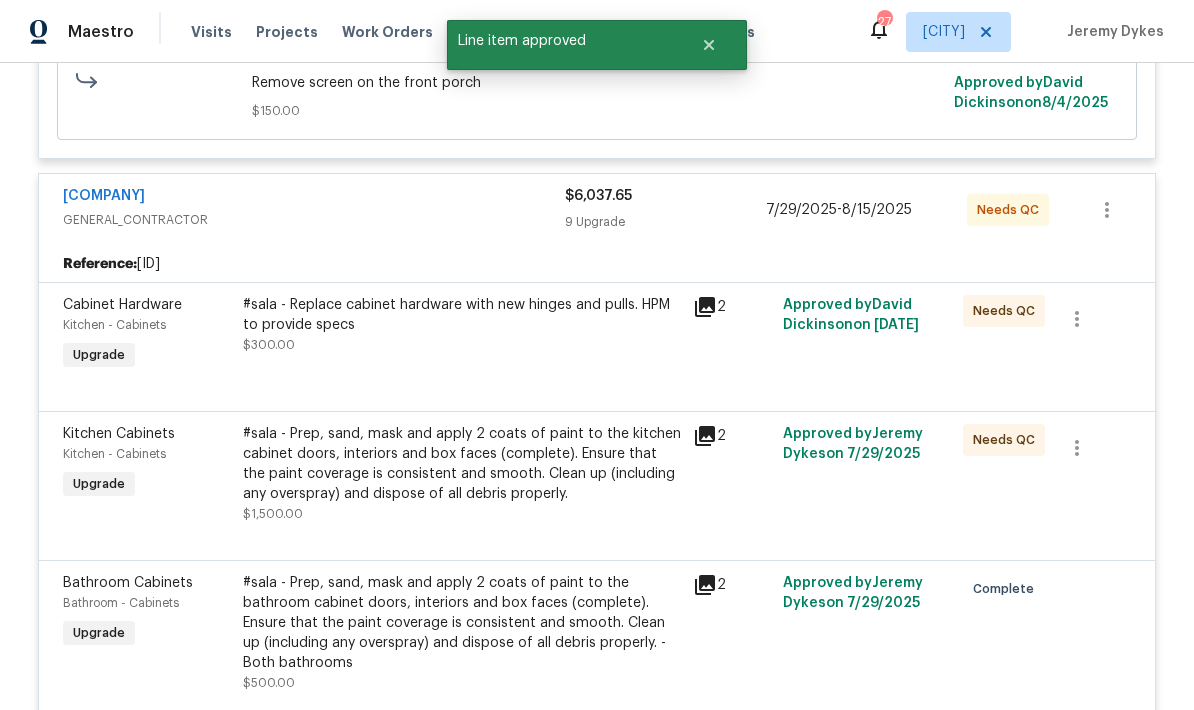 click on "#sala - Replace cabinet hardware with new hinges and pulls. HPM to provide specs $300.00" at bounding box center [462, 335] 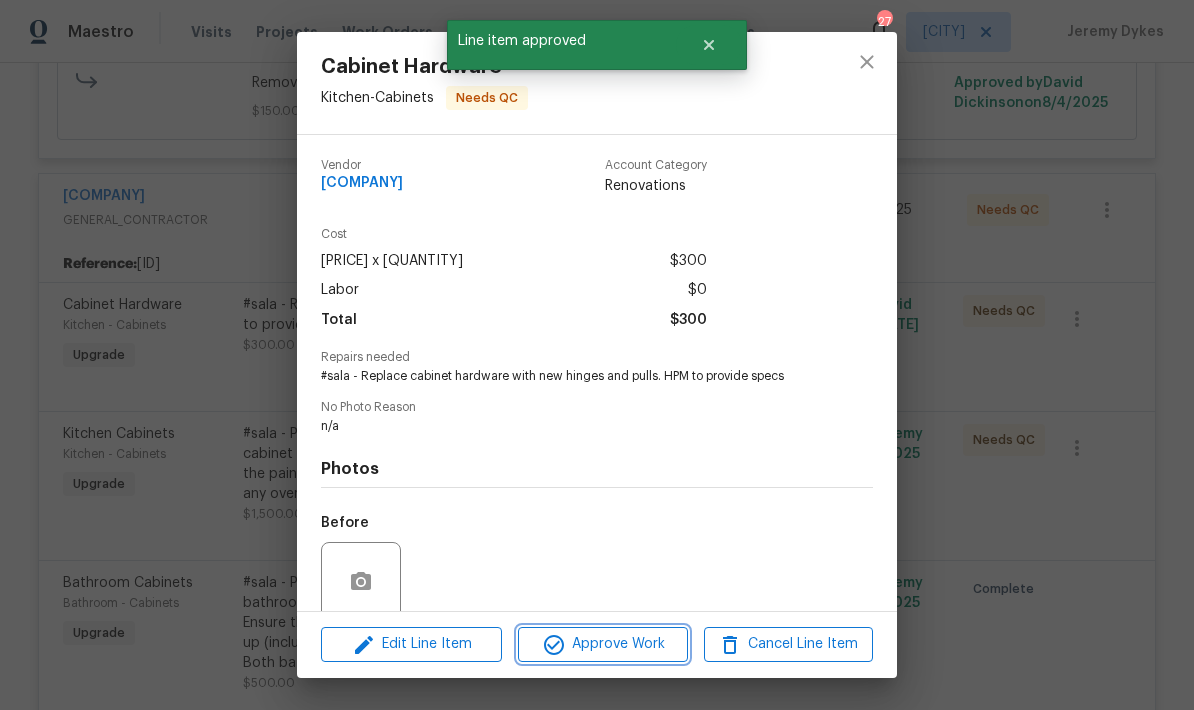 click on "Approve Work" at bounding box center [602, 644] 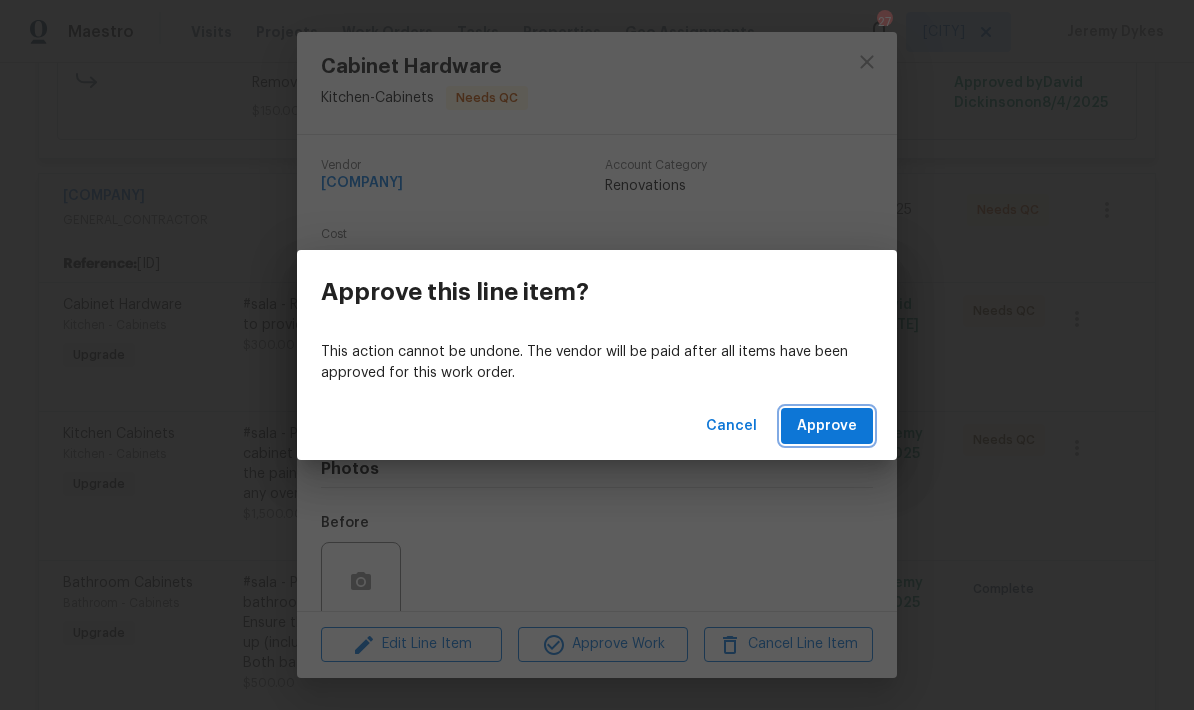 click on "Approve" at bounding box center (827, 426) 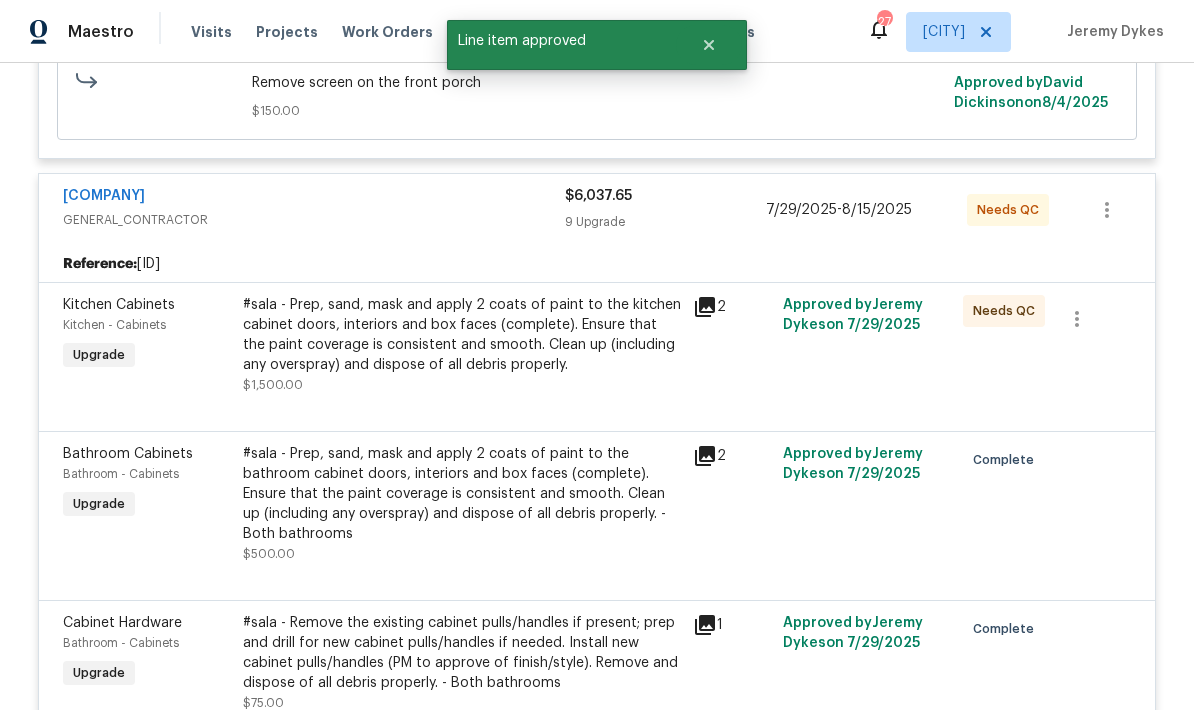 click on "#sala - Prep, sand, mask and apply 2 coats of paint to the kitchen cabinet doors, interiors and box faces (complete). Ensure that the paint coverage is consistent and smooth. Clean up (including any overspray) and dispose of all debris properly. $1,500.00" at bounding box center (462, 345) 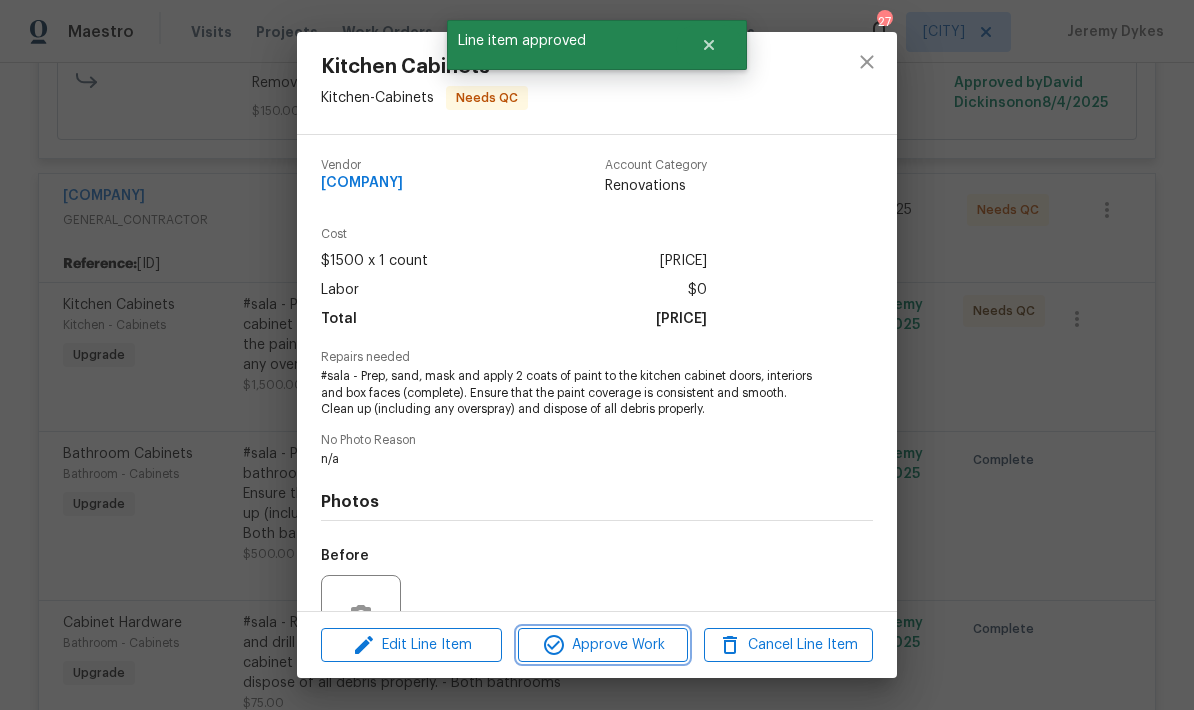 click on "Approve Work" at bounding box center [602, 645] 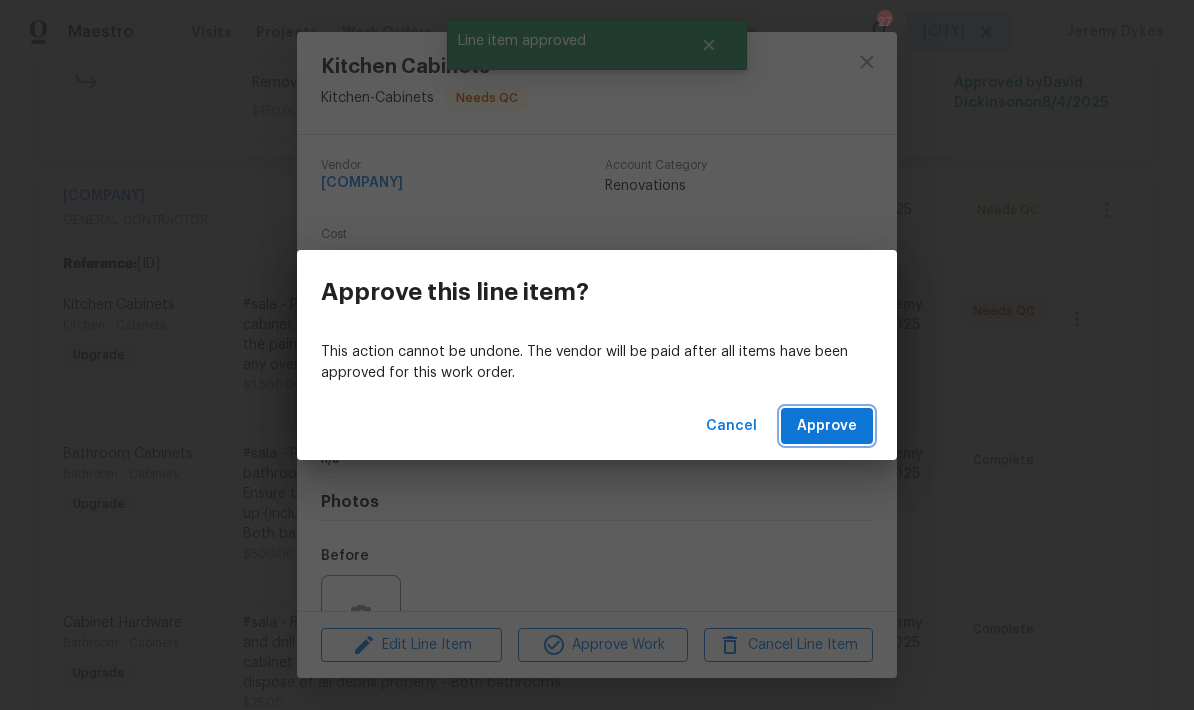 click on "Approve" at bounding box center (827, 426) 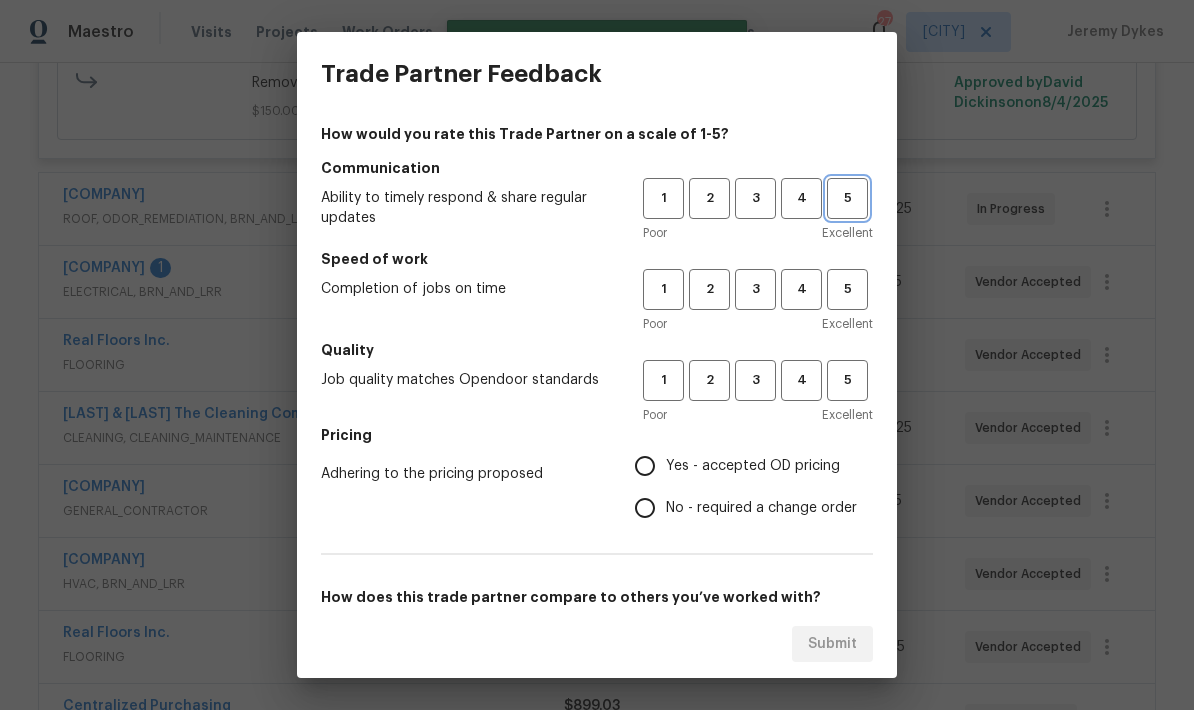 click on "5" at bounding box center [847, 198] 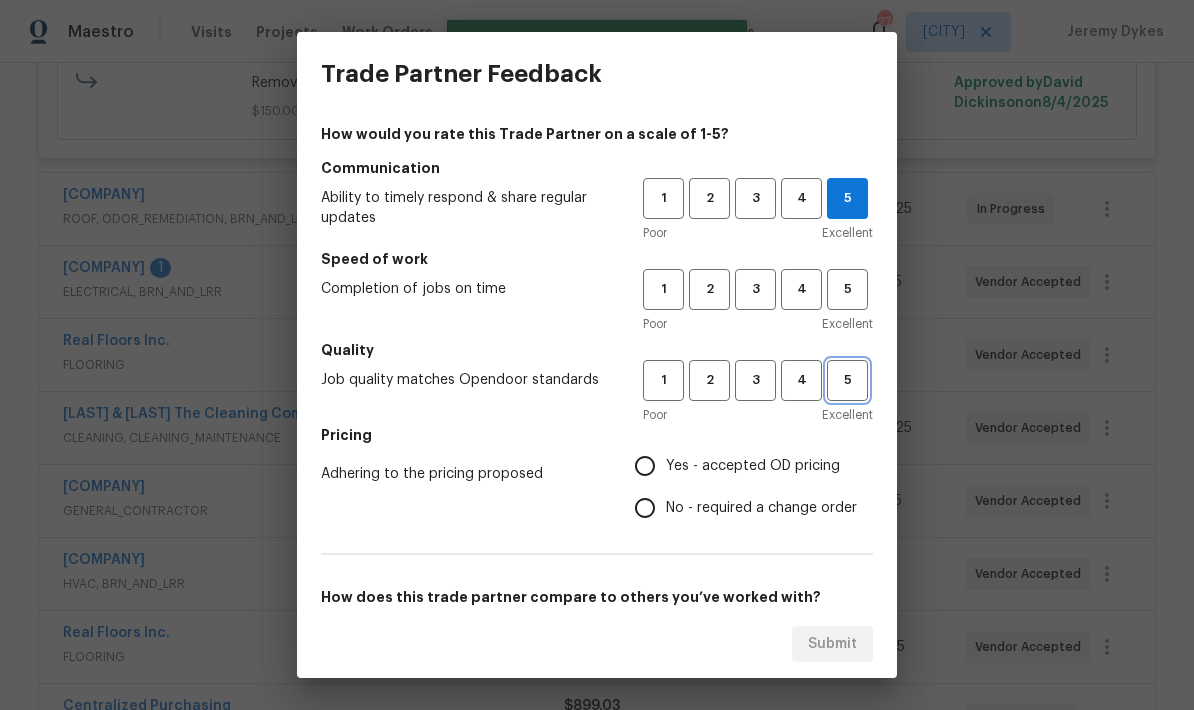 click on "5" at bounding box center [847, 380] 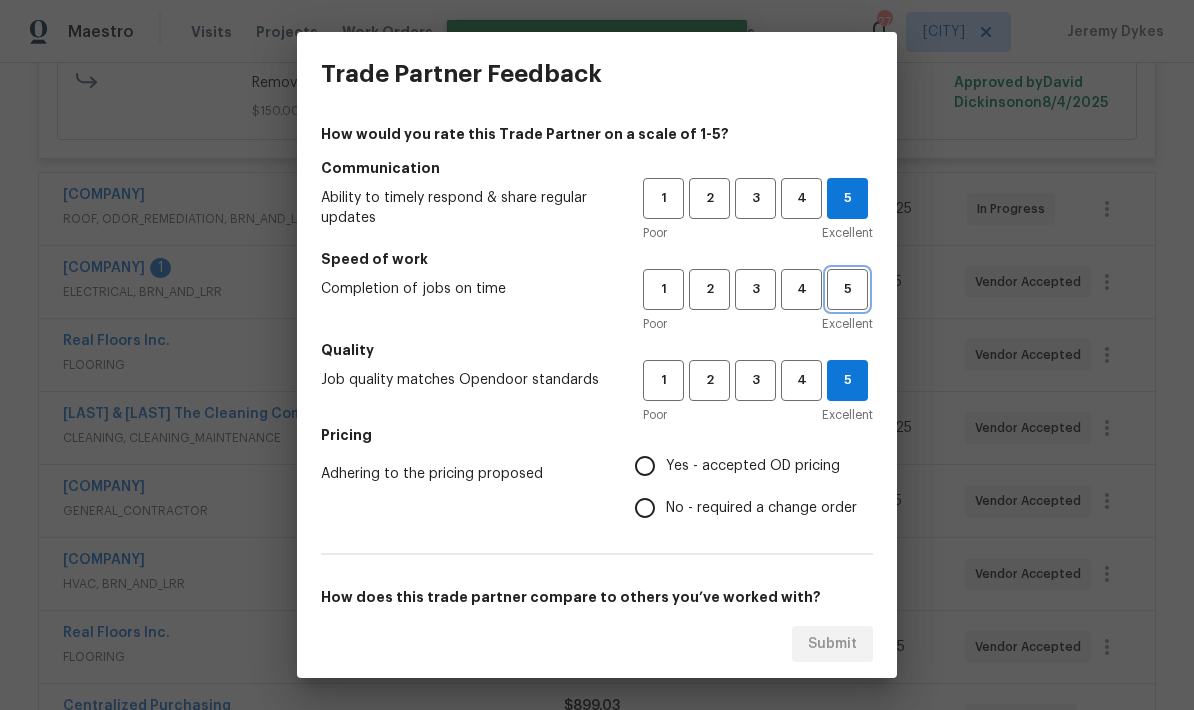 click on "5" at bounding box center (847, 289) 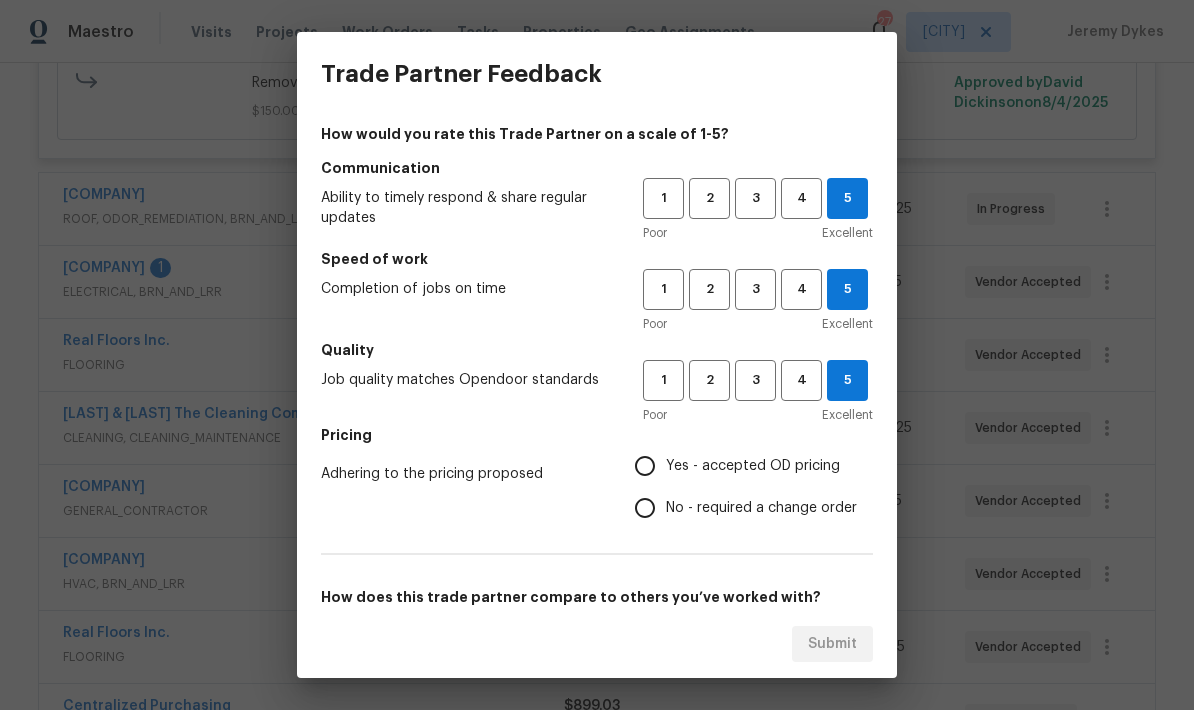 click on "Yes - accepted OD pricing" at bounding box center [645, 466] 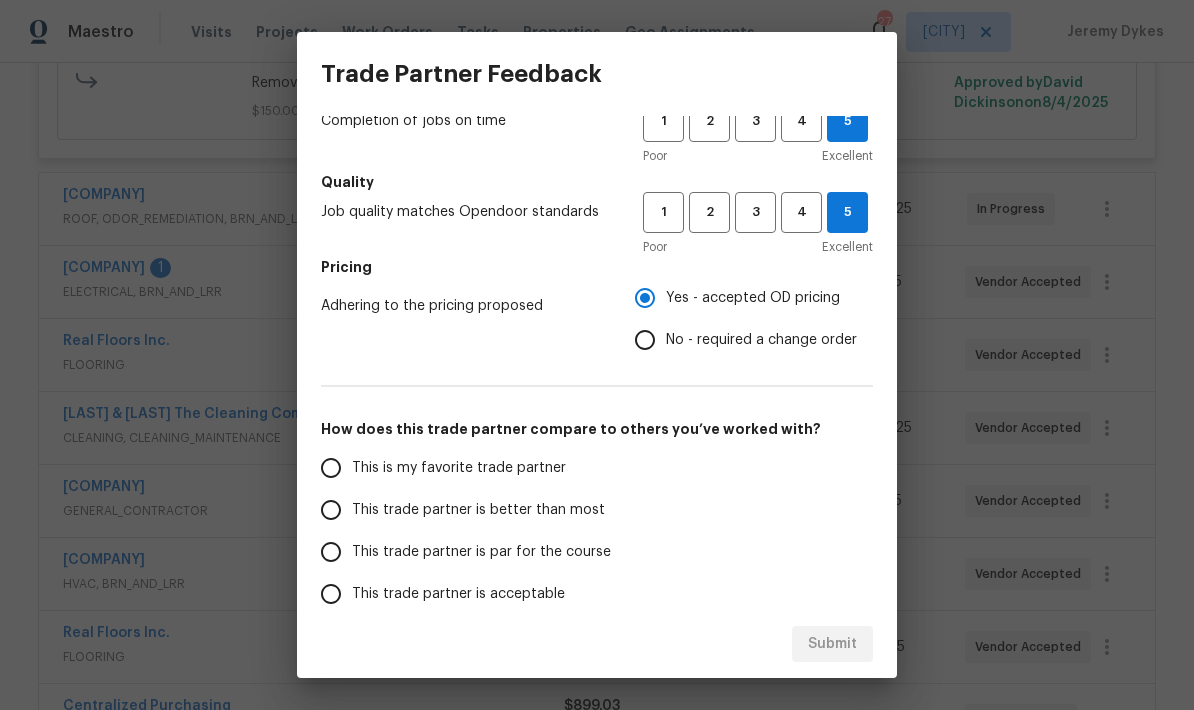 scroll, scrollTop: 180, scrollLeft: 0, axis: vertical 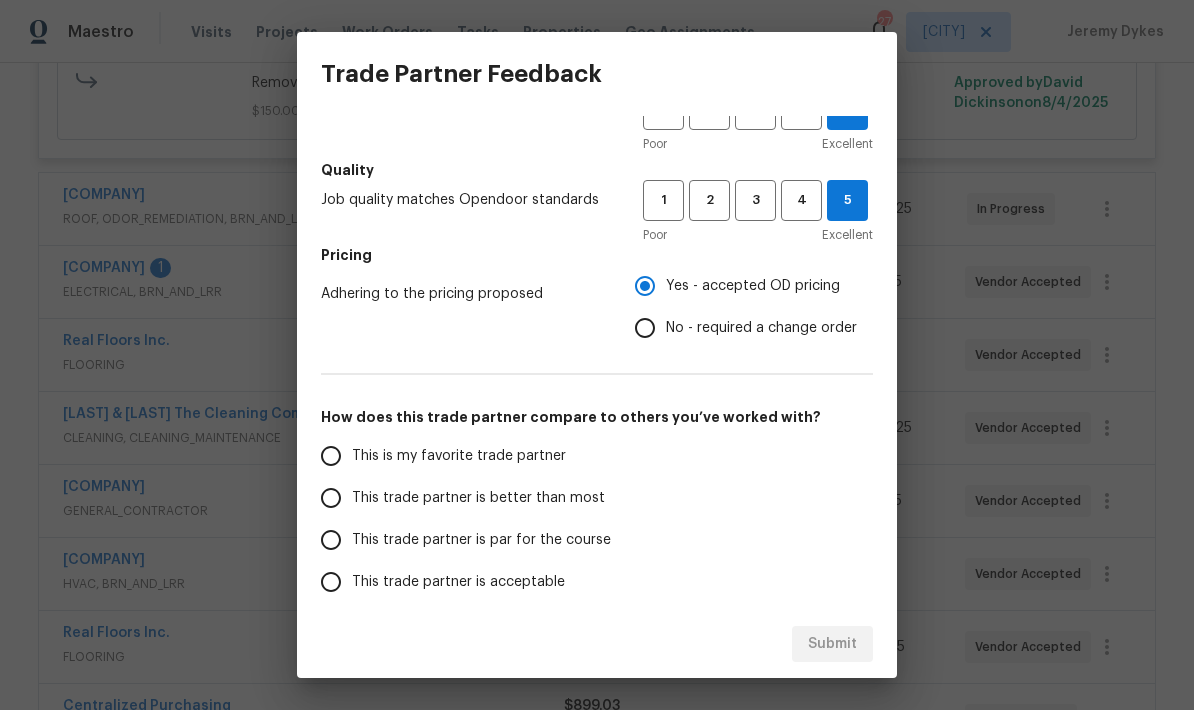 click on "This is my favorite trade partner" at bounding box center [331, 456] 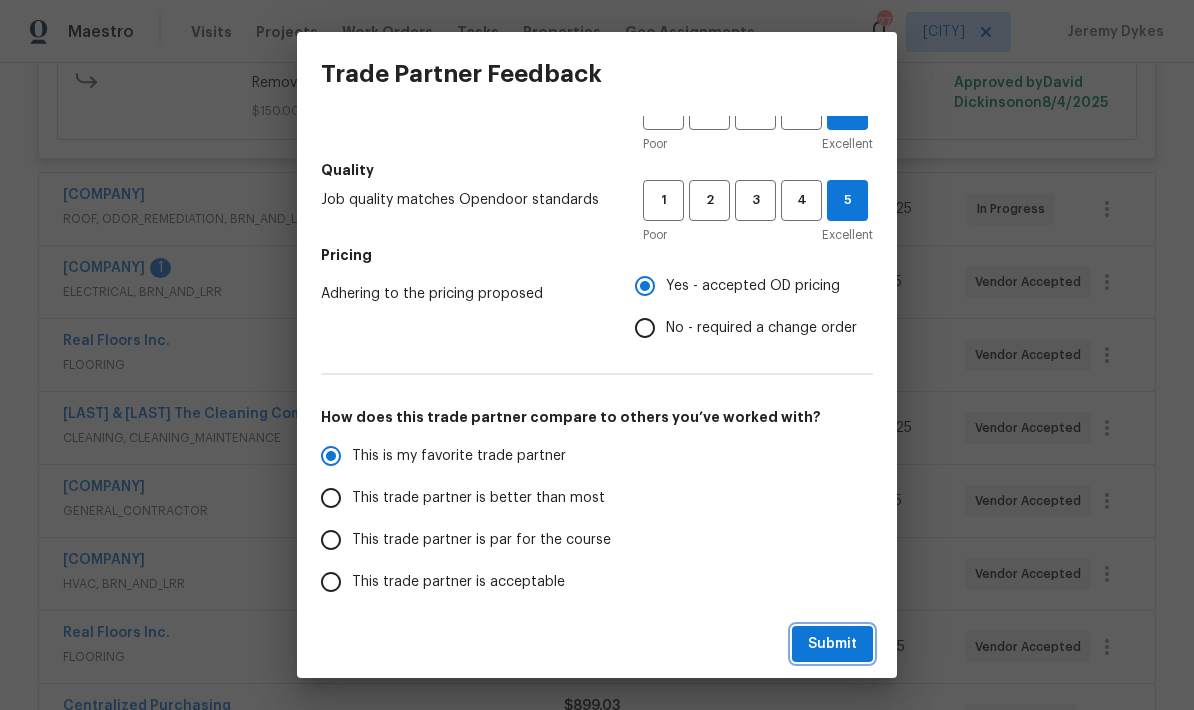 click on "Submit" at bounding box center [832, 644] 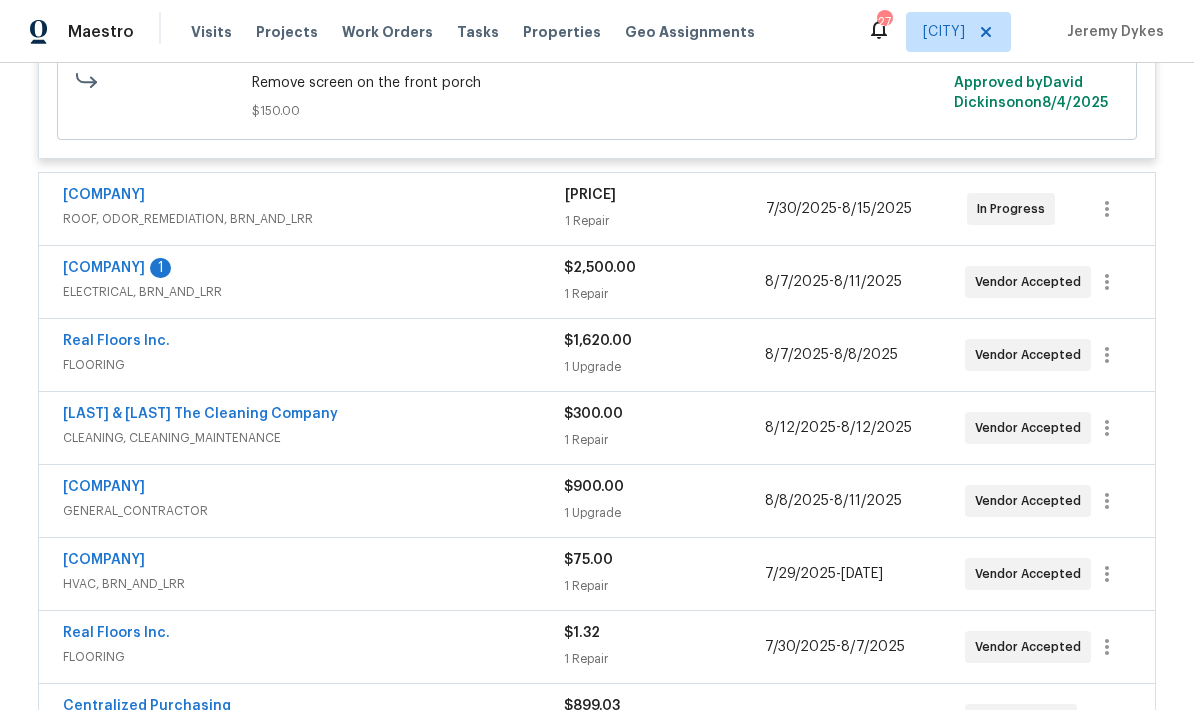 radio on "false" 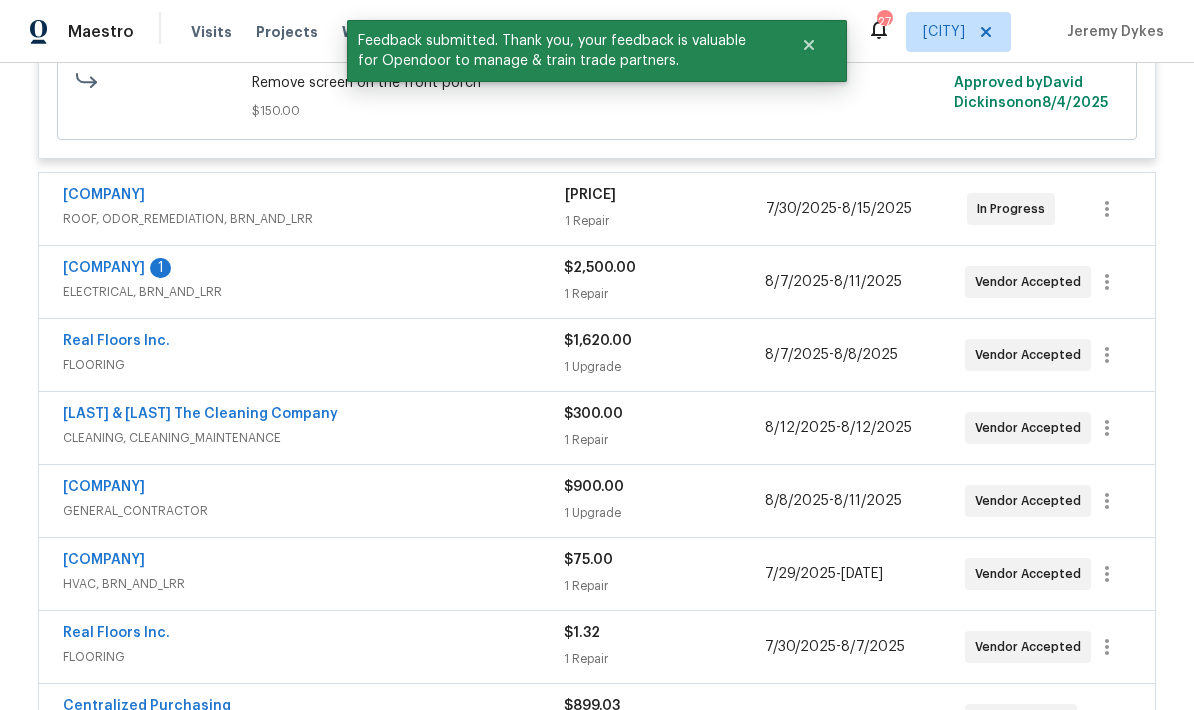 click on "ELECTRICAL, BRN_AND_LRR" at bounding box center [313, 292] 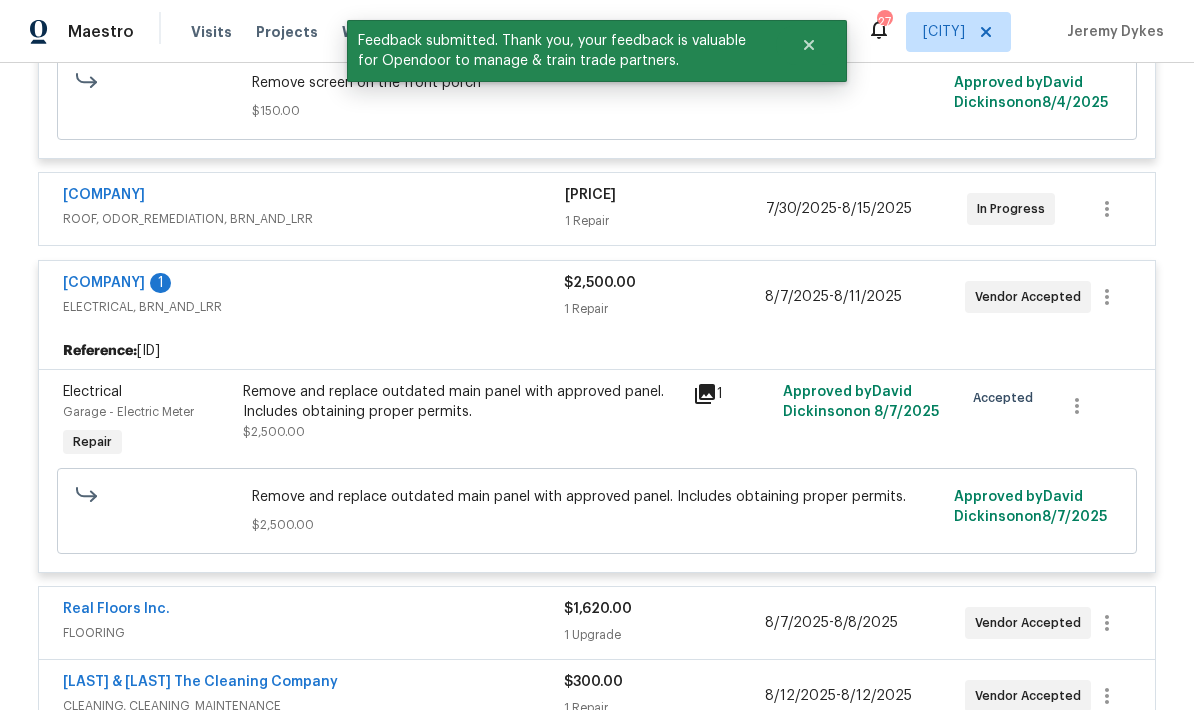 click on "1" at bounding box center [160, 283] 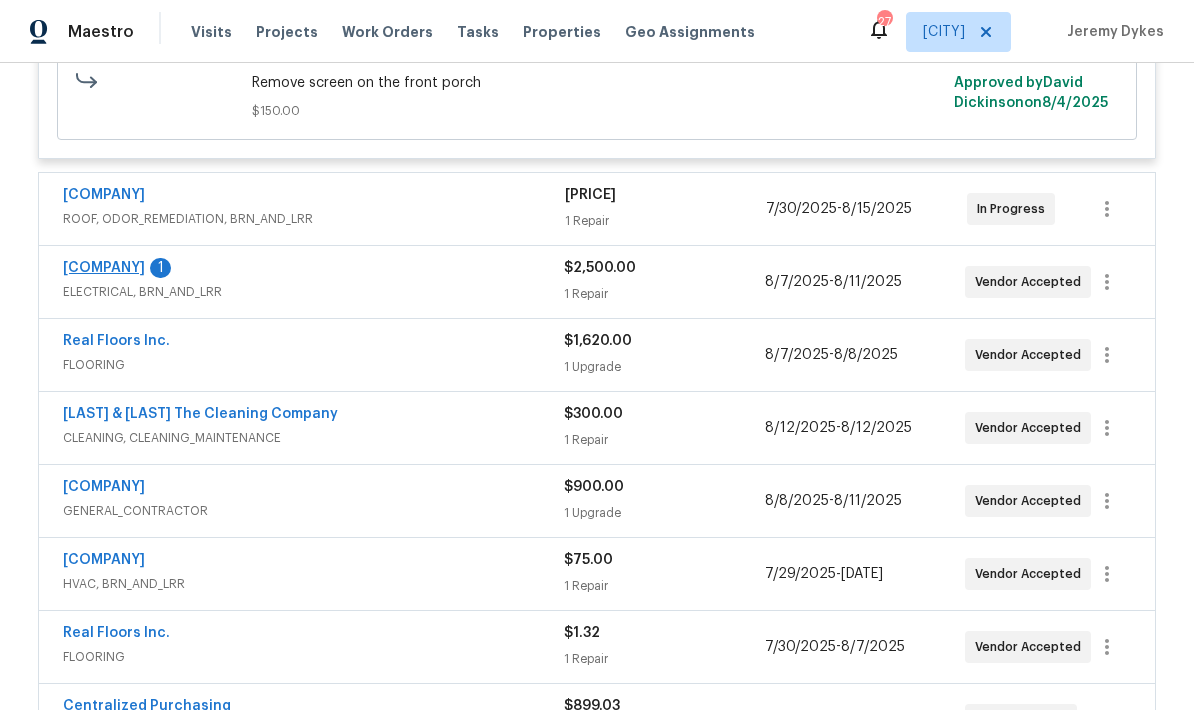 click on "Jack's Electric Service, INC" at bounding box center (104, 268) 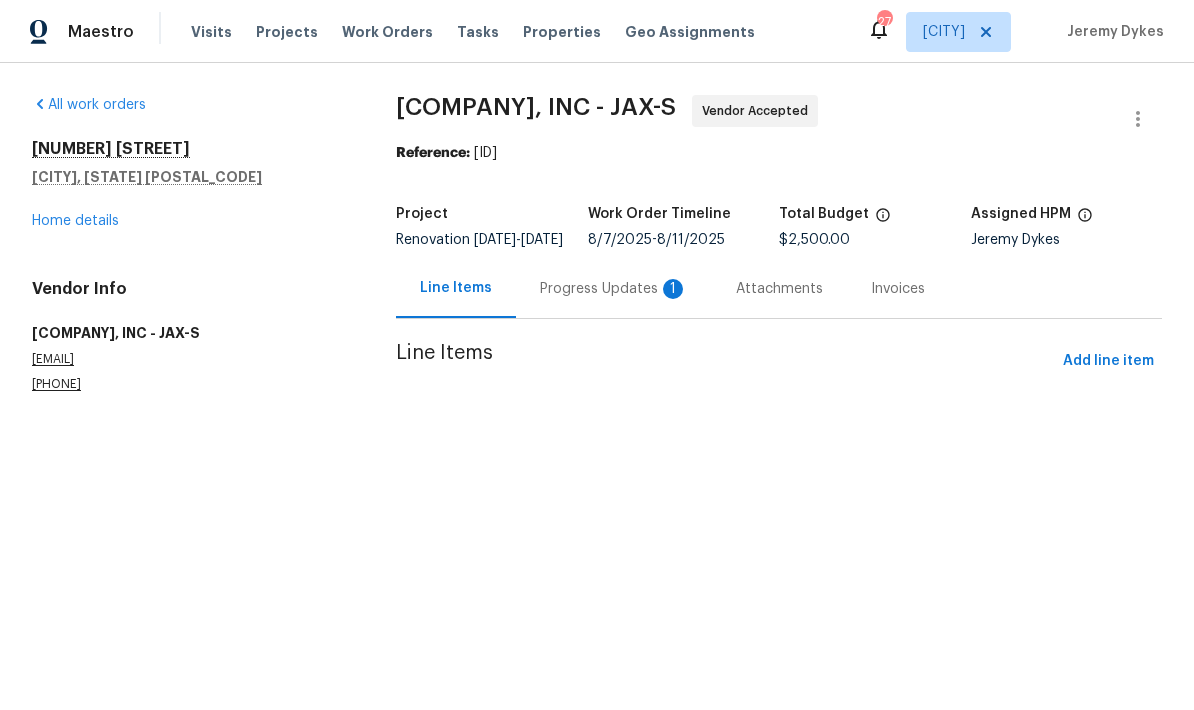 click on "Progress Updates 1" at bounding box center (614, 288) 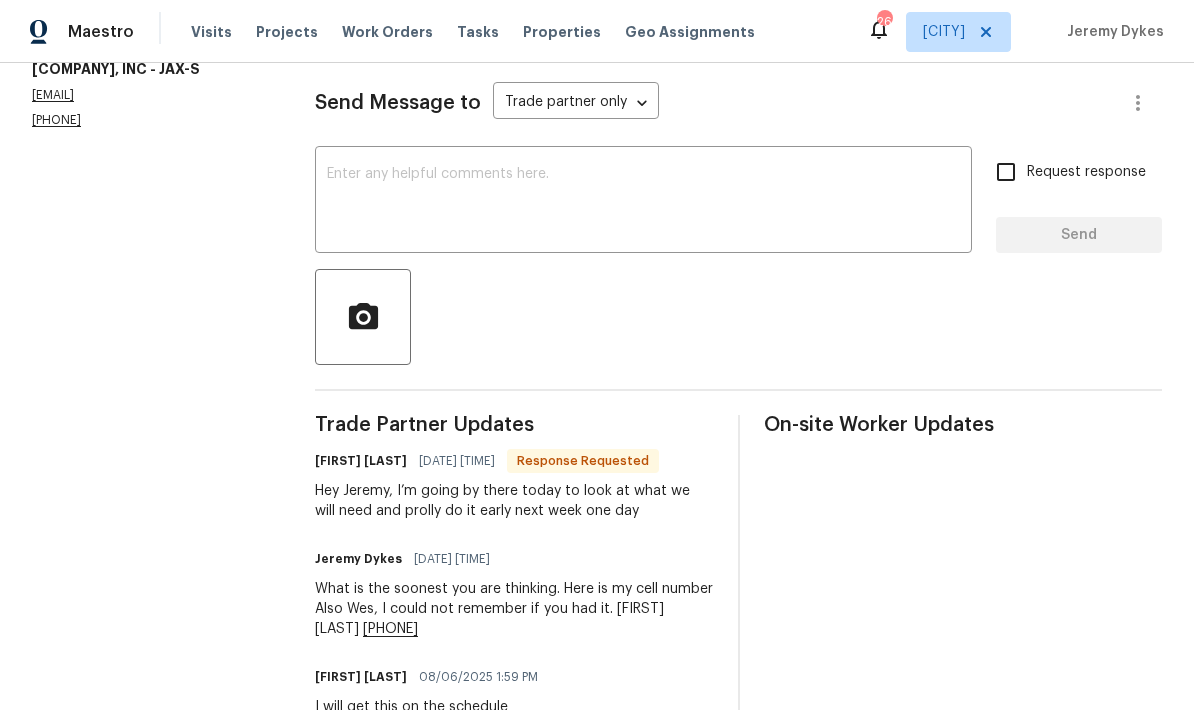 scroll, scrollTop: 262, scrollLeft: 0, axis: vertical 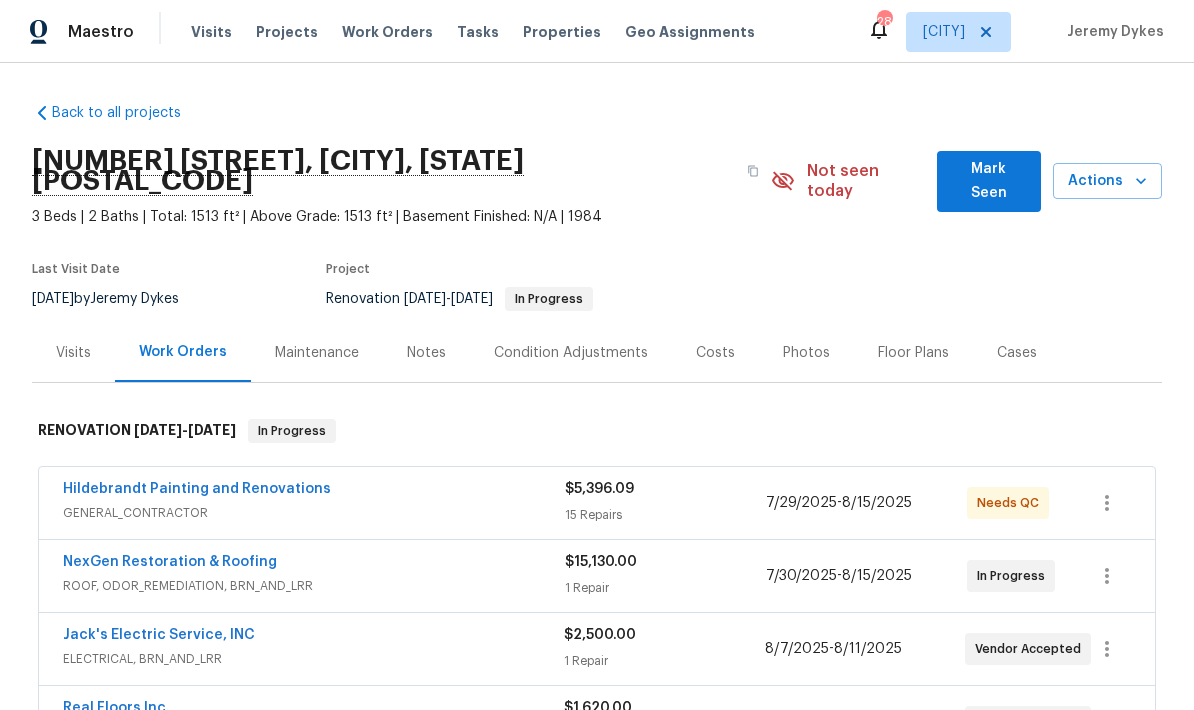 click on "[COMPANY_NAME] GENERAL_CONTRACTOR" at bounding box center (314, 503) 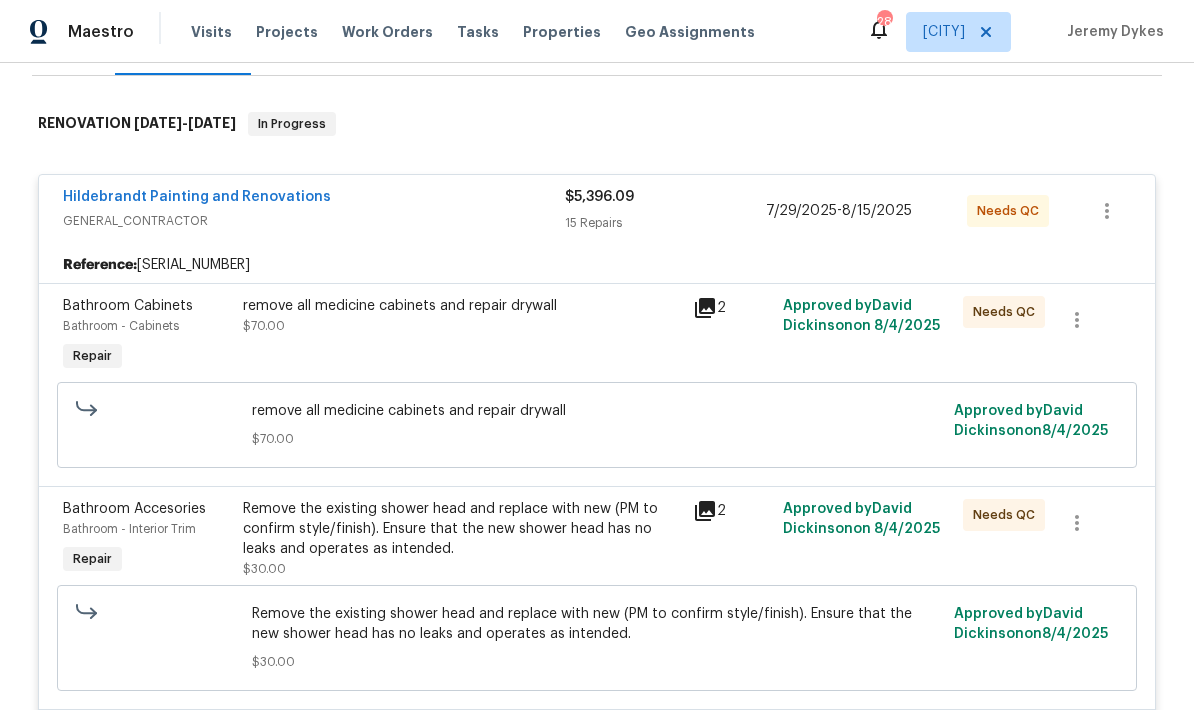 scroll, scrollTop: 315, scrollLeft: 0, axis: vertical 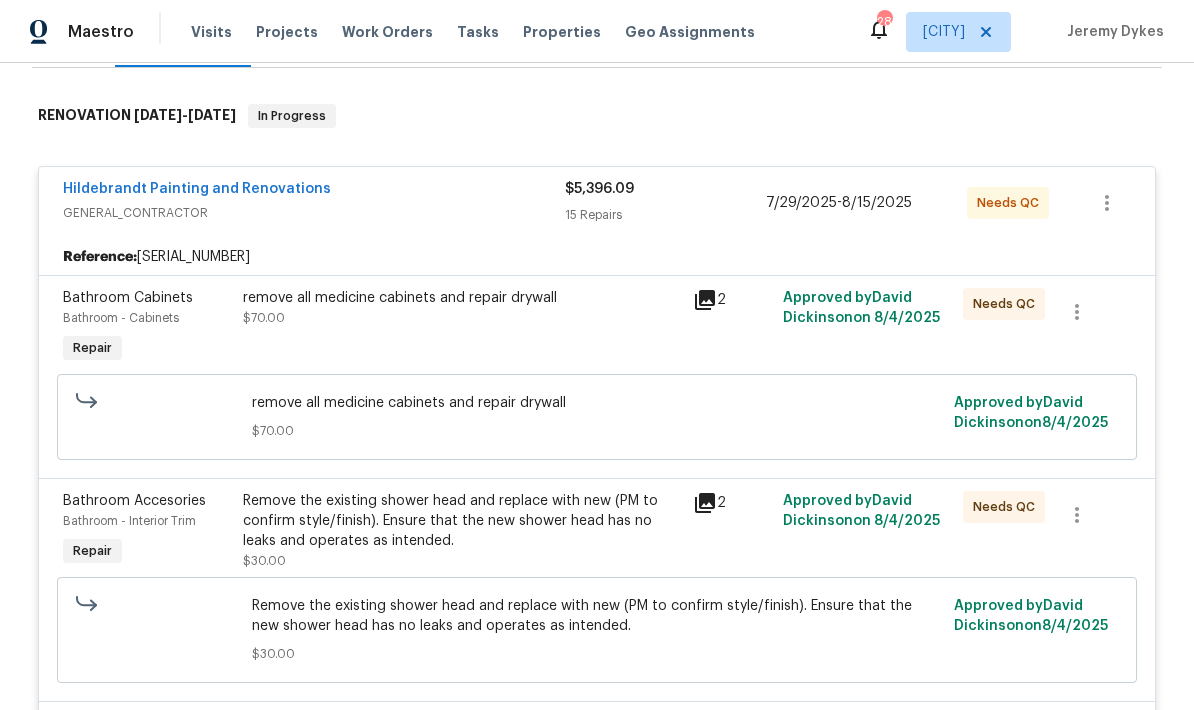 click on "remove all medicine cabinets and repair drywall $70.00" at bounding box center (462, 308) 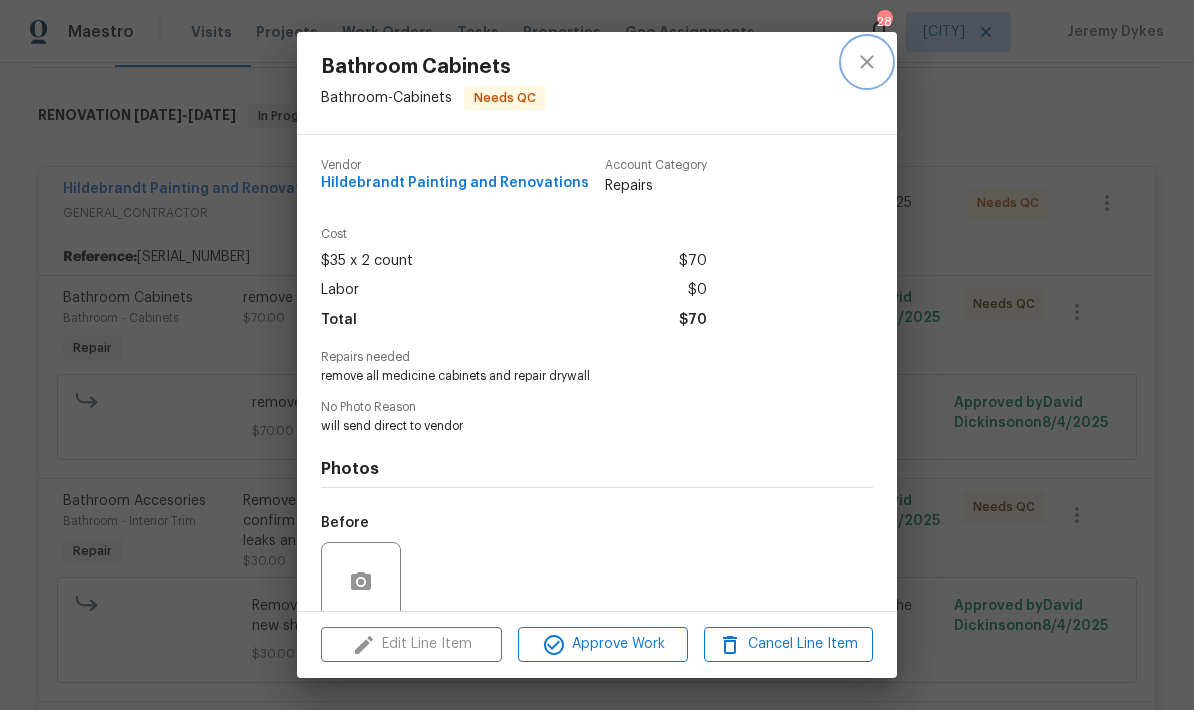 click 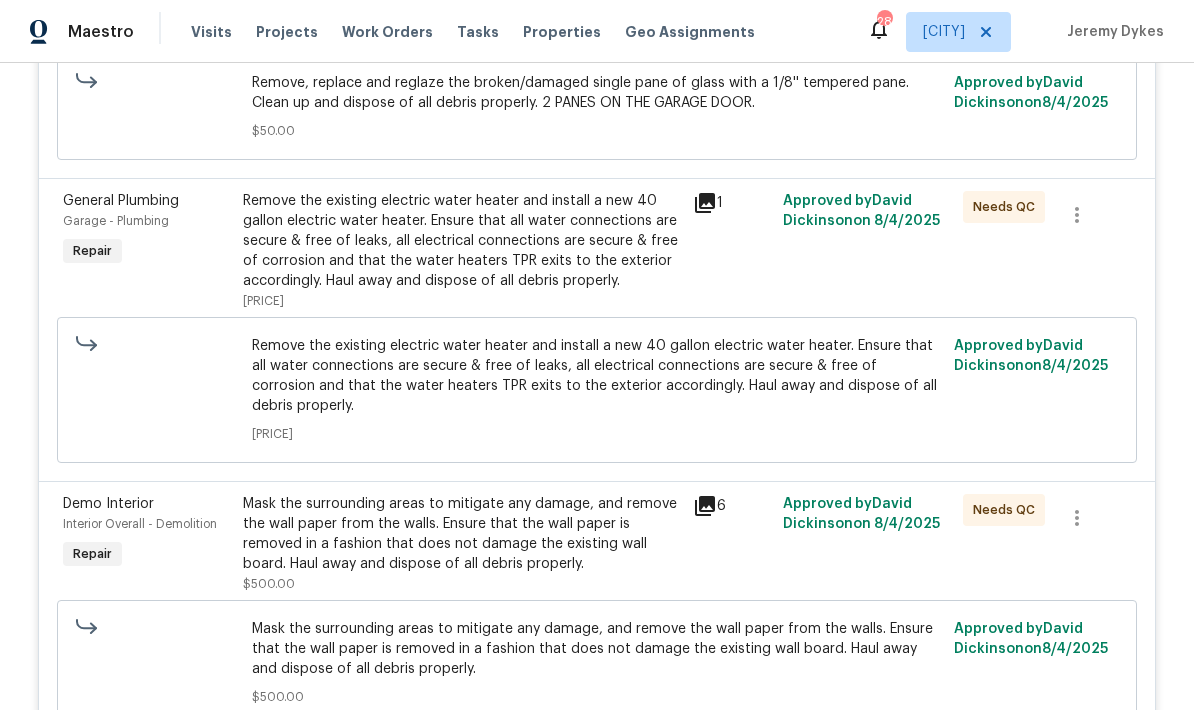 scroll, scrollTop: 1591, scrollLeft: 0, axis: vertical 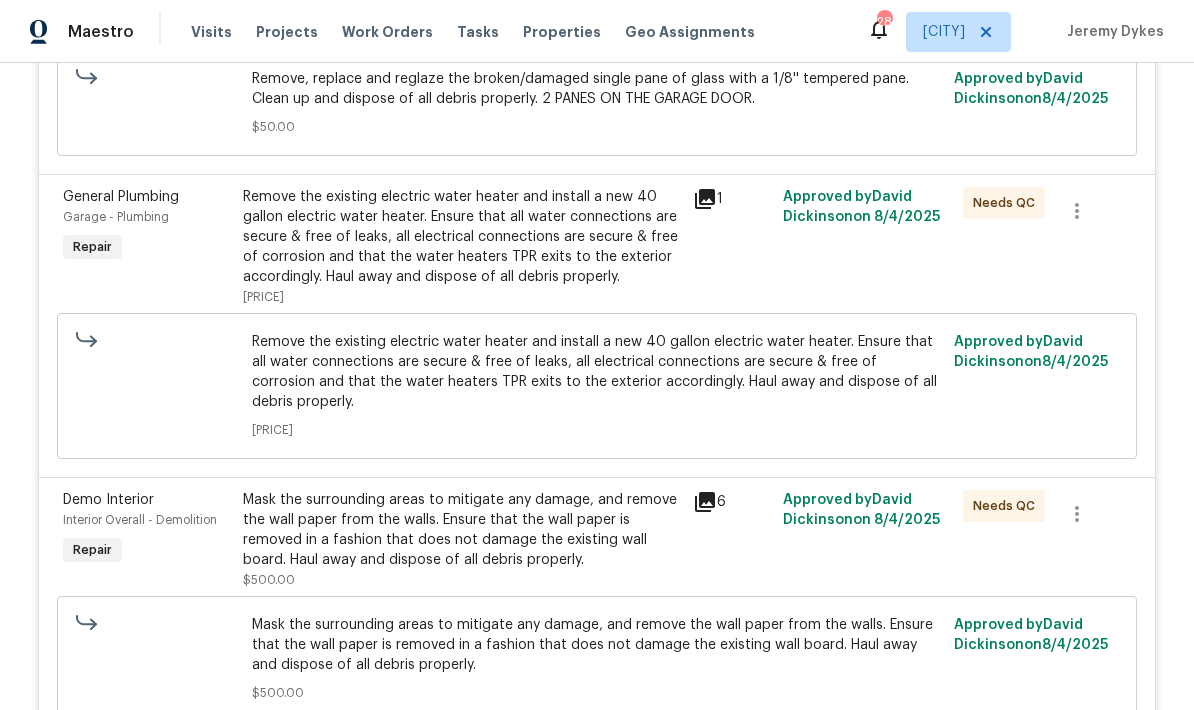 click on "Remove the existing electric water heater and install a new 40 gallon electric water heater. Ensure that all water connections are secure & free of leaks, all electrical connections are secure & free of corrosion and that the water heaters TPR exits to the exterior accordingly. Haul away and dispose of all debris properly." at bounding box center [597, 372] 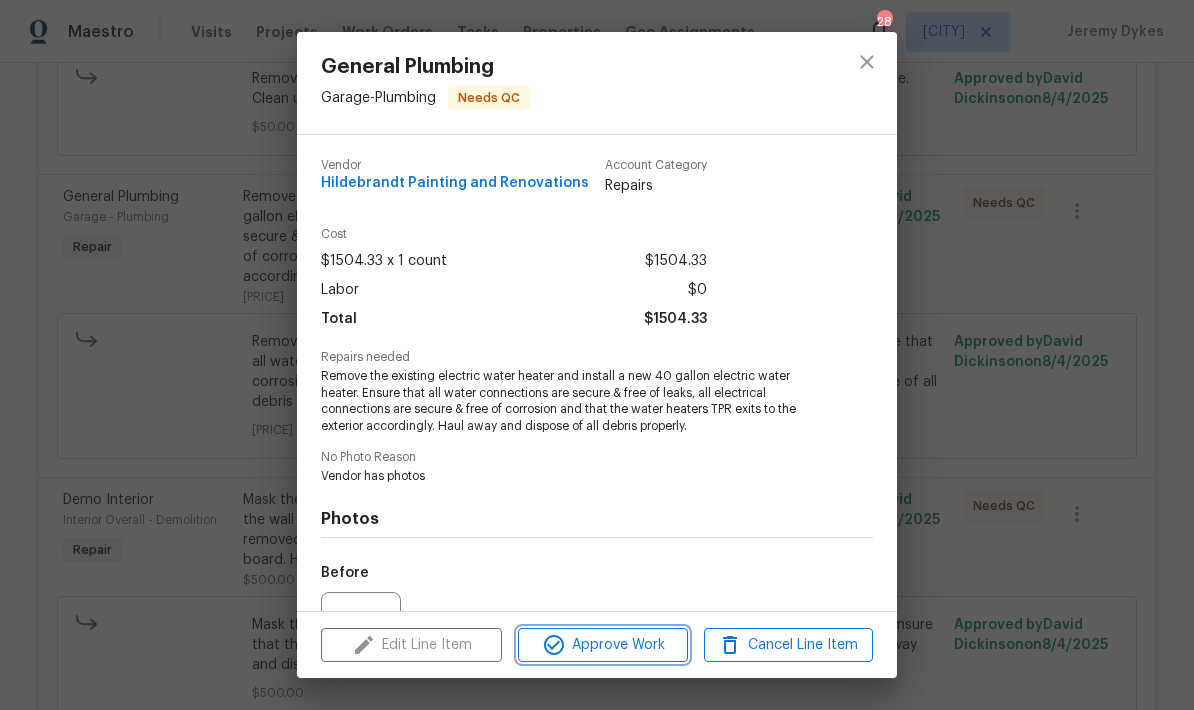 click on "Approve Work" at bounding box center [602, 645] 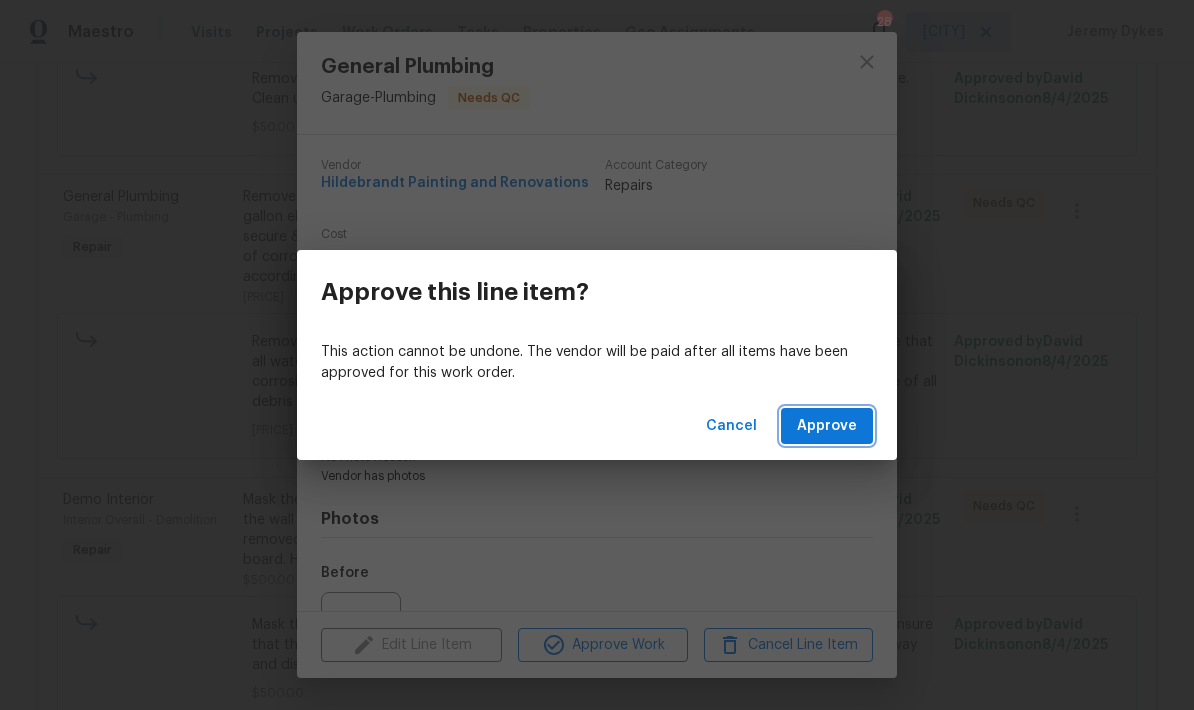click on "Approve" at bounding box center [827, 426] 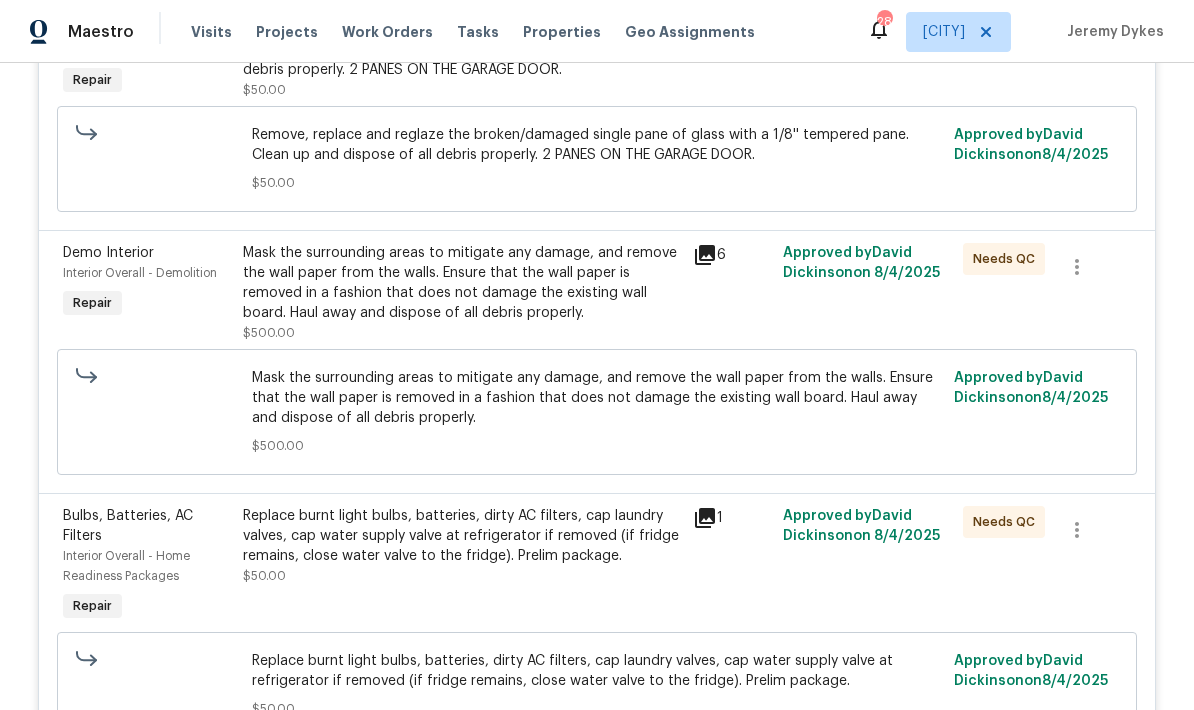 scroll, scrollTop: 1538, scrollLeft: 0, axis: vertical 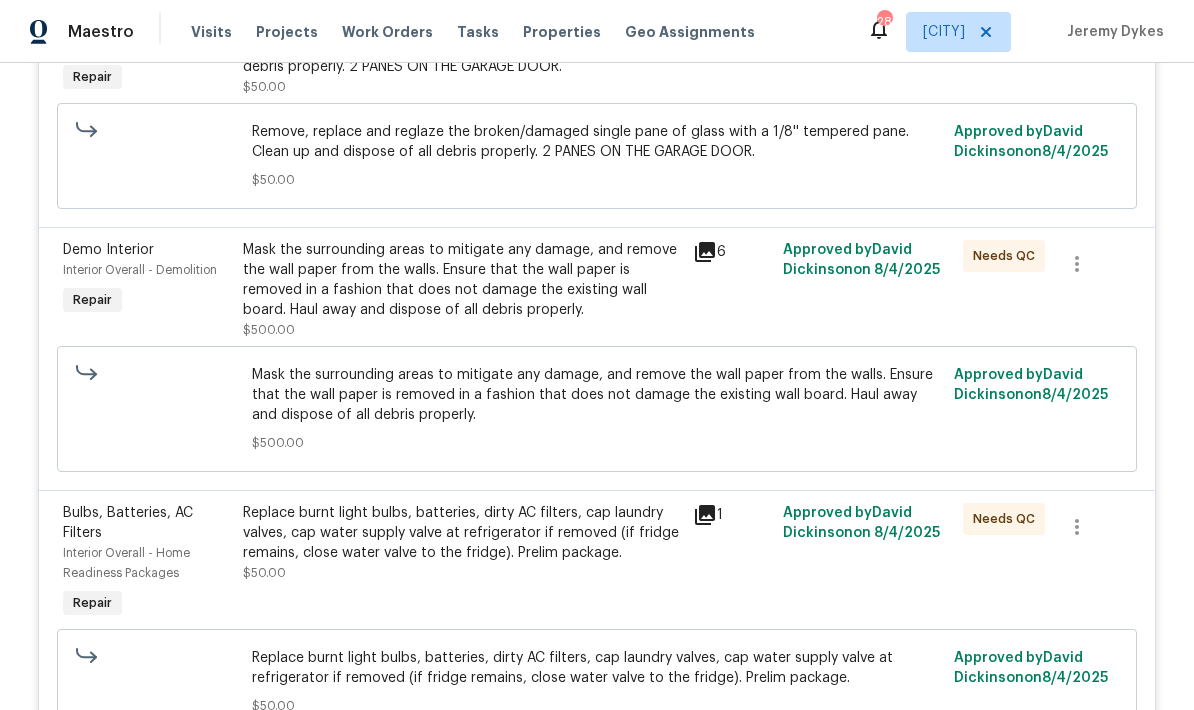 click on "Mask the surrounding areas to mitigate any damage, and remove the wall paper from the walls. Ensure that the wall paper is removed in a fashion that does not damage the existing wall board. Haul away and dispose of all debris properly." at bounding box center (462, 280) 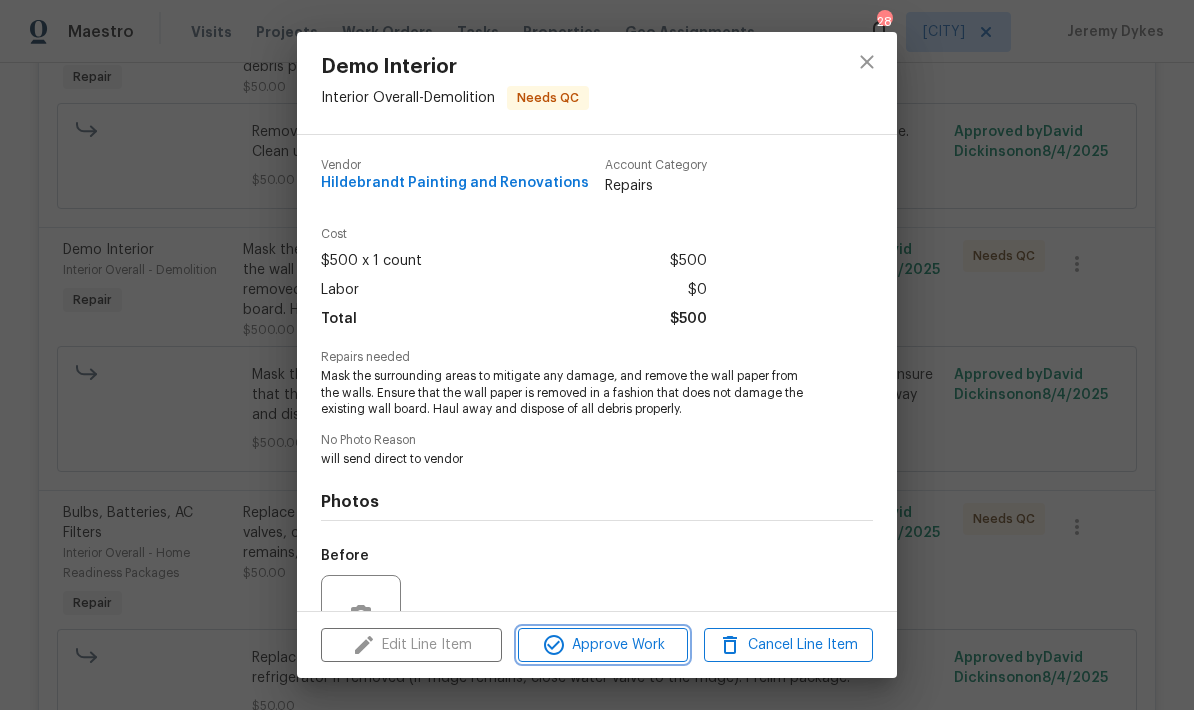 click on "Approve Work" at bounding box center (602, 645) 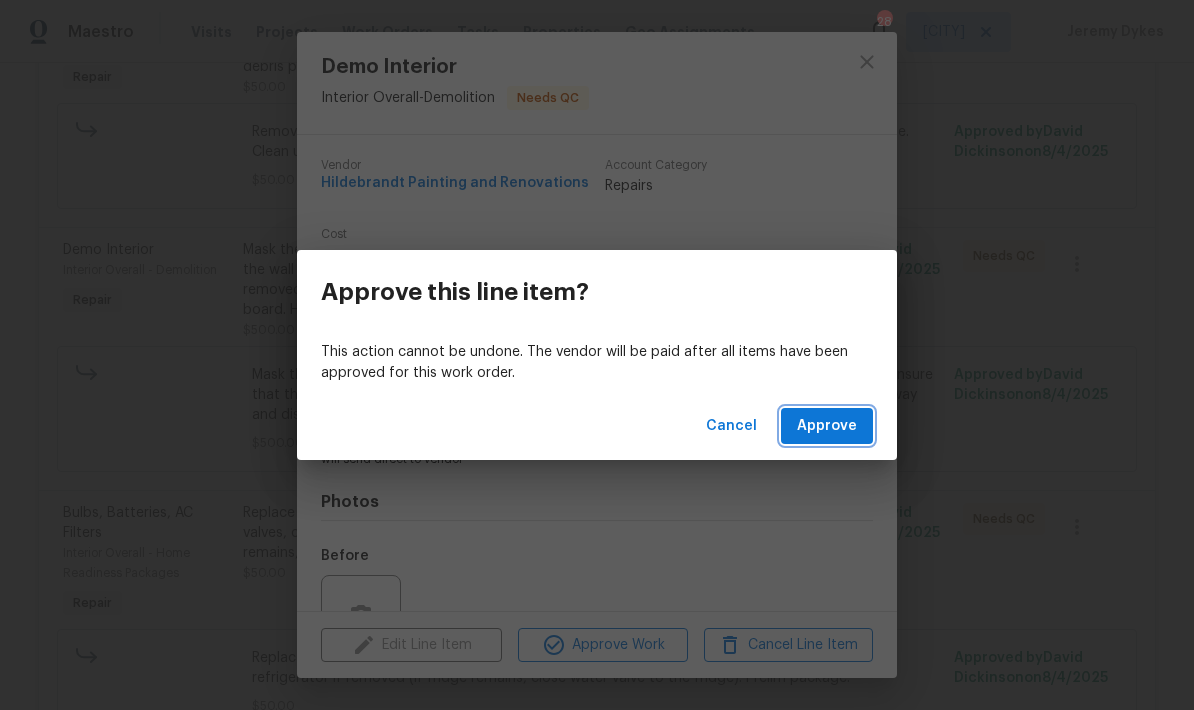 click on "Approve" at bounding box center [827, 426] 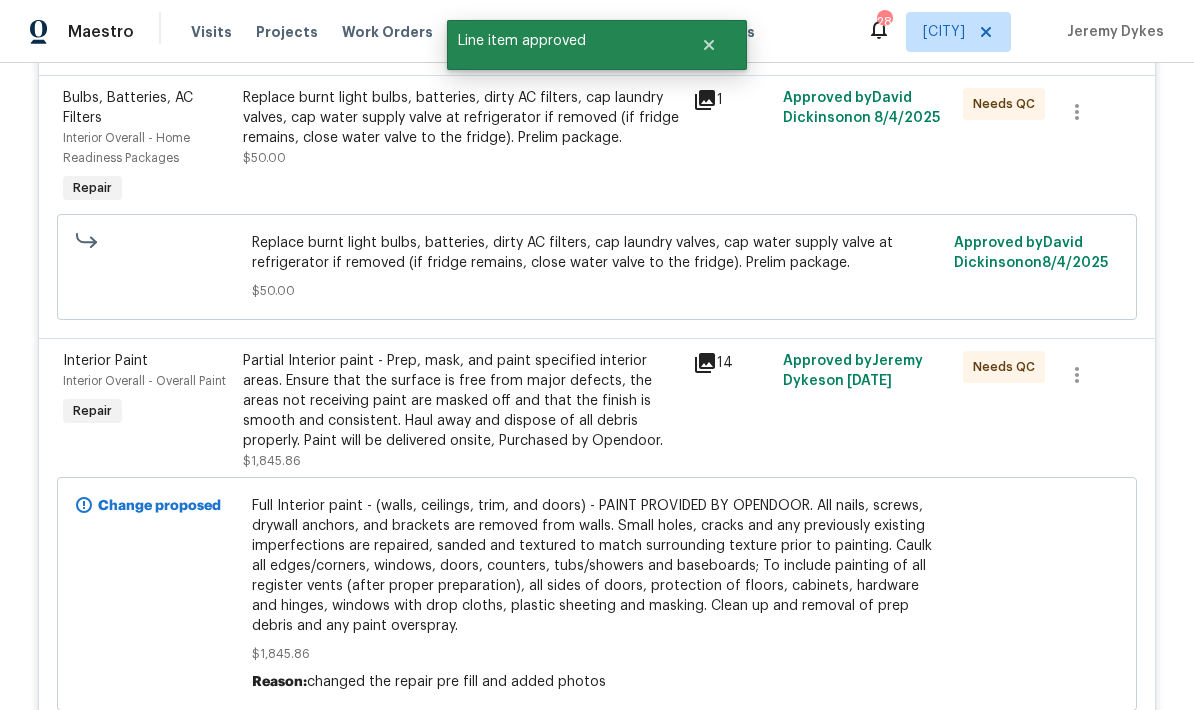 scroll, scrollTop: 1694, scrollLeft: 0, axis: vertical 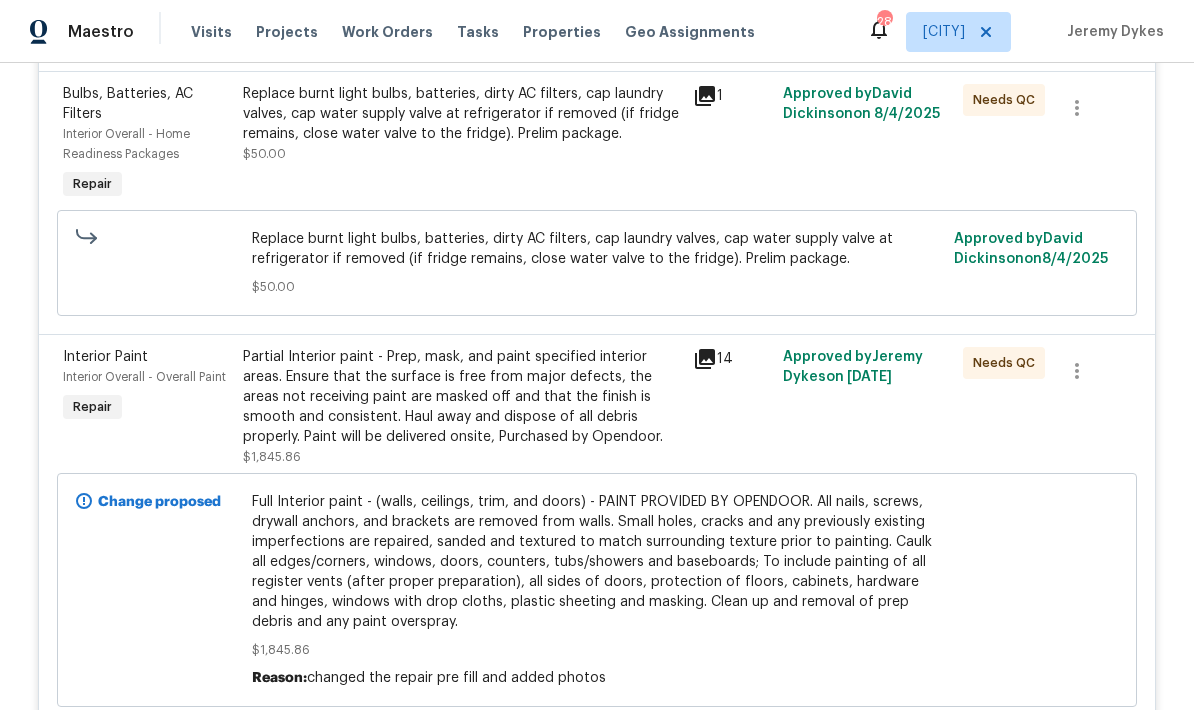 click on "Partial Interior paint - Prep, mask, and paint specified interior areas. Ensure that the surface is free from major defects, the areas not receiving paint are masked off and that the finish is smooth and consistent. Haul away and dispose of all debris properly. Paint will be delivered onsite, Purchased by Opendoor." at bounding box center (462, 397) 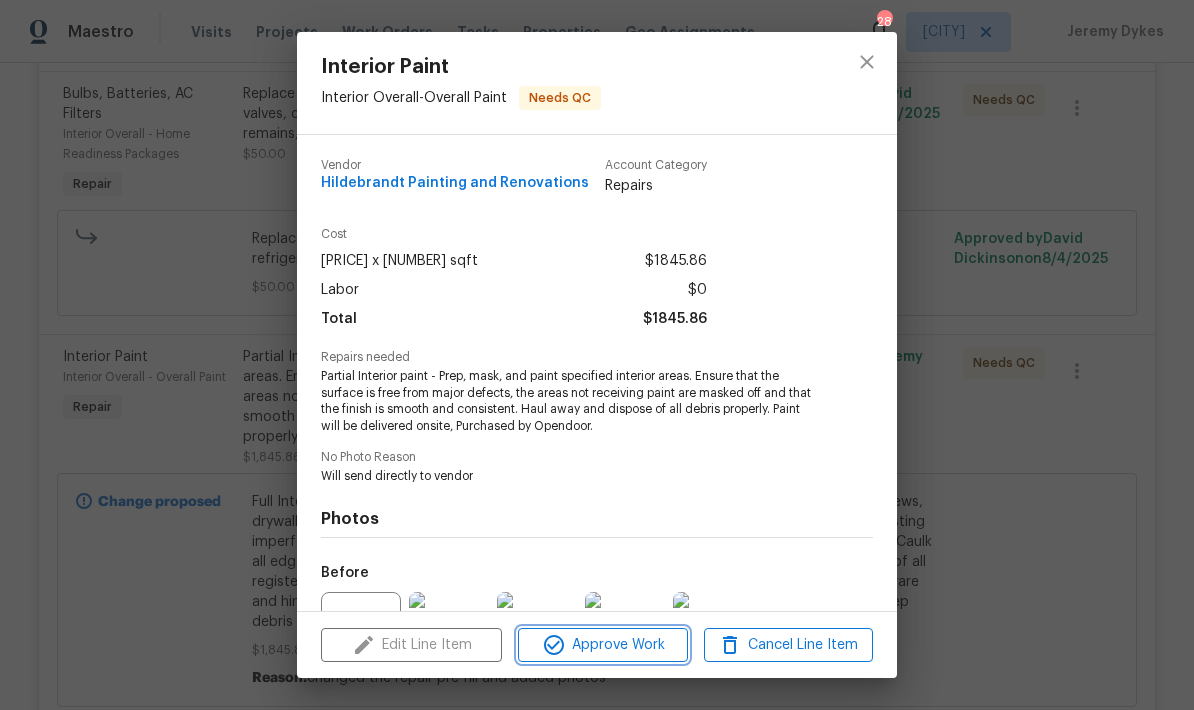 click on "Approve Work" at bounding box center (602, 645) 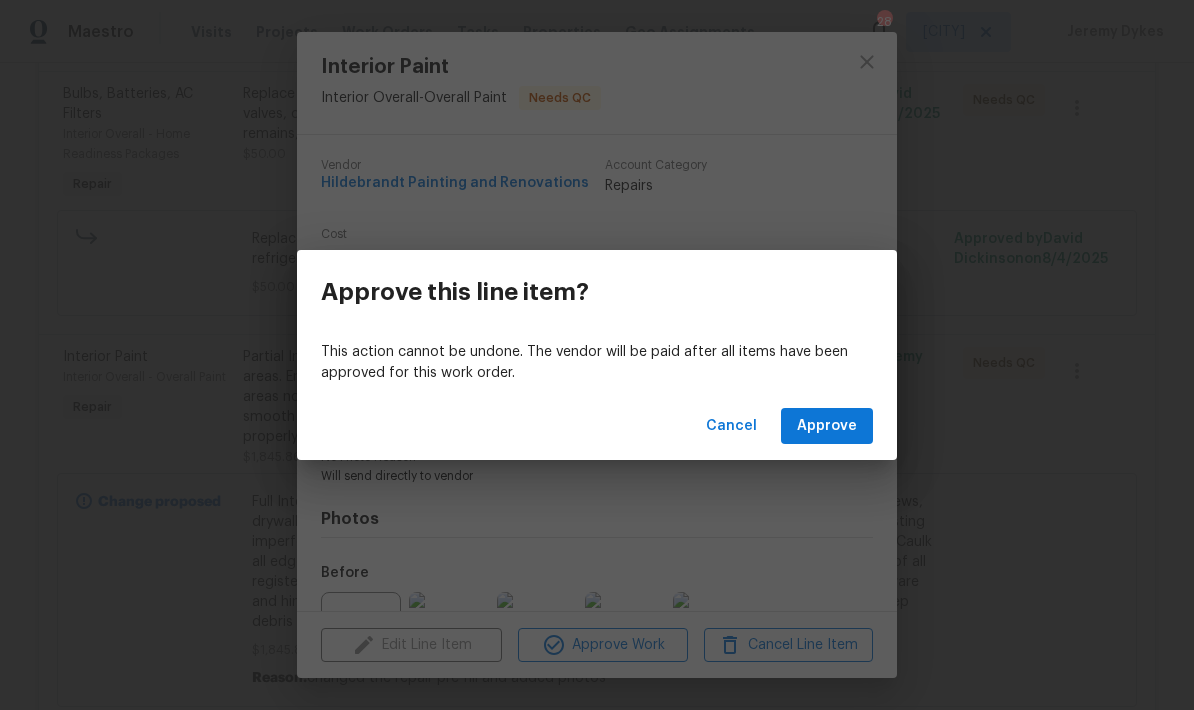 click on "Approve" at bounding box center (827, 426) 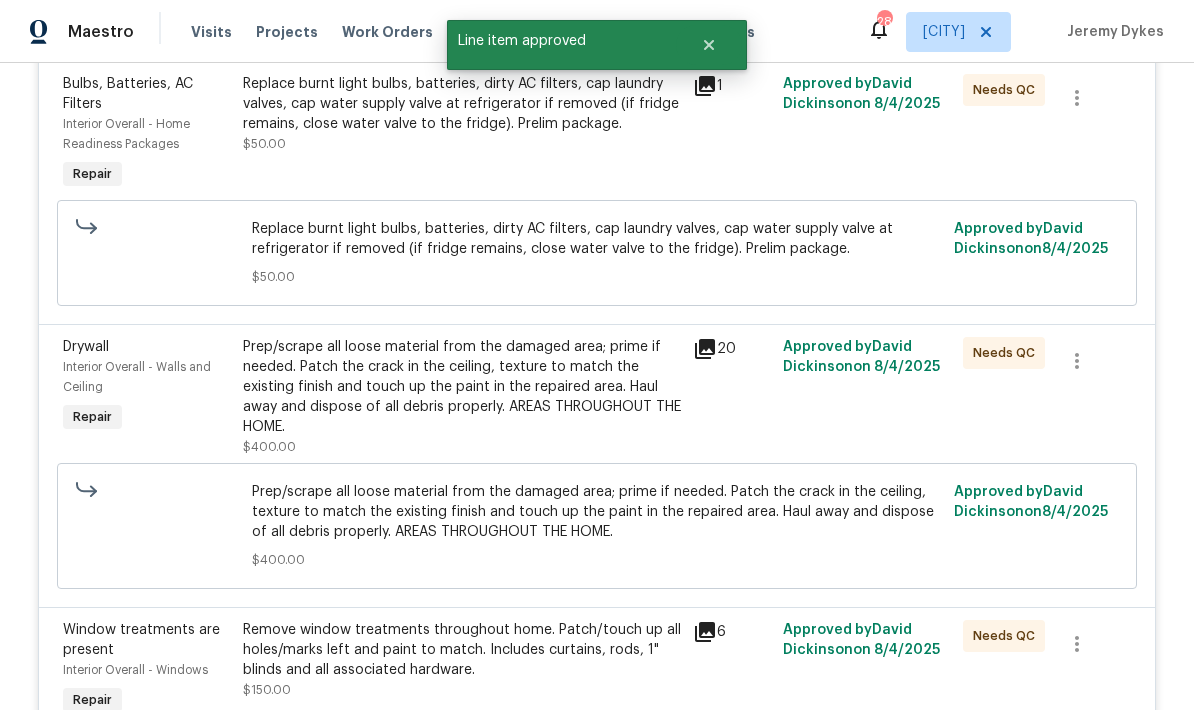 scroll, scrollTop: 1708, scrollLeft: 0, axis: vertical 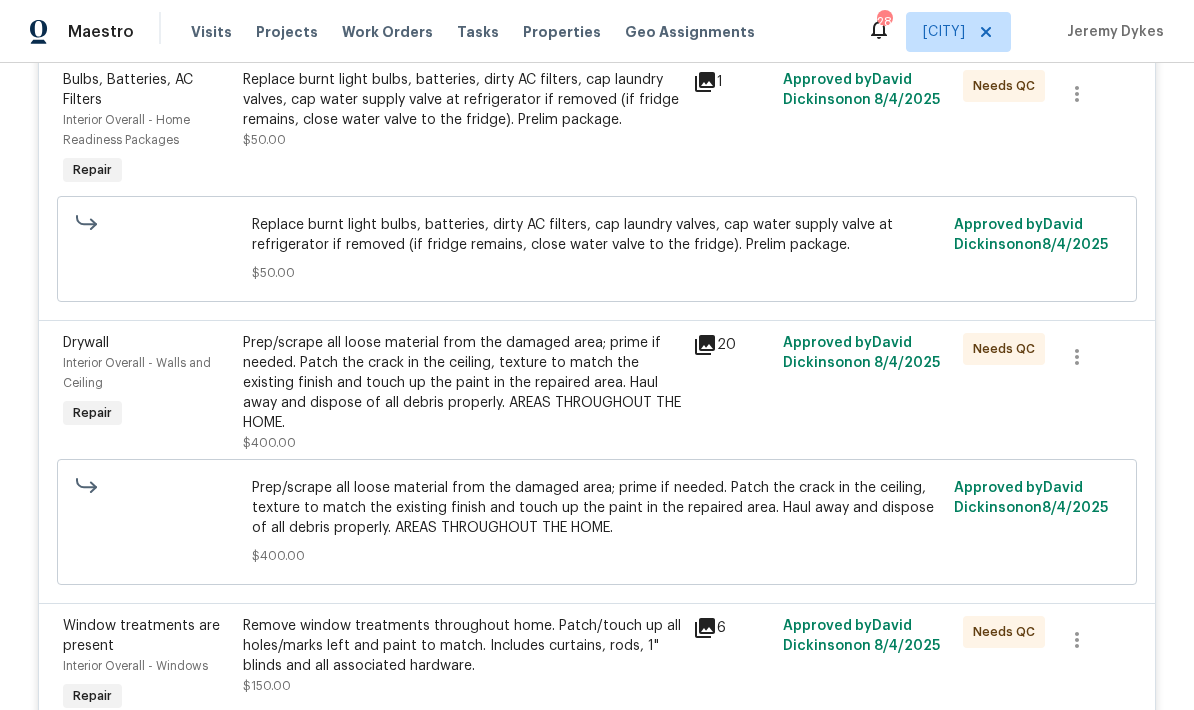 click on "Prep/scrape all loose material from the damaged area; prime if needed. Patch the crack in the ceiling, texture to match the existing finish and touch up the paint in the repaired area. Haul away and dispose of all debris properly. AREAS THROUGHOUT THE HOME." at bounding box center (462, 383) 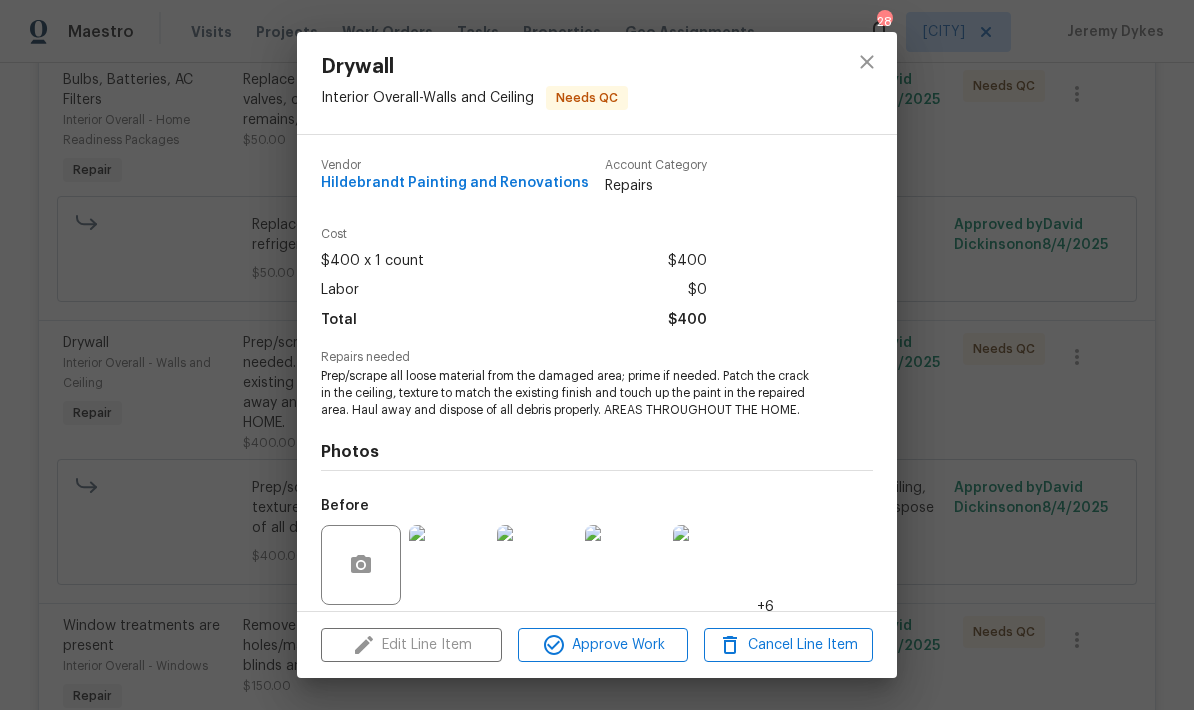 click on "Approve Work" at bounding box center [602, 645] 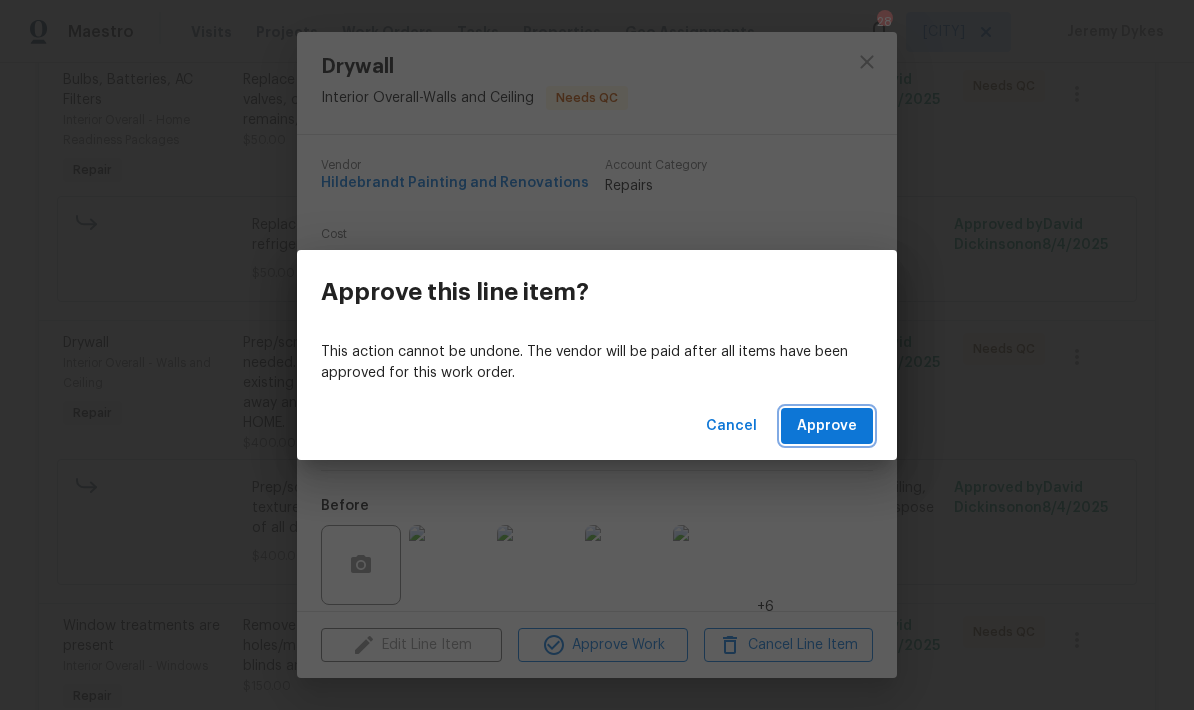 click on "Approve" at bounding box center (827, 426) 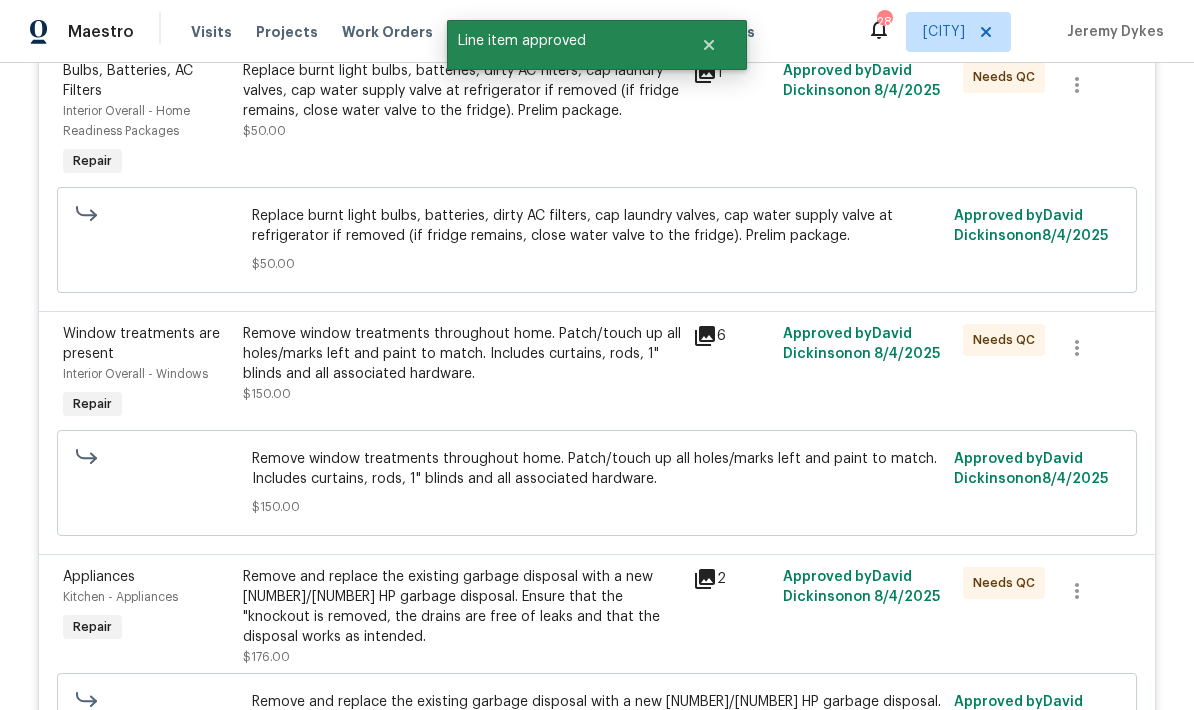 scroll, scrollTop: 1723, scrollLeft: 0, axis: vertical 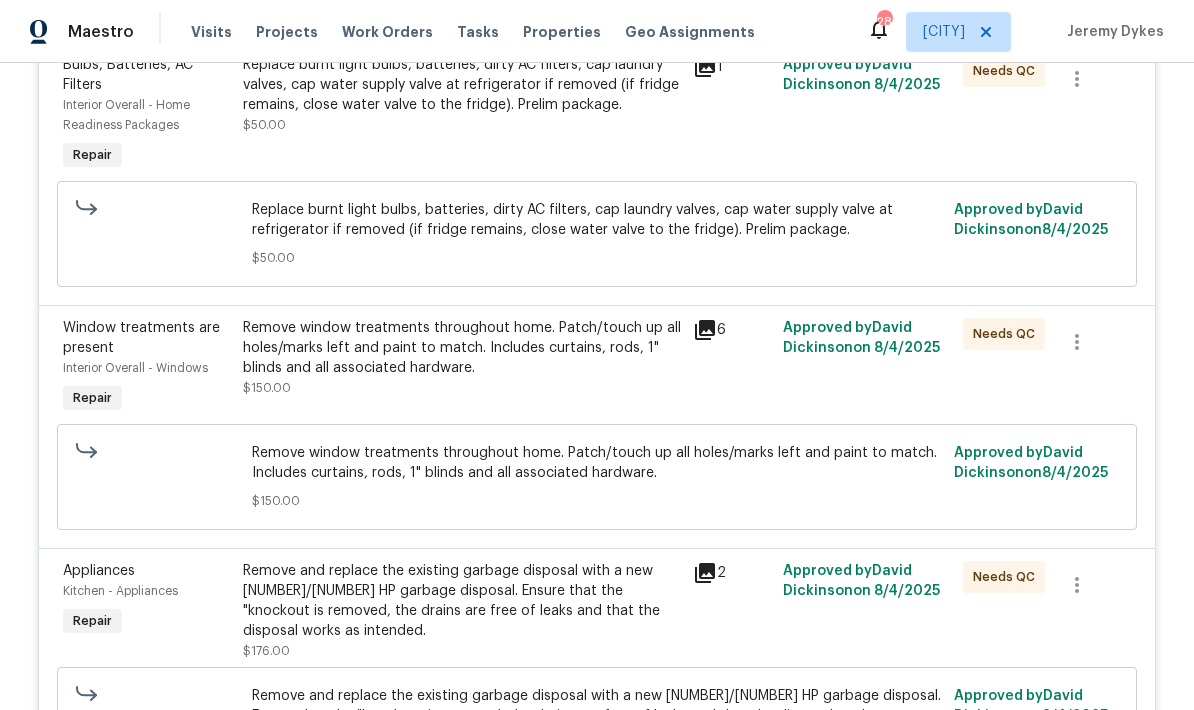 click on "Remove window treatments throughout home. Patch/touch up all holes/marks left and paint to match. Includes curtains, rods, 1" blinds and all associated hardware. [PRICE]" at bounding box center (462, 358) 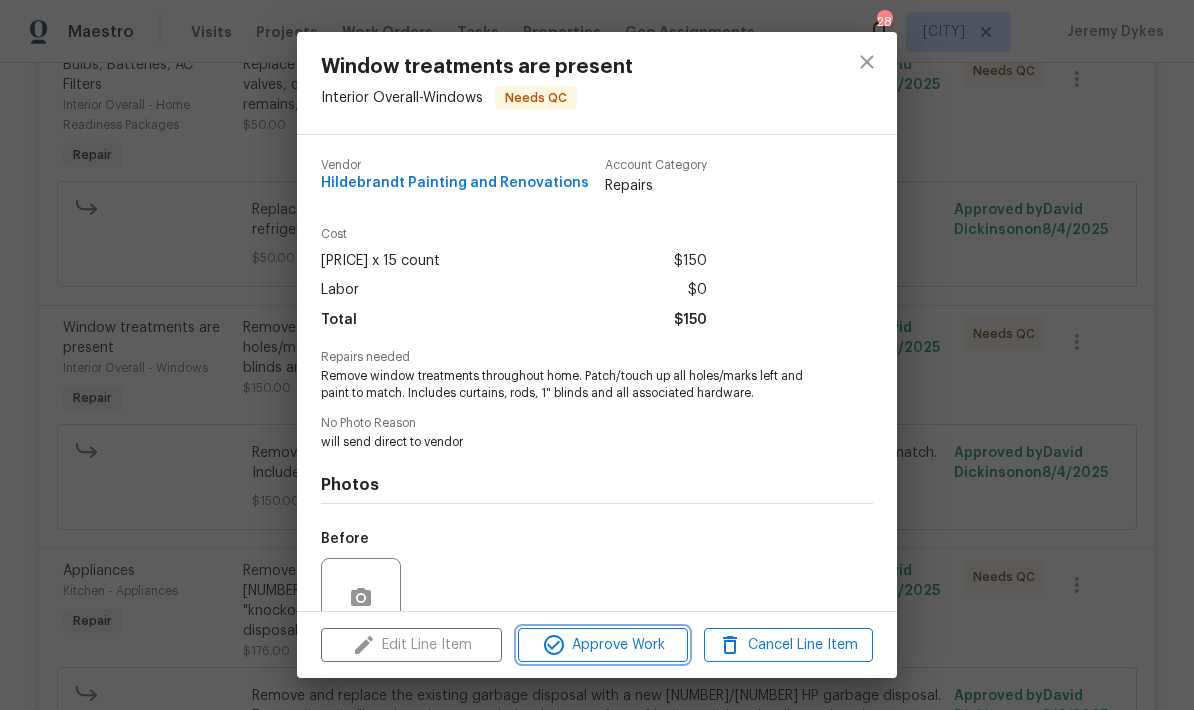 click on "Approve Work" at bounding box center [602, 645] 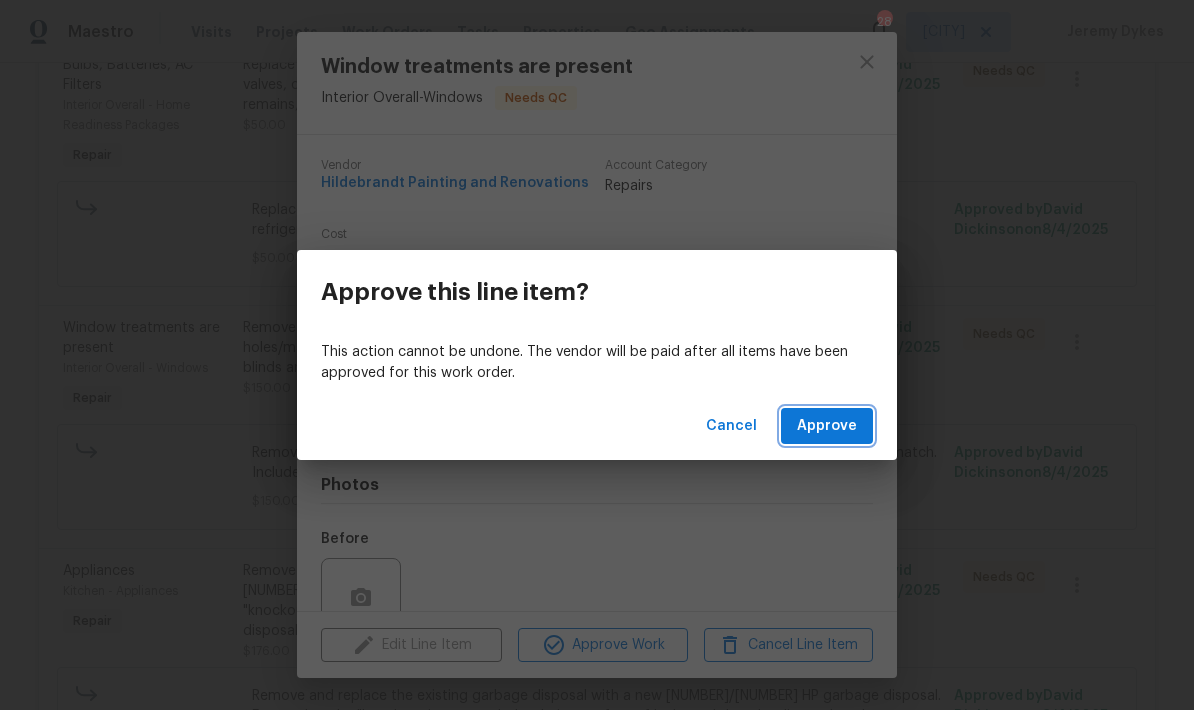 click on "Approve" at bounding box center (827, 426) 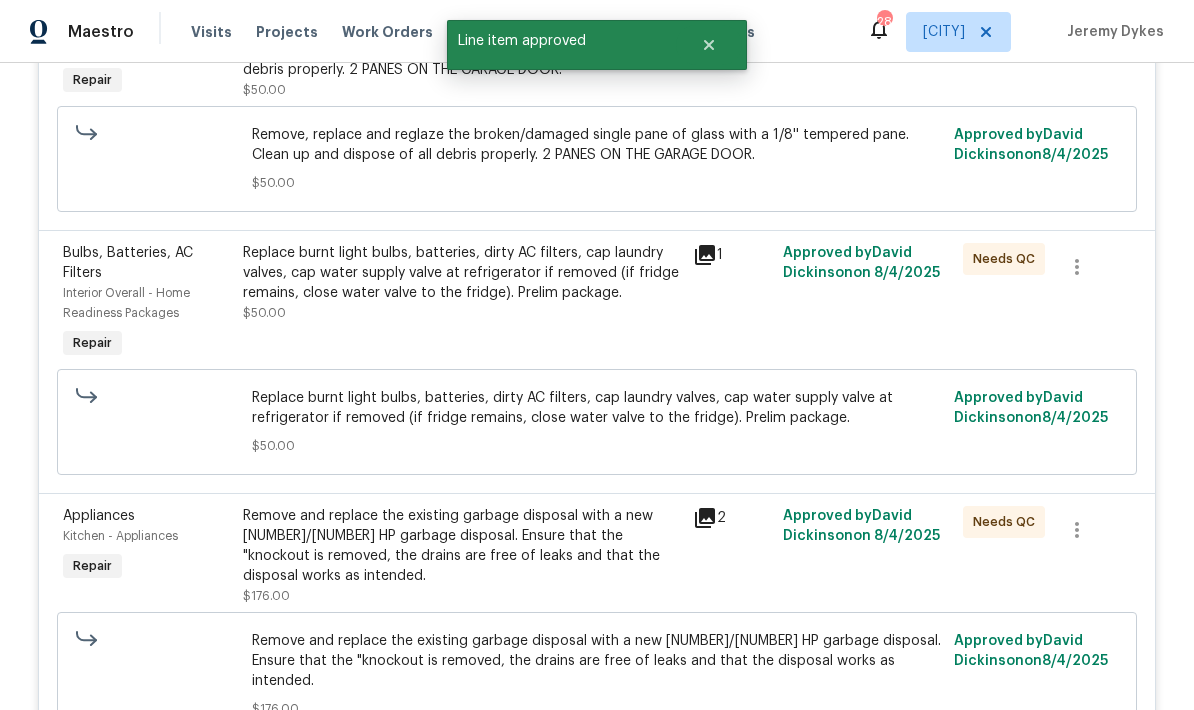 scroll, scrollTop: 1572, scrollLeft: 0, axis: vertical 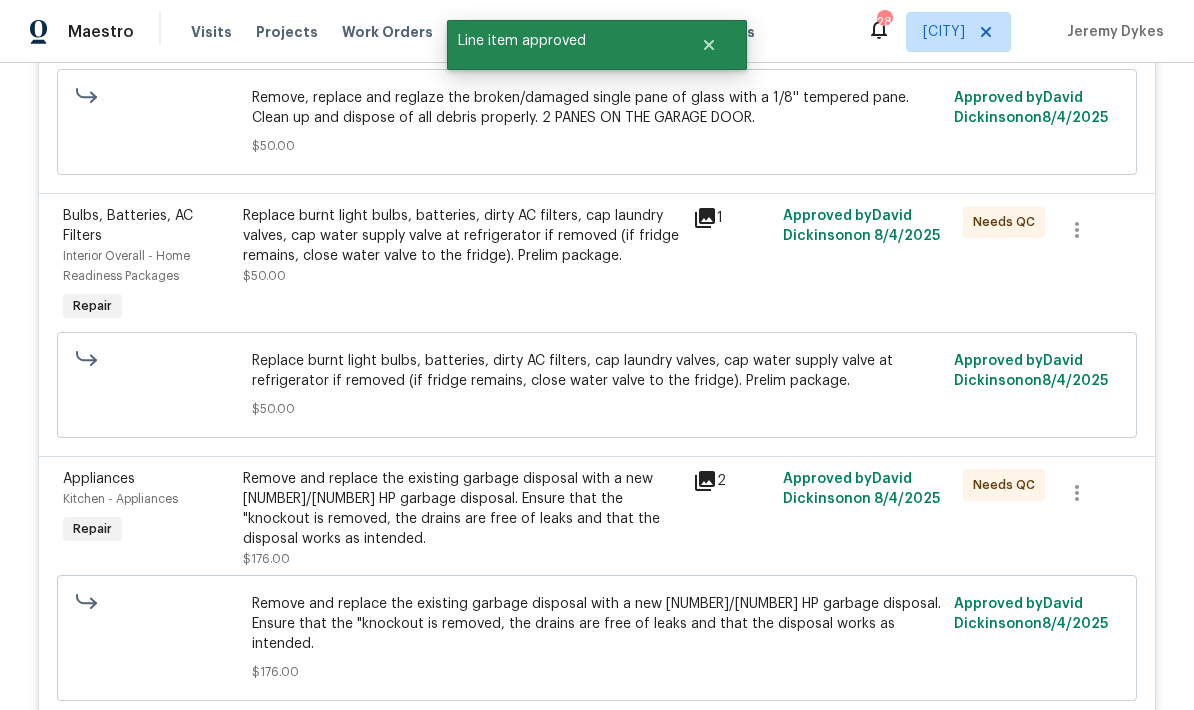 click on "Remove and replace the existing garbage disposal with a new [NUMBER]/[NUMBER] HP garbage disposal. Ensure that the "knockout is removed, the drains are free of leaks and that the disposal works as intended." at bounding box center [462, 509] 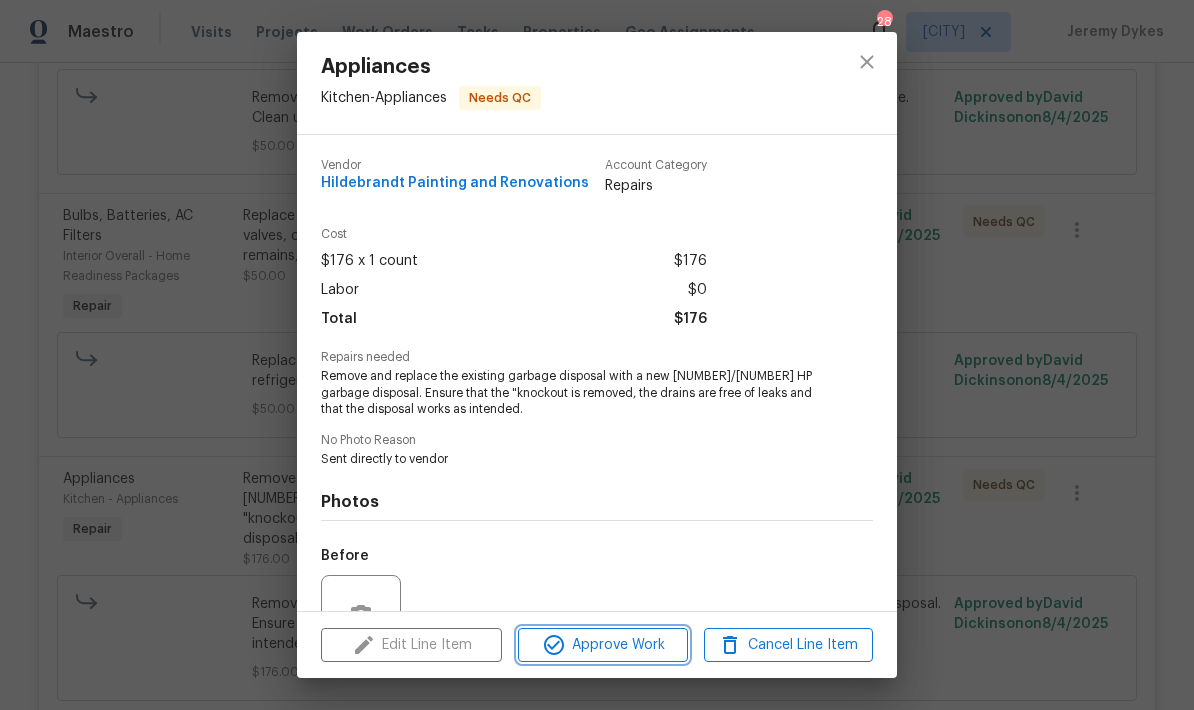 click on "Approve Work" at bounding box center [602, 645] 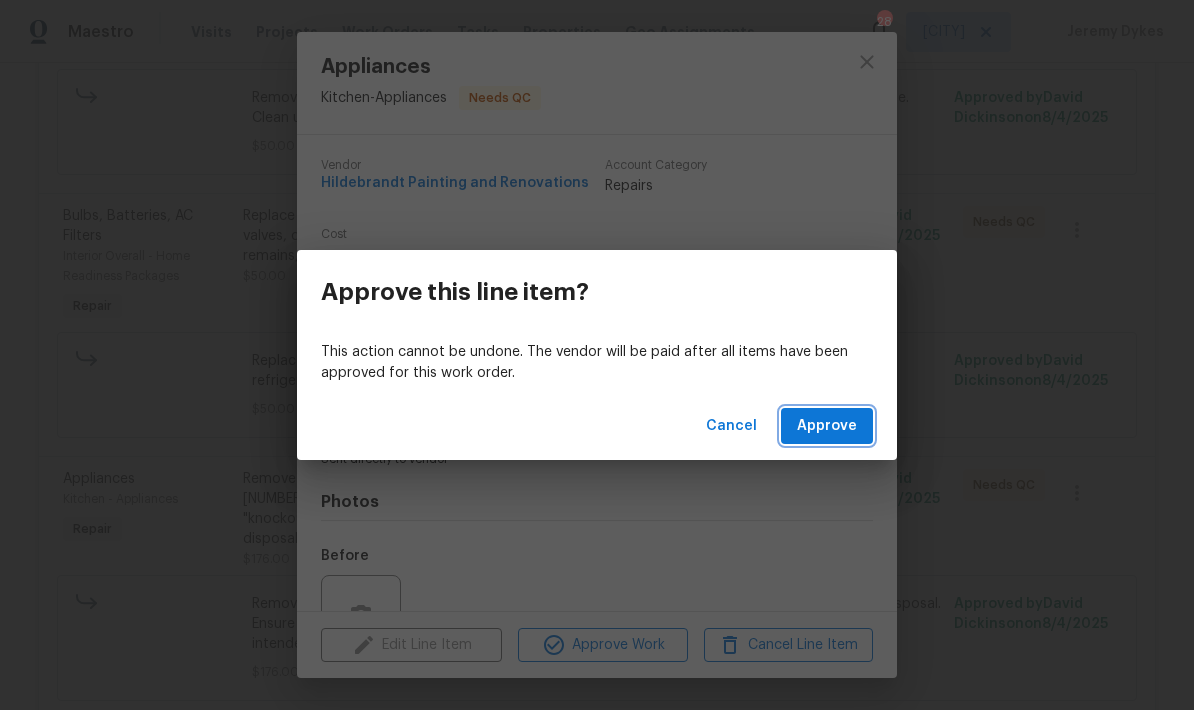click on "Approve" at bounding box center [827, 426] 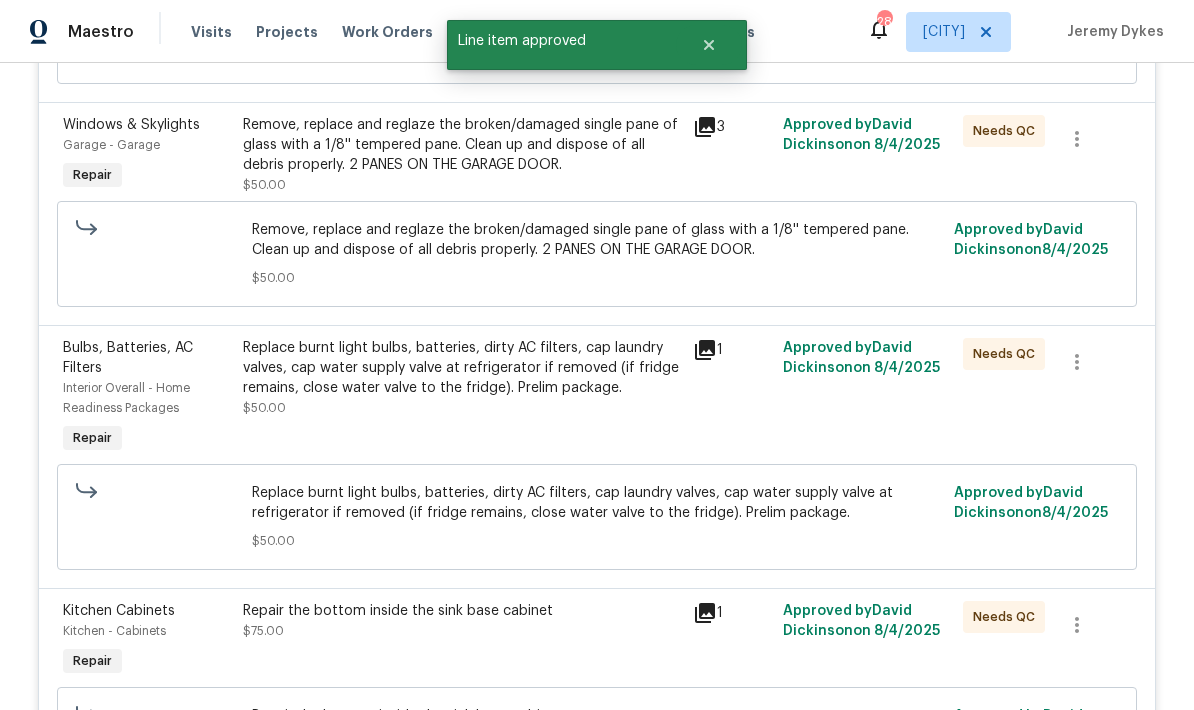 scroll, scrollTop: 1441, scrollLeft: 0, axis: vertical 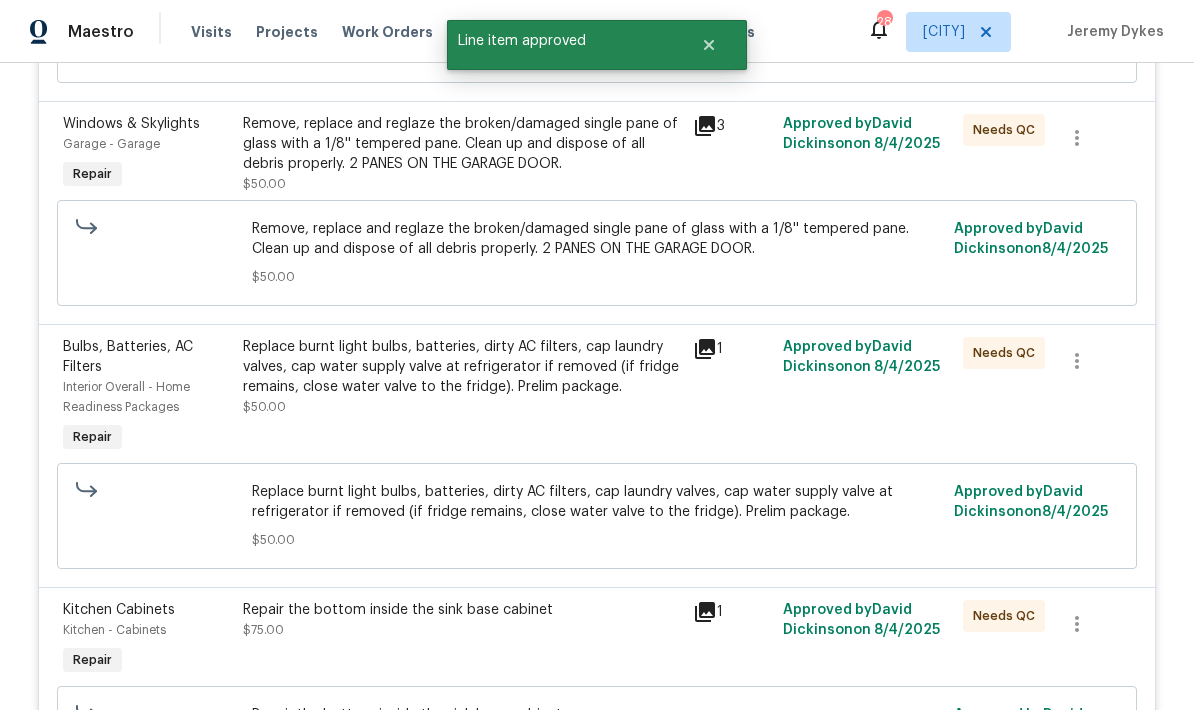 click on "Replace burnt light bulbs, batteries, dirty AC filters, cap laundry valves, cap water supply valve at refrigerator if removed (if fridge remains, close water valve to the fridge). Prelim package. $50.00" at bounding box center [462, 377] 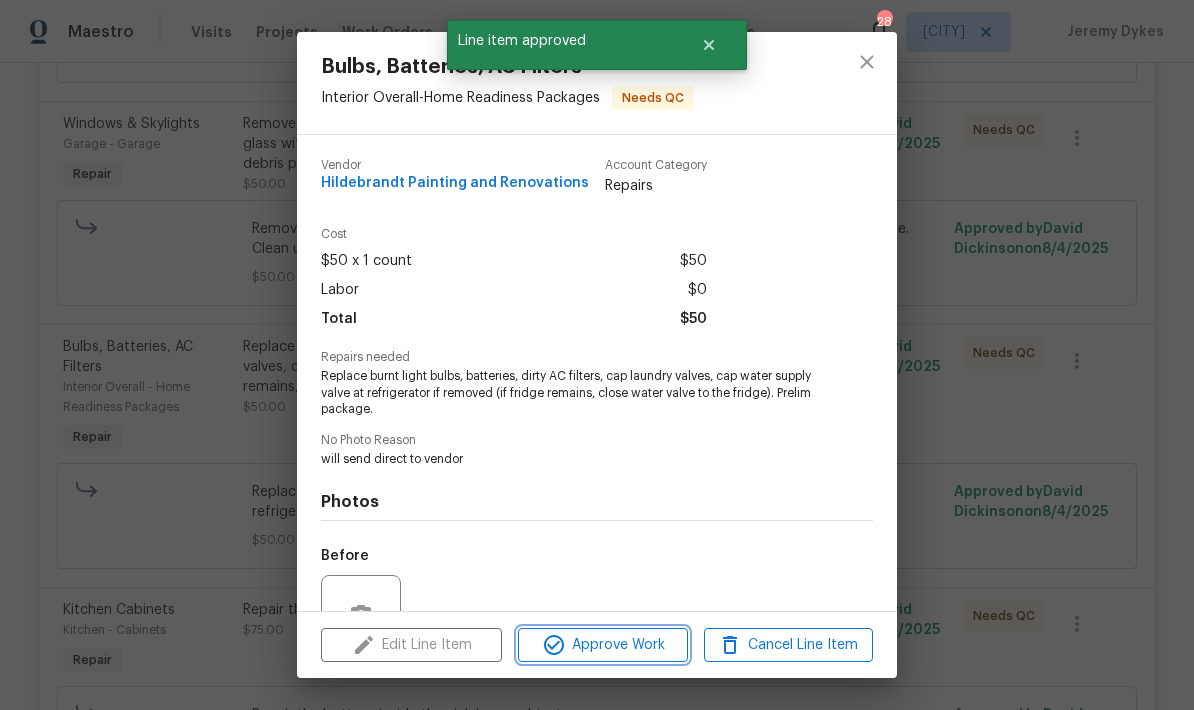 click on "Approve Work" at bounding box center [602, 645] 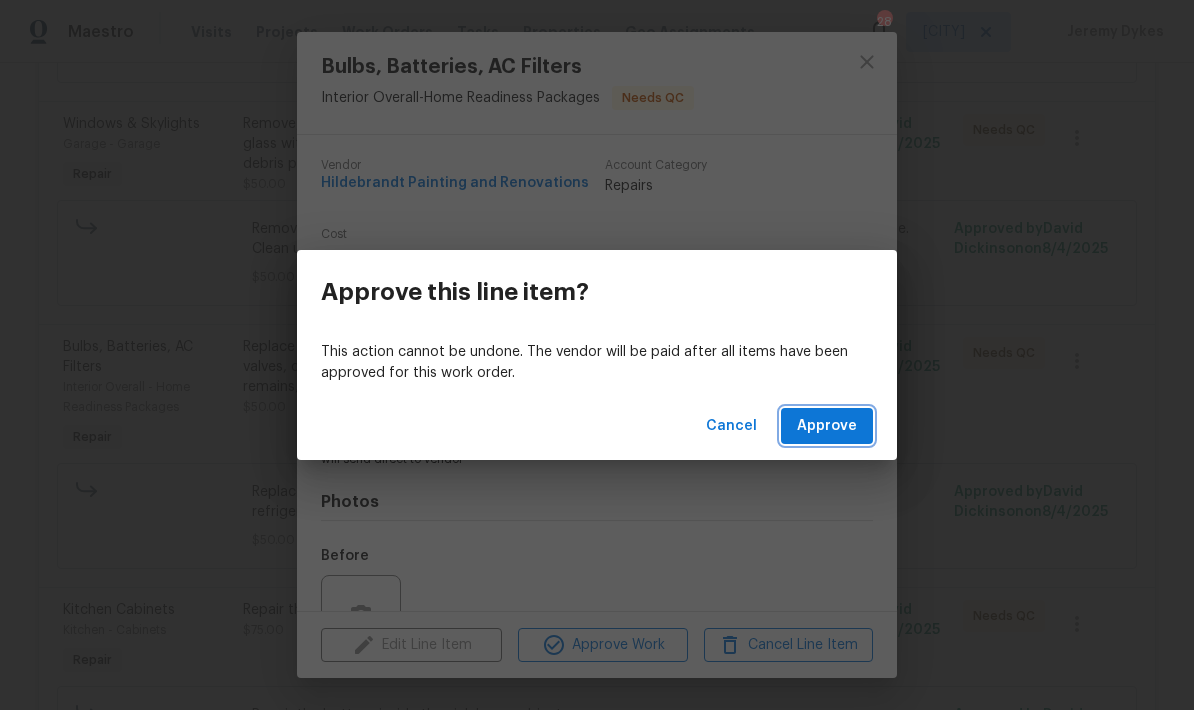 click on "Approve" at bounding box center (827, 426) 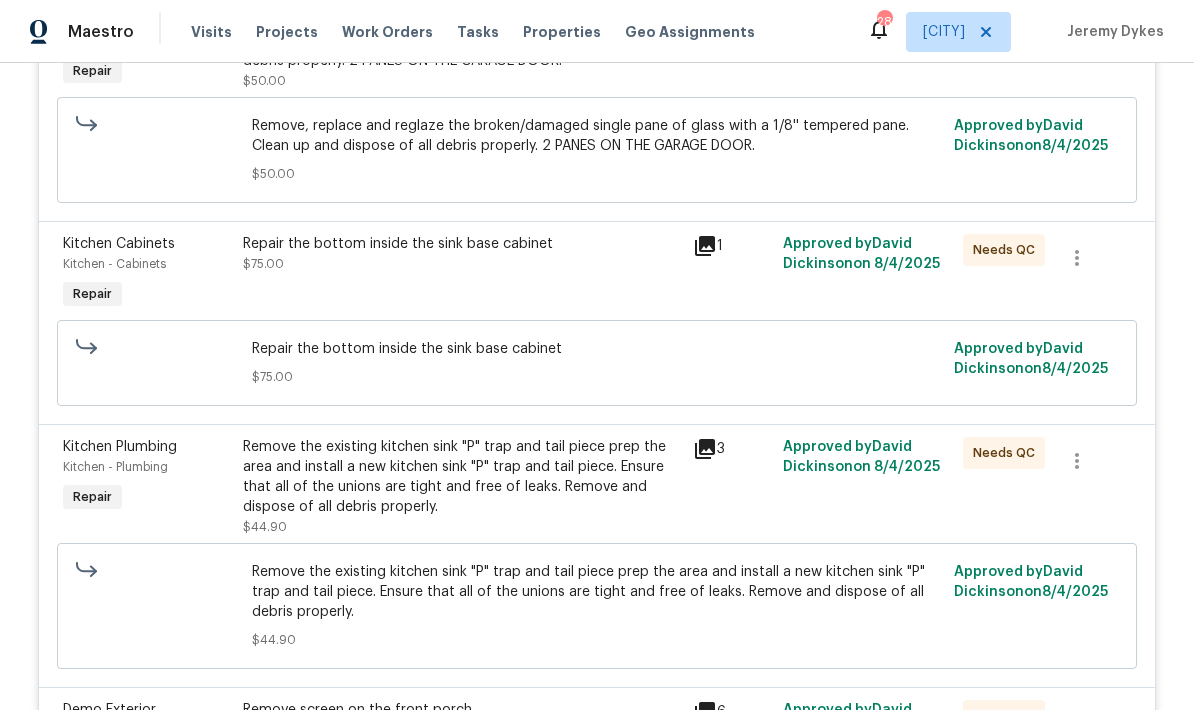scroll, scrollTop: 1546, scrollLeft: 0, axis: vertical 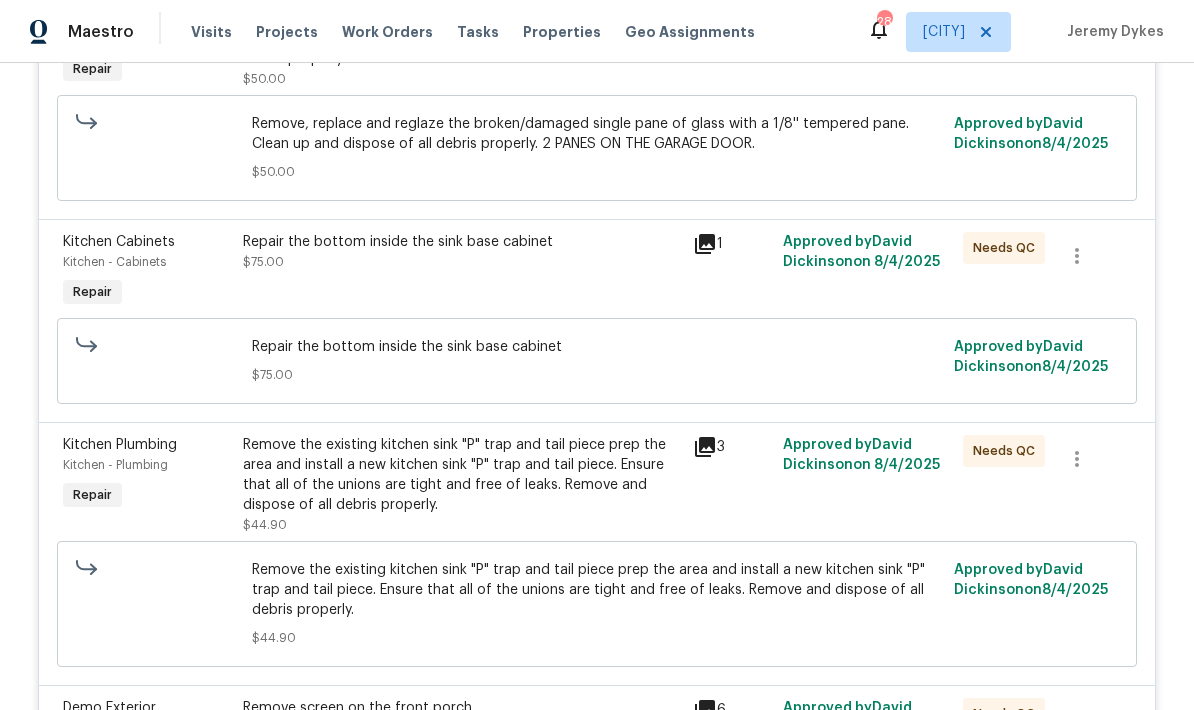 click on "Remove the existing kitchen sink "P" trap and tail piece prep the area and install a new kitchen sink "P" trap and tail piece. Ensure that all of the unions are tight and free of leaks. Remove and dispose of all debris properly. $44.90" at bounding box center (462, 485) 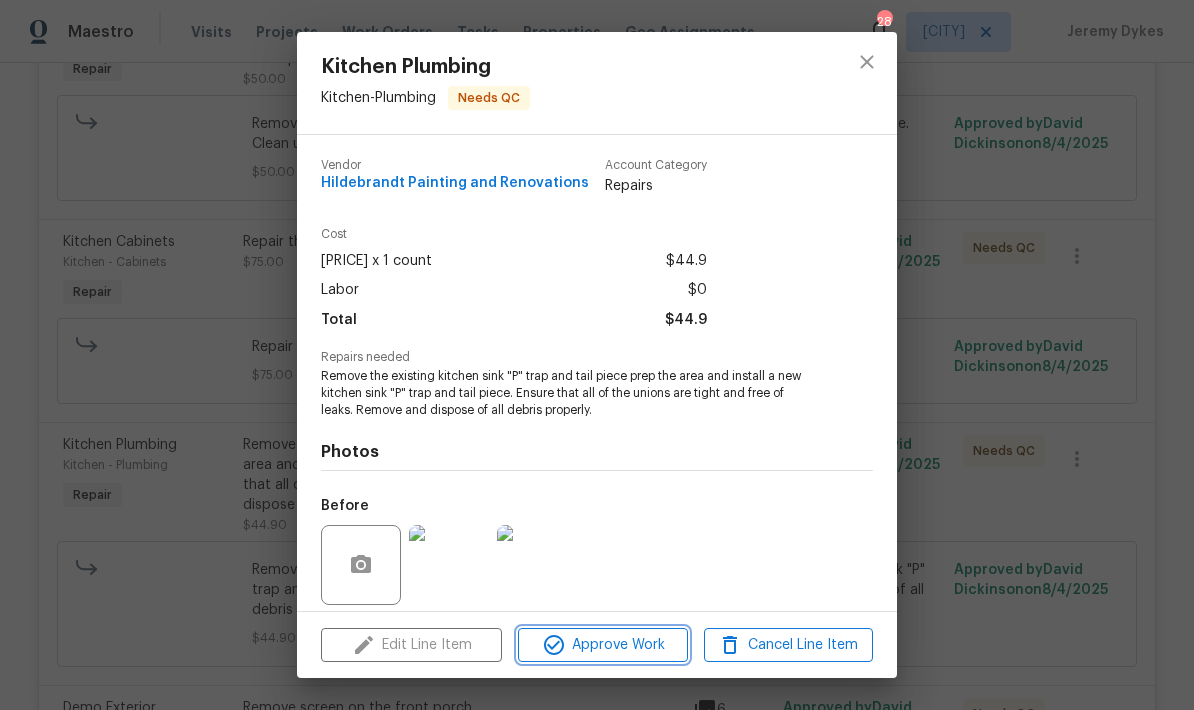 click on "Approve Work" at bounding box center [602, 645] 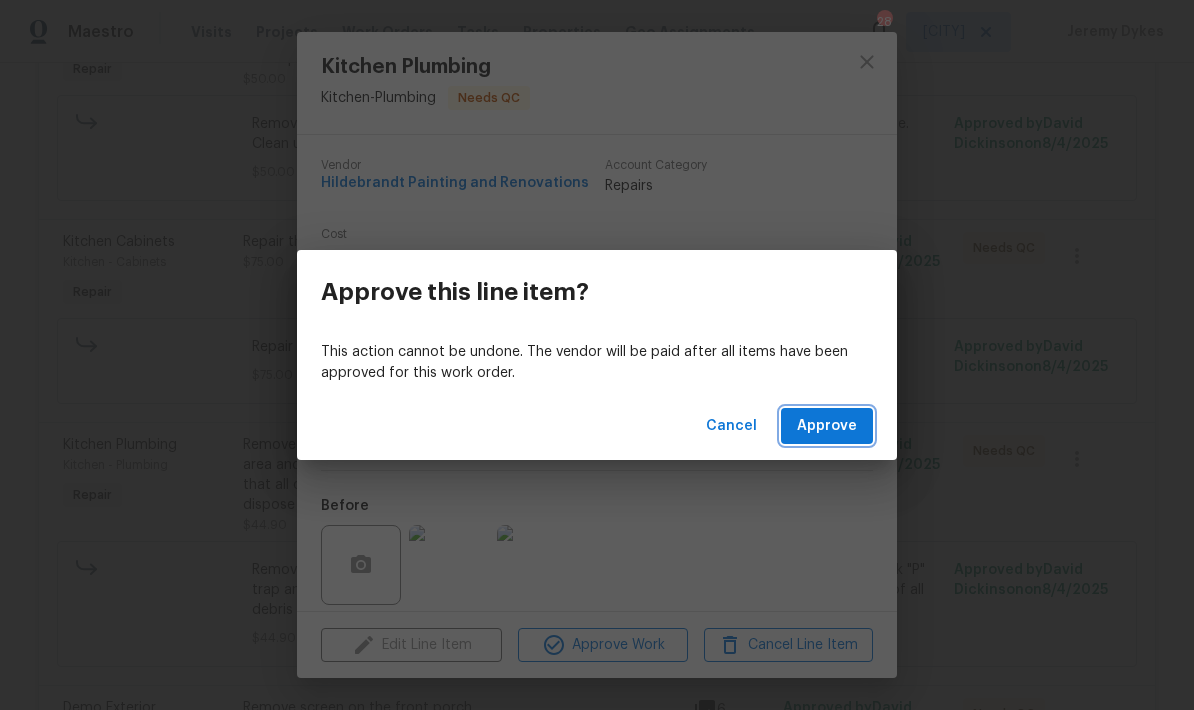 click on "Approve" at bounding box center [827, 426] 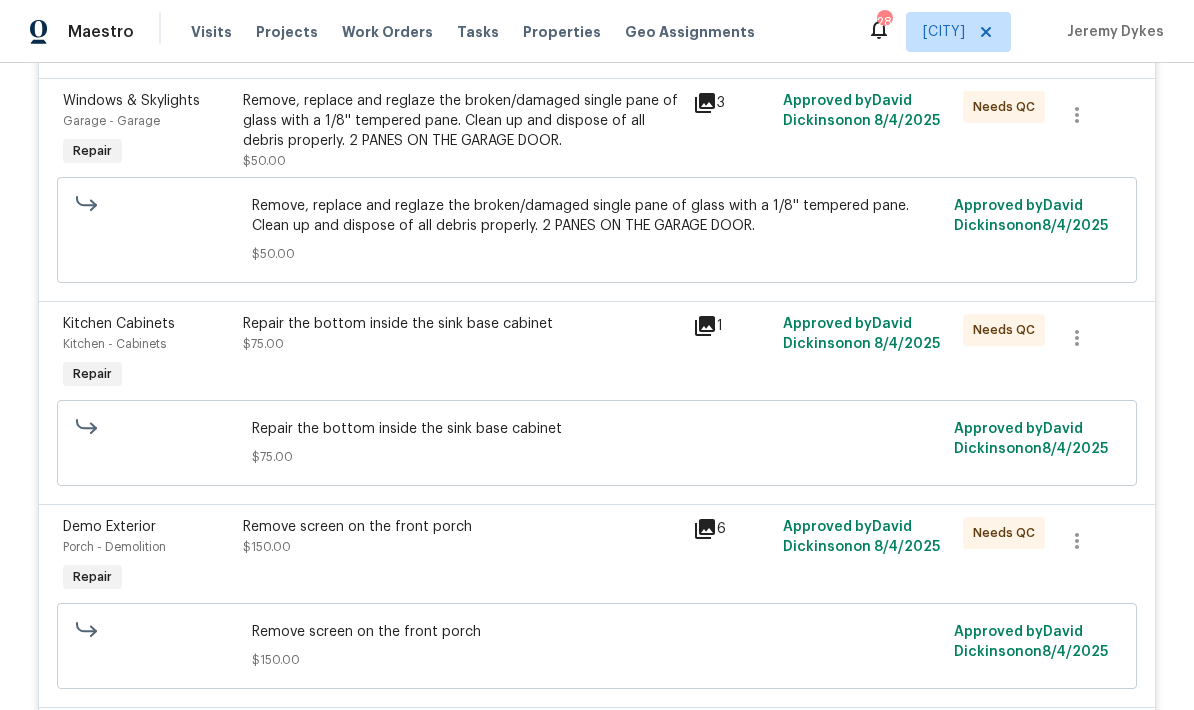scroll, scrollTop: 1463, scrollLeft: 0, axis: vertical 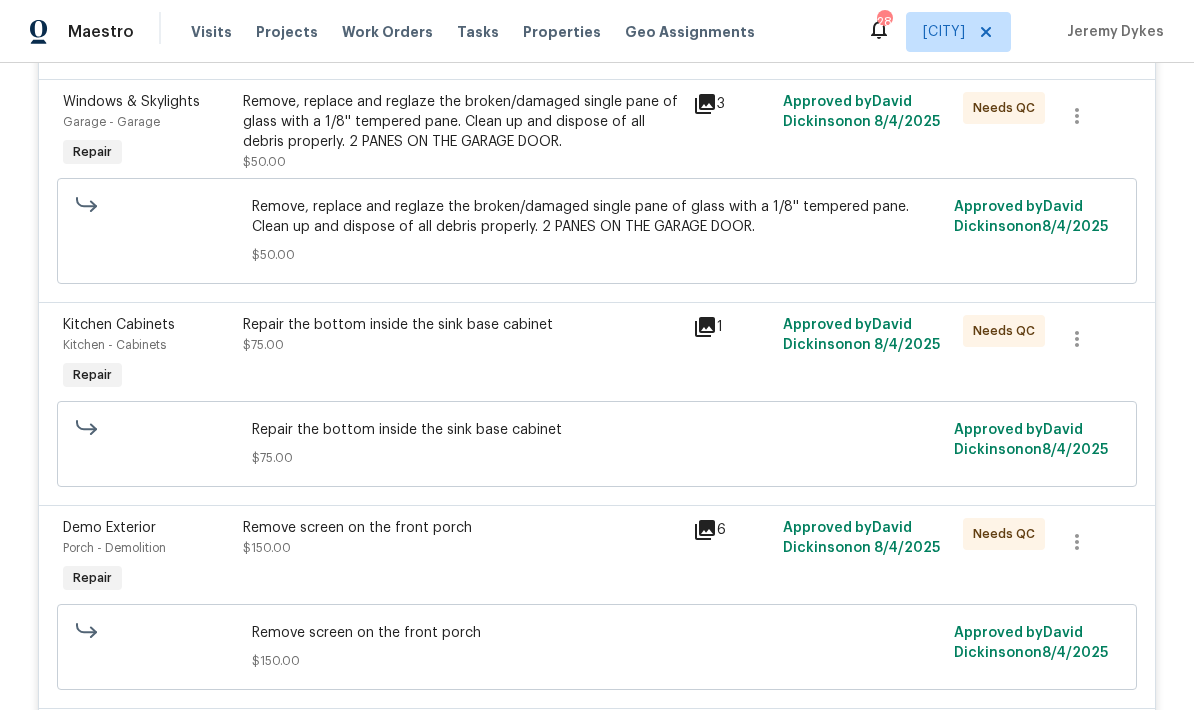 click on "Repair the bottom inside the sink base cabinet $75.00" at bounding box center (462, 355) 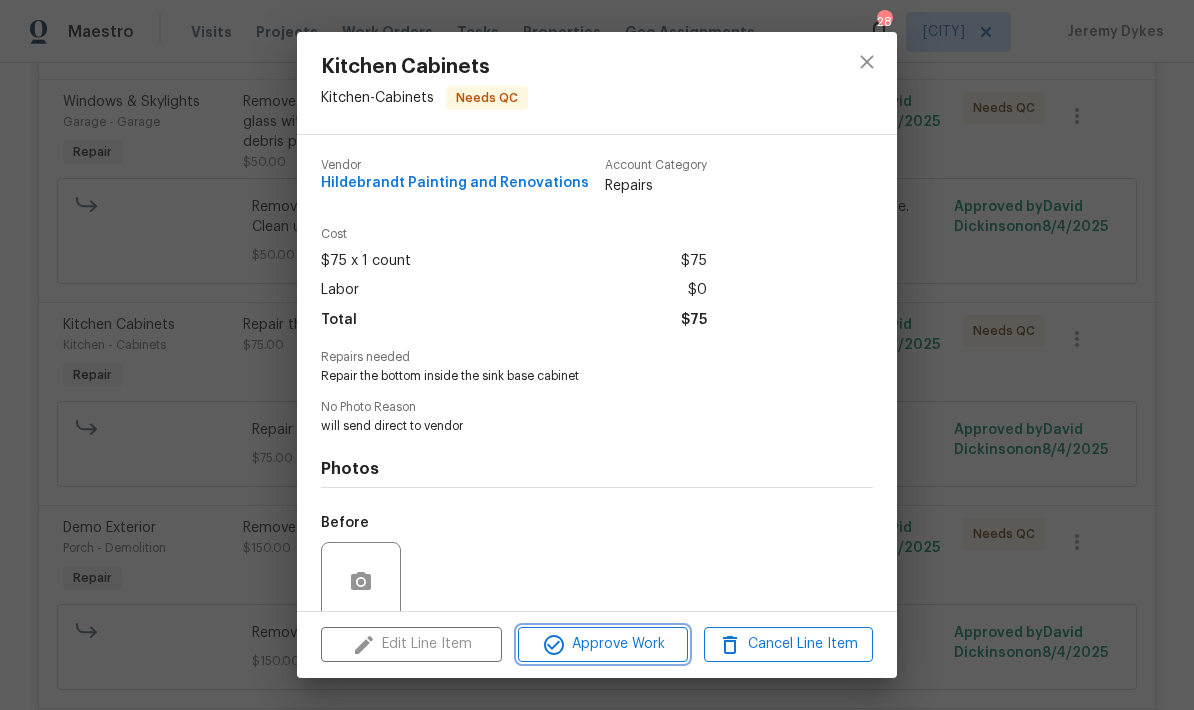 click on "Approve Work" at bounding box center (602, 644) 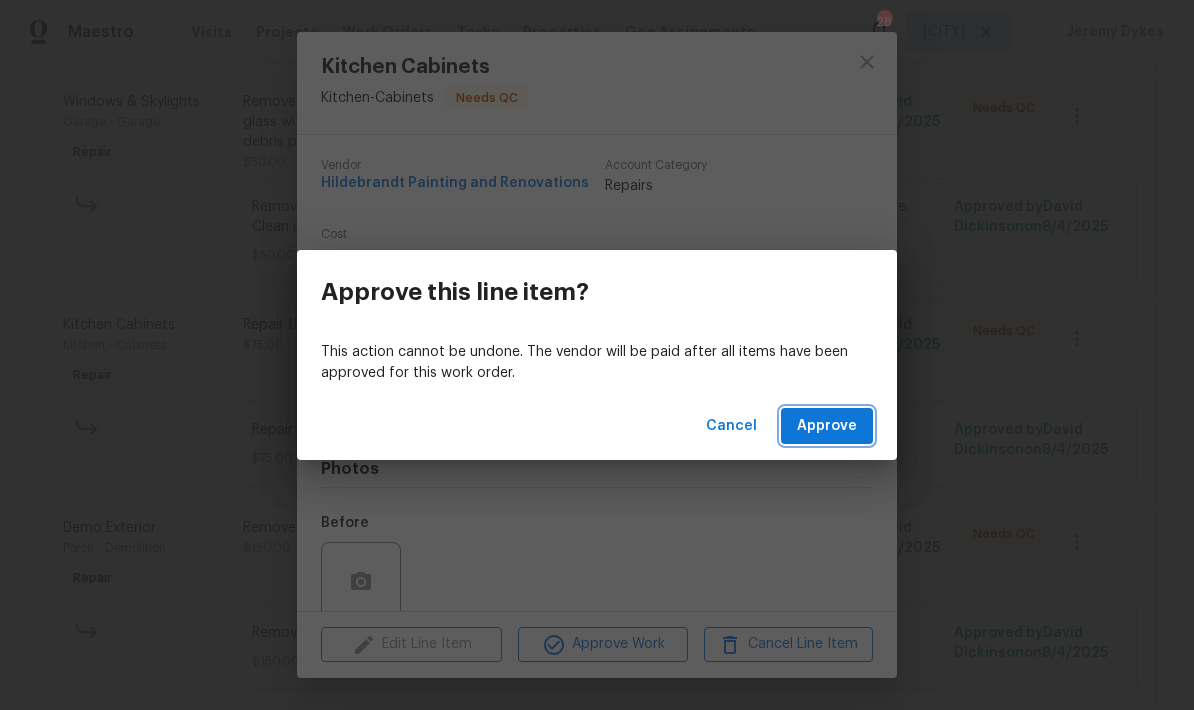 click on "Approve" at bounding box center [827, 426] 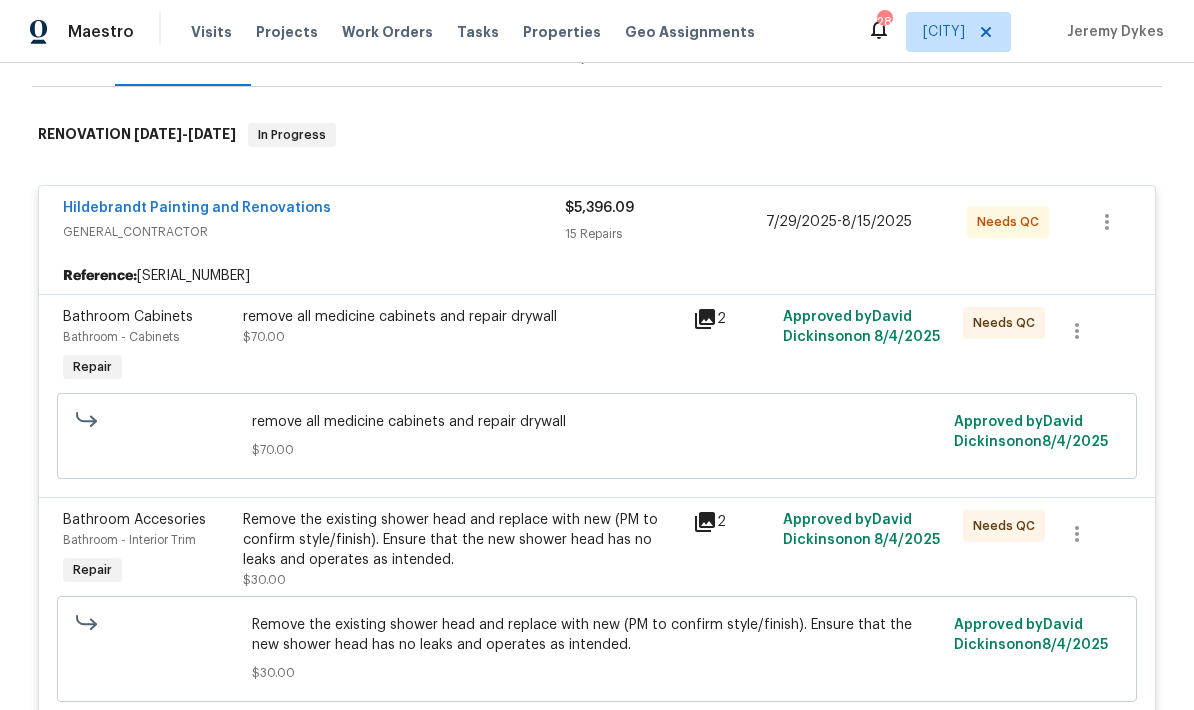 scroll, scrollTop: 298, scrollLeft: 0, axis: vertical 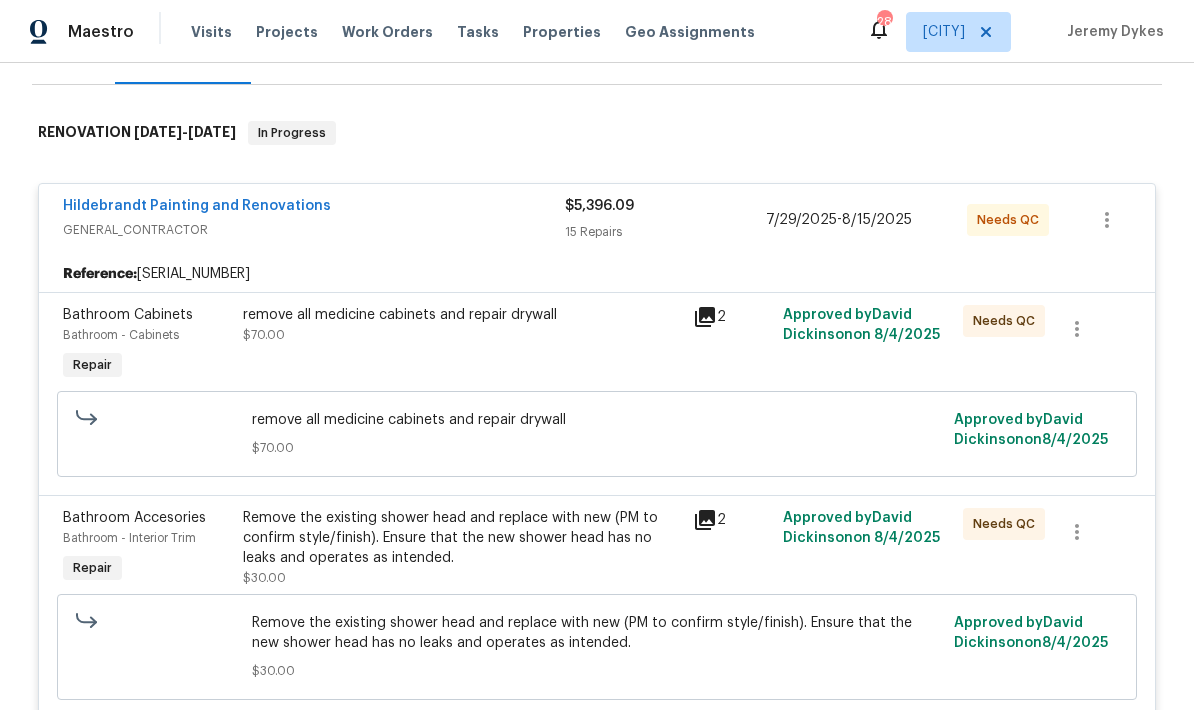 click on "remove all medicine cabinets and repair drywall $70.00" at bounding box center [462, 345] 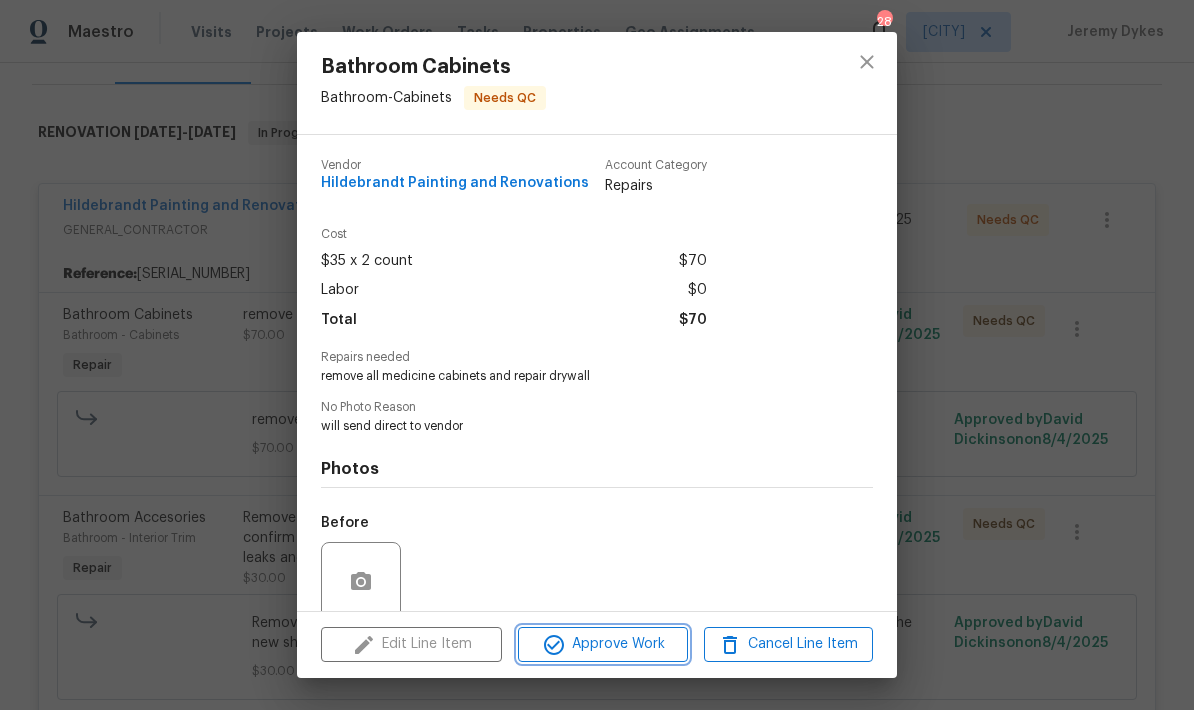 click on "Approve Work" at bounding box center [602, 644] 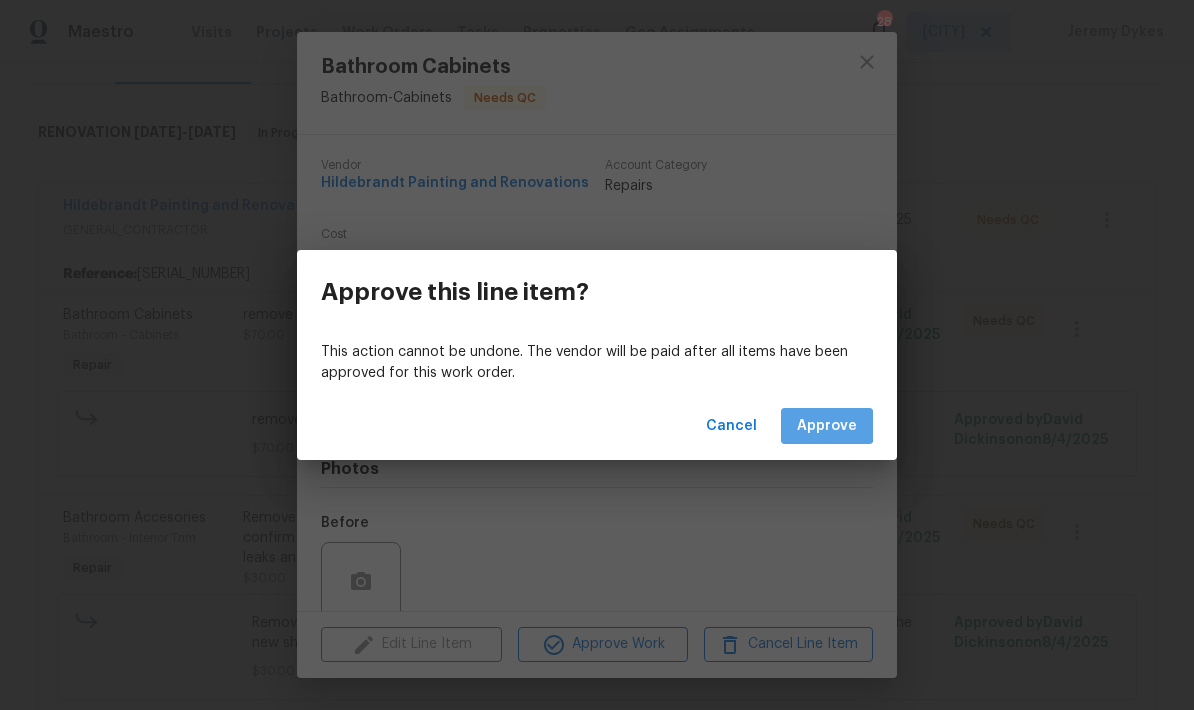 click on "Approve" at bounding box center (827, 426) 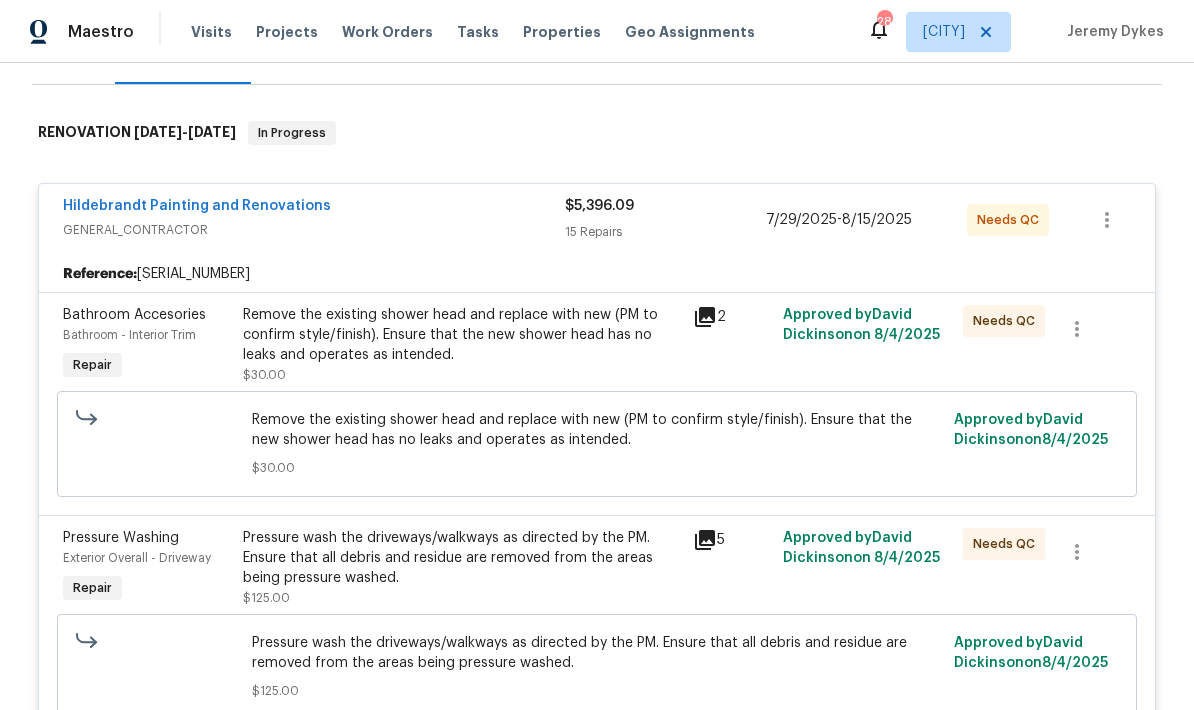 click on "Remove the existing shower head and replace with new (PM to confirm style/finish). Ensure that the new shower head has no leaks and operates as intended." at bounding box center [597, 430] 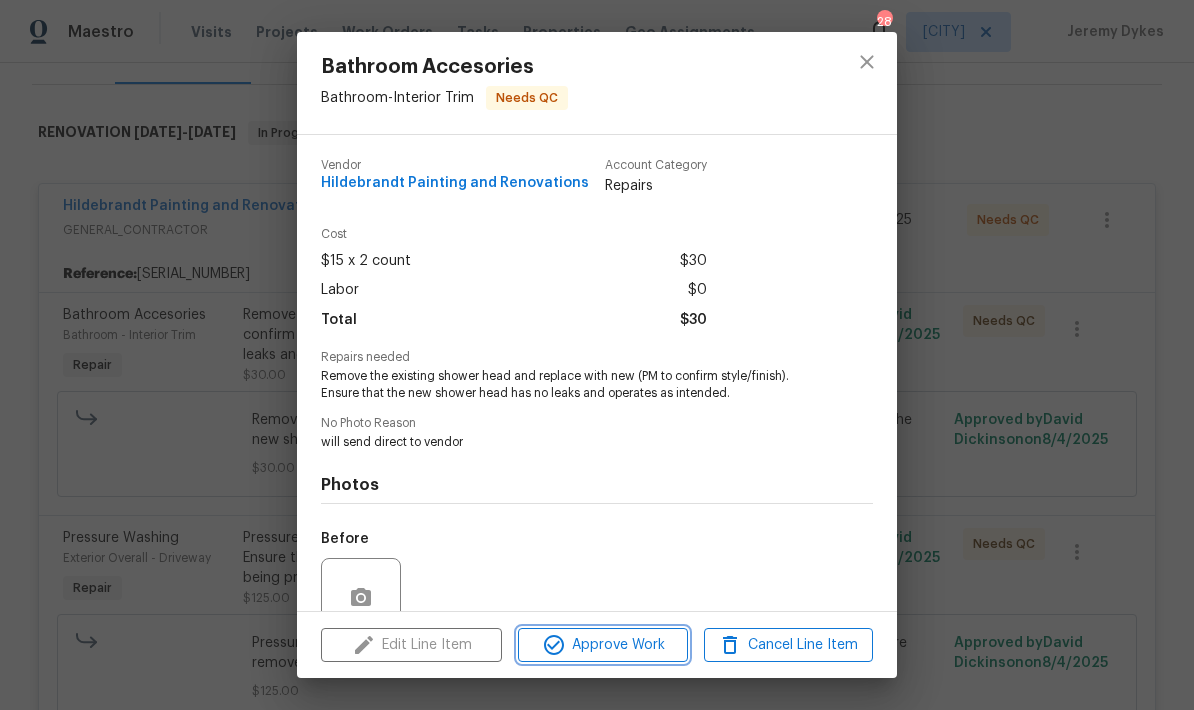 click on "Approve Work" at bounding box center (602, 645) 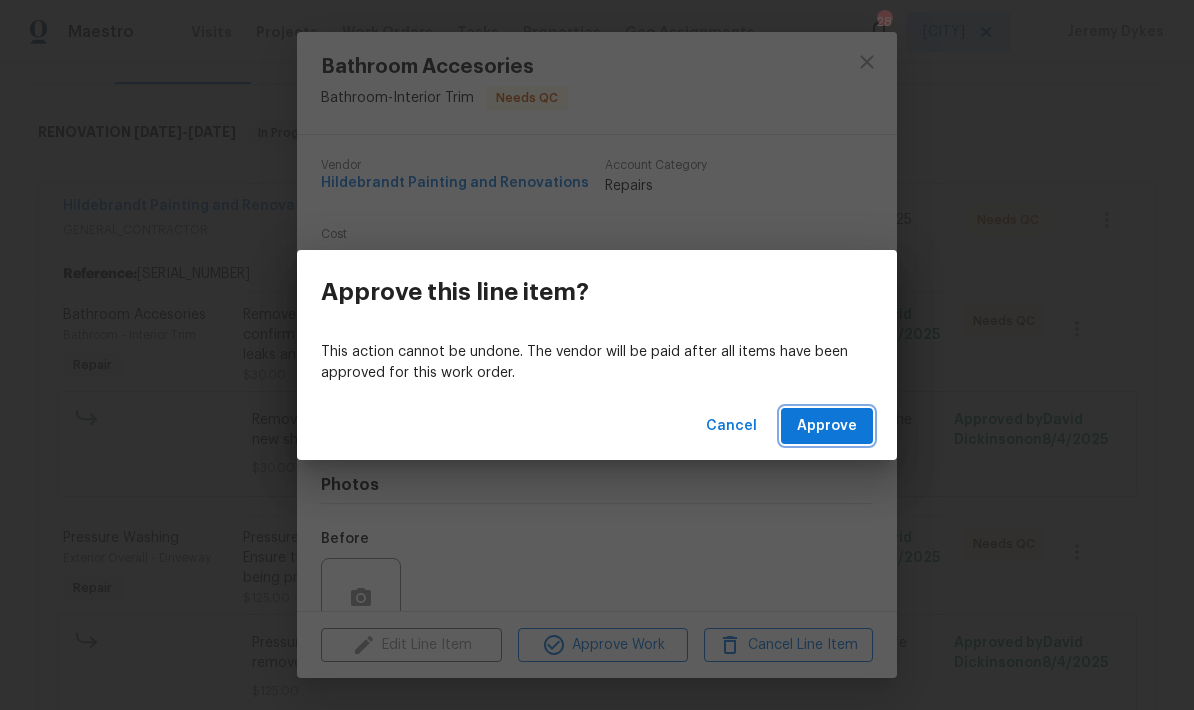 click on "Approve" at bounding box center (827, 426) 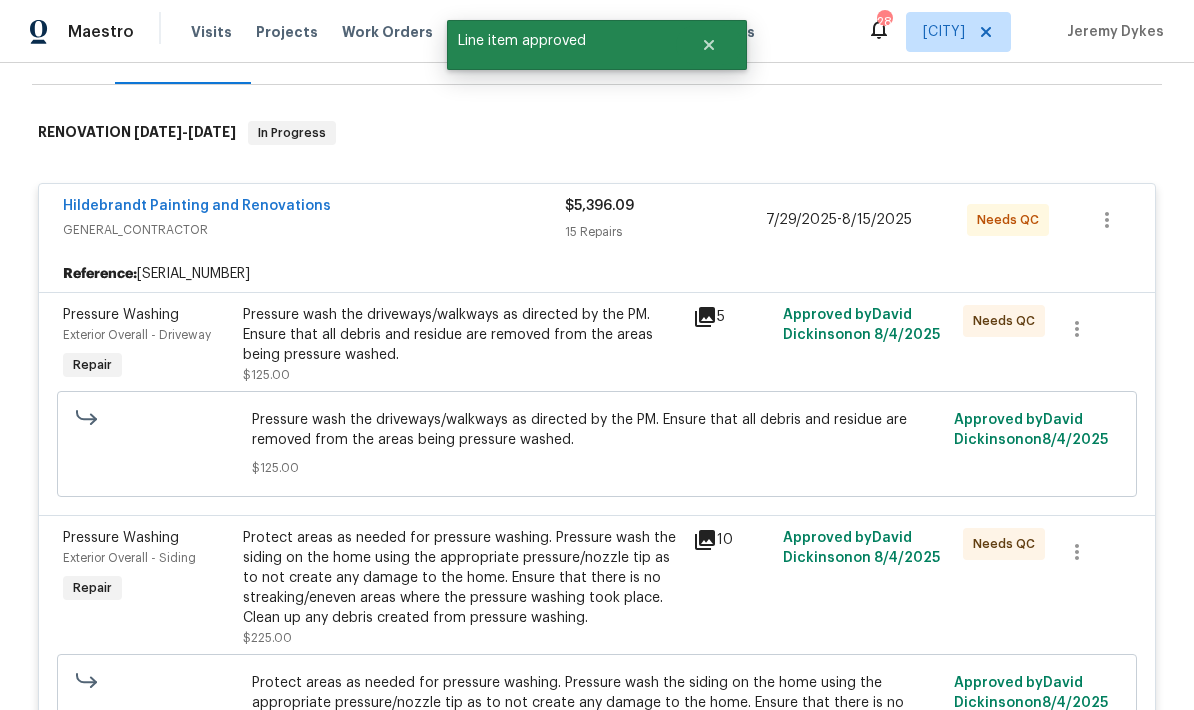 click on "Pressure wash the driveways/walkways as directed by the PM. Ensure that all debris and residue are removed from the areas being pressure washed." at bounding box center [462, 335] 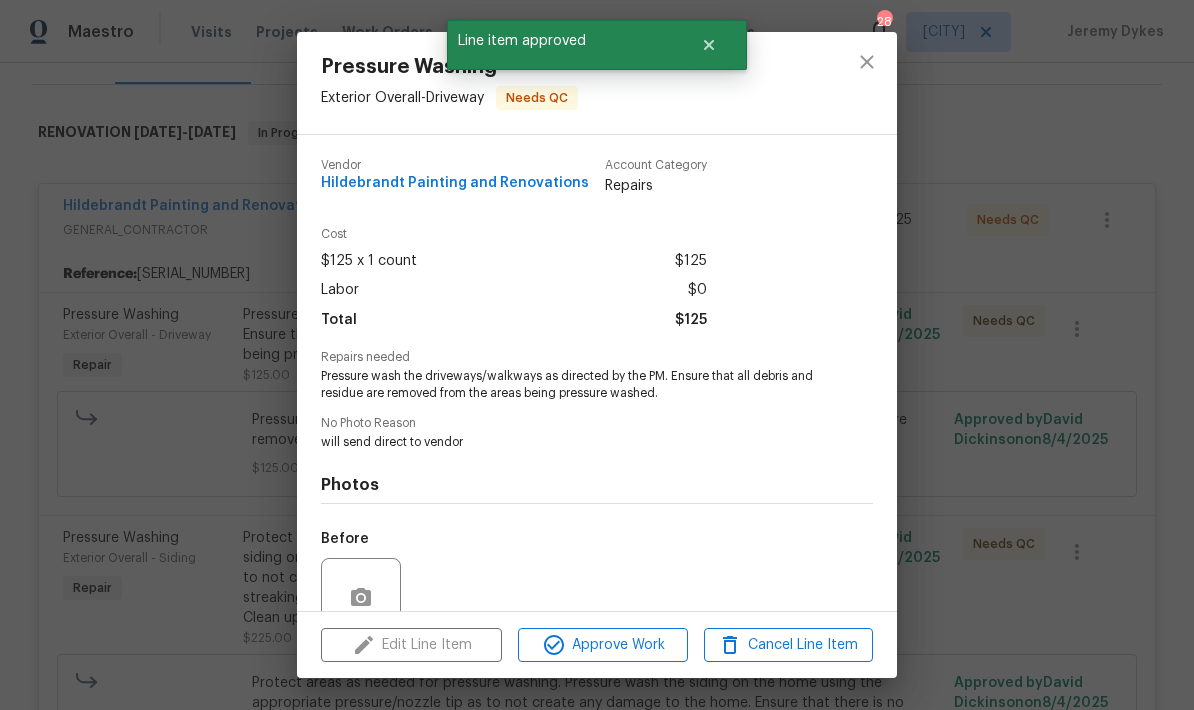 click on "Approve Work" at bounding box center [602, 645] 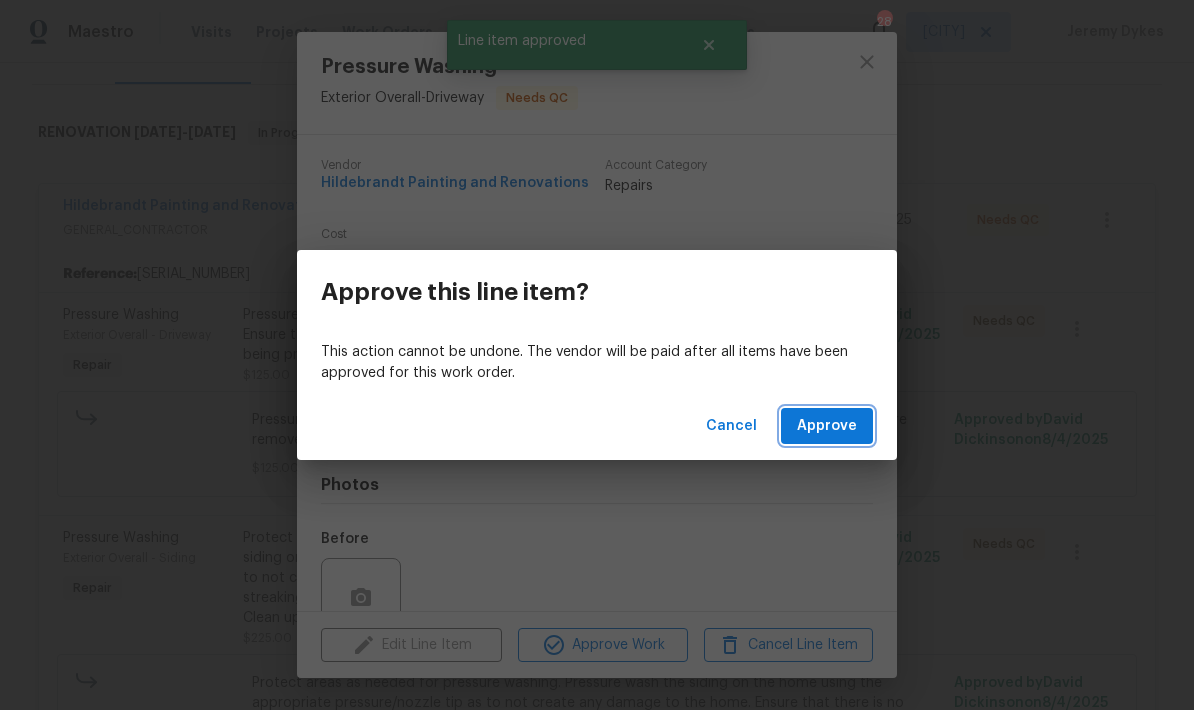 click on "Approve" at bounding box center [827, 426] 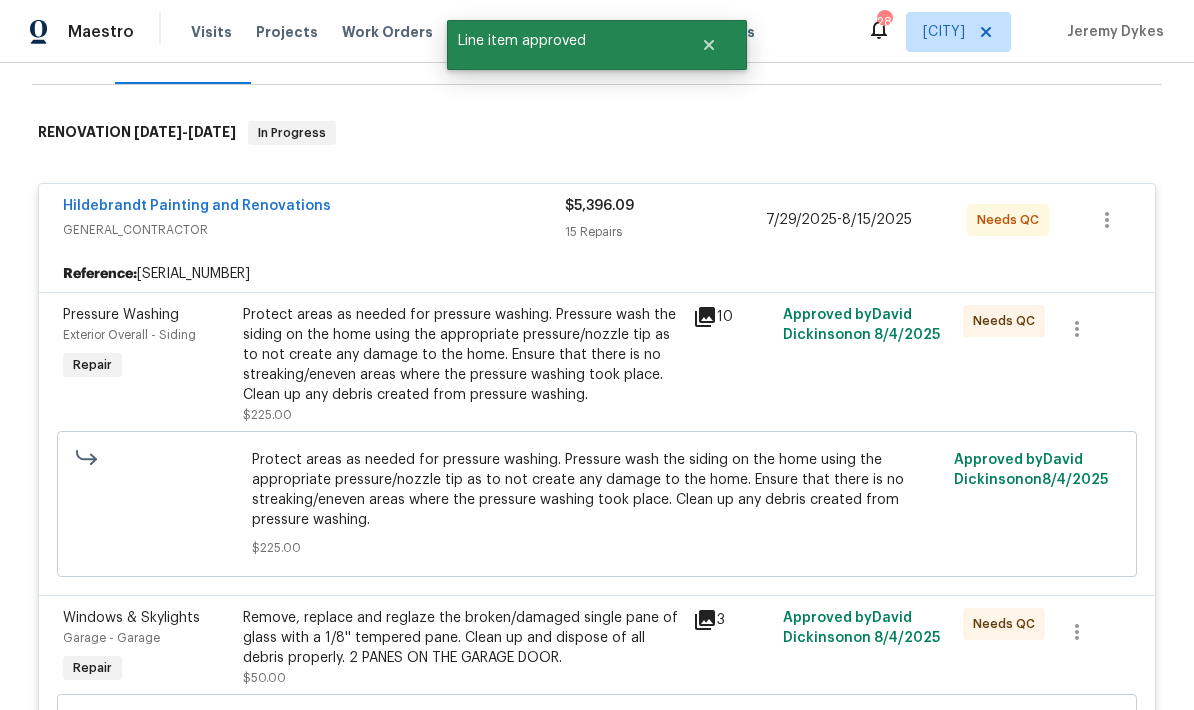 click on "Protect areas as needed for pressure washing. Pressure wash the siding on the home using the appropriate pressure/nozzle tip as to not create any damage to the home. Ensure that there is no streaking/eneven areas where the pressure washing took place. Clean up any debris created from pressure washing." at bounding box center (462, 355) 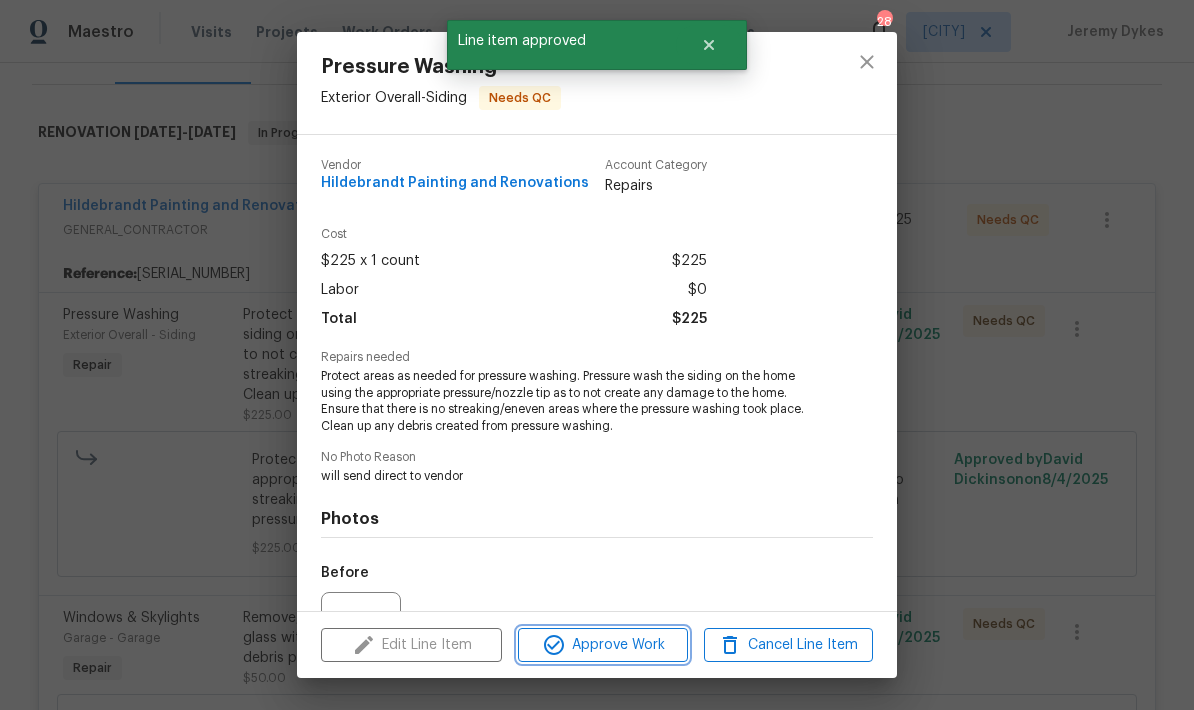 click on "Approve Work" at bounding box center [602, 645] 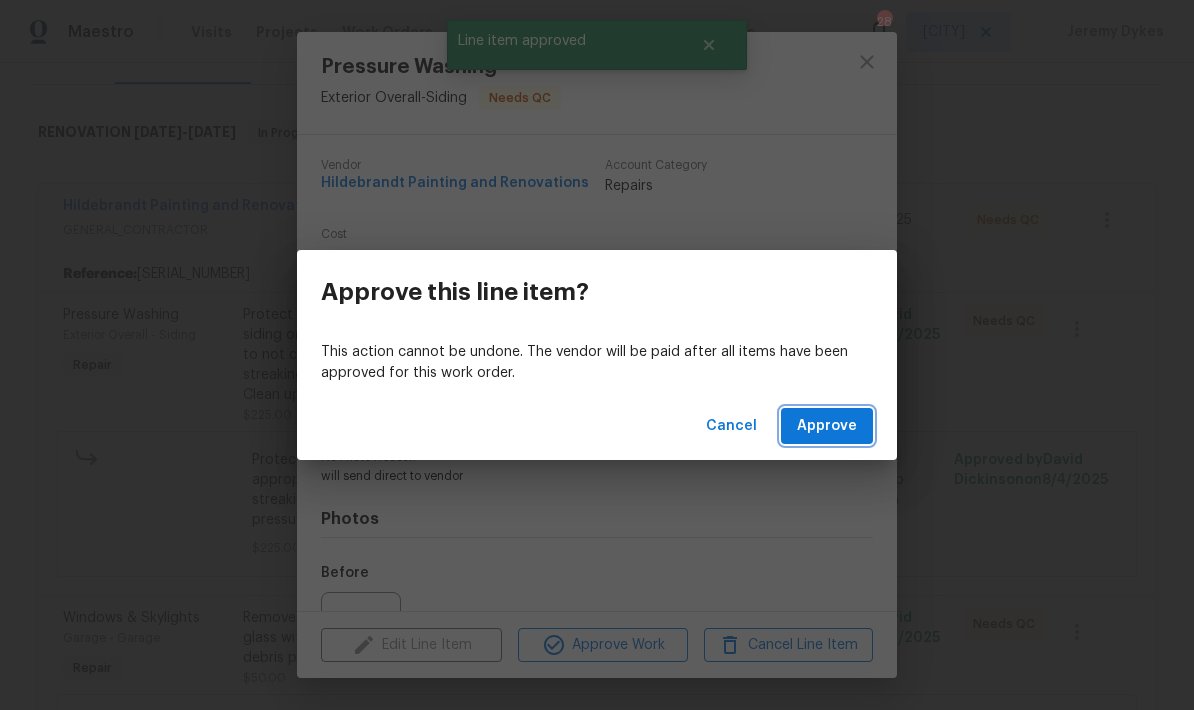 click on "Approve" at bounding box center (827, 426) 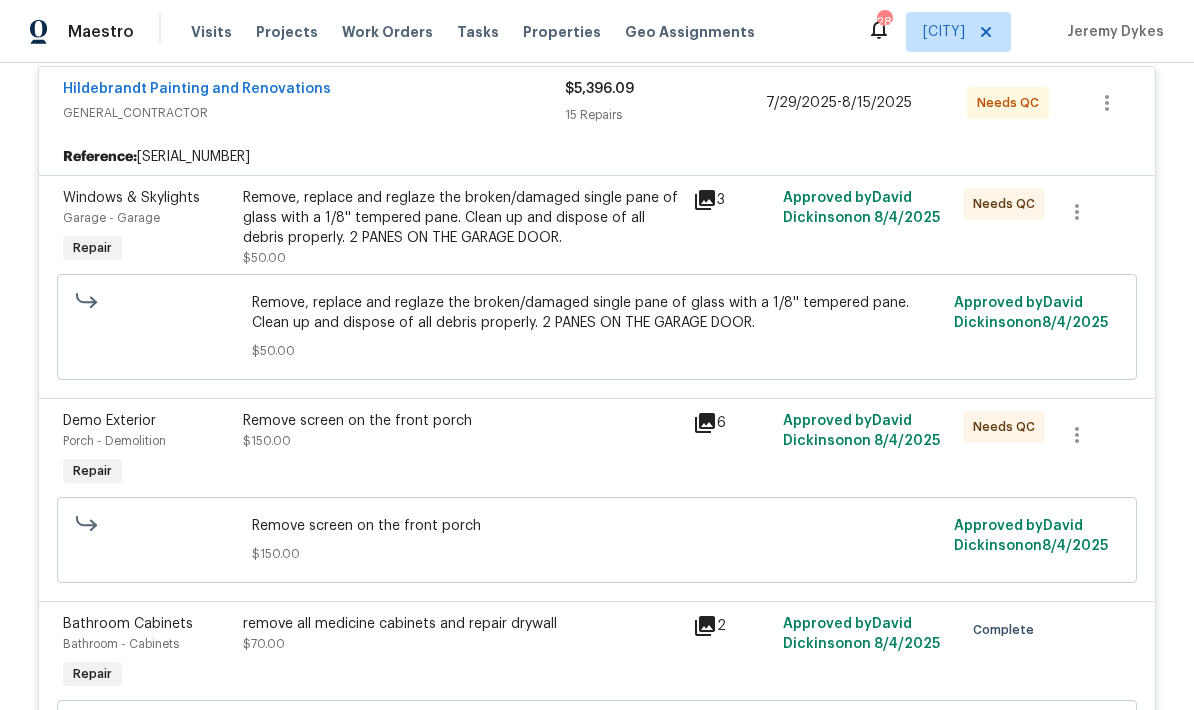 scroll, scrollTop: 416, scrollLeft: 0, axis: vertical 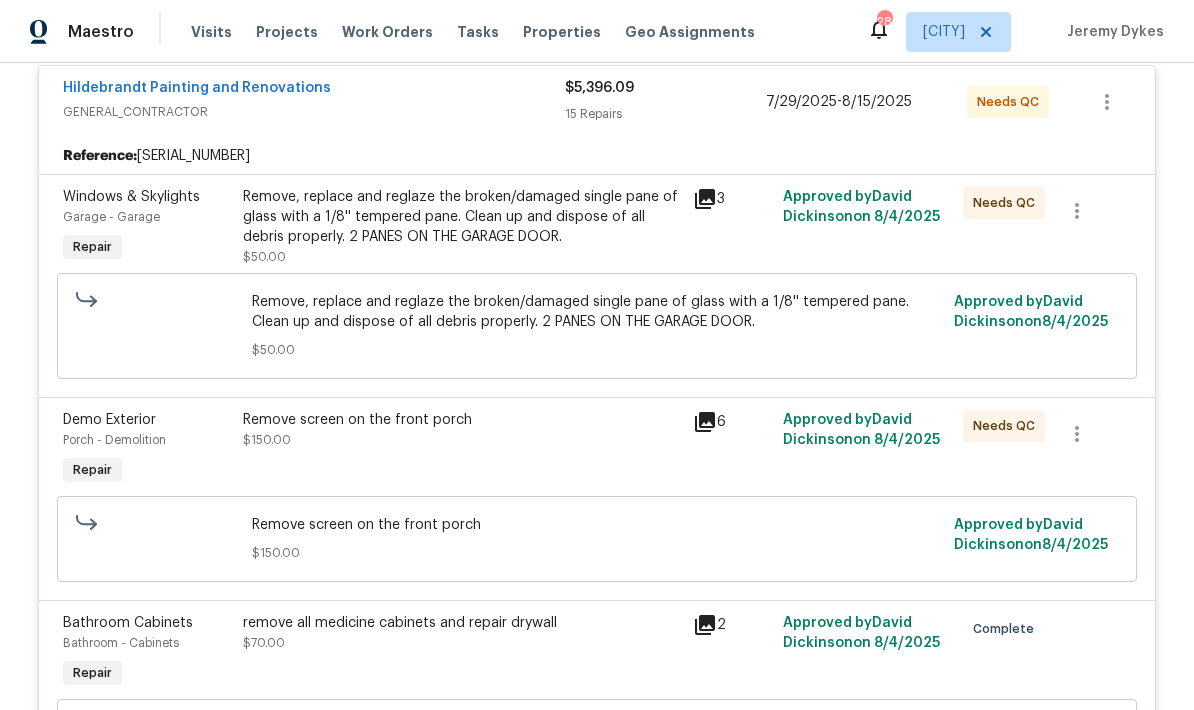 click on "Remove screen on the front porch [PRICE]" at bounding box center [462, 450] 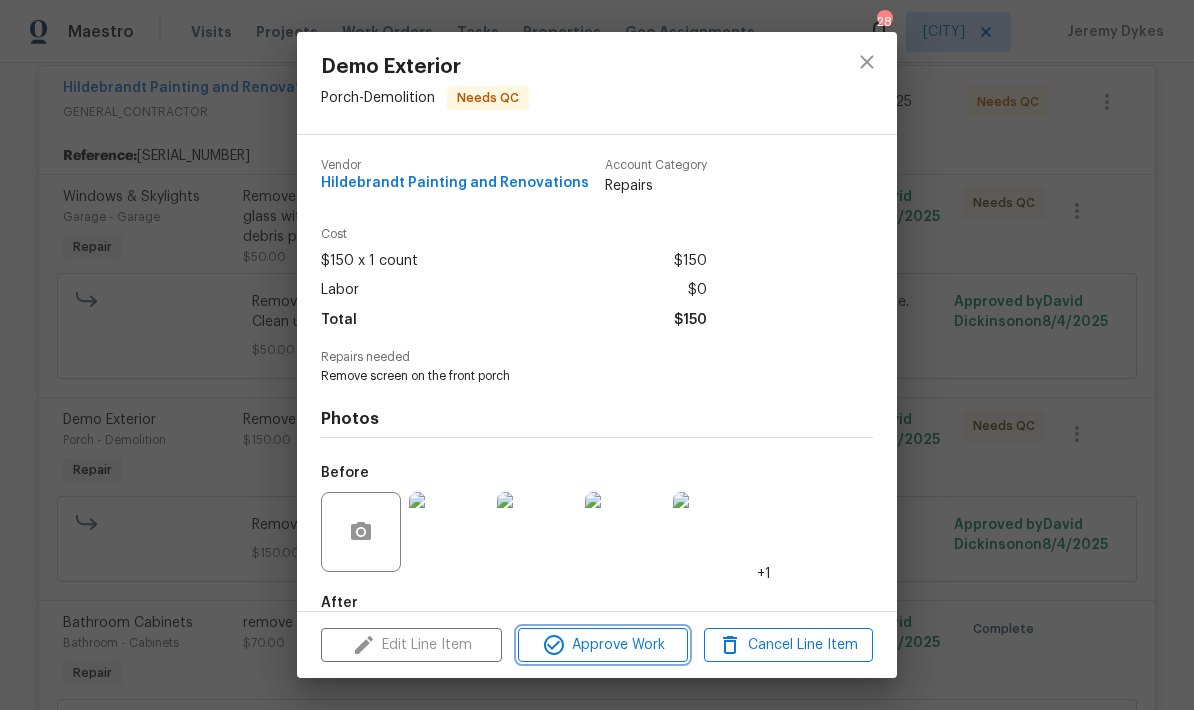 click on "Approve Work" at bounding box center [602, 645] 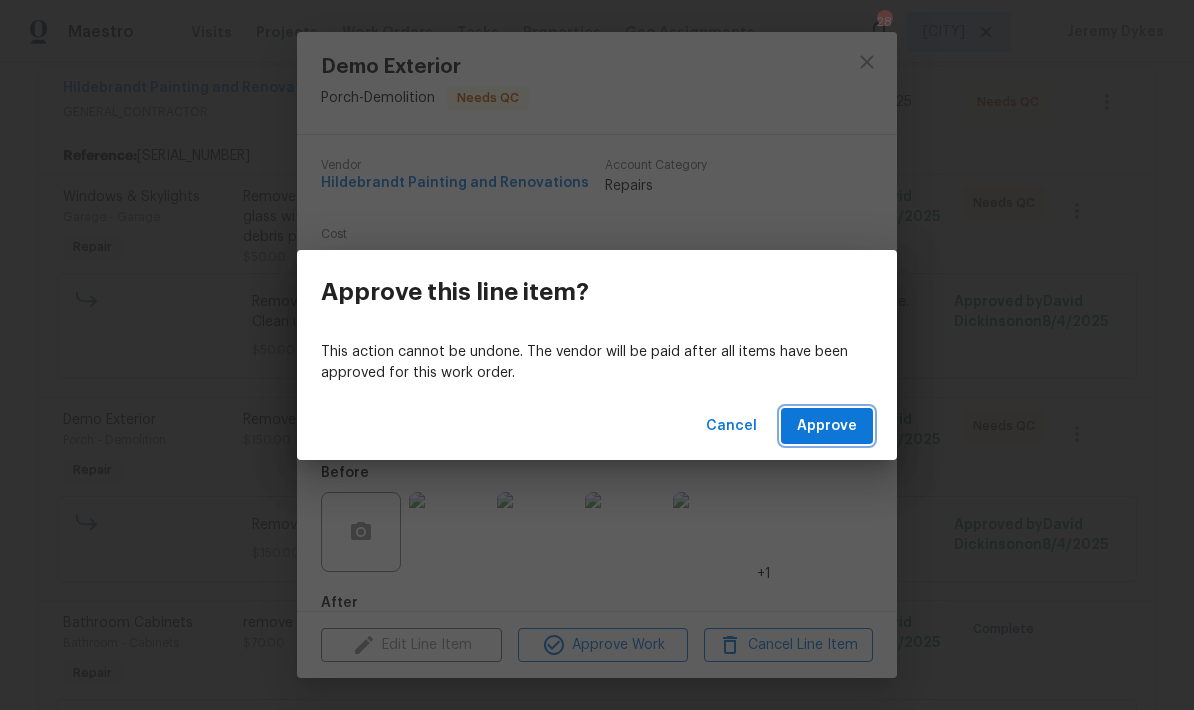 click on "Approve" at bounding box center (827, 426) 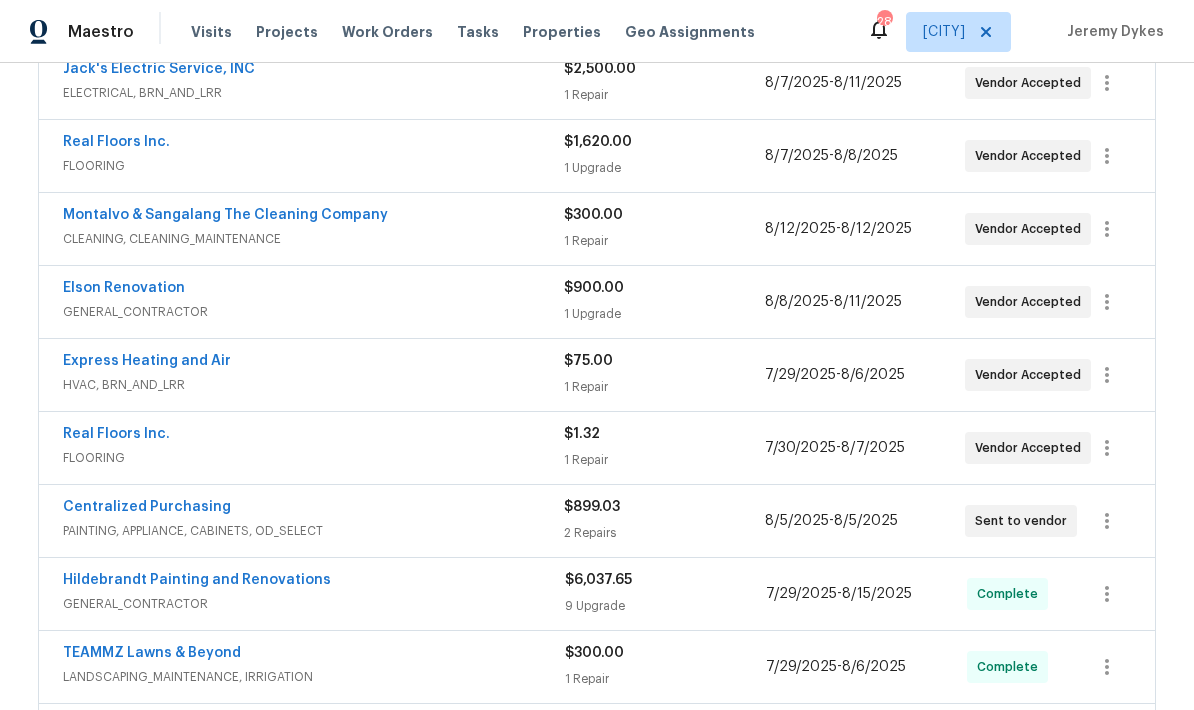 scroll, scrollTop: 4509, scrollLeft: 0, axis: vertical 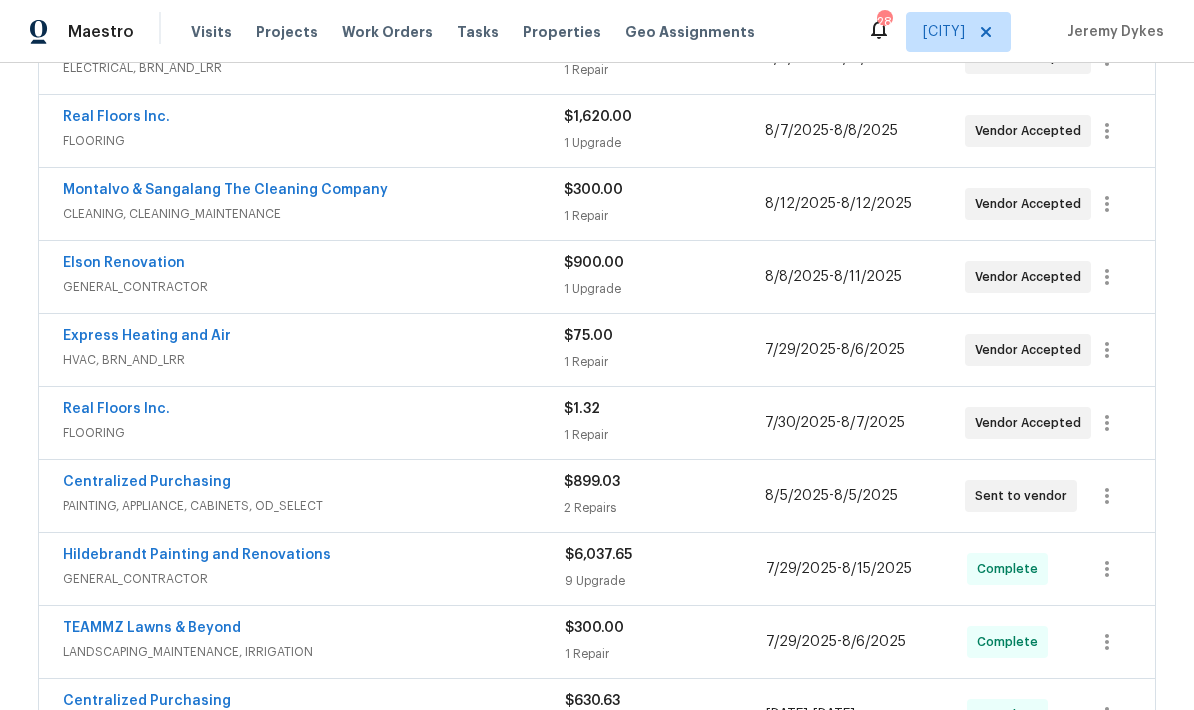 click on "GENERAL_CONTRACTOR" at bounding box center [314, 579] 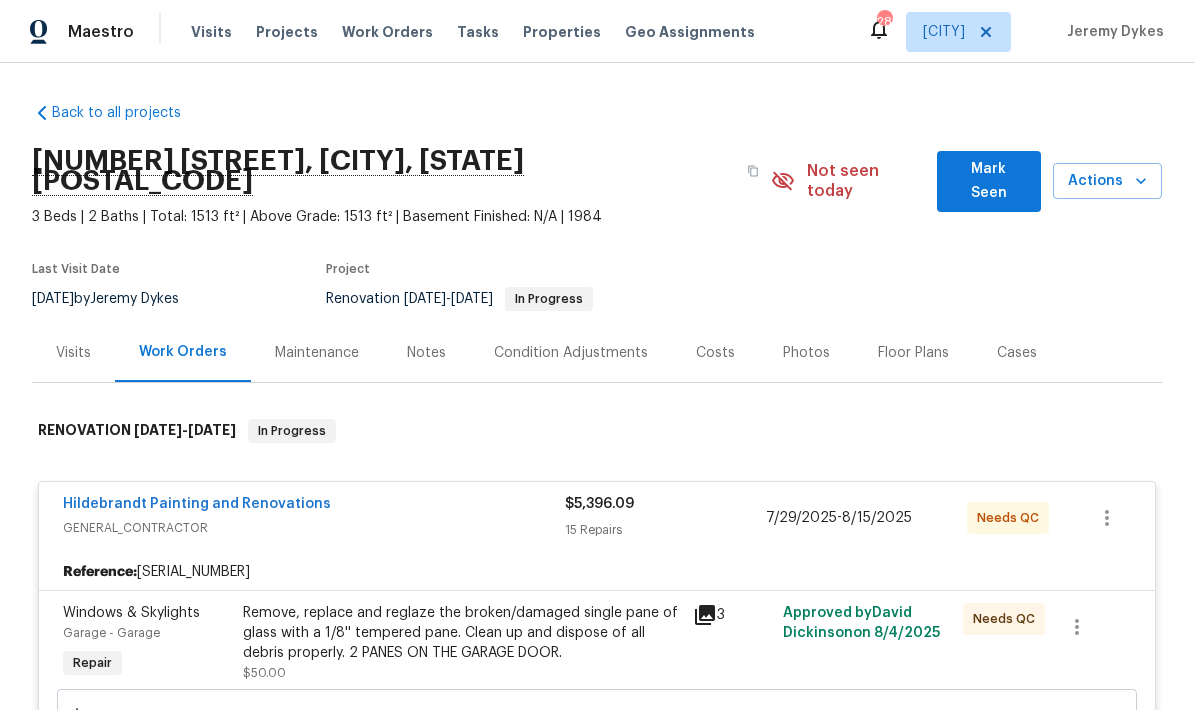 scroll, scrollTop: 0, scrollLeft: 0, axis: both 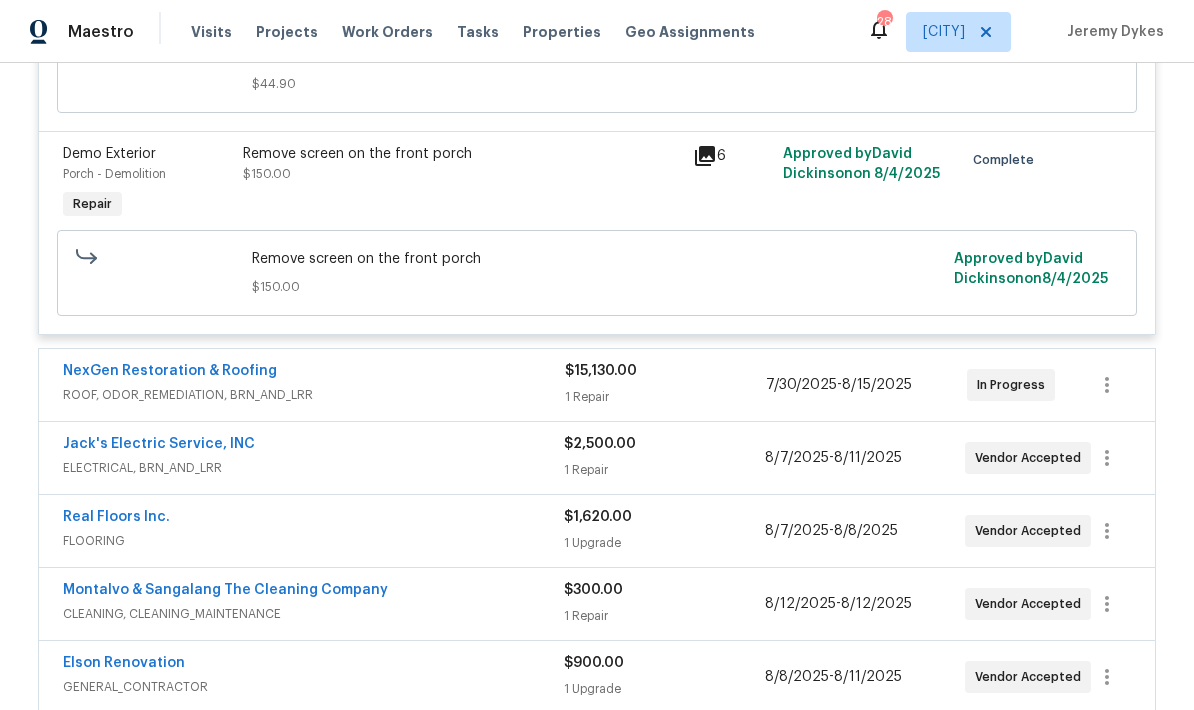 click on "Express Heating and Air HVAC, BRN_AND_LRR $75.00 1 Repair [DATE] - [DATE] Vendor Accepted" at bounding box center (597, 750) 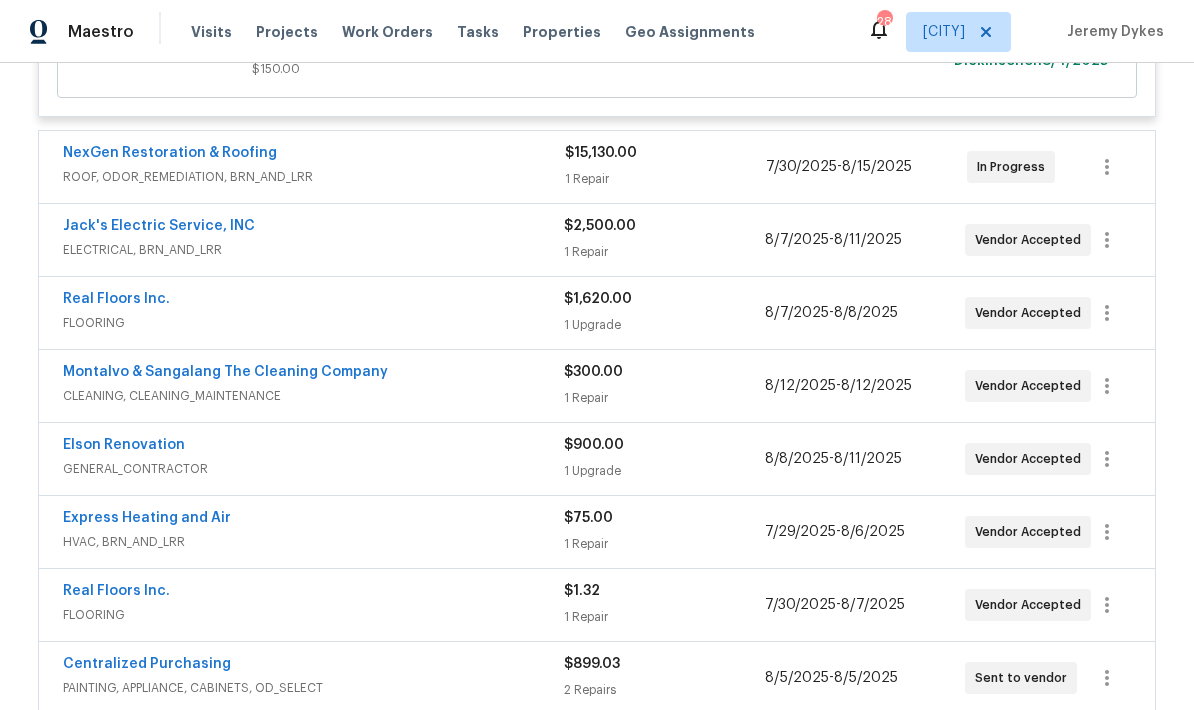 scroll, scrollTop: 4378, scrollLeft: 0, axis: vertical 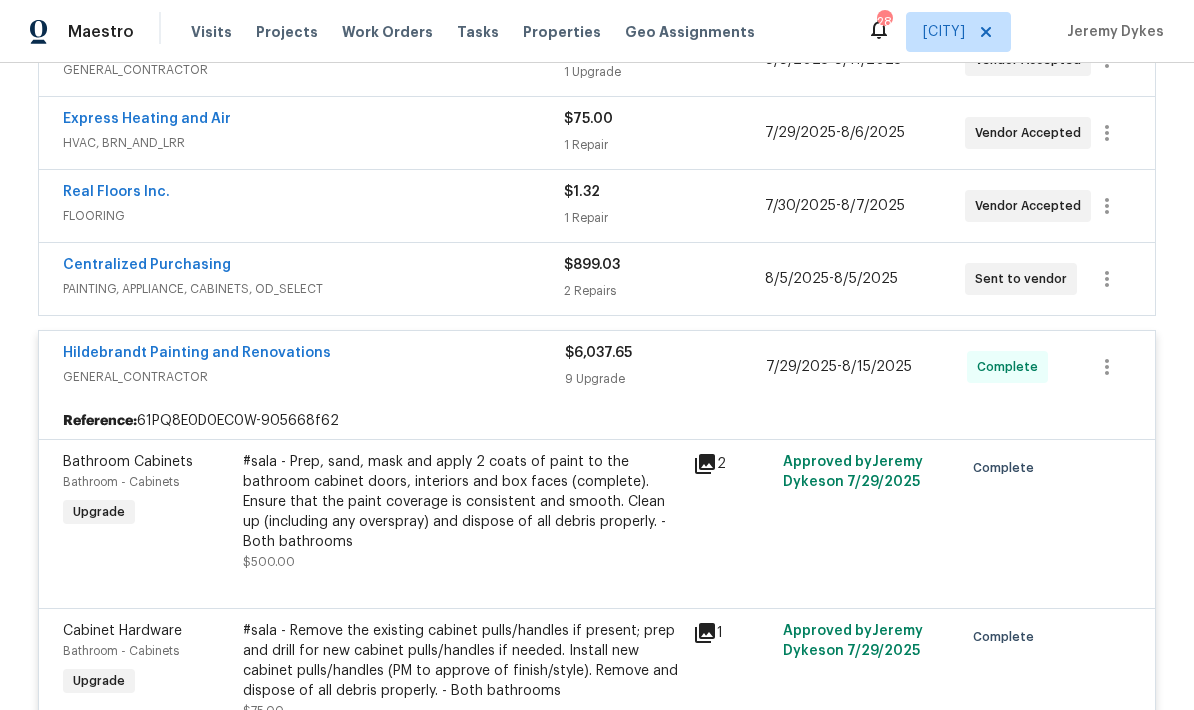 click on "#sala - Remove the existing cabinet pulls/handles if present; prep and drill for new cabinet pulls/handles if needed. Install new cabinet pulls/handles (PM to approve of finish/style). Remove and dispose of all debris properly. - Both bathrooms" at bounding box center (462, 661) 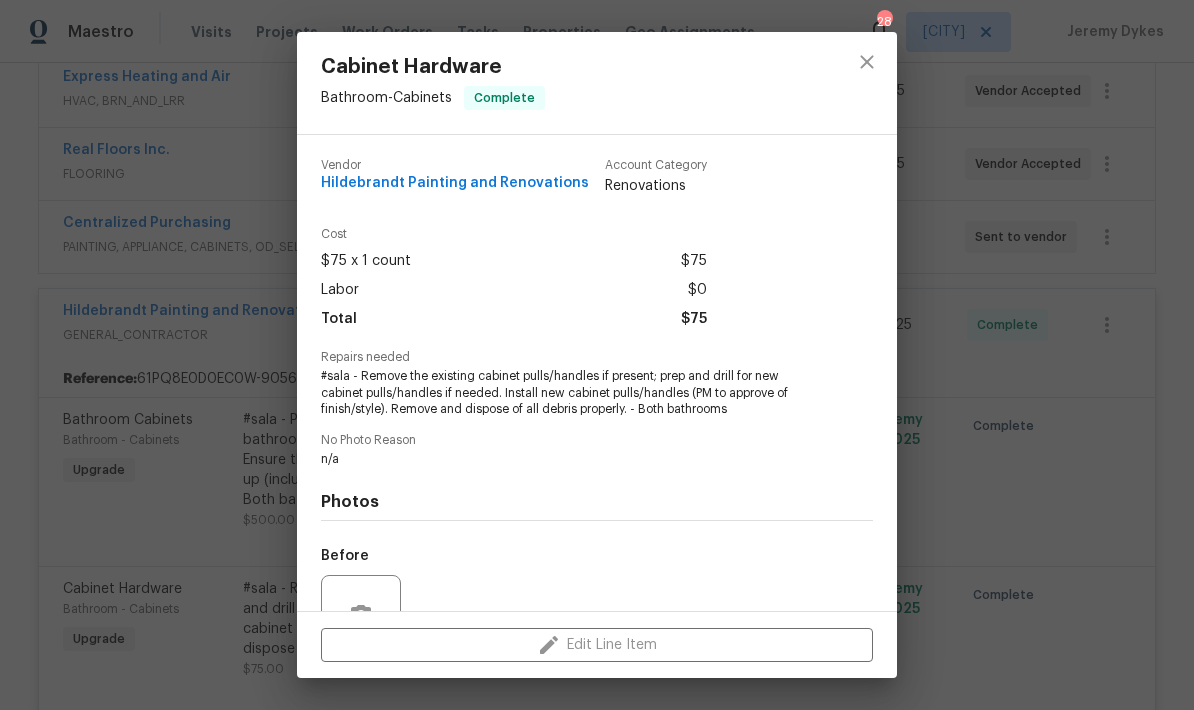 scroll, scrollTop: 4771, scrollLeft: 0, axis: vertical 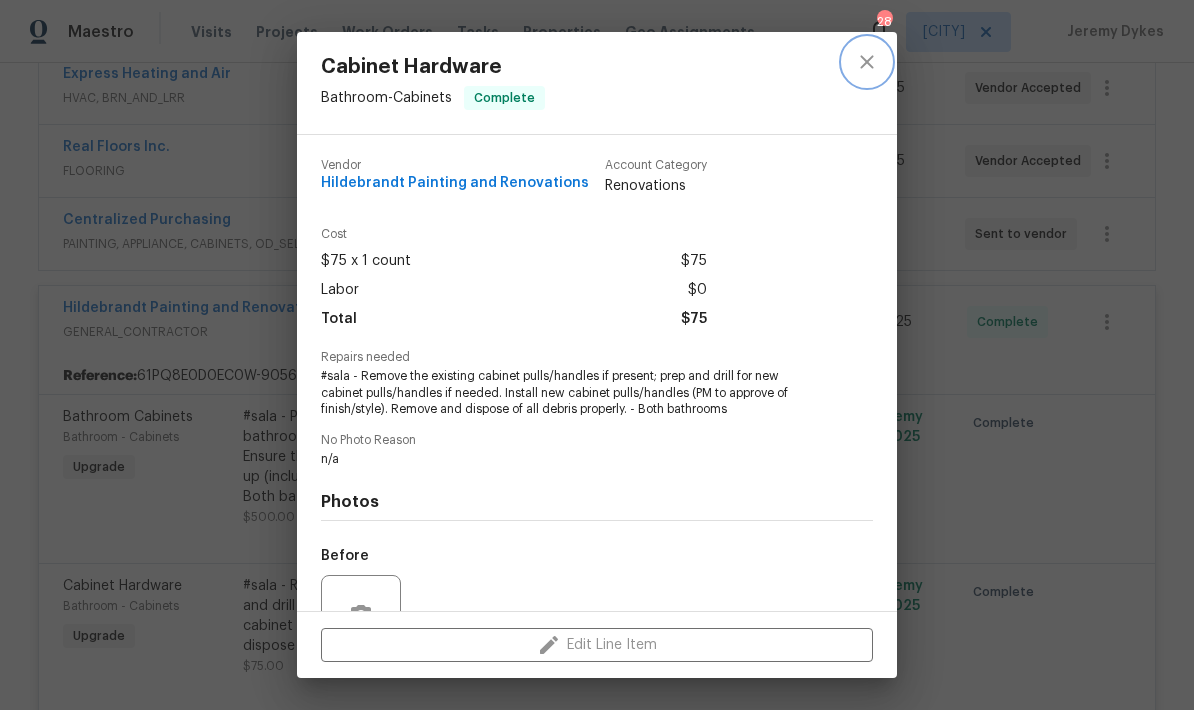 click at bounding box center [867, 62] 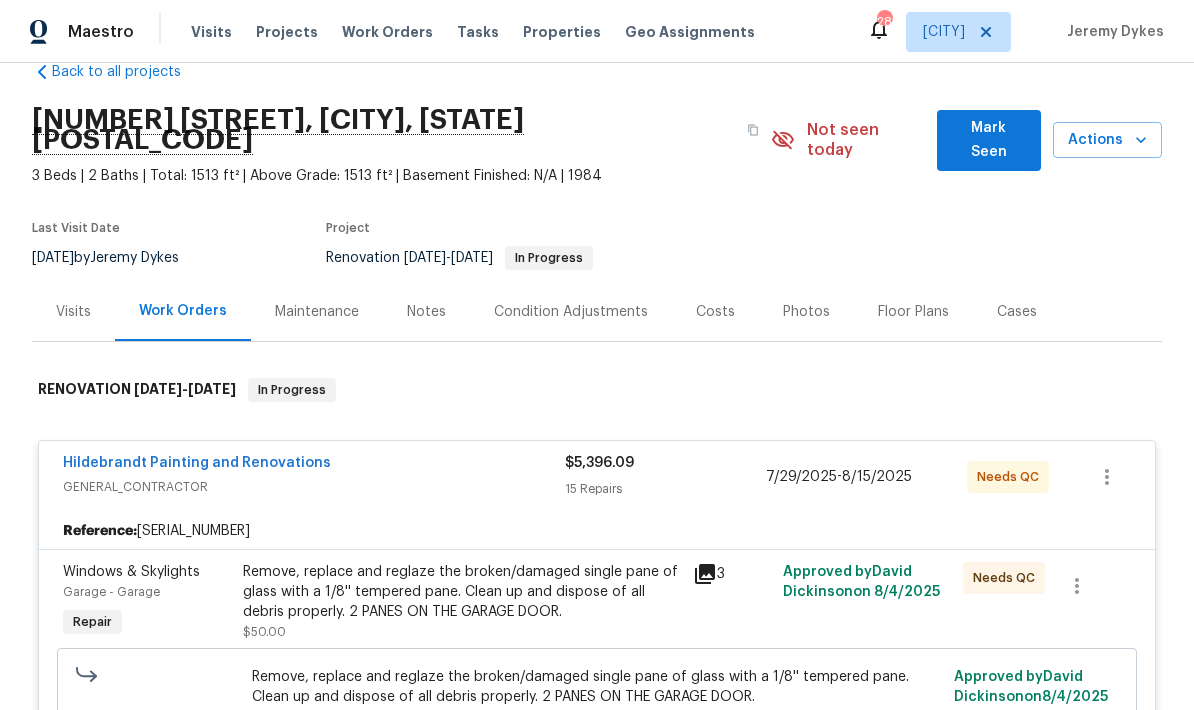 scroll, scrollTop: 33, scrollLeft: 0, axis: vertical 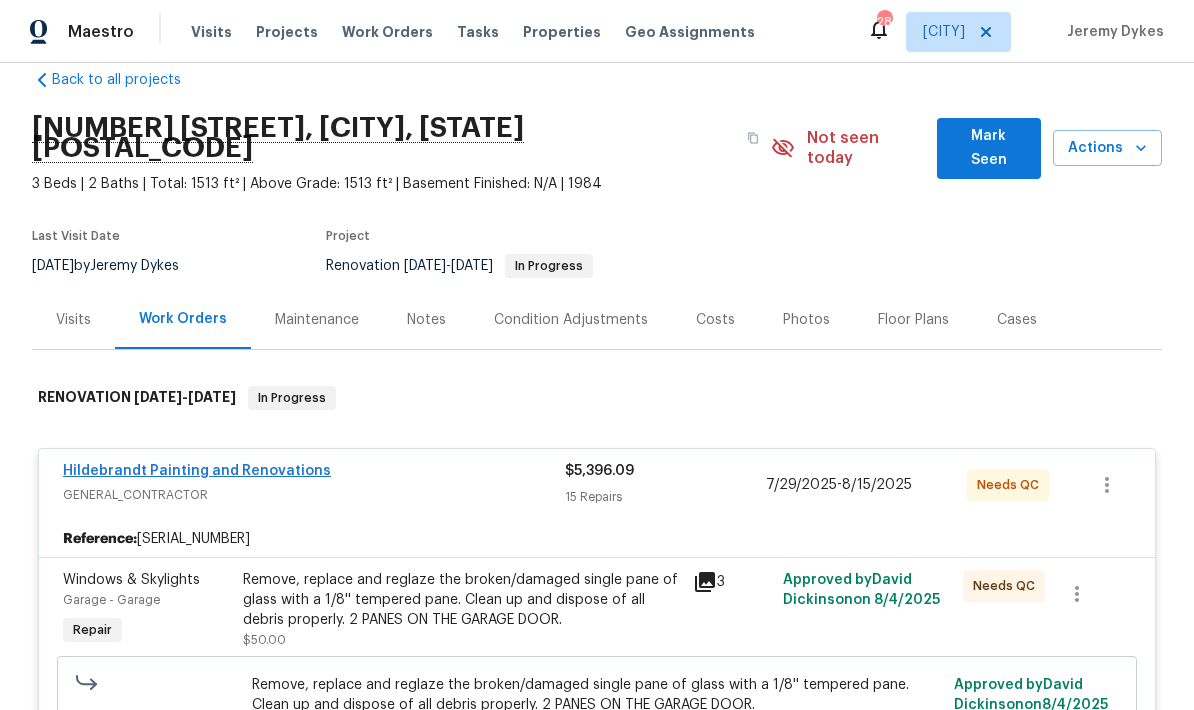 click on "Hildebrandt Painting and Renovations" at bounding box center [197, 471] 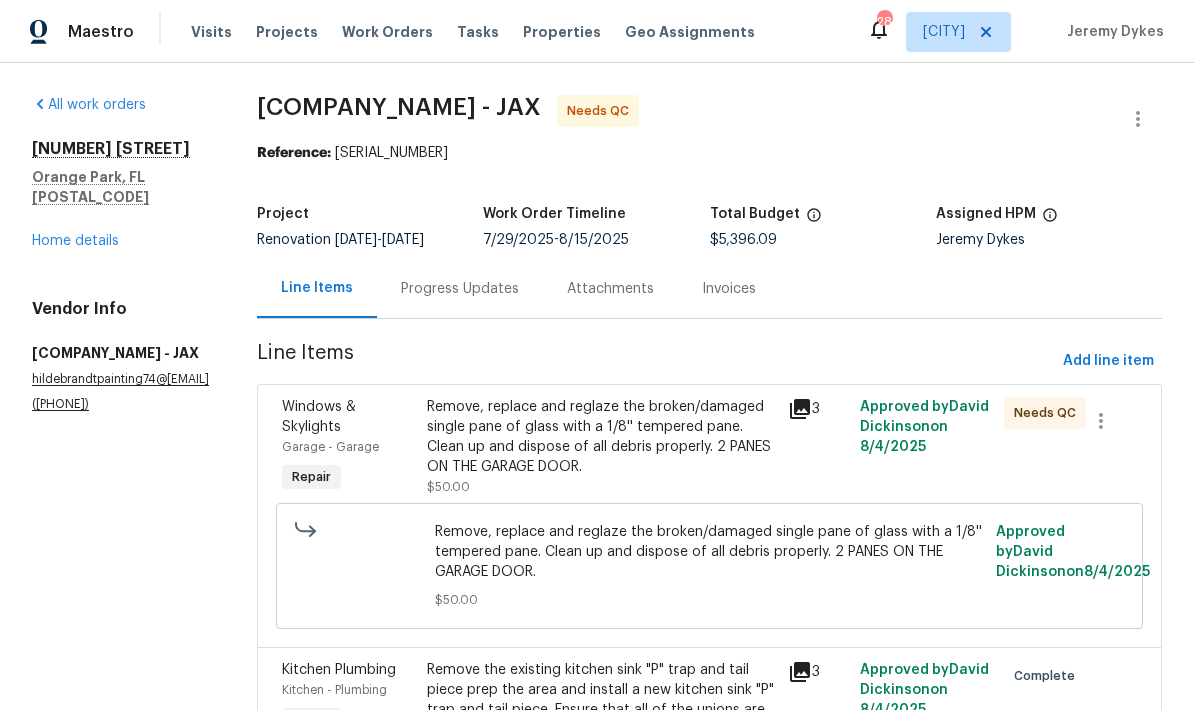 scroll, scrollTop: 0, scrollLeft: 0, axis: both 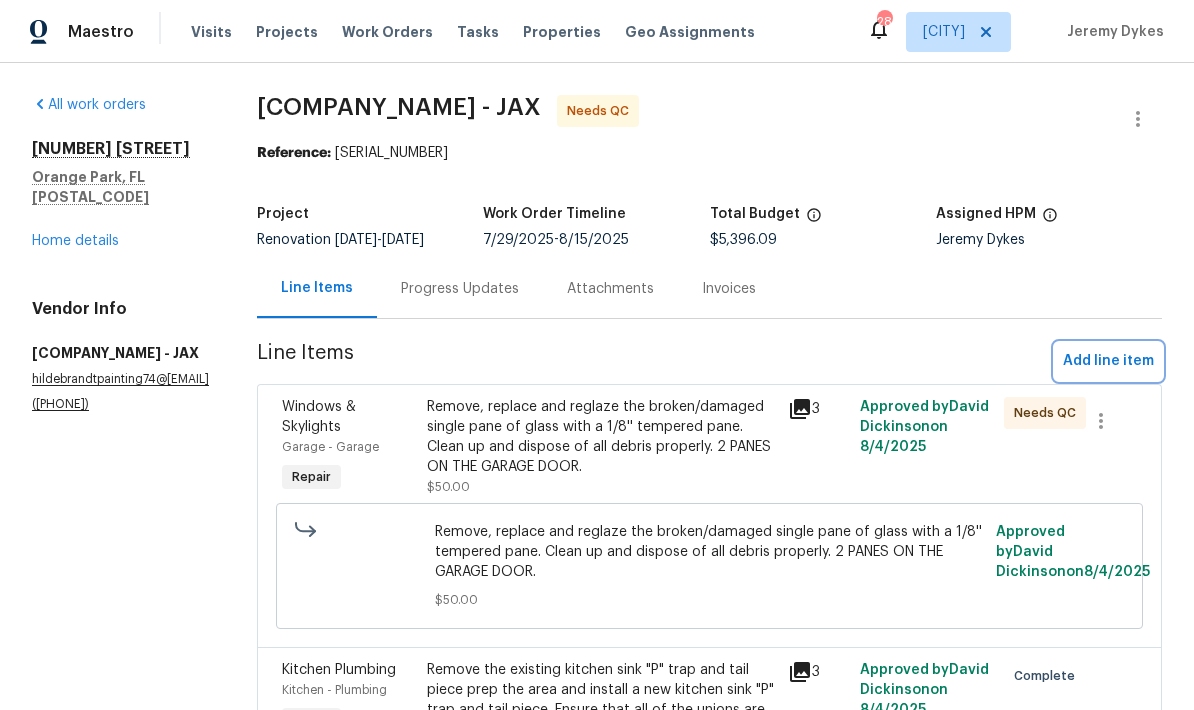 click on "Add line item" at bounding box center [1108, 361] 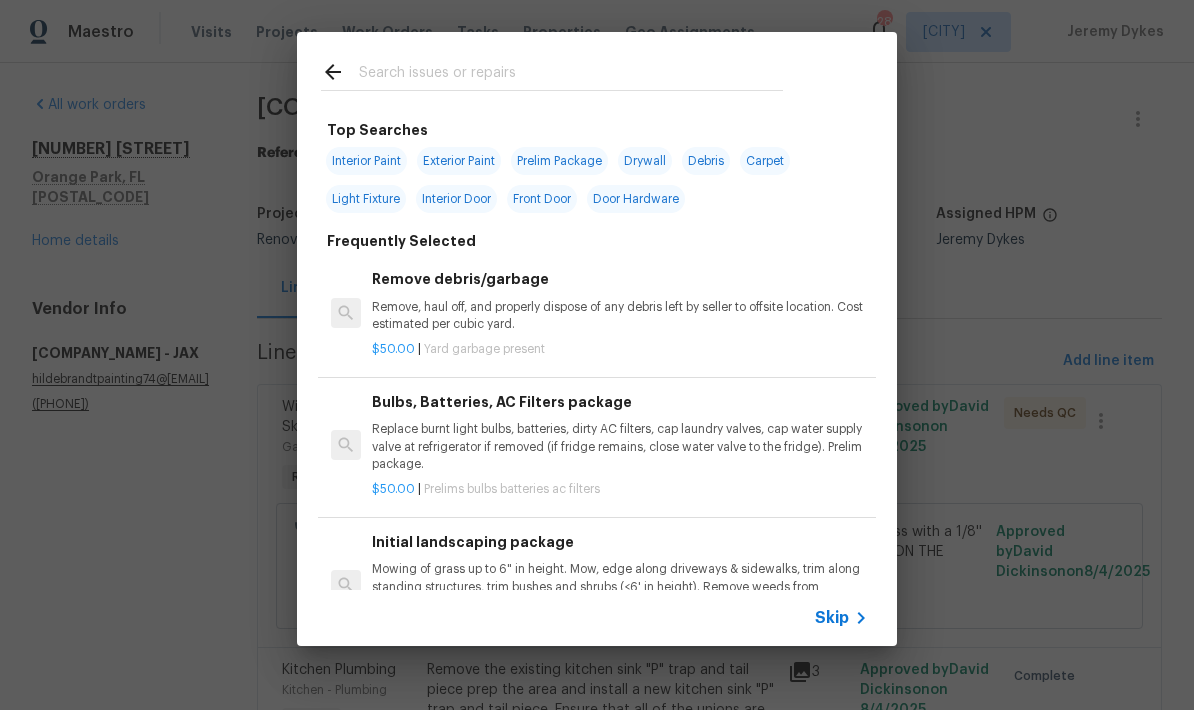 click at bounding box center [571, 75] 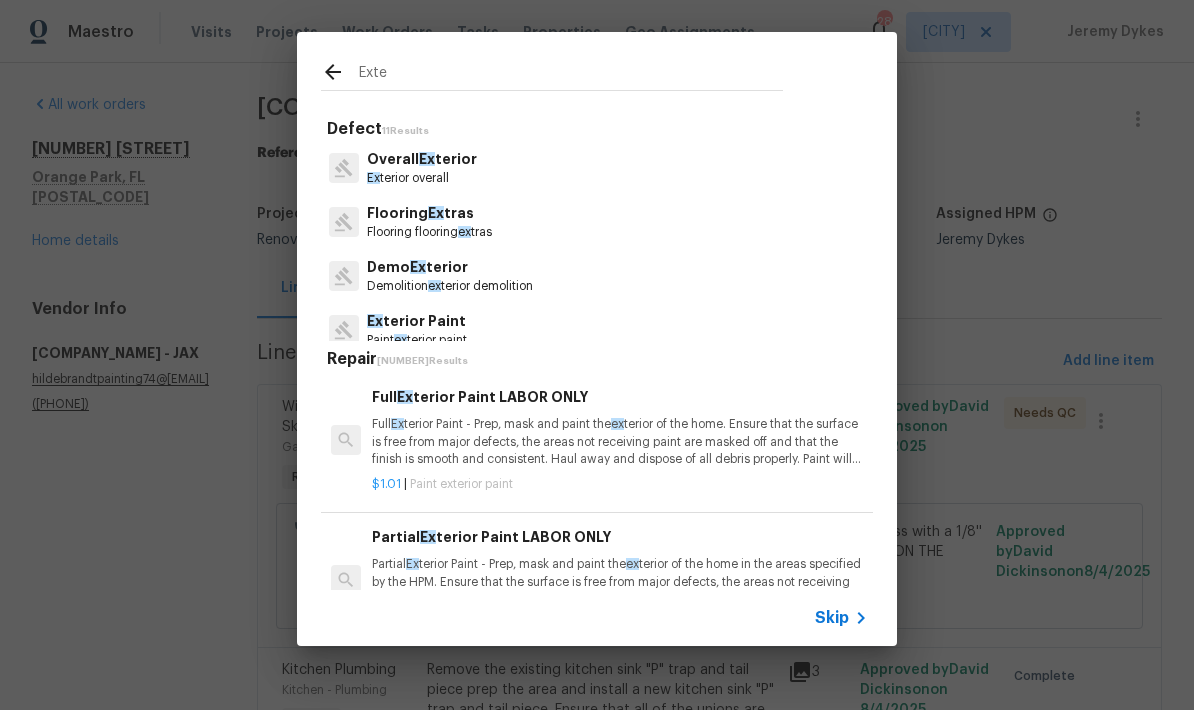 type on "Exter" 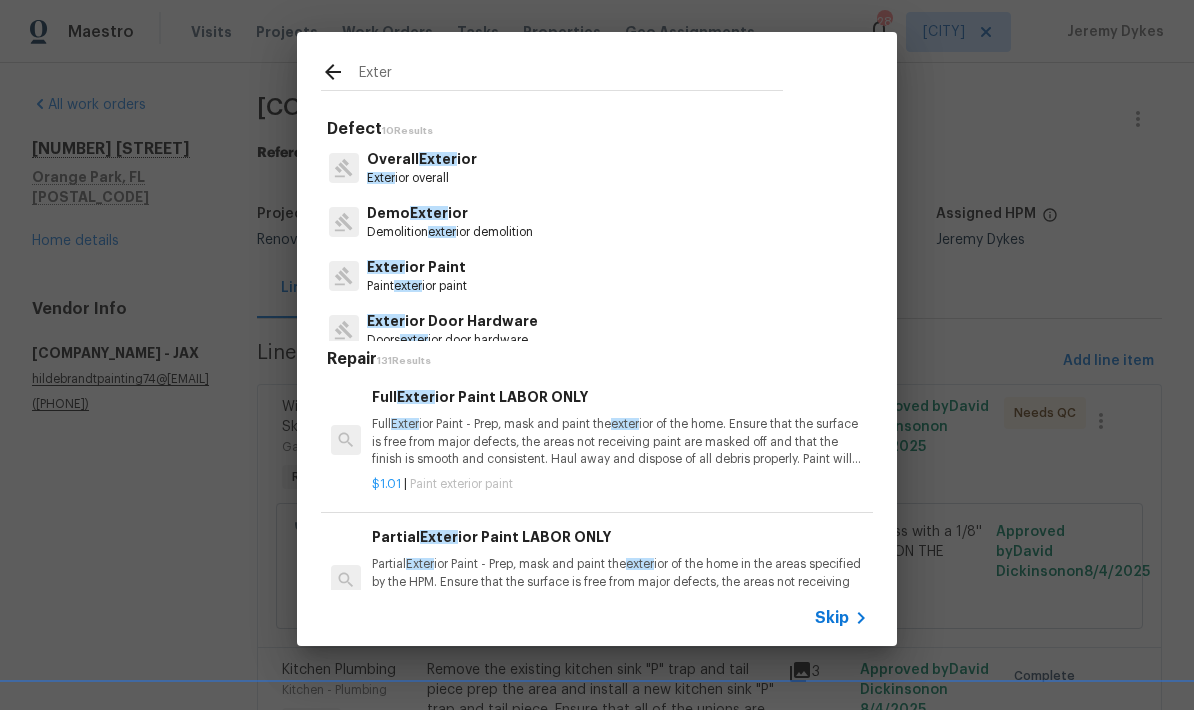 click on "exter" at bounding box center (408, 286) 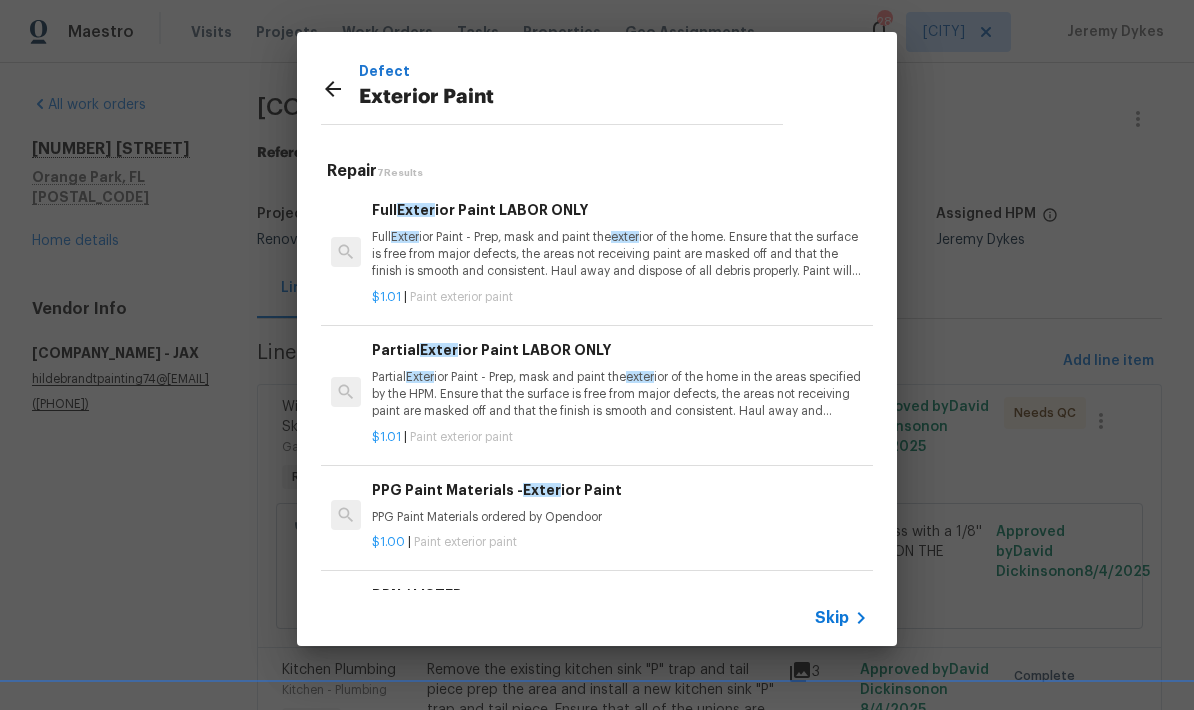 click on "Full  Exter ior Paint - Prep, mask and paint the  exter ior of the home. Ensure that the surface is free from major defects, the areas not receiving paint are masked off and that the finish is smooth and consistent. Haul away and dispose of all debris properly. Paint will be delivered onsite, Purchased by Opendoor." at bounding box center [620, 254] 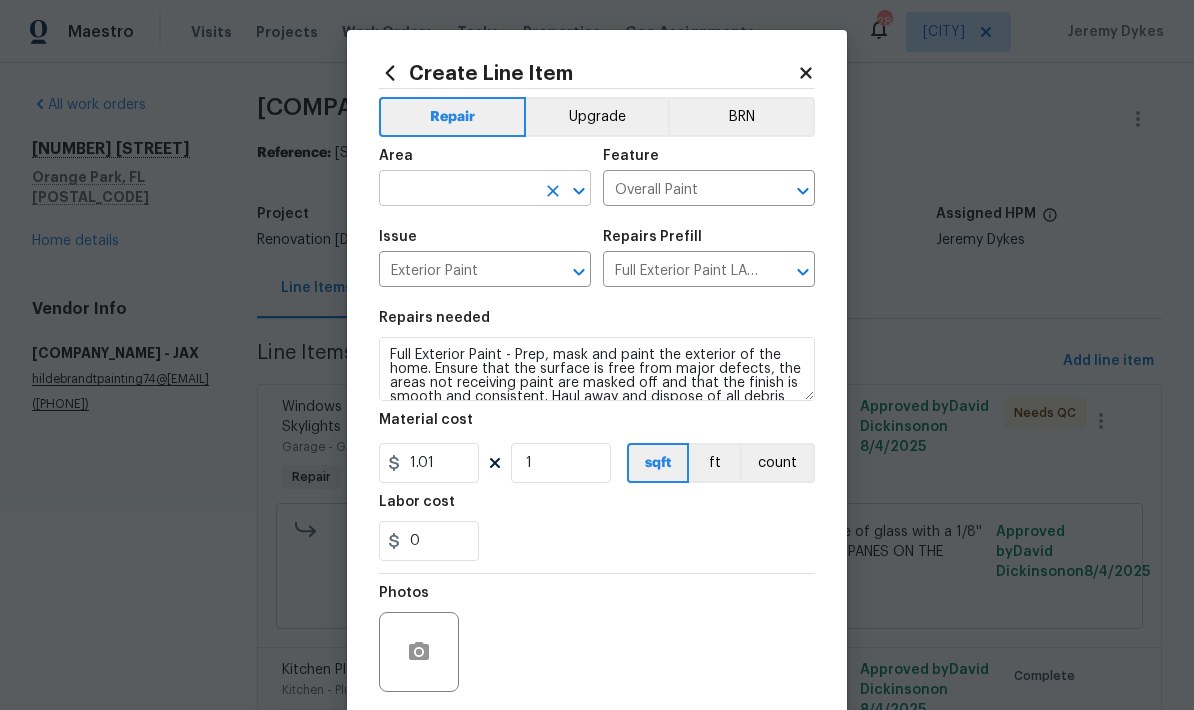 click at bounding box center [457, 190] 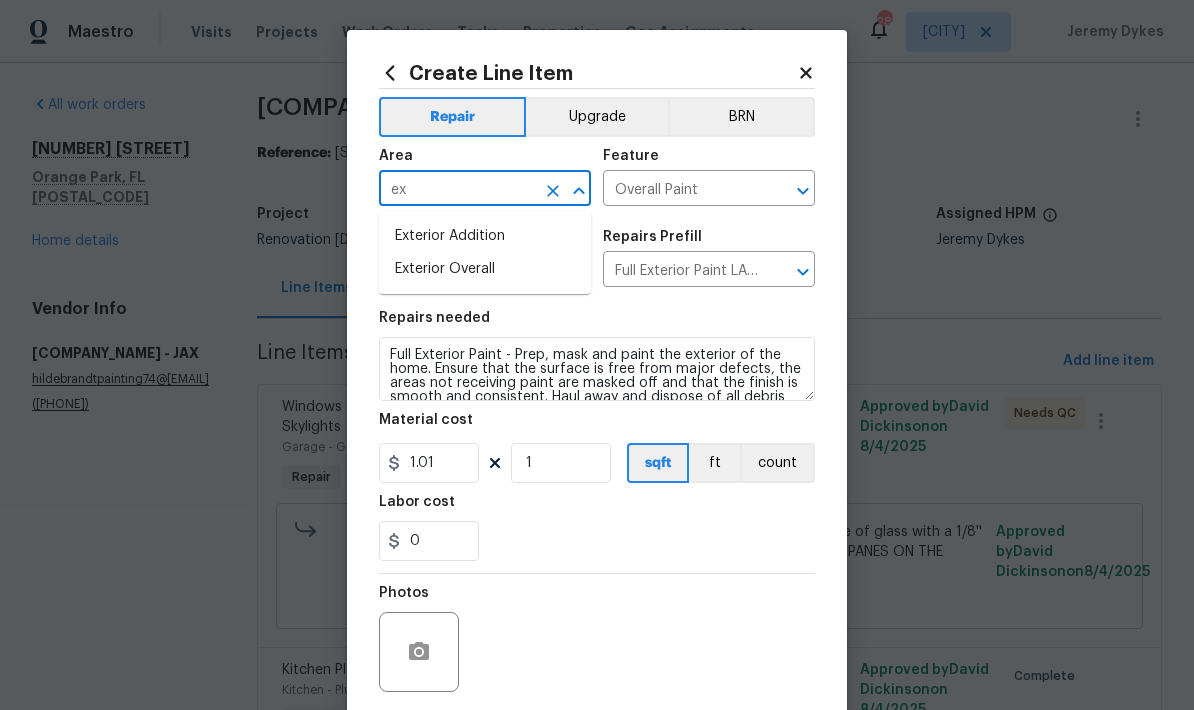 click on "Exterior Overall" at bounding box center (485, 269) 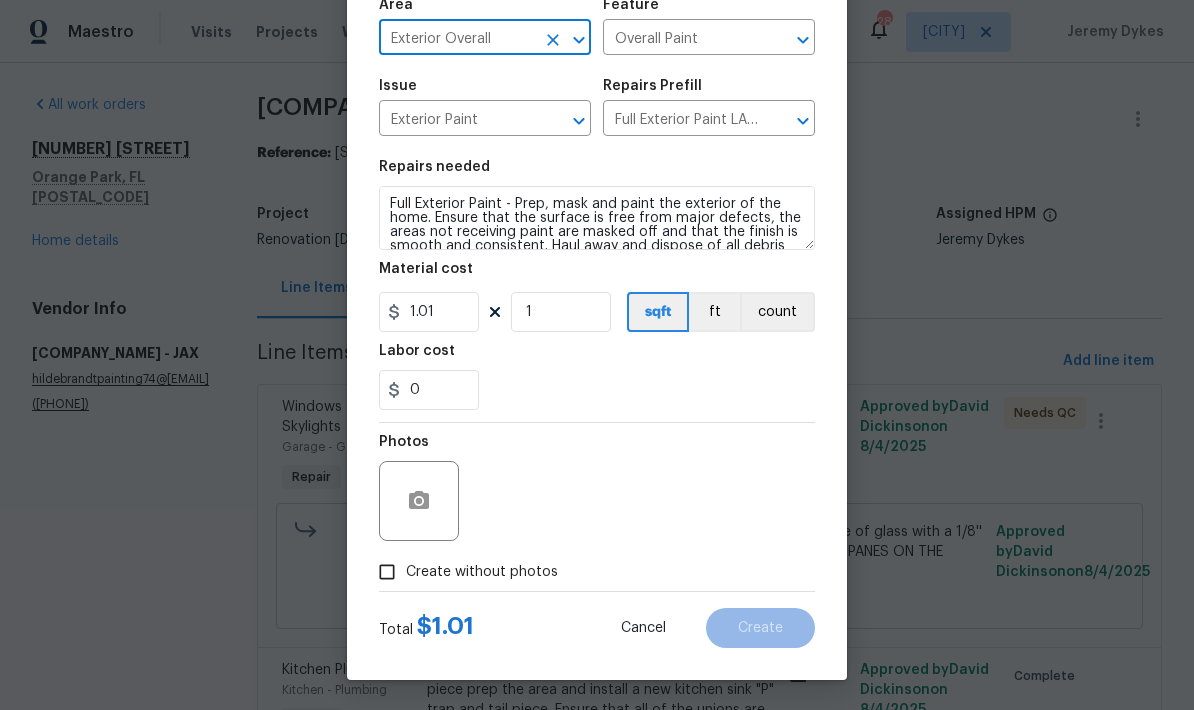 scroll, scrollTop: 155, scrollLeft: 0, axis: vertical 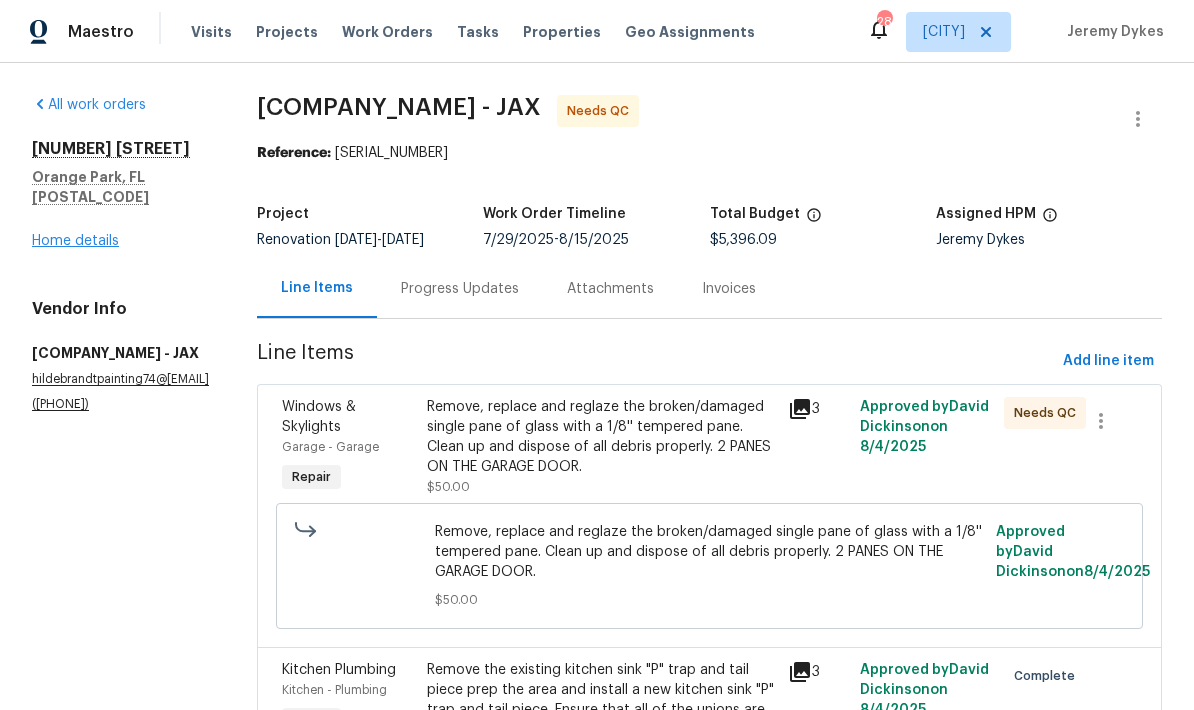 click on "Home details" at bounding box center (75, 241) 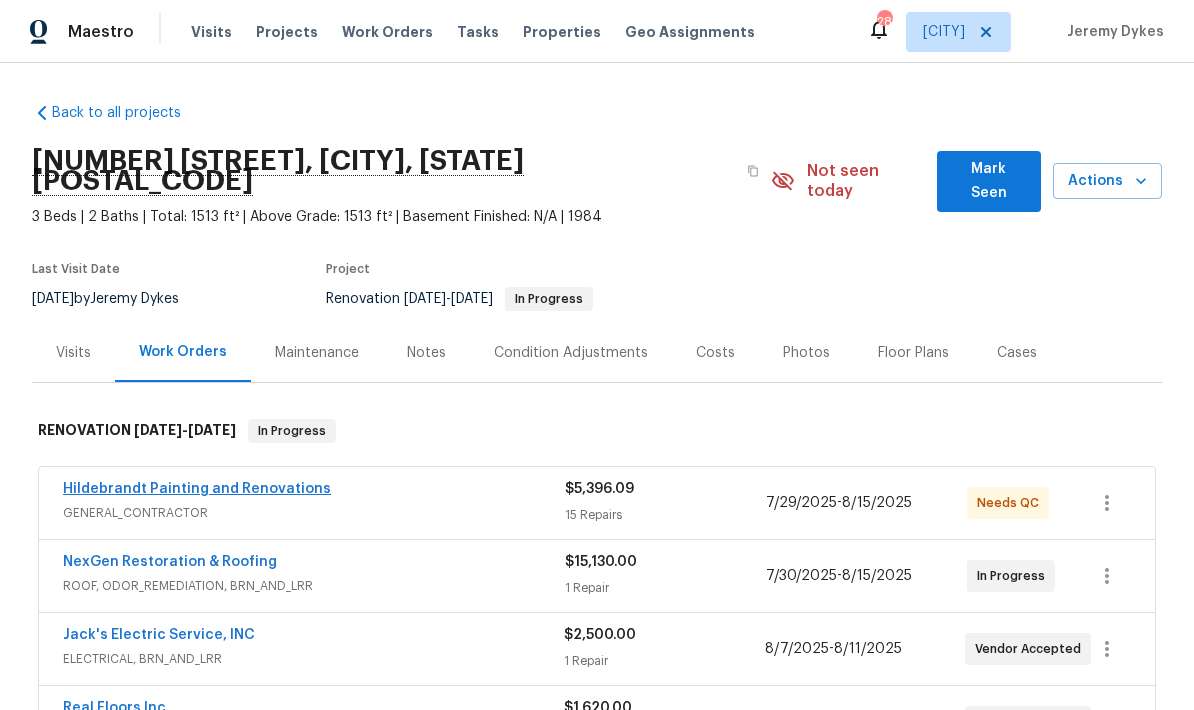 click on "Hildebrandt Painting and Renovations" at bounding box center (197, 489) 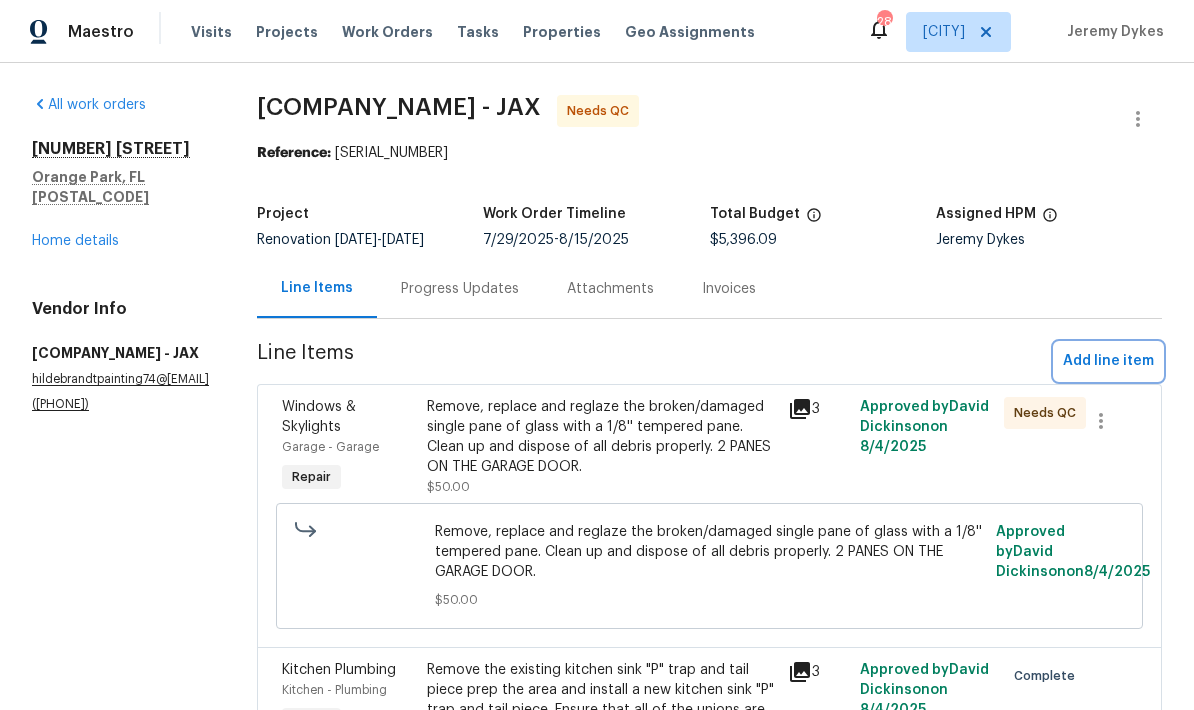 click on "Add line item" at bounding box center (1108, 361) 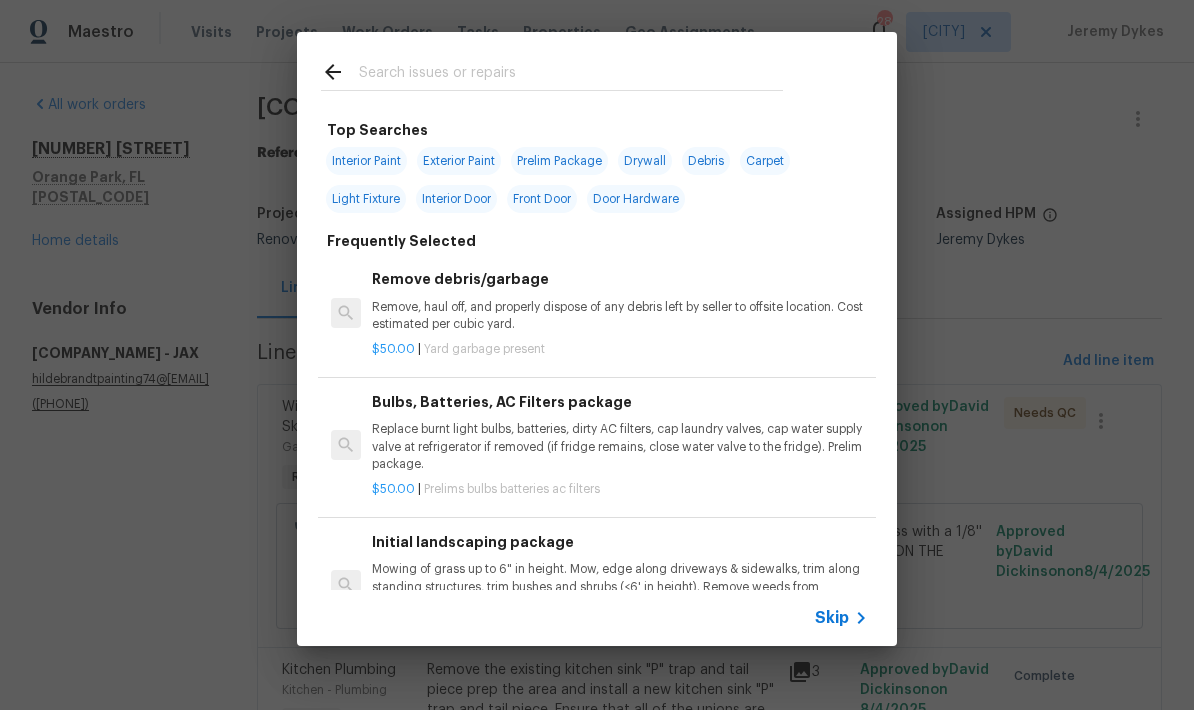 click on "Exterior Paint" at bounding box center (459, 161) 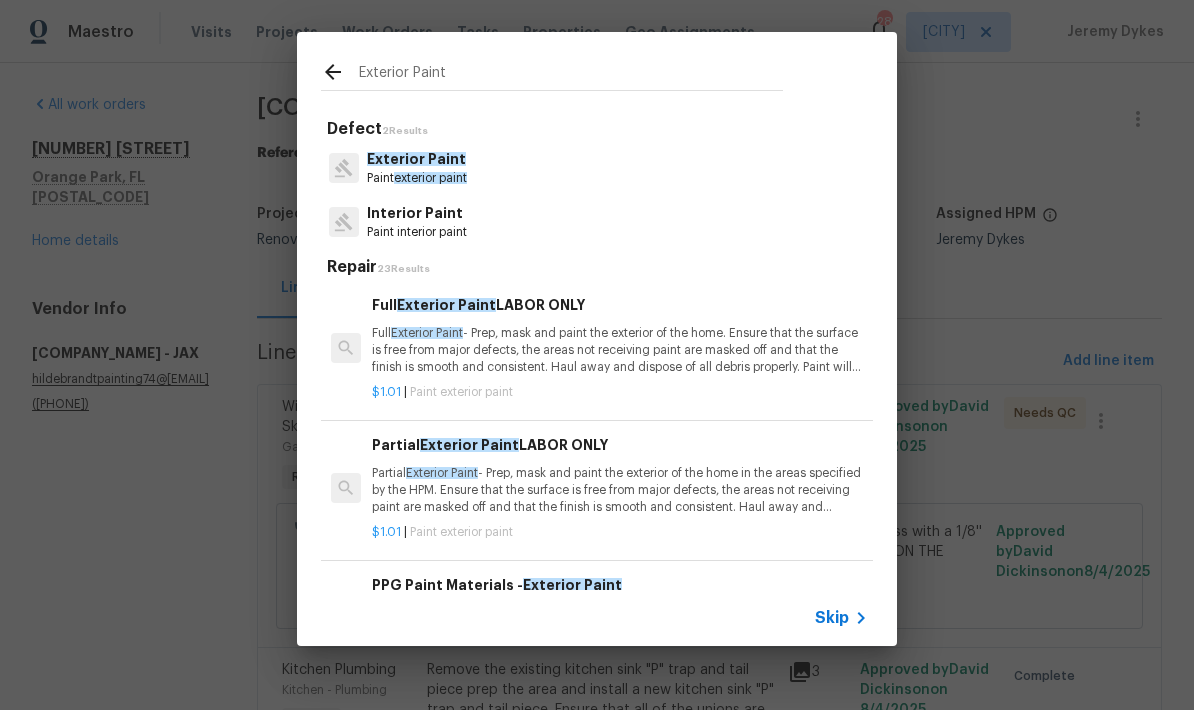 click on "$1.01   |   Paint exterior paint" at bounding box center [620, 388] 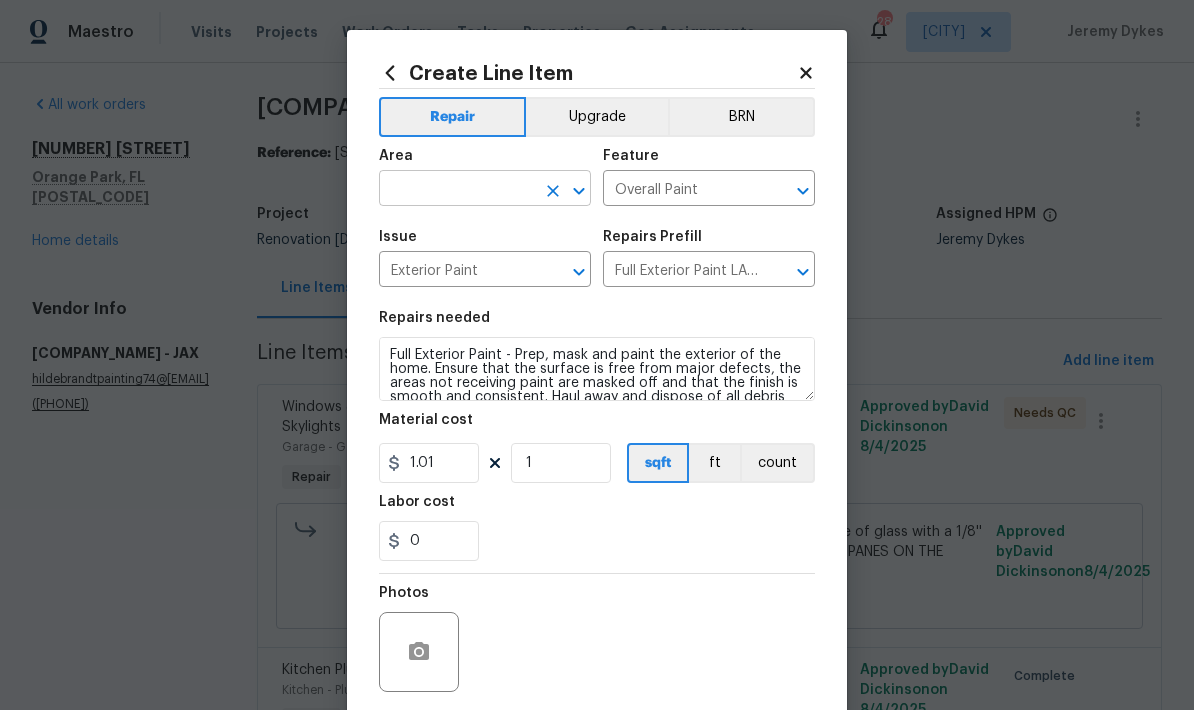 click at bounding box center (457, 190) 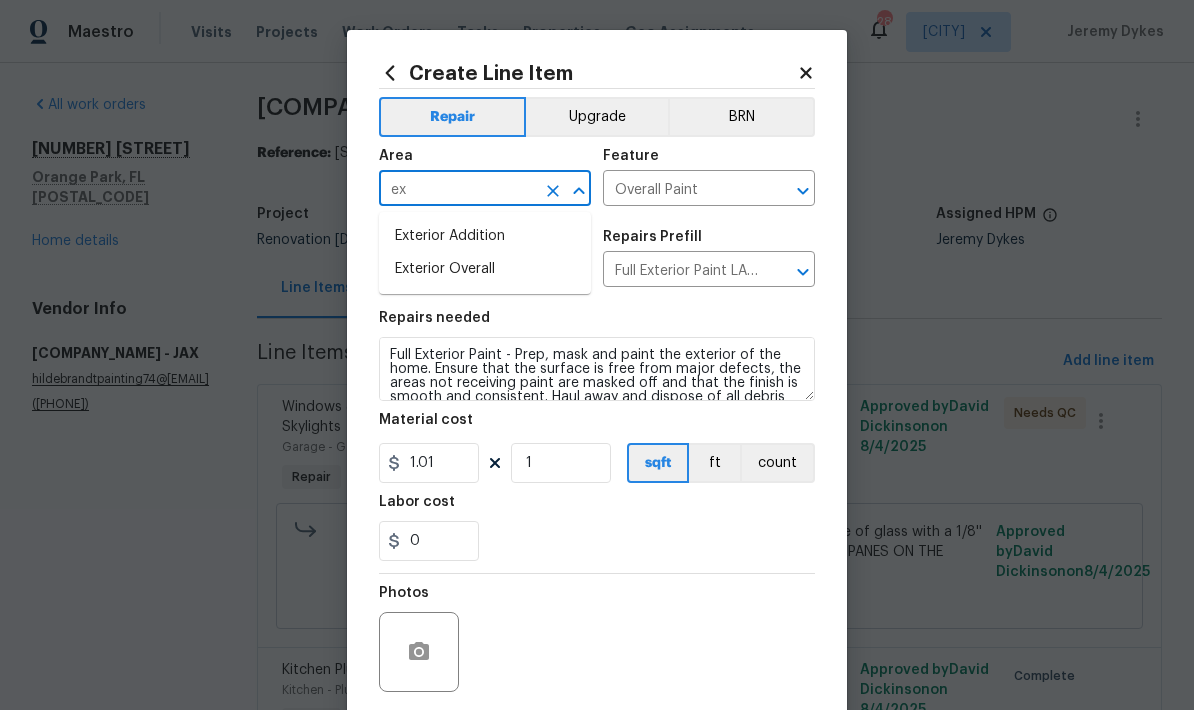 click on "Exterior Overall" at bounding box center (485, 269) 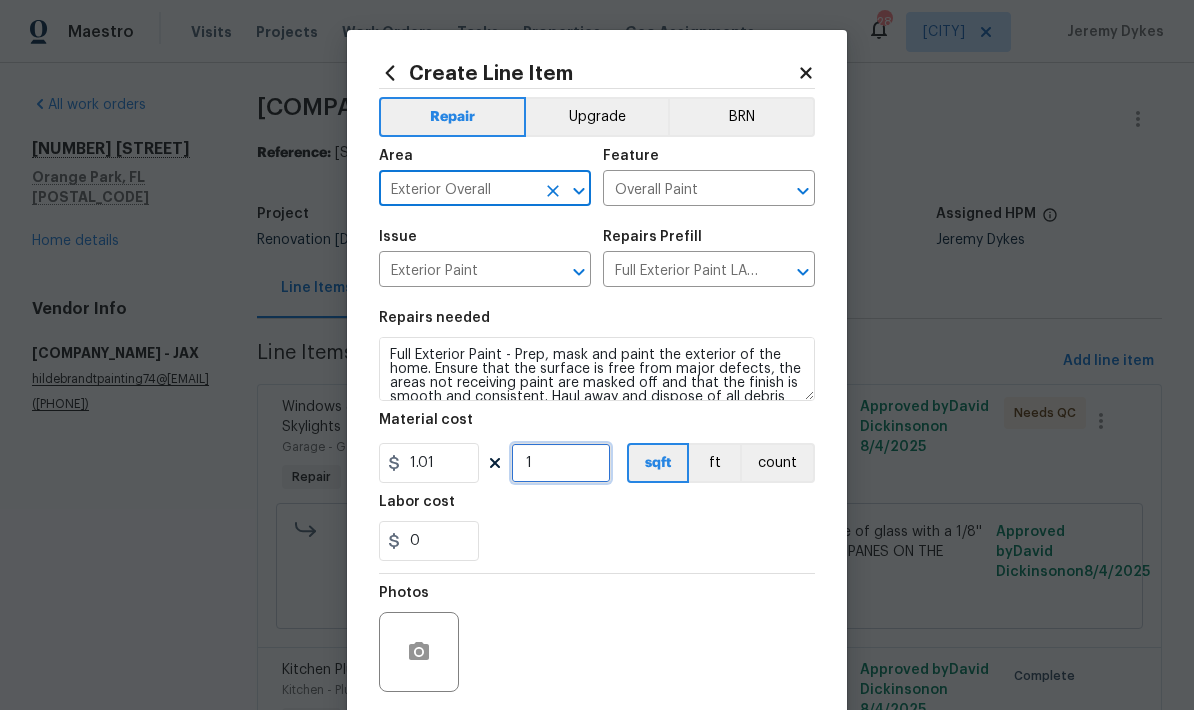 click on "1" at bounding box center [561, 463] 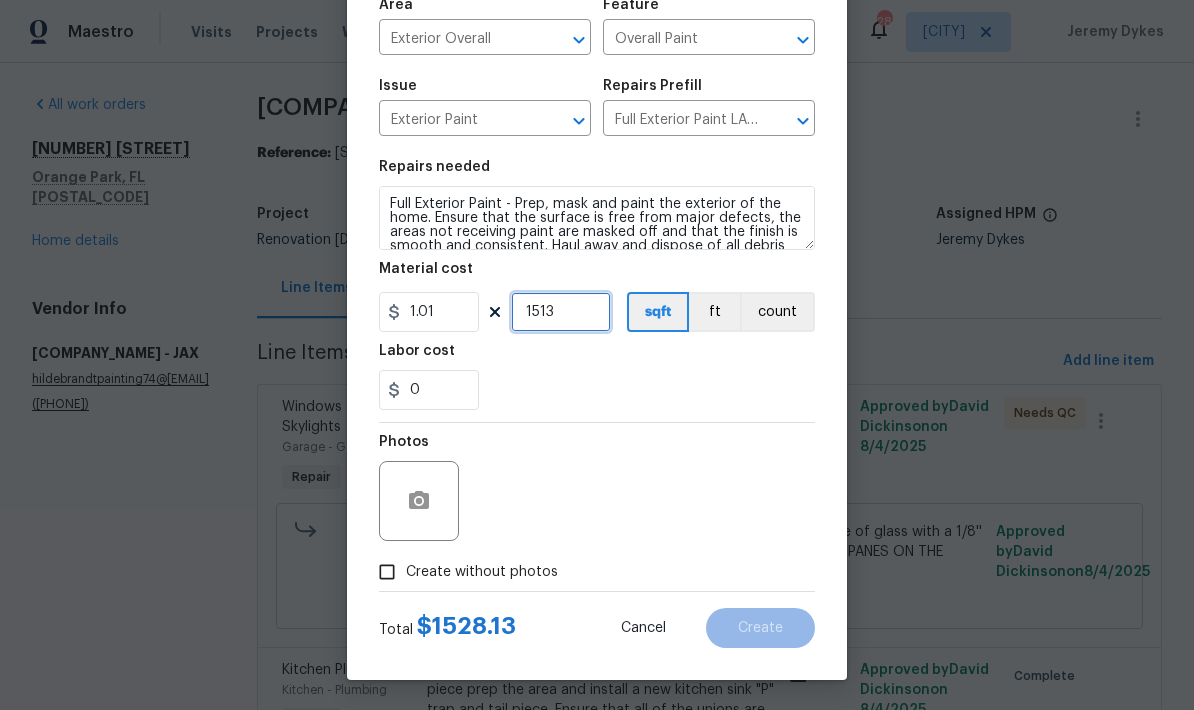 scroll, scrollTop: 155, scrollLeft: 0, axis: vertical 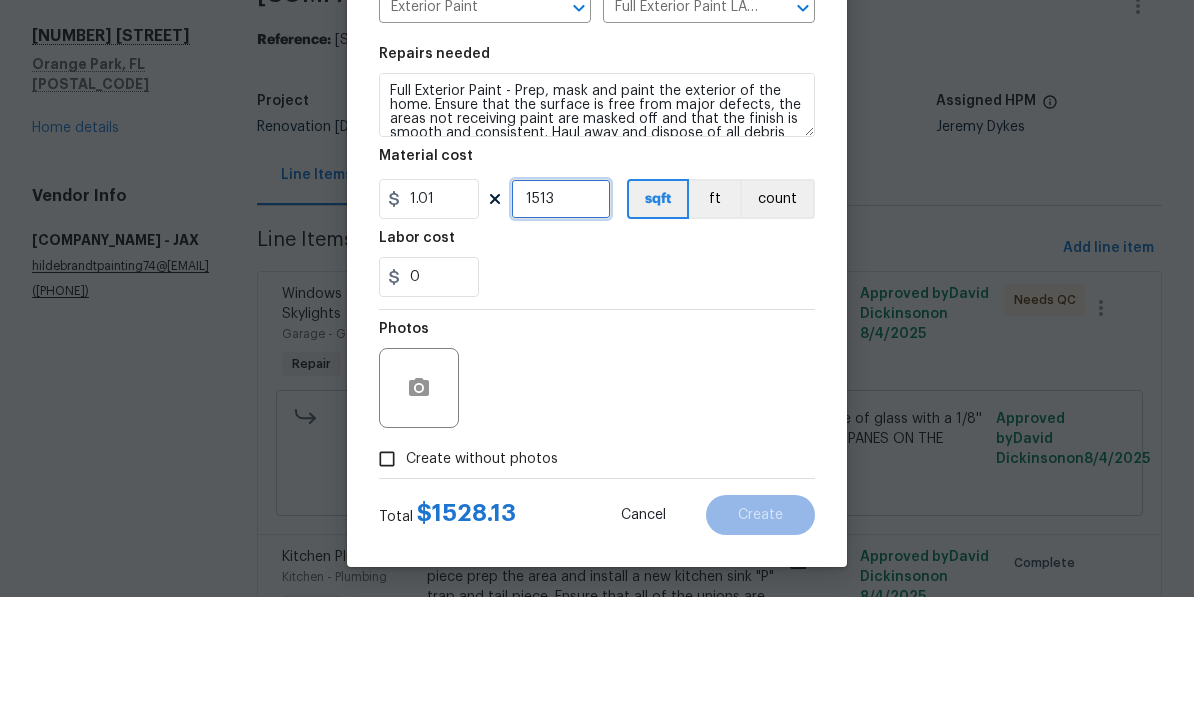 type on "1513" 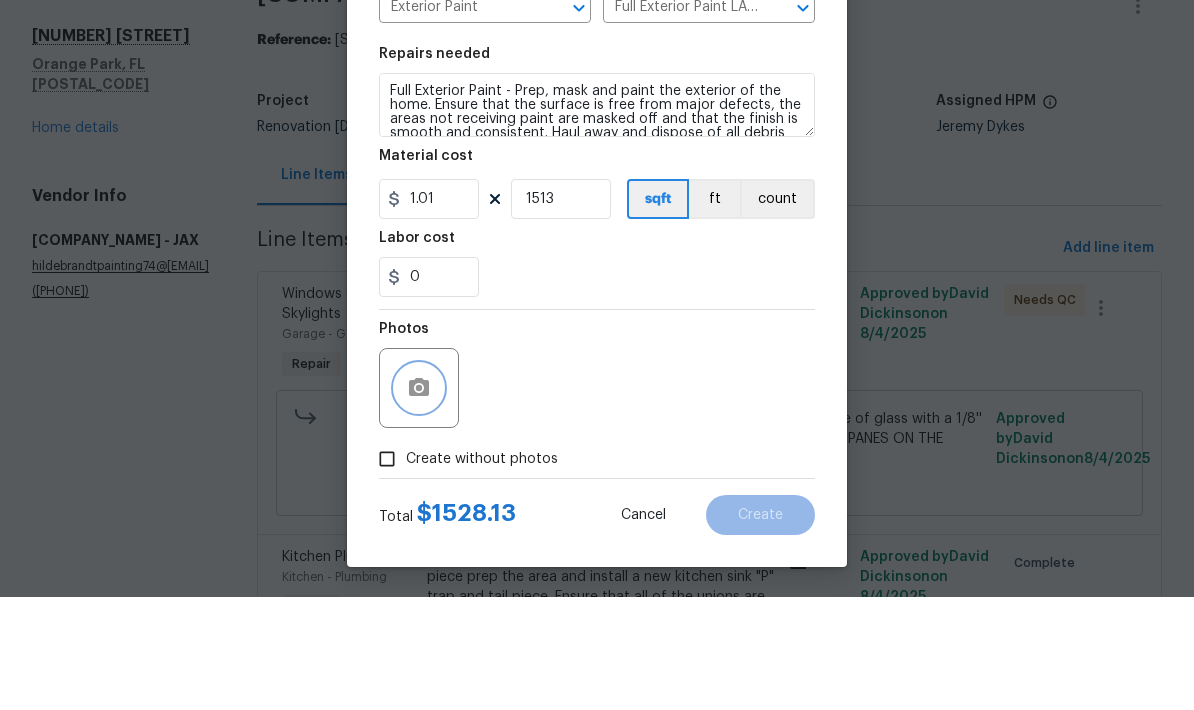 click 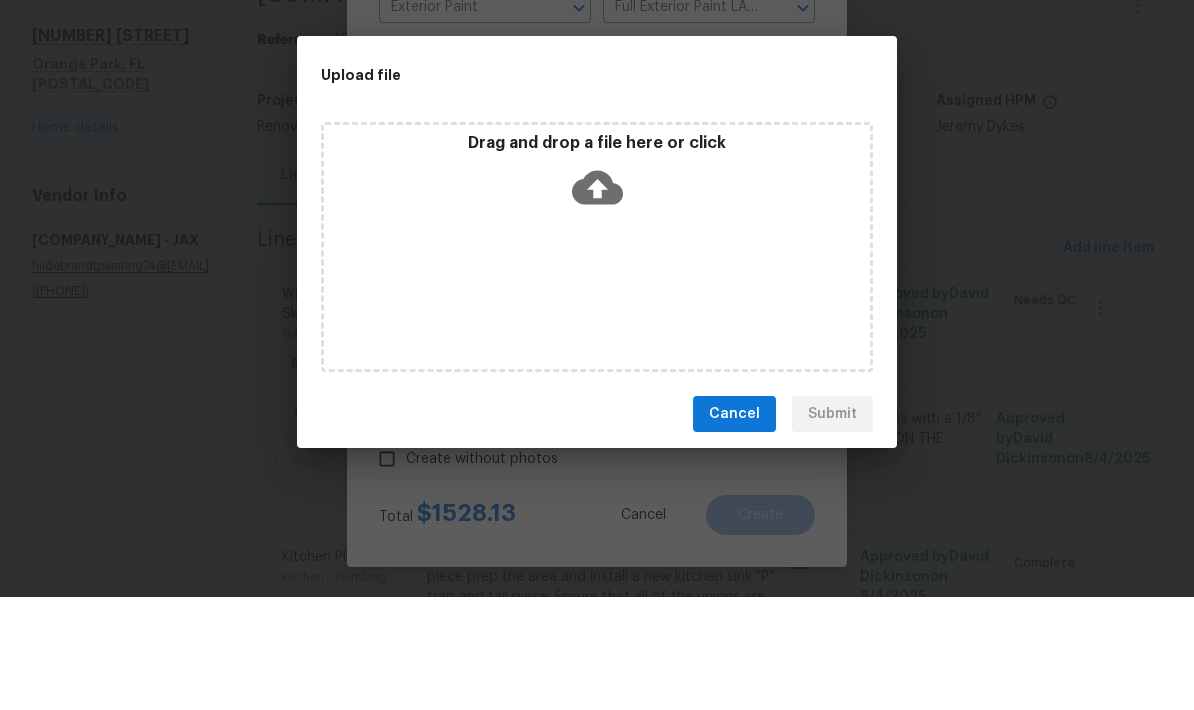 scroll, scrollTop: 80, scrollLeft: 0, axis: vertical 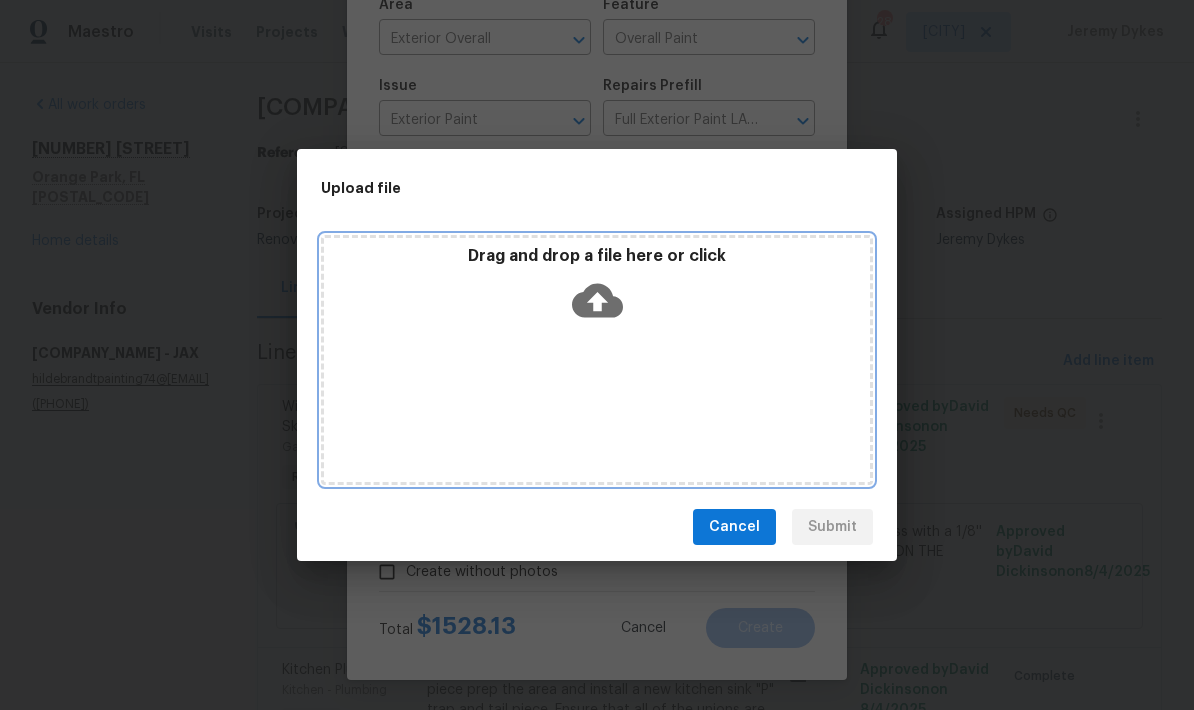 click 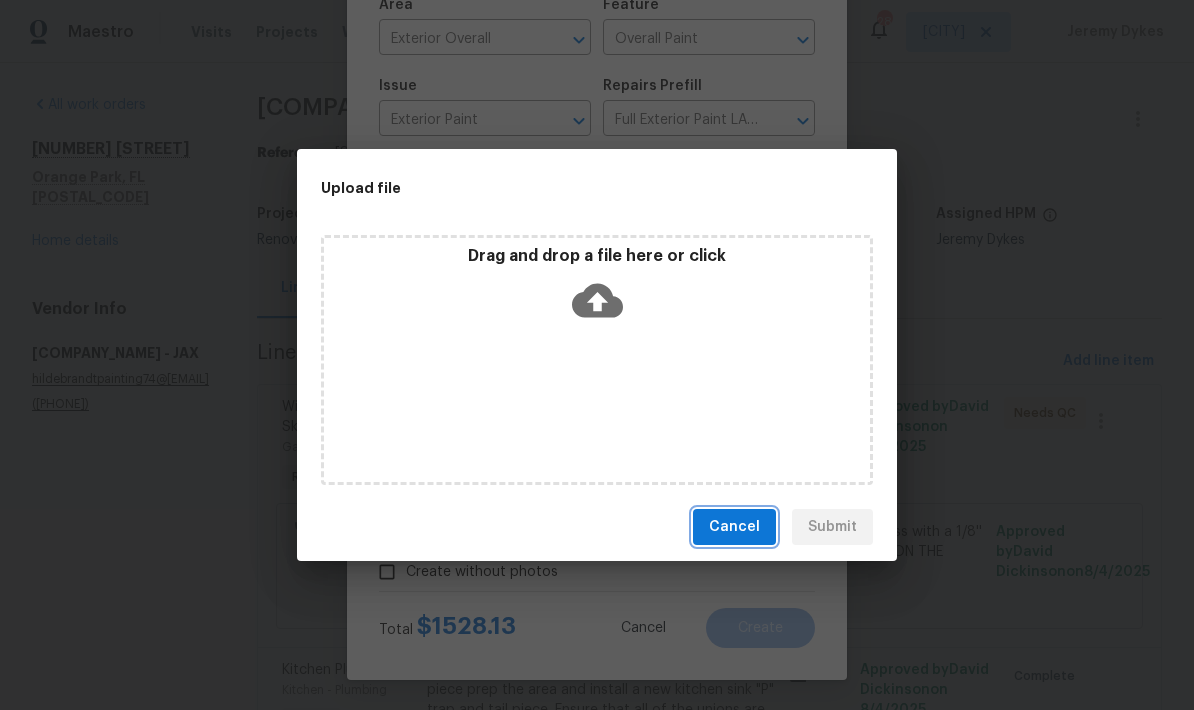 click on "Cancel" at bounding box center (734, 527) 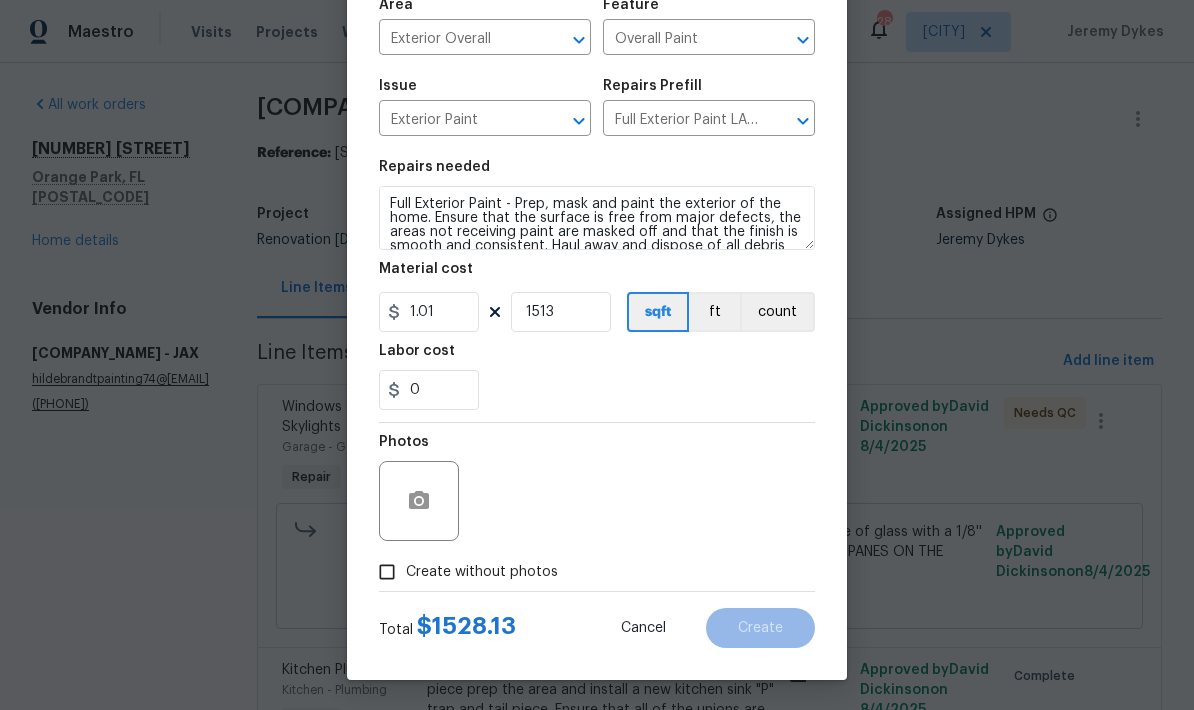 click on "Create without photos" at bounding box center [387, 572] 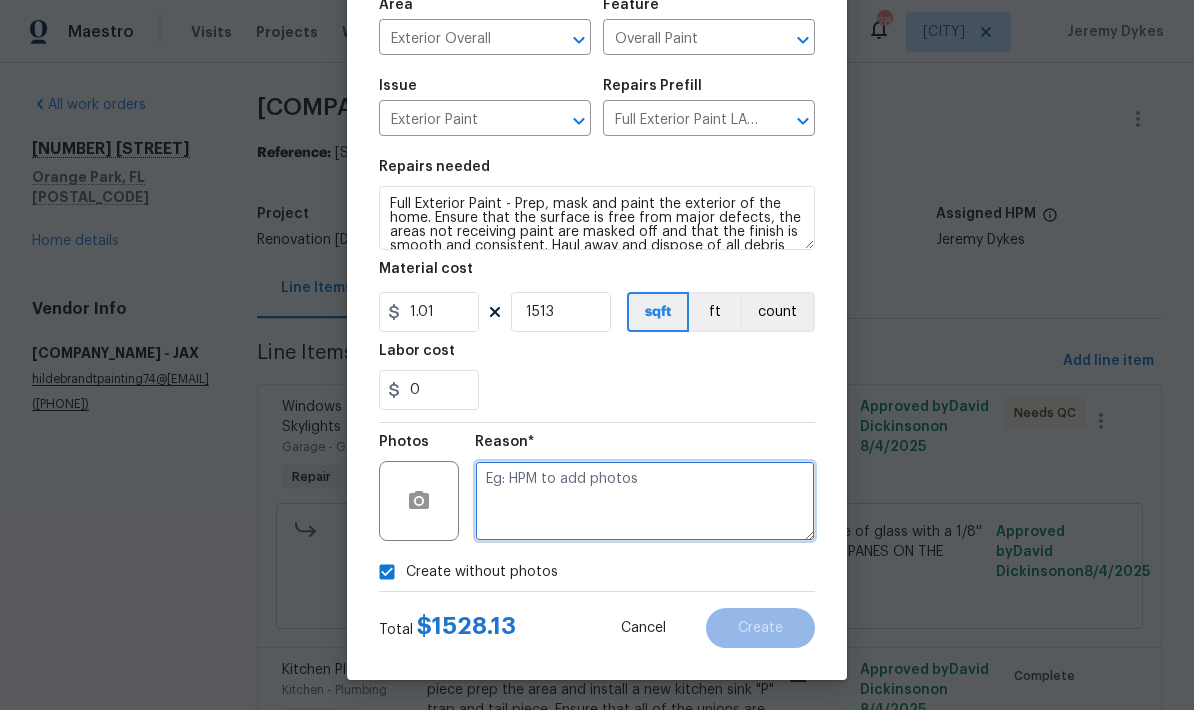 click at bounding box center (645, 501) 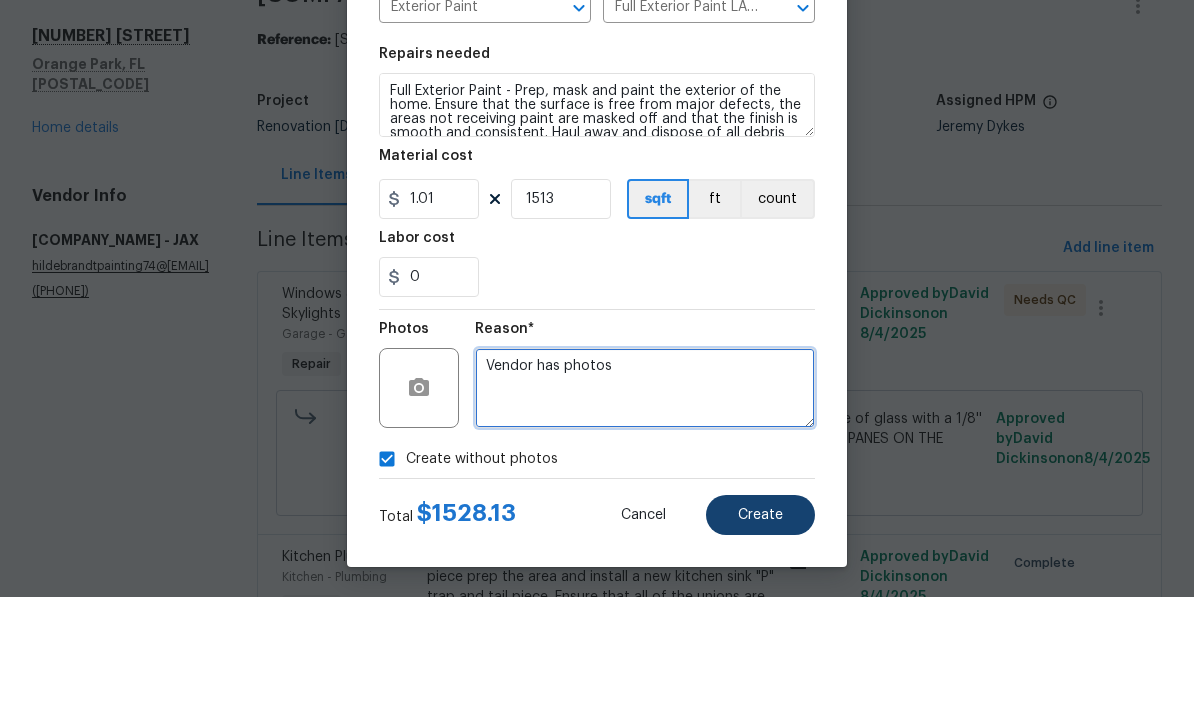 type on "Vendor has photos" 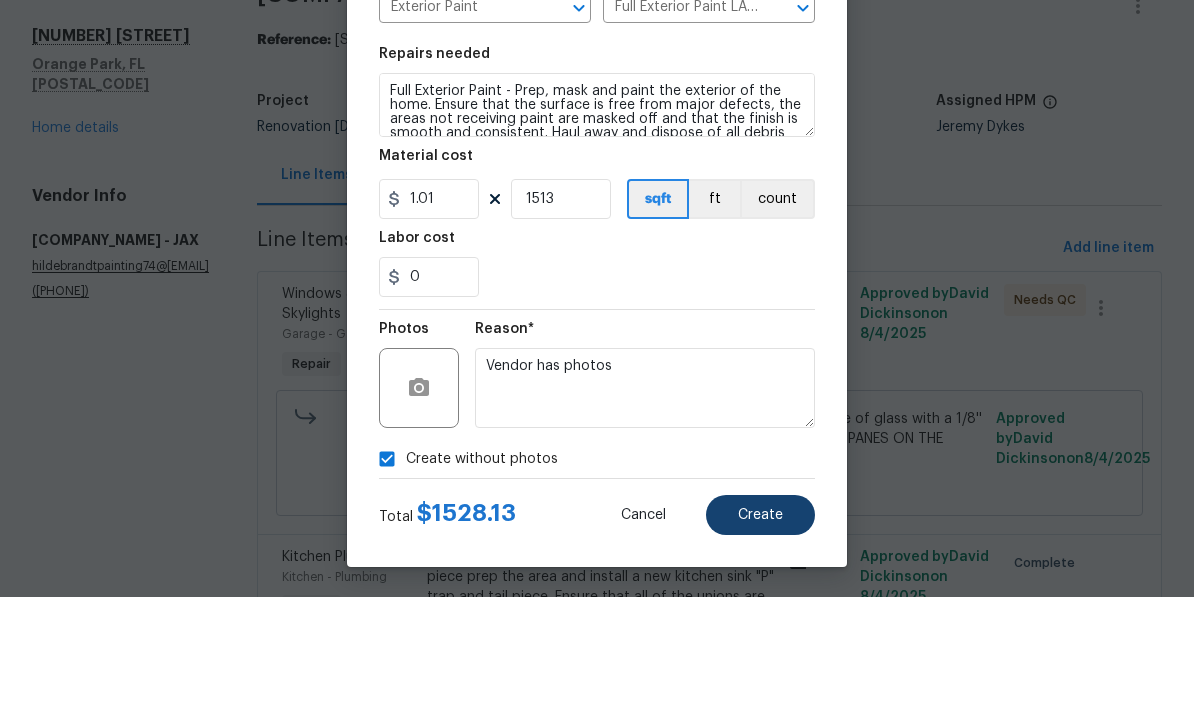 click on "Create" at bounding box center (760, 628) 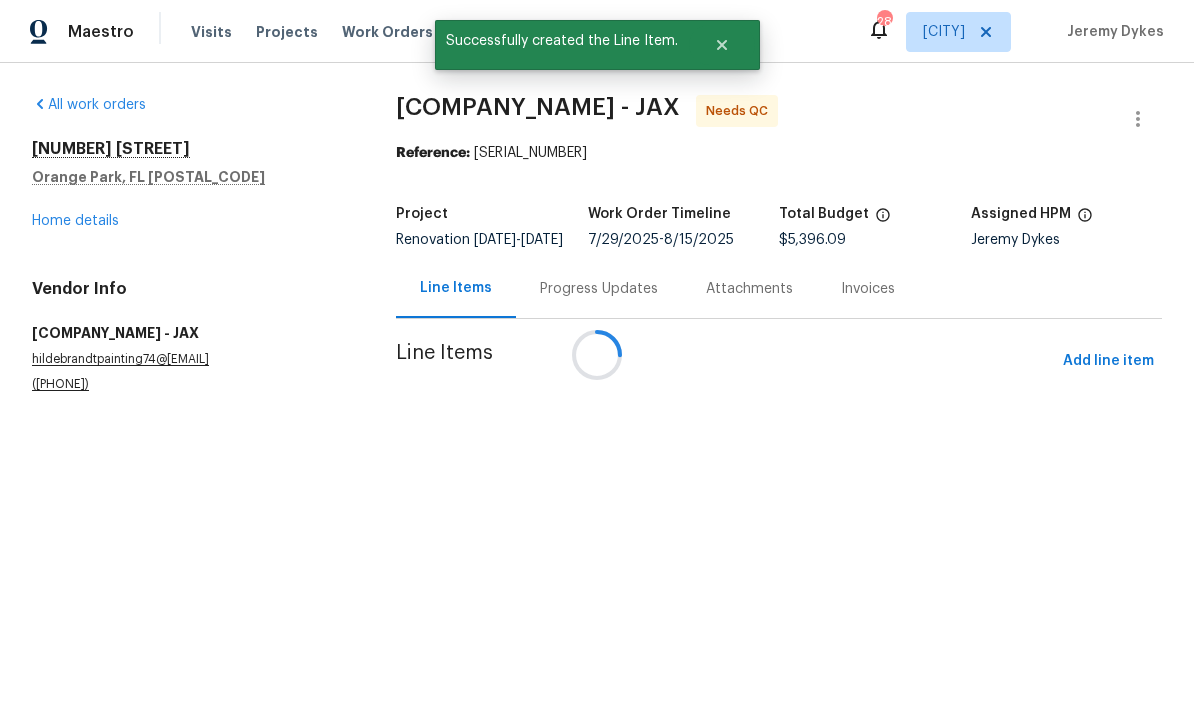 scroll, scrollTop: 0, scrollLeft: 0, axis: both 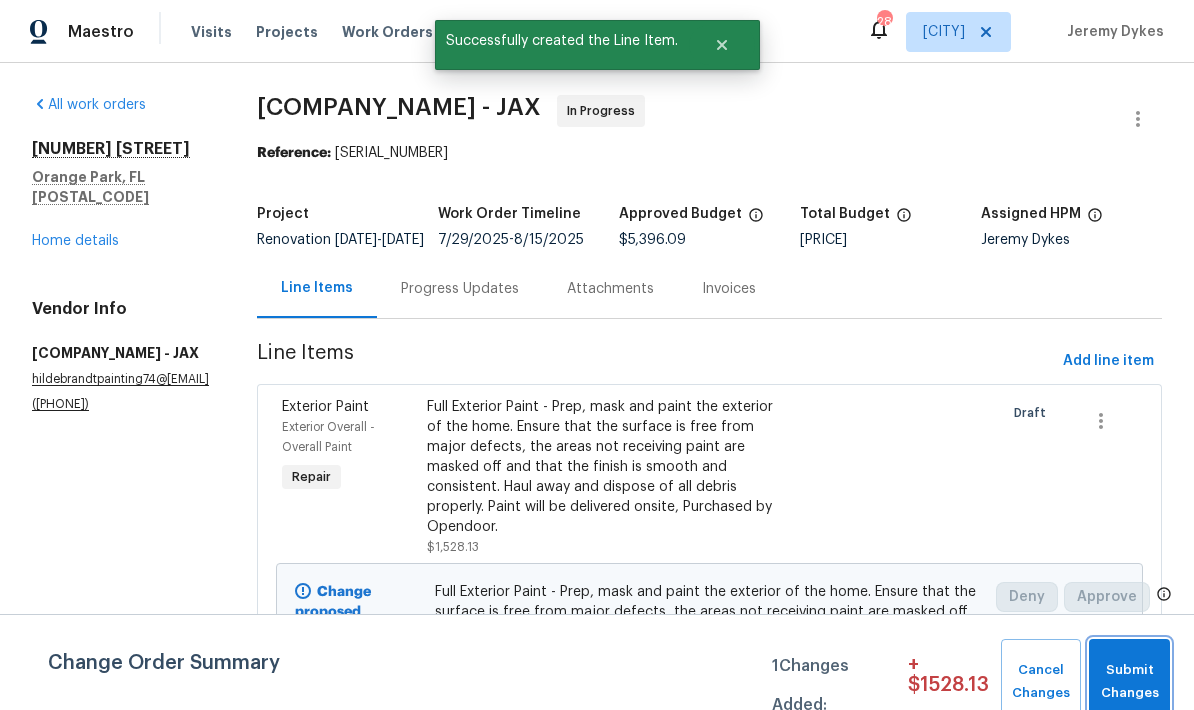 click on "Submit Changes" at bounding box center [1129, 682] 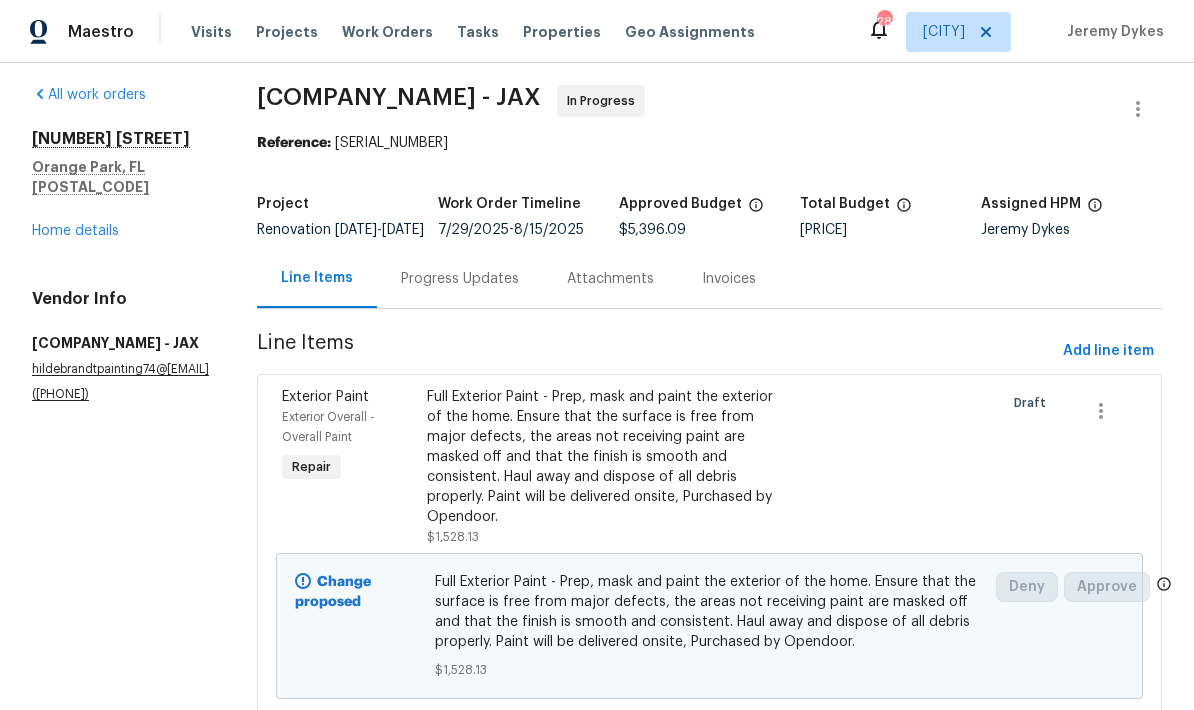 scroll, scrollTop: 5, scrollLeft: 0, axis: vertical 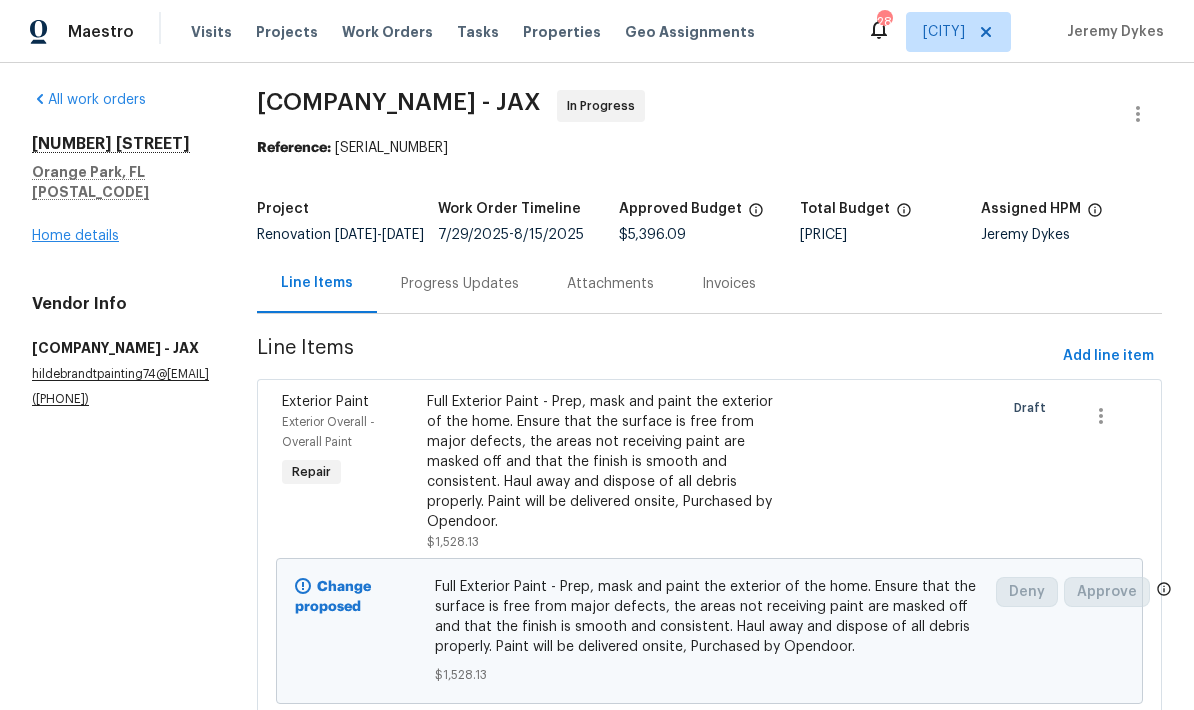click on "Home details" at bounding box center [75, 236] 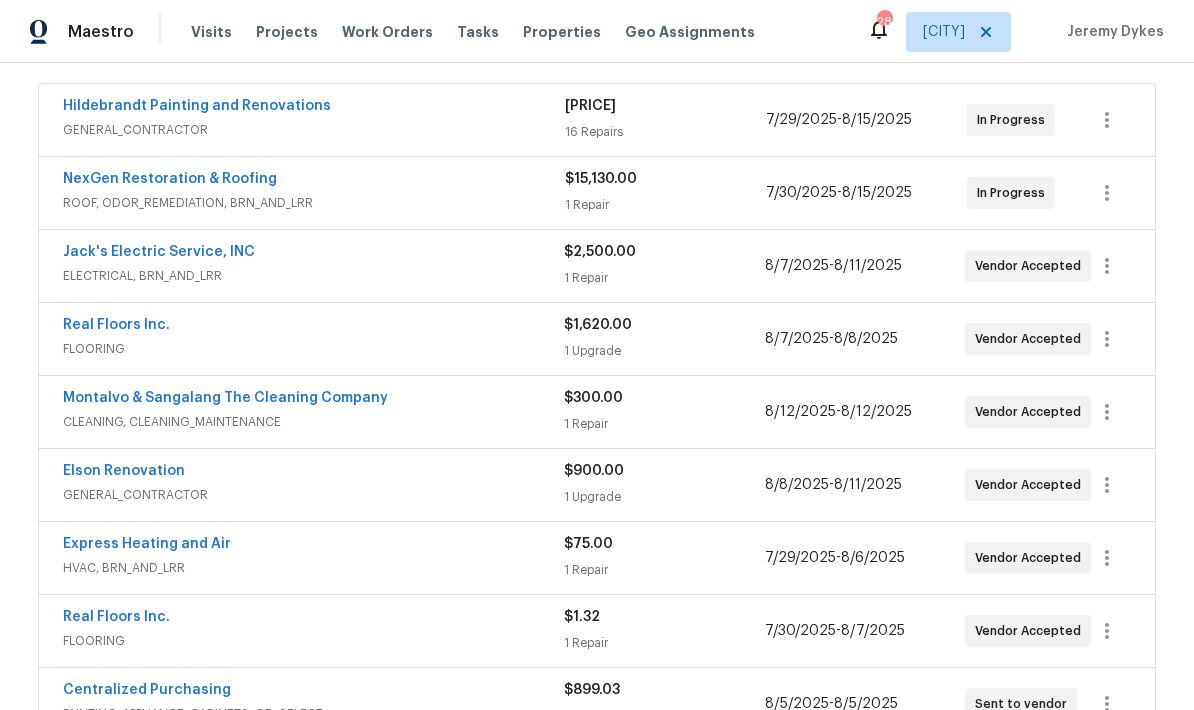 scroll, scrollTop: 385, scrollLeft: 0, axis: vertical 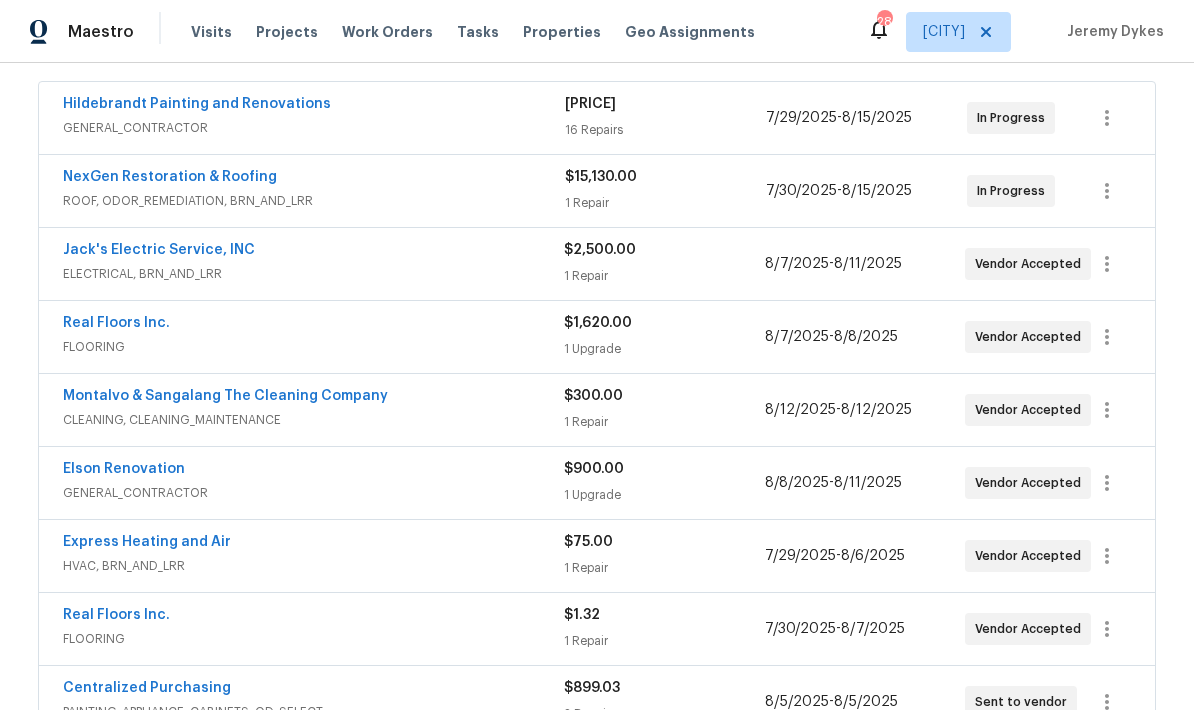 click on "GENERAL_CONTRACTOR" at bounding box center (313, 493) 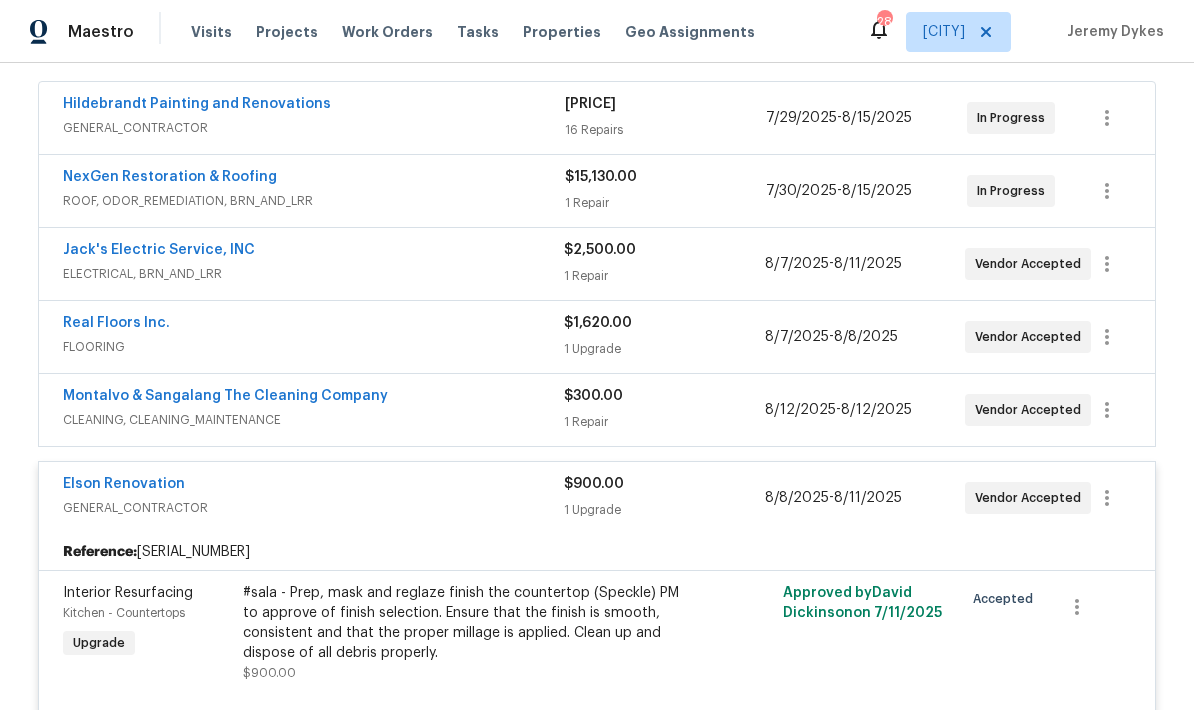 click on "#sala - Prep, mask and reglaze finish the countertop (Speckle) PM to approve of finish selection. Ensure that the finish is smooth, consistent and that the proper millage is applied. Clean up and dispose of all debris properly." at bounding box center (462, 623) 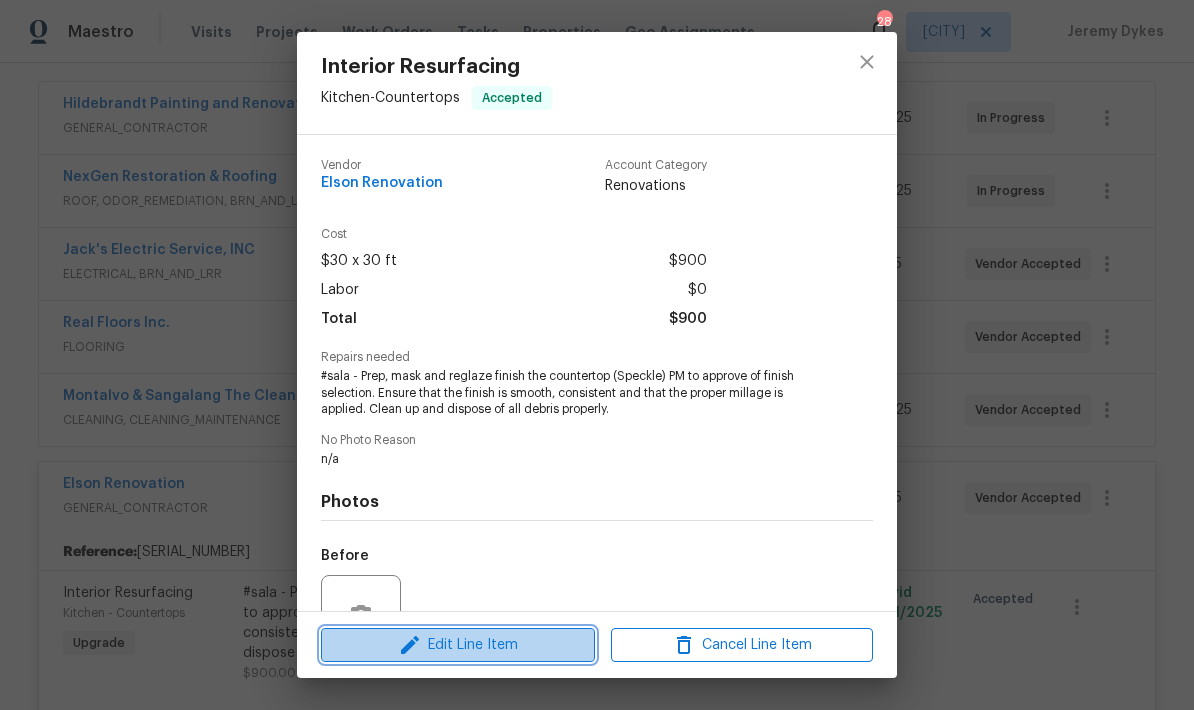 click on "Edit Line Item" at bounding box center [458, 645] 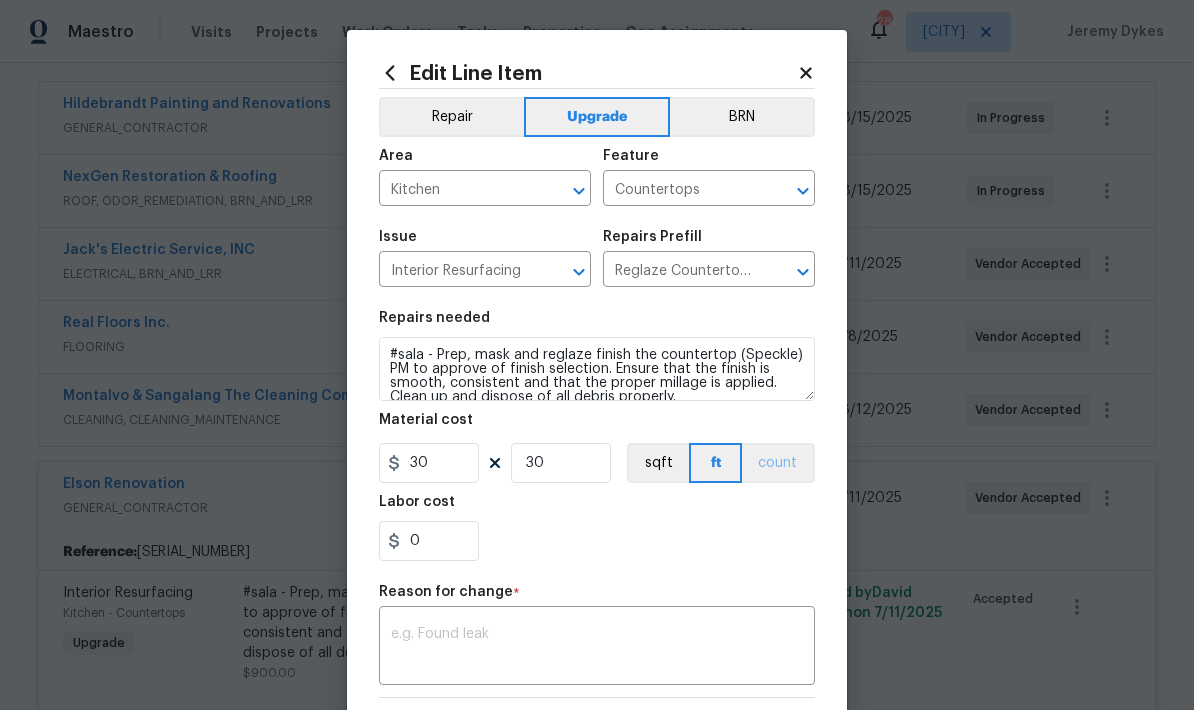 click on "count" at bounding box center [778, 463] 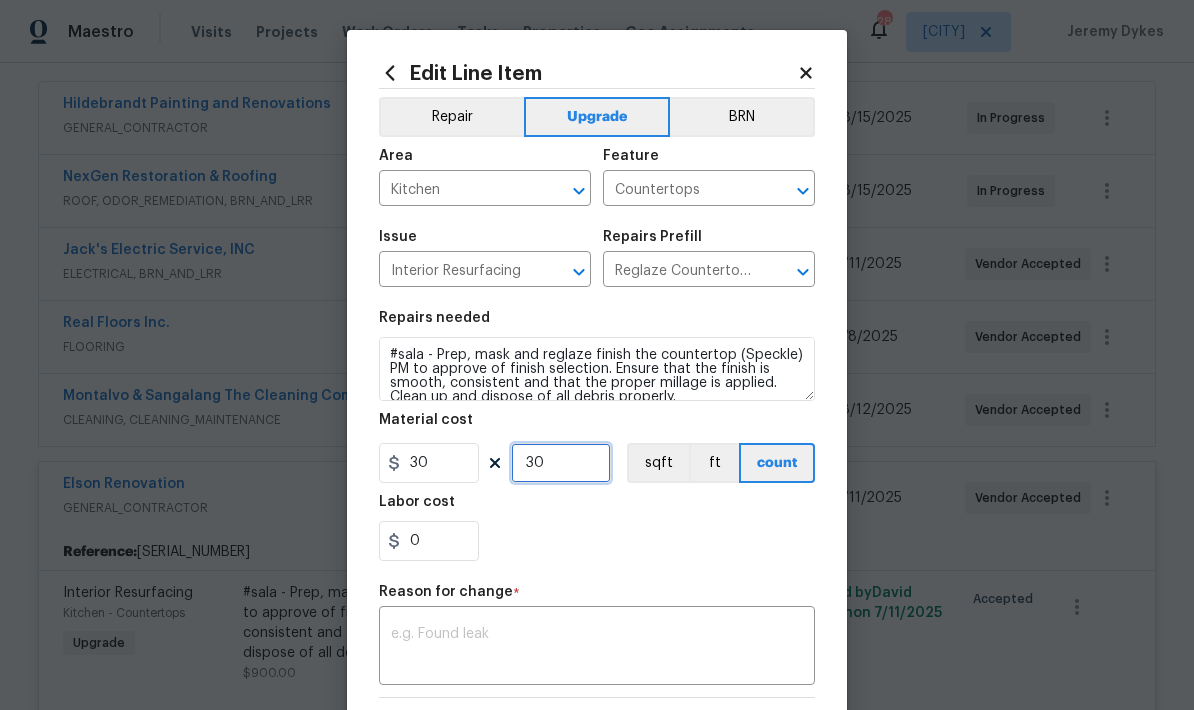click on "30" at bounding box center (561, 463) 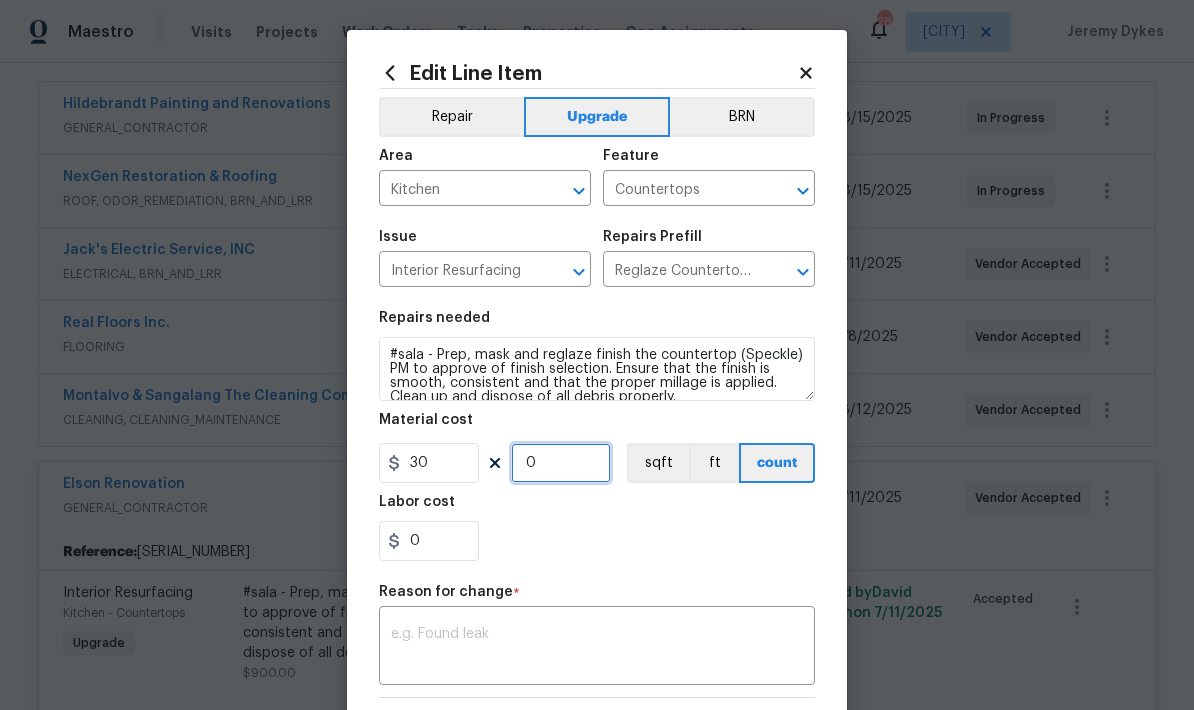 type on "0" 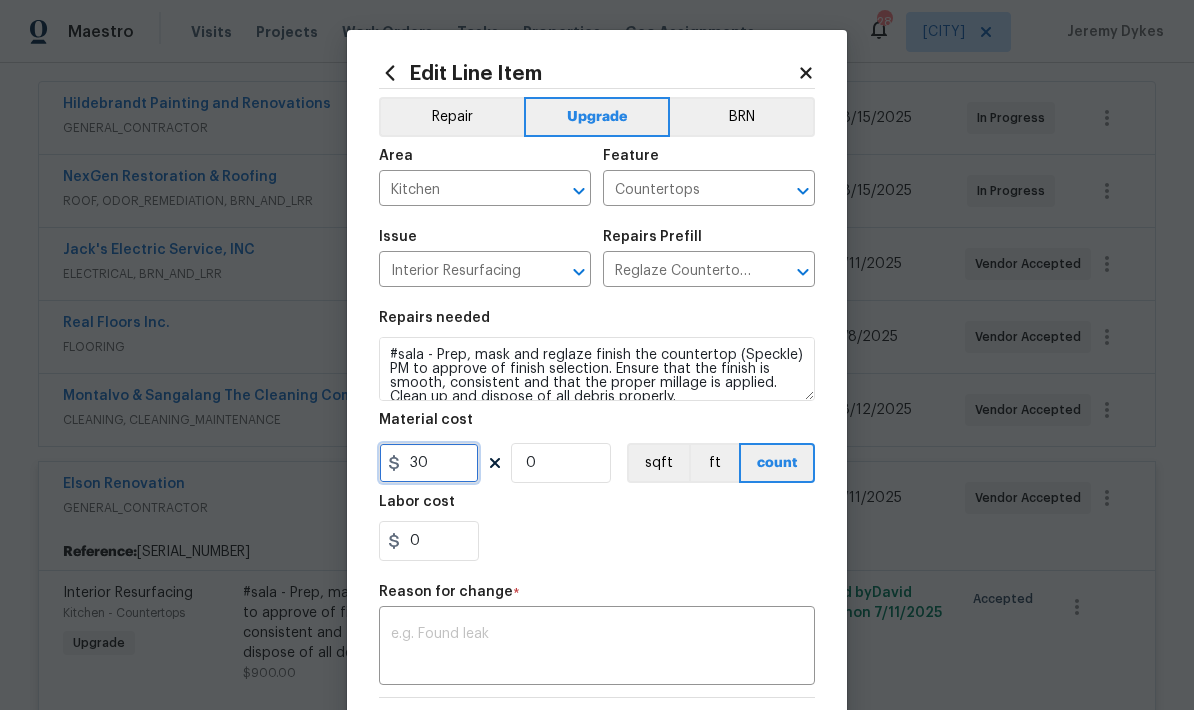 click on "30" at bounding box center (429, 463) 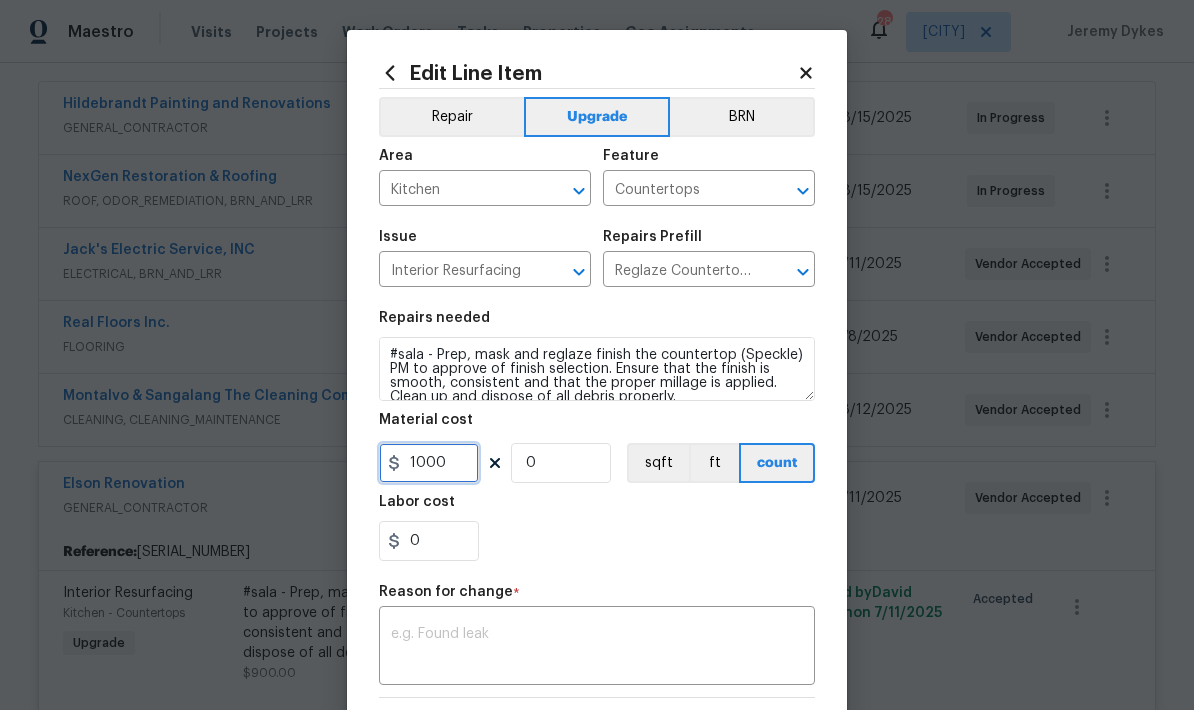 type on "1000" 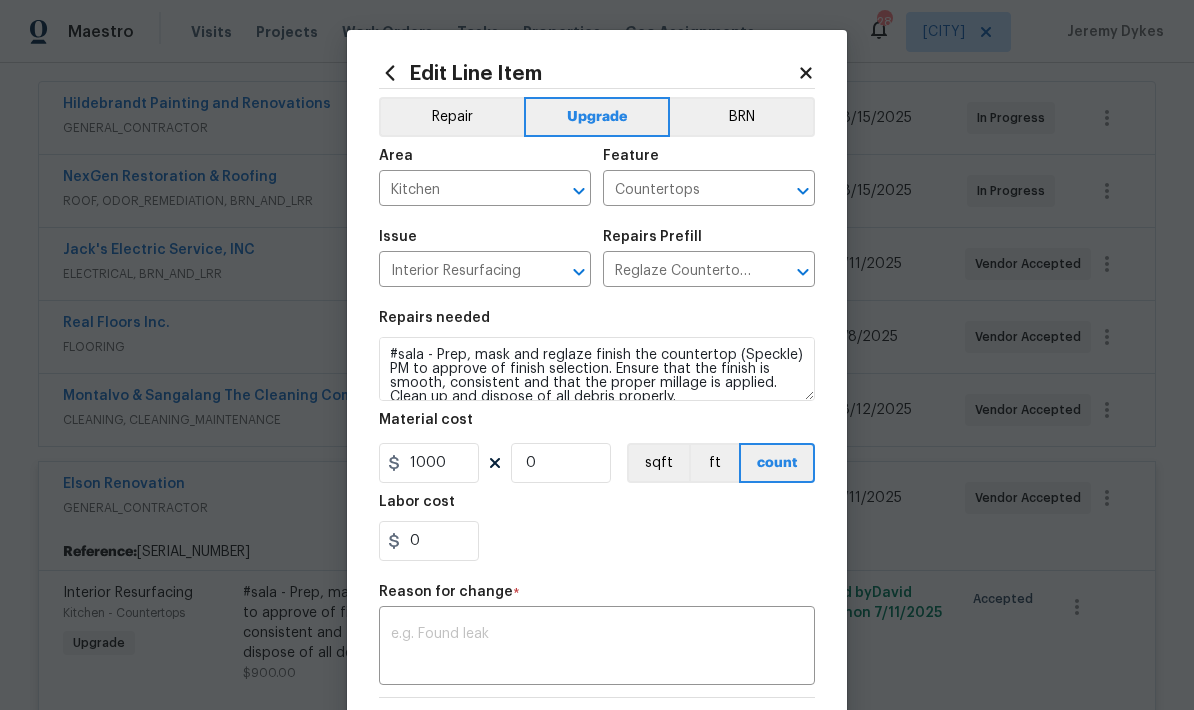 click on "0" at bounding box center [597, 541] 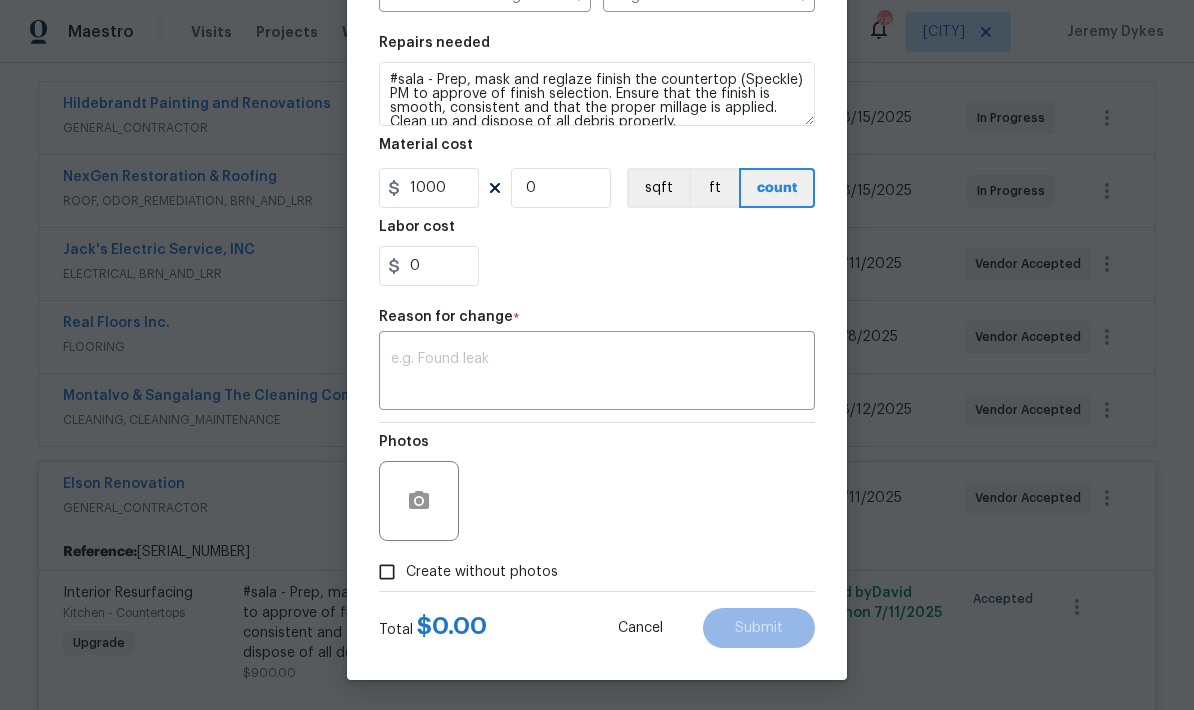 scroll, scrollTop: 279, scrollLeft: 0, axis: vertical 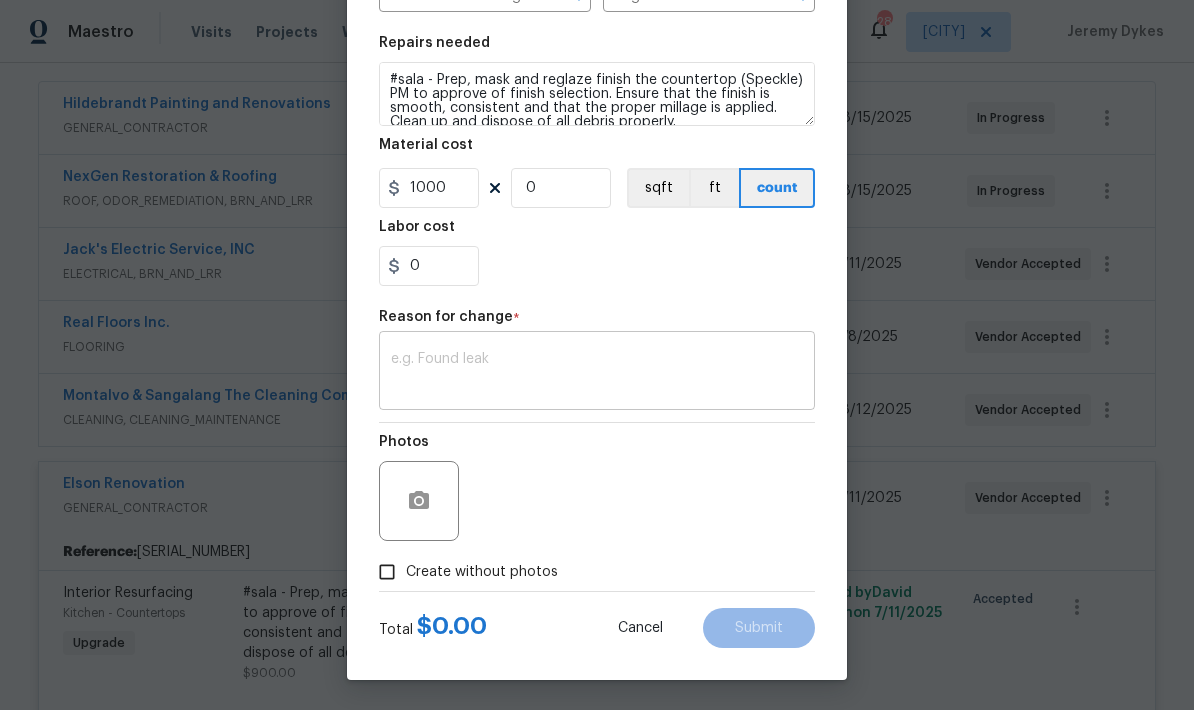 click at bounding box center (597, 373) 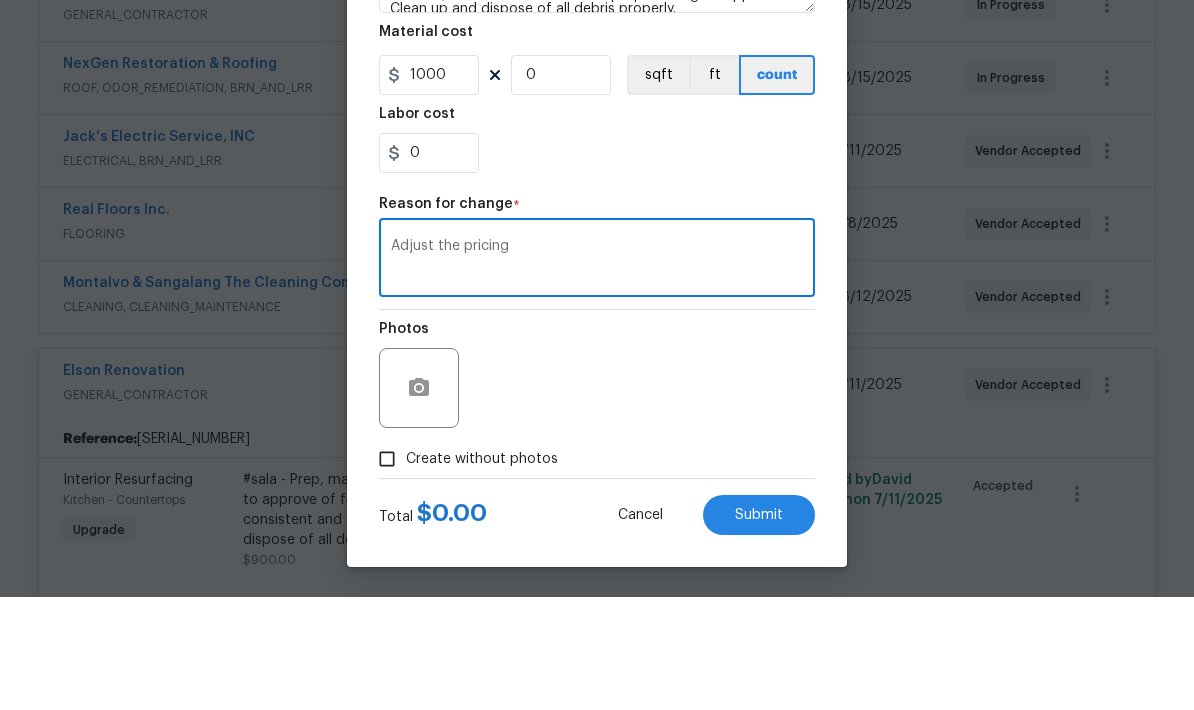 scroll, scrollTop: 19, scrollLeft: 0, axis: vertical 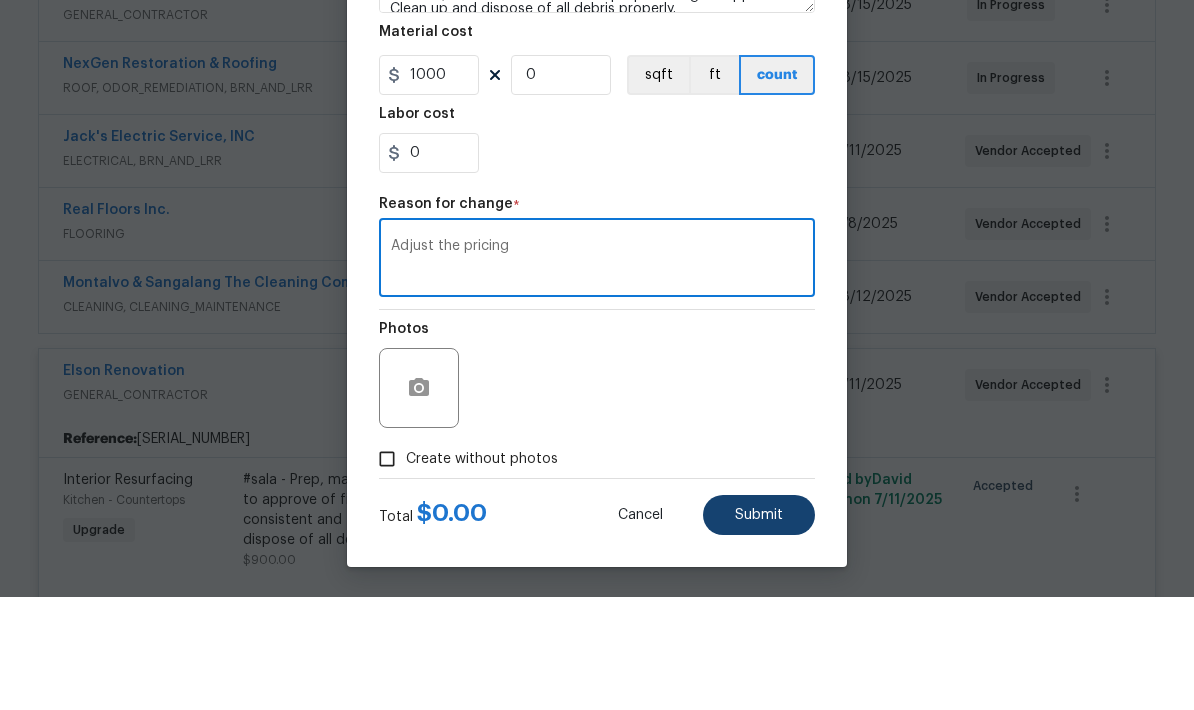 type on "Adjust the pricing" 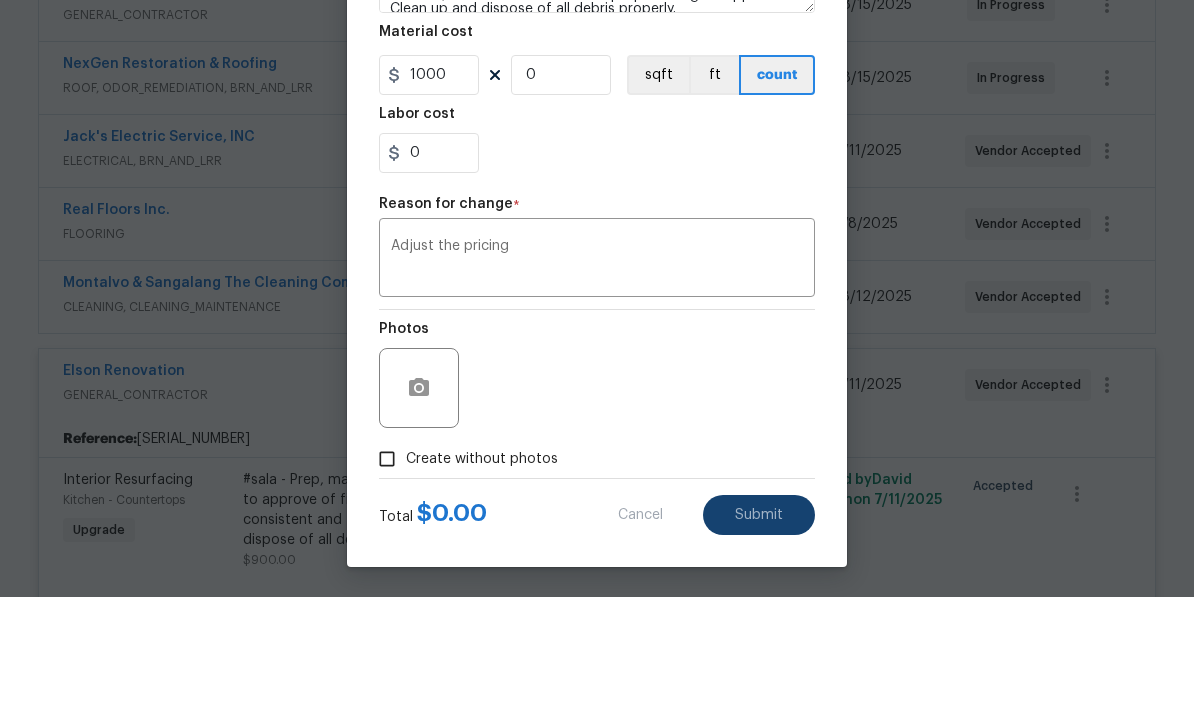 scroll, scrollTop: 80, scrollLeft: 0, axis: vertical 